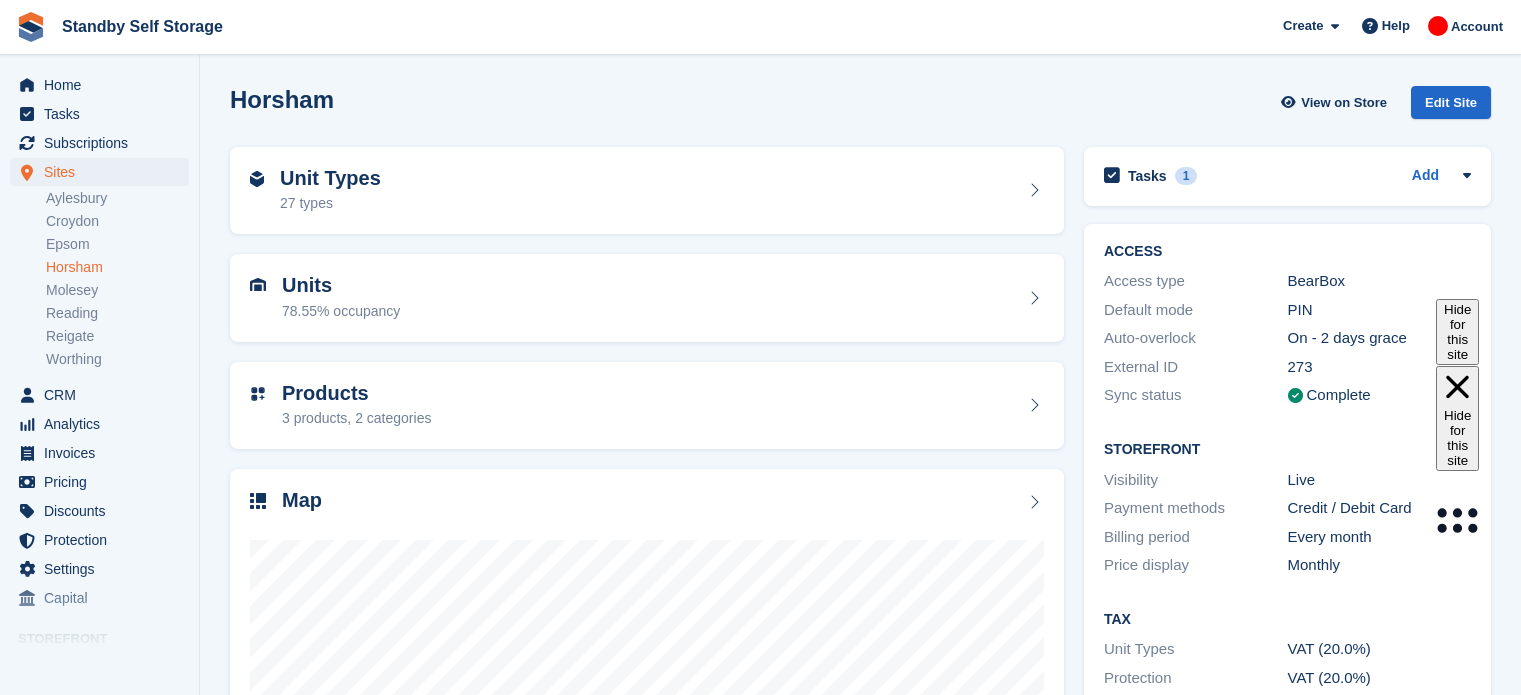 scroll, scrollTop: 0, scrollLeft: 0, axis: both 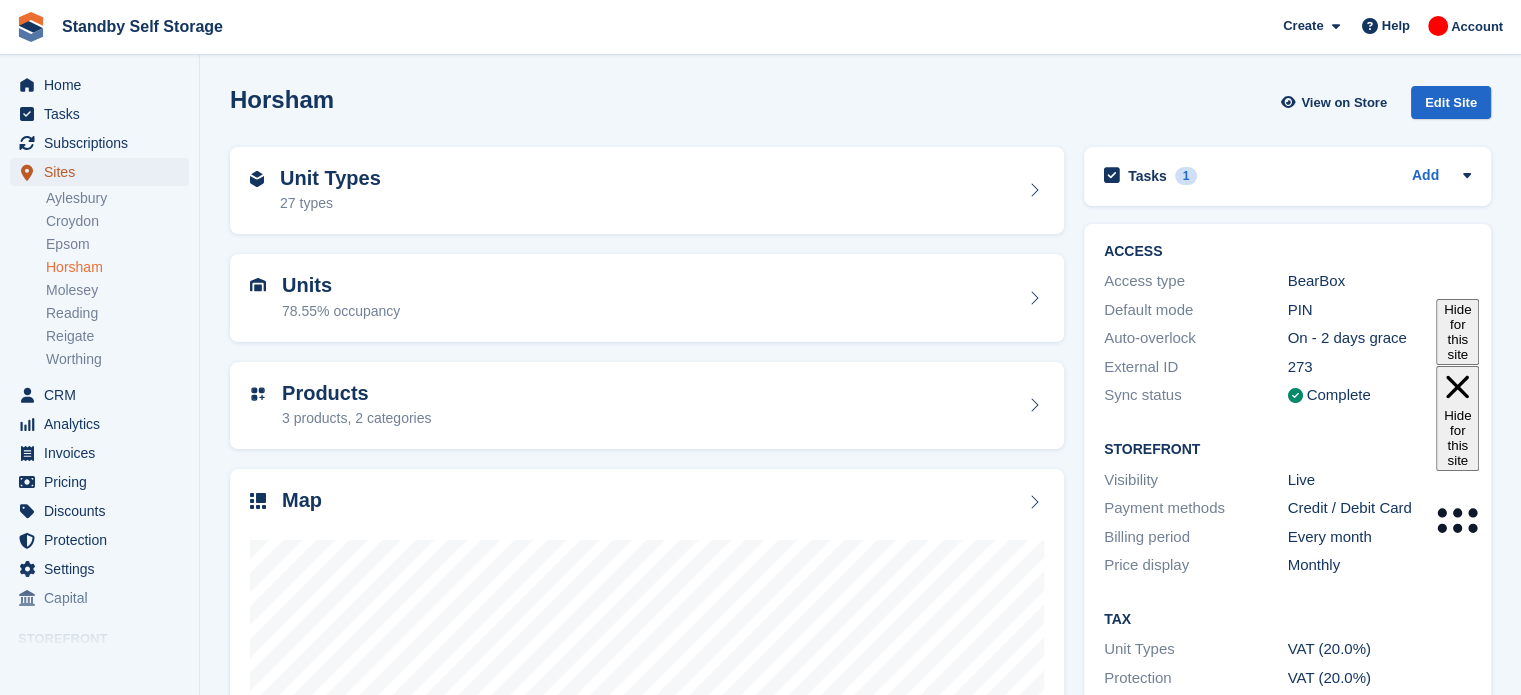 click on "Sites" at bounding box center [104, 172] 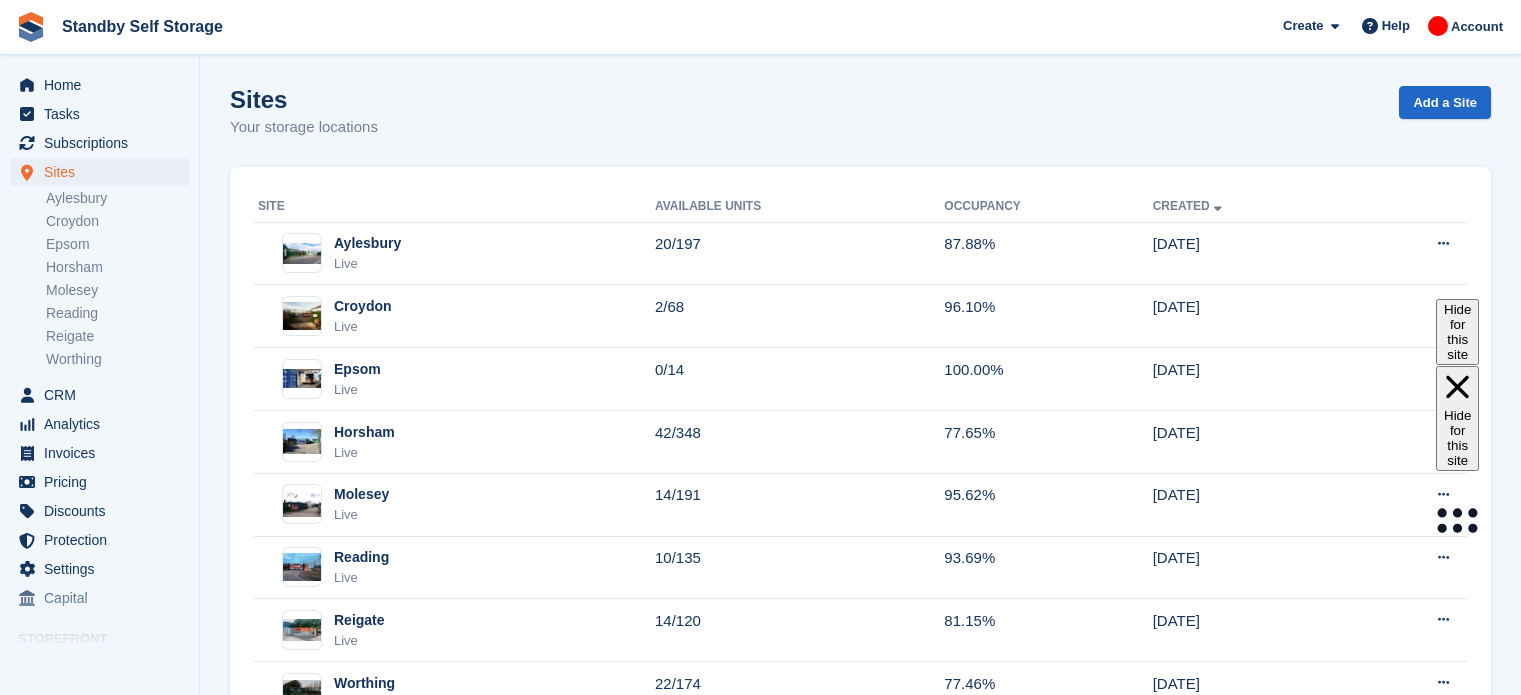 scroll, scrollTop: 0, scrollLeft: 0, axis: both 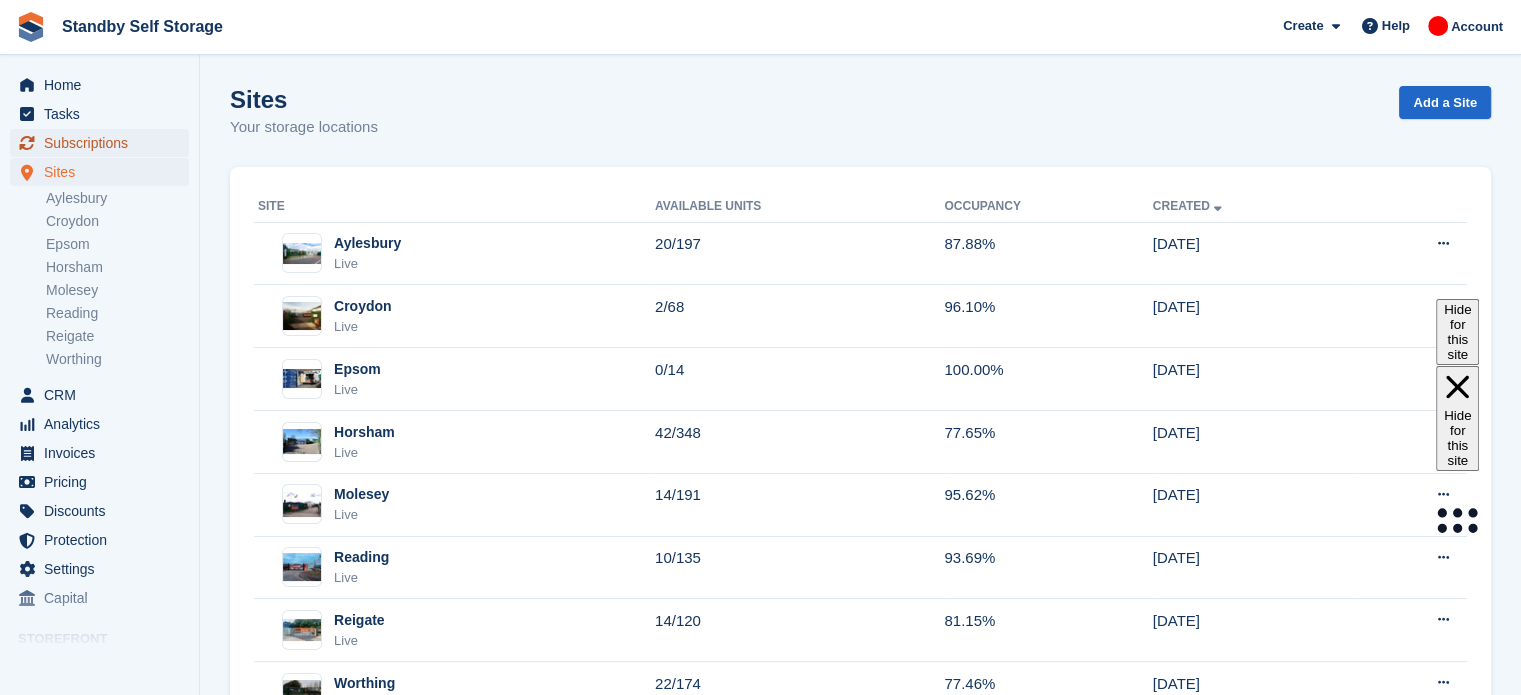 click on "Subscriptions" at bounding box center (104, 143) 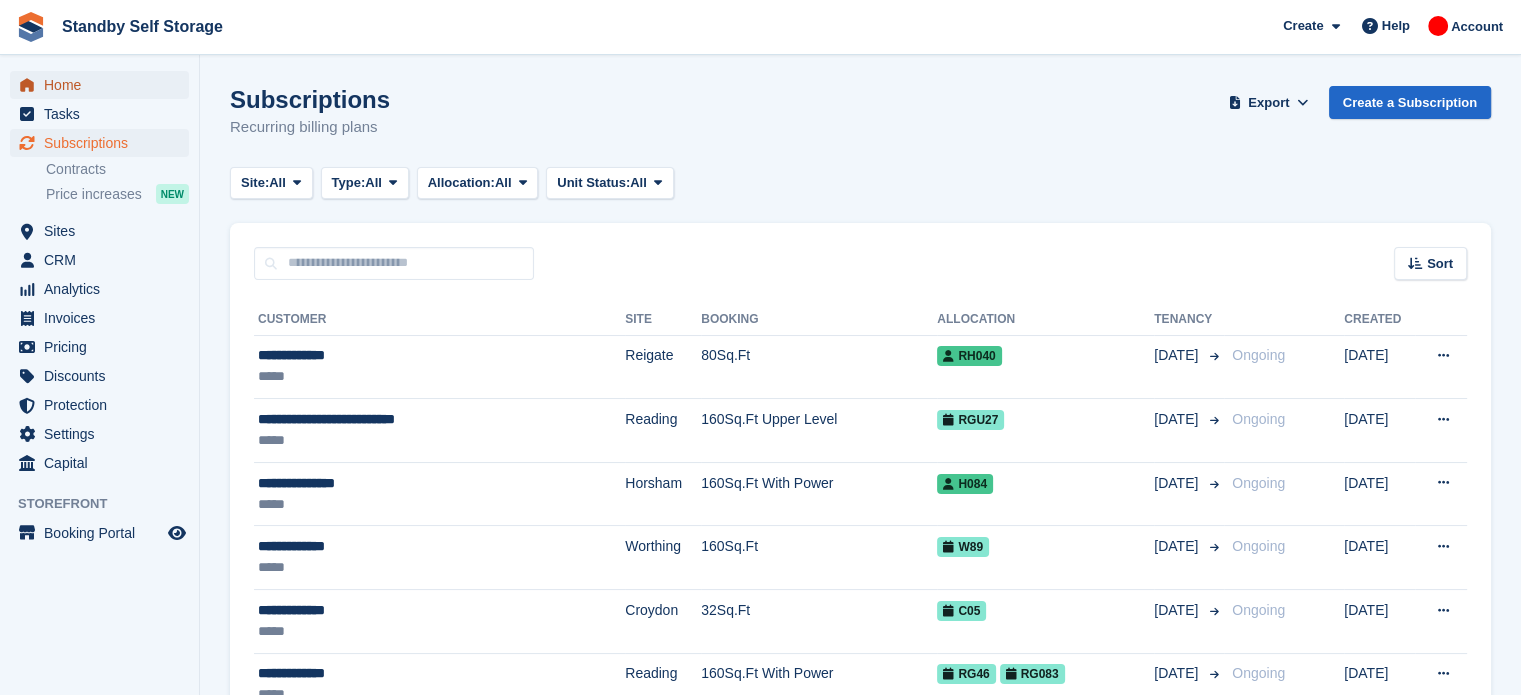 click on "Home" at bounding box center [104, 85] 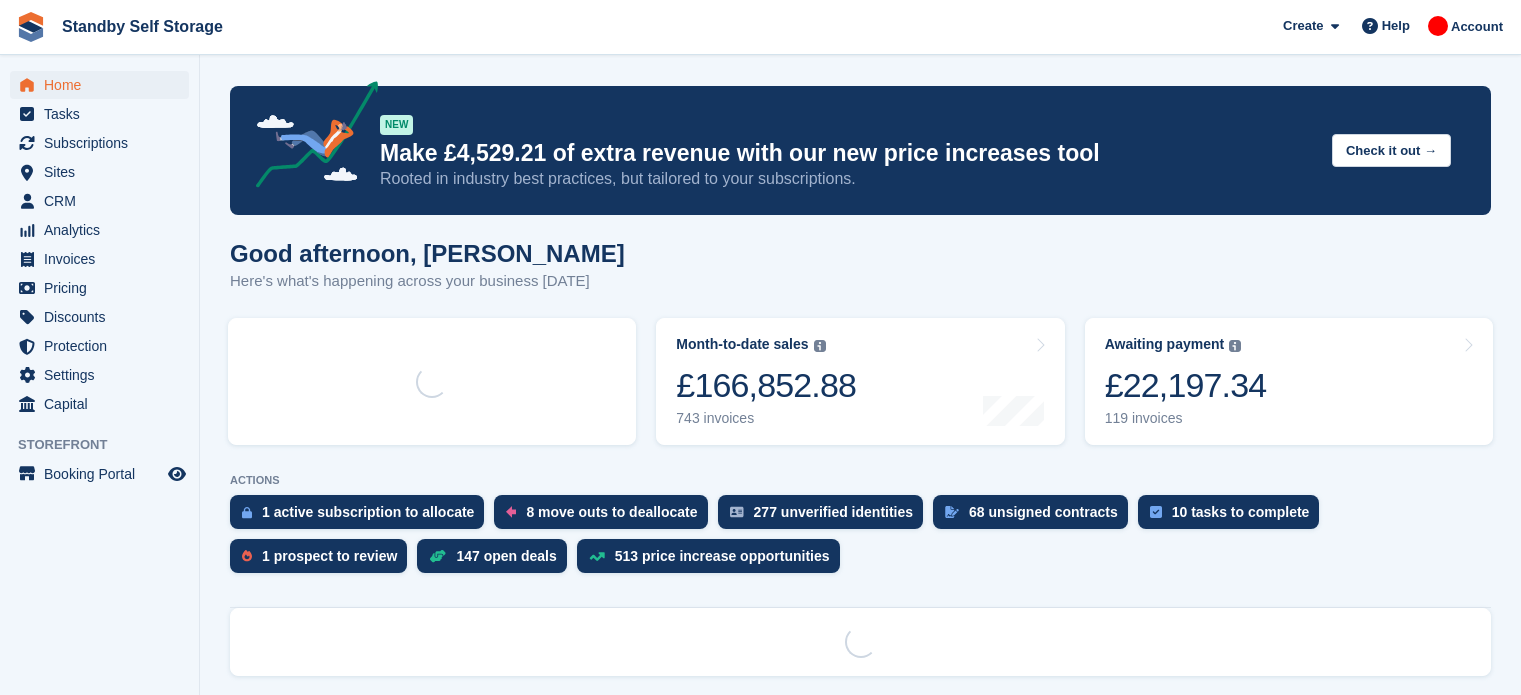 scroll, scrollTop: 0, scrollLeft: 0, axis: both 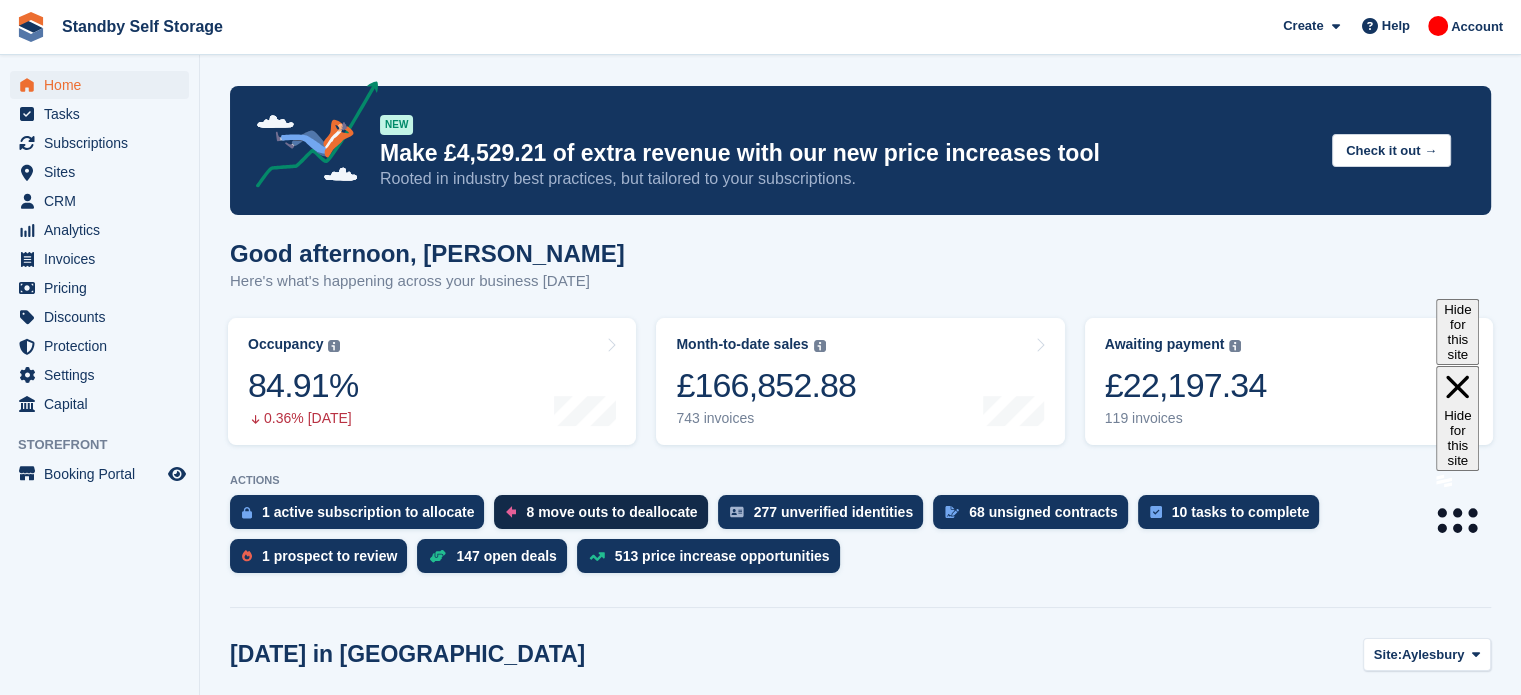 click on "8
move outs to deallocate" at bounding box center (611, 512) 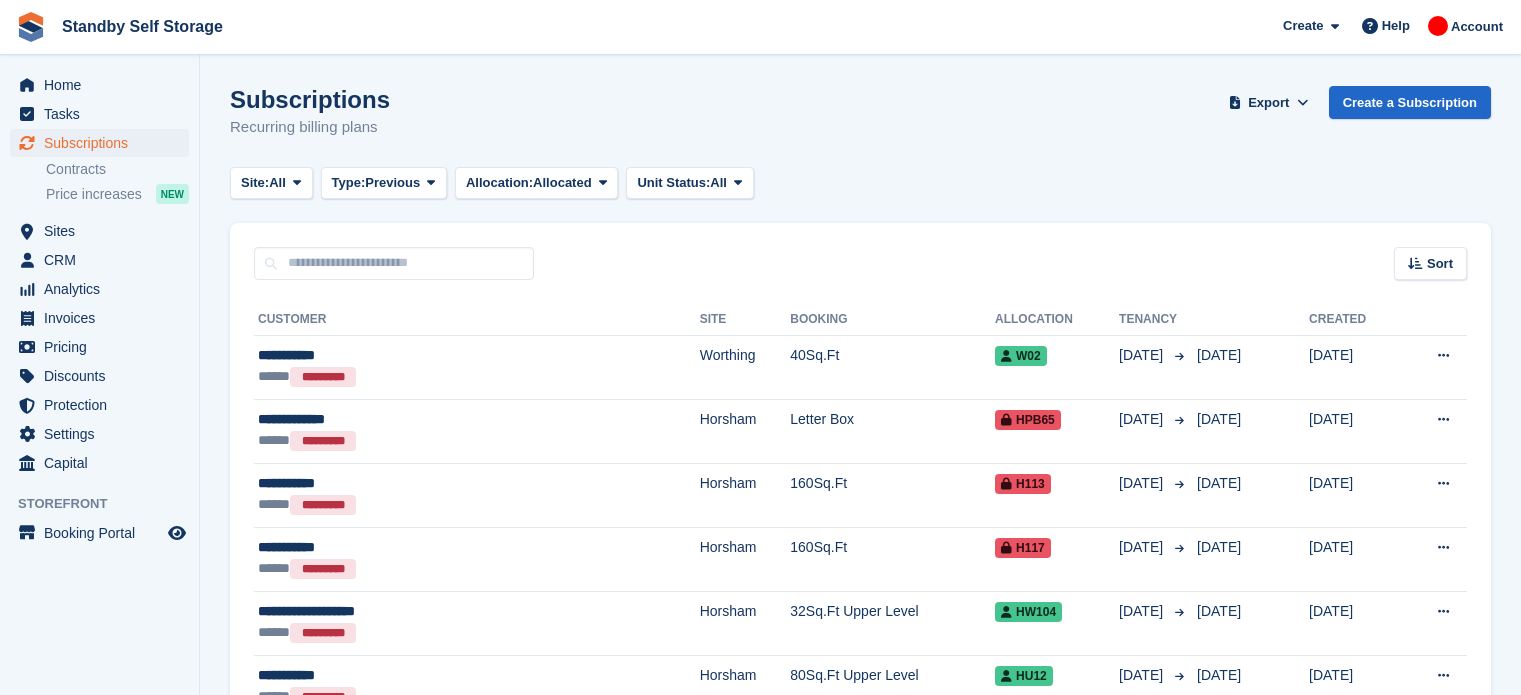 scroll, scrollTop: 0, scrollLeft: 0, axis: both 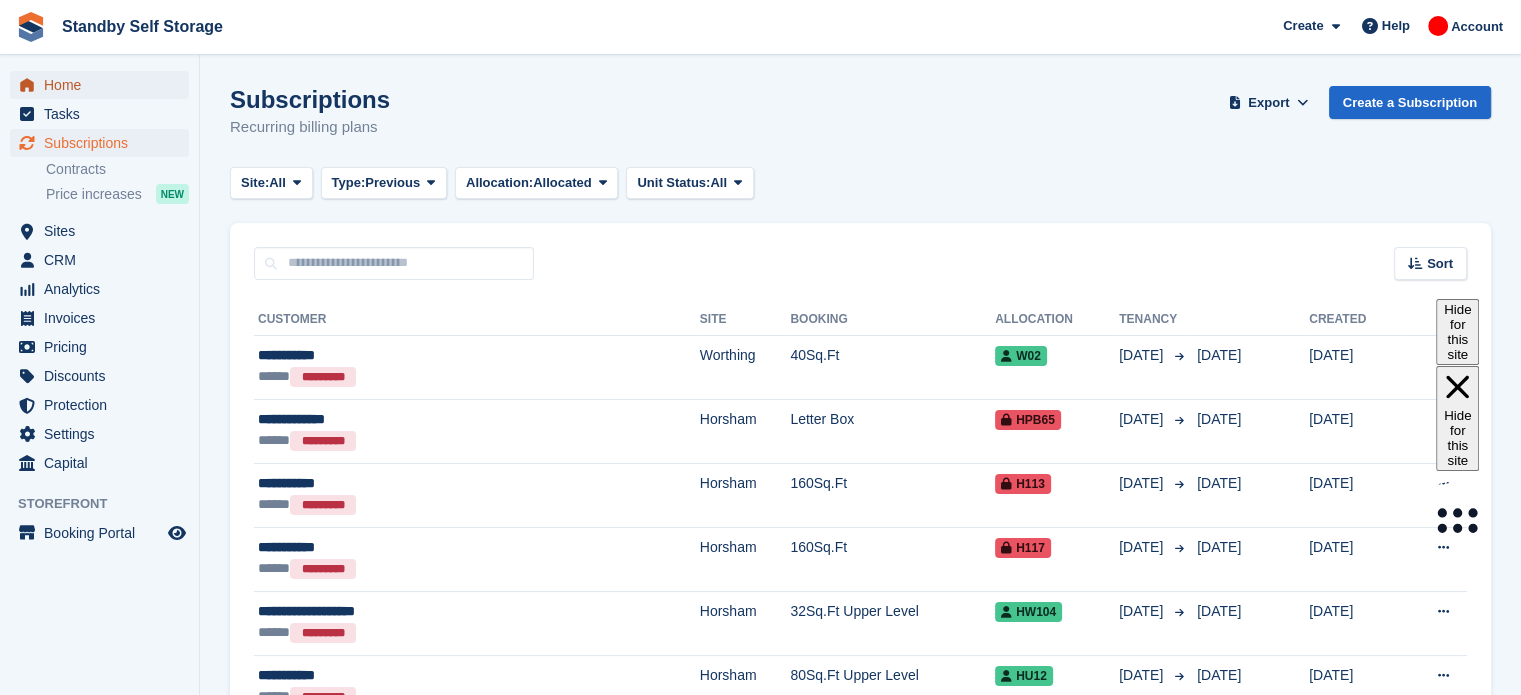 click on "Home" at bounding box center (104, 85) 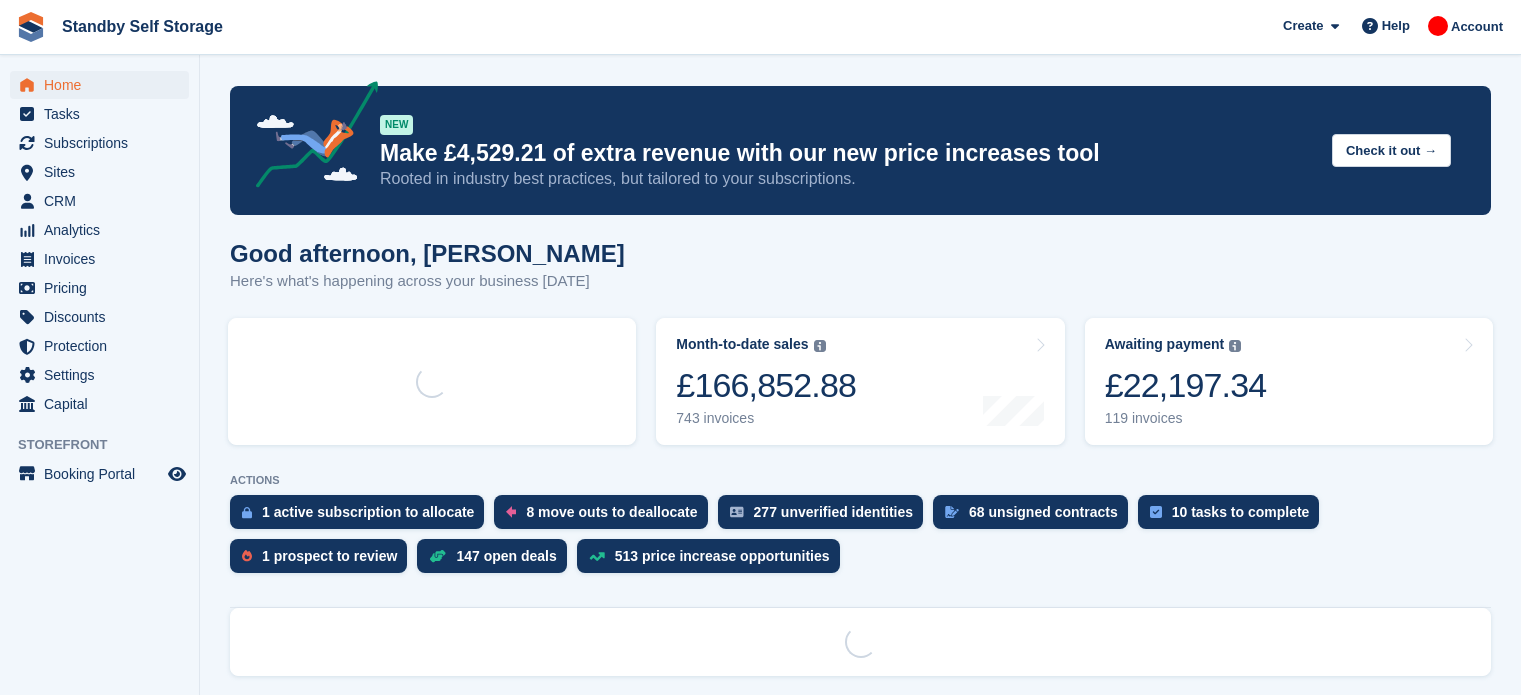 scroll, scrollTop: 0, scrollLeft: 0, axis: both 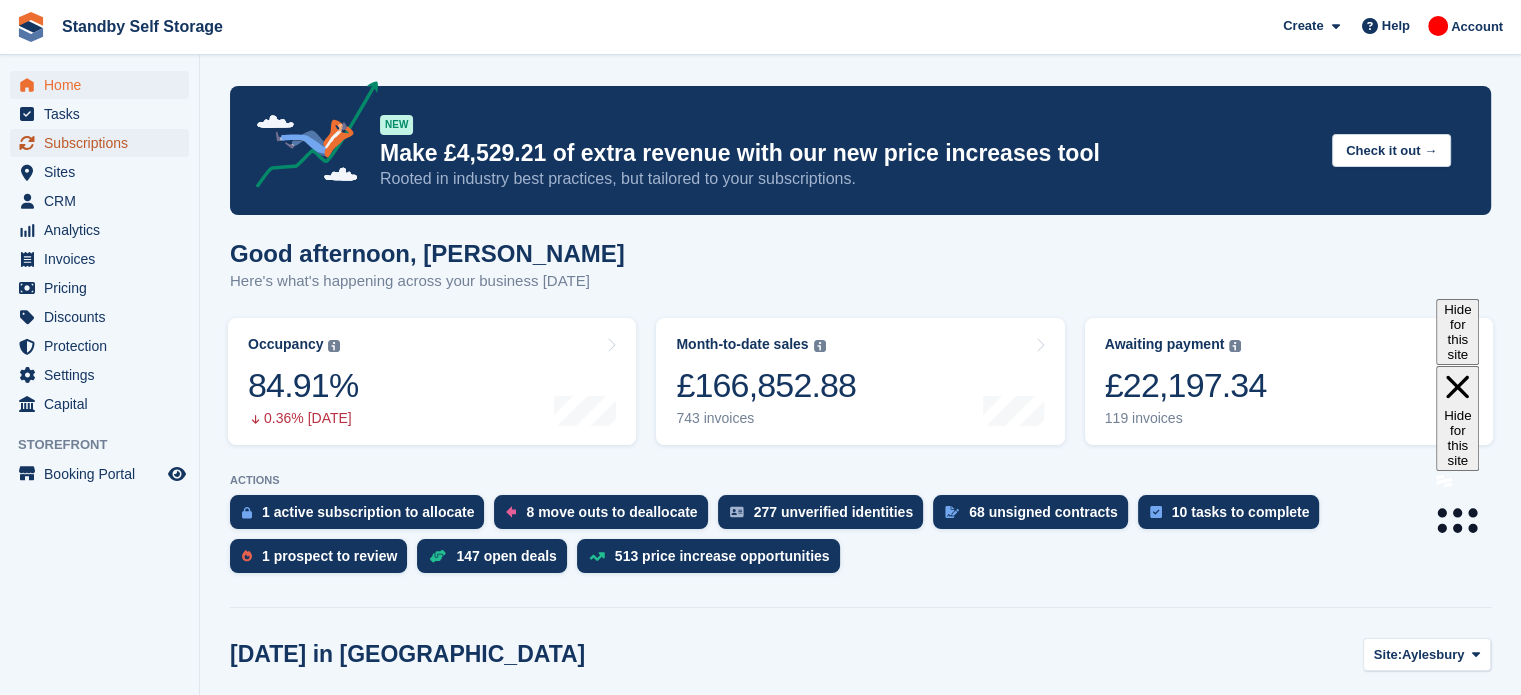 click on "Subscriptions" at bounding box center (104, 143) 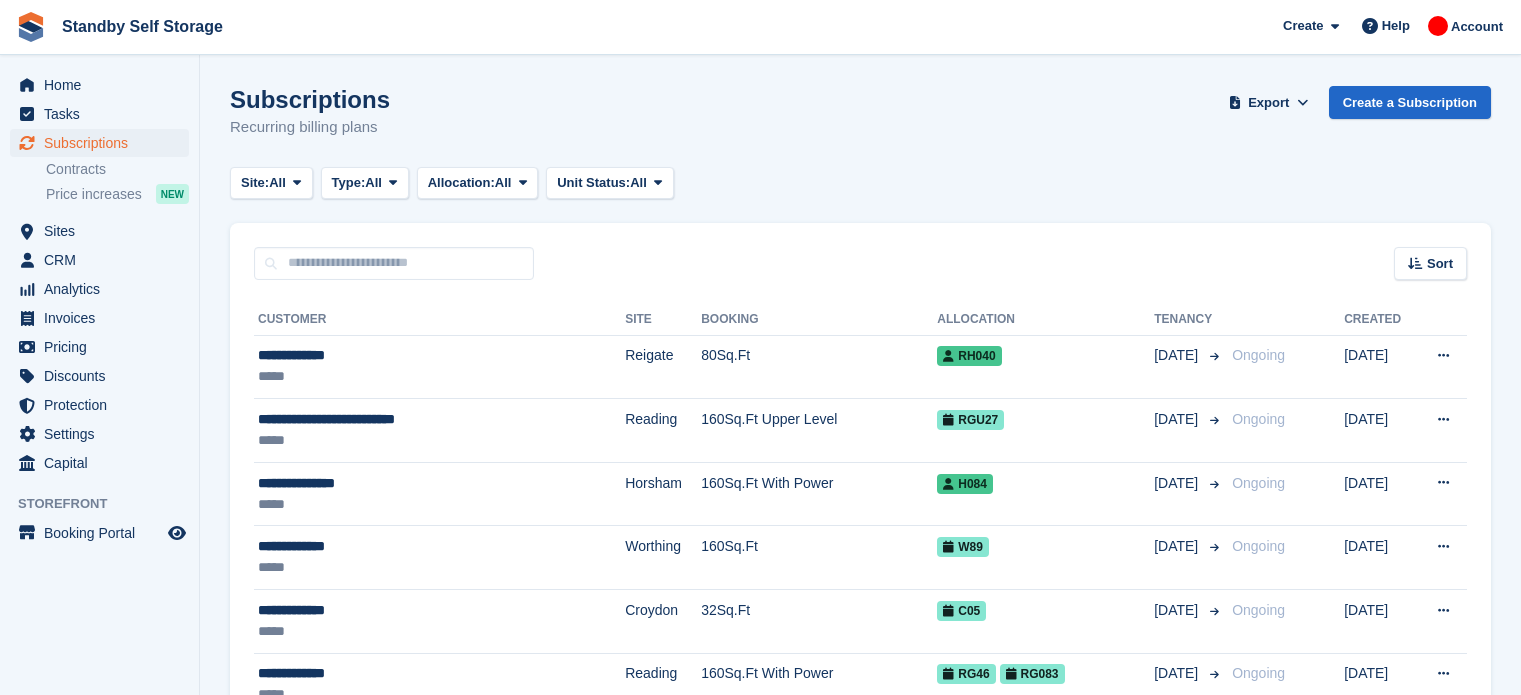 scroll, scrollTop: 0, scrollLeft: 0, axis: both 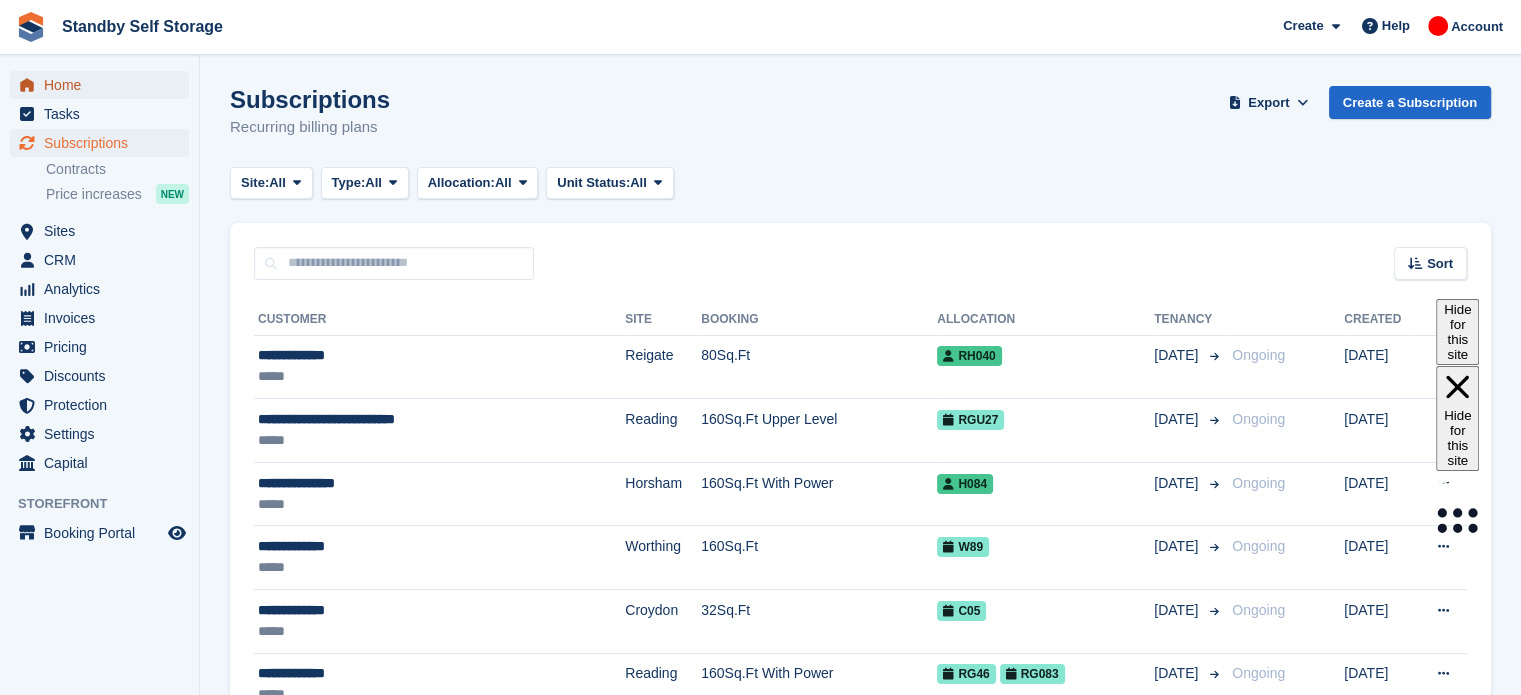 click on "Home" at bounding box center [104, 85] 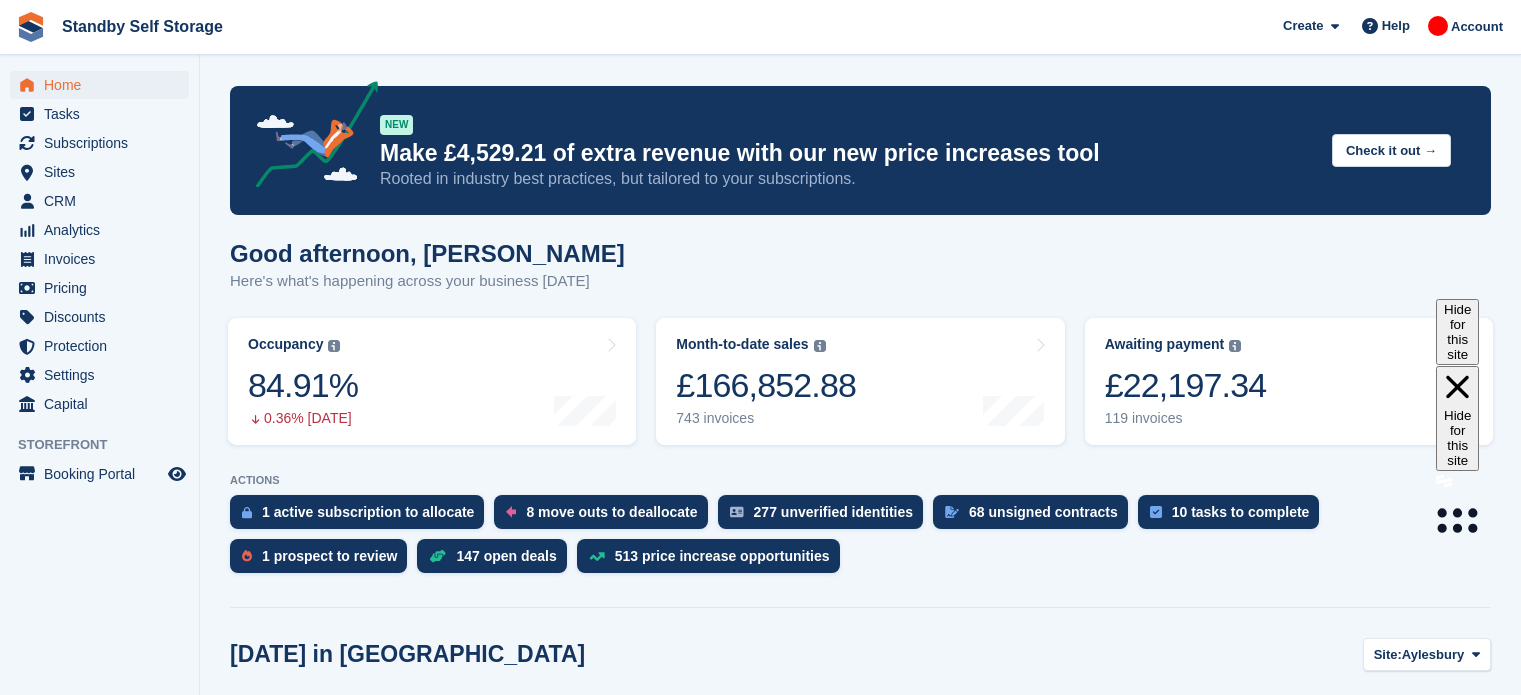 scroll, scrollTop: 0, scrollLeft: 0, axis: both 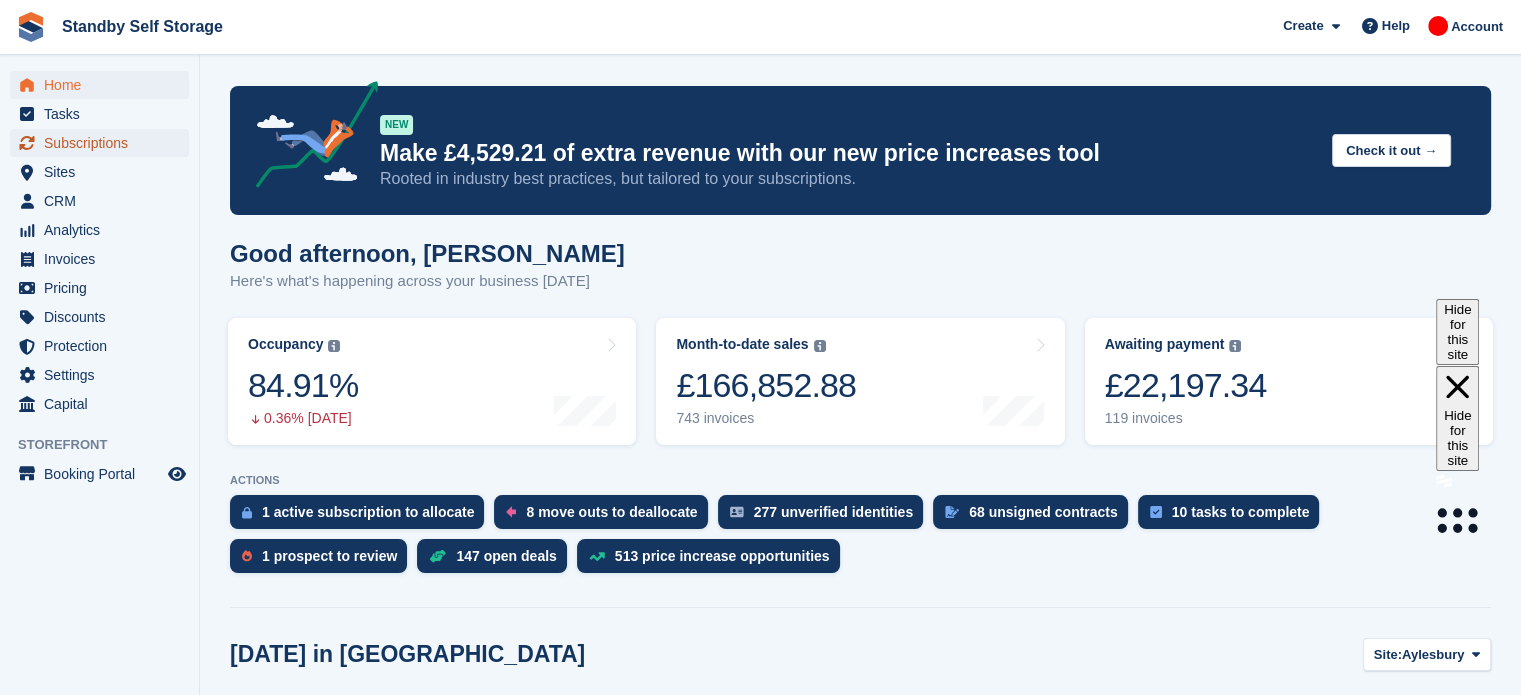 click on "Subscriptions" at bounding box center [104, 143] 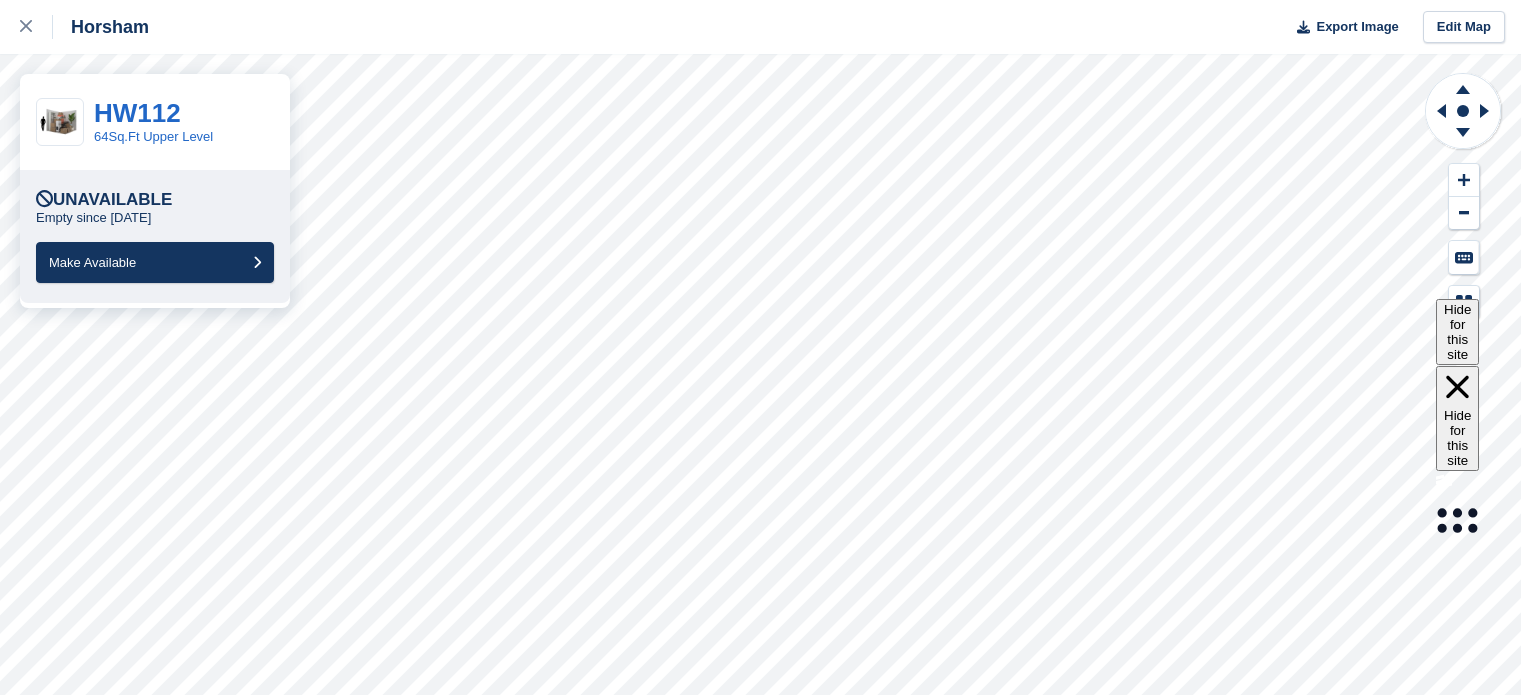 scroll, scrollTop: 0, scrollLeft: 0, axis: both 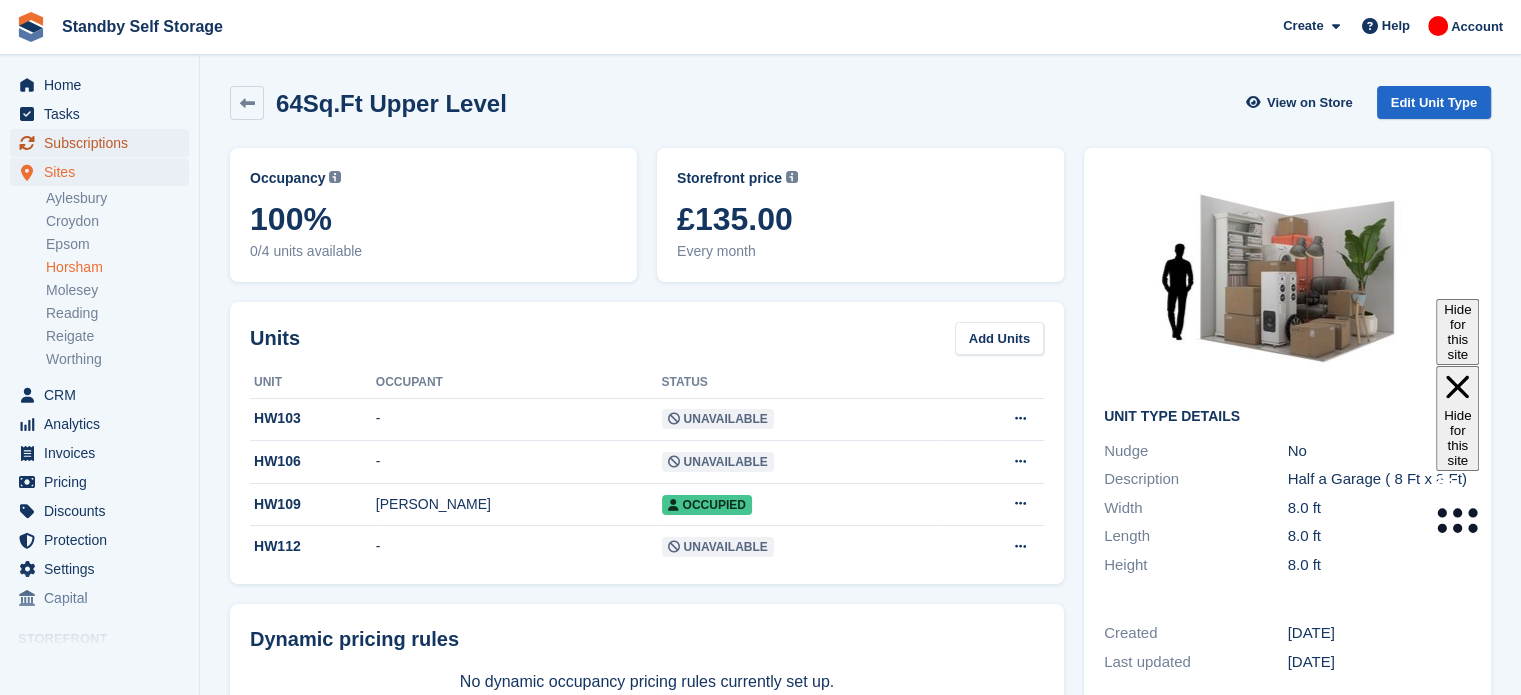 click on "Subscriptions" at bounding box center [104, 143] 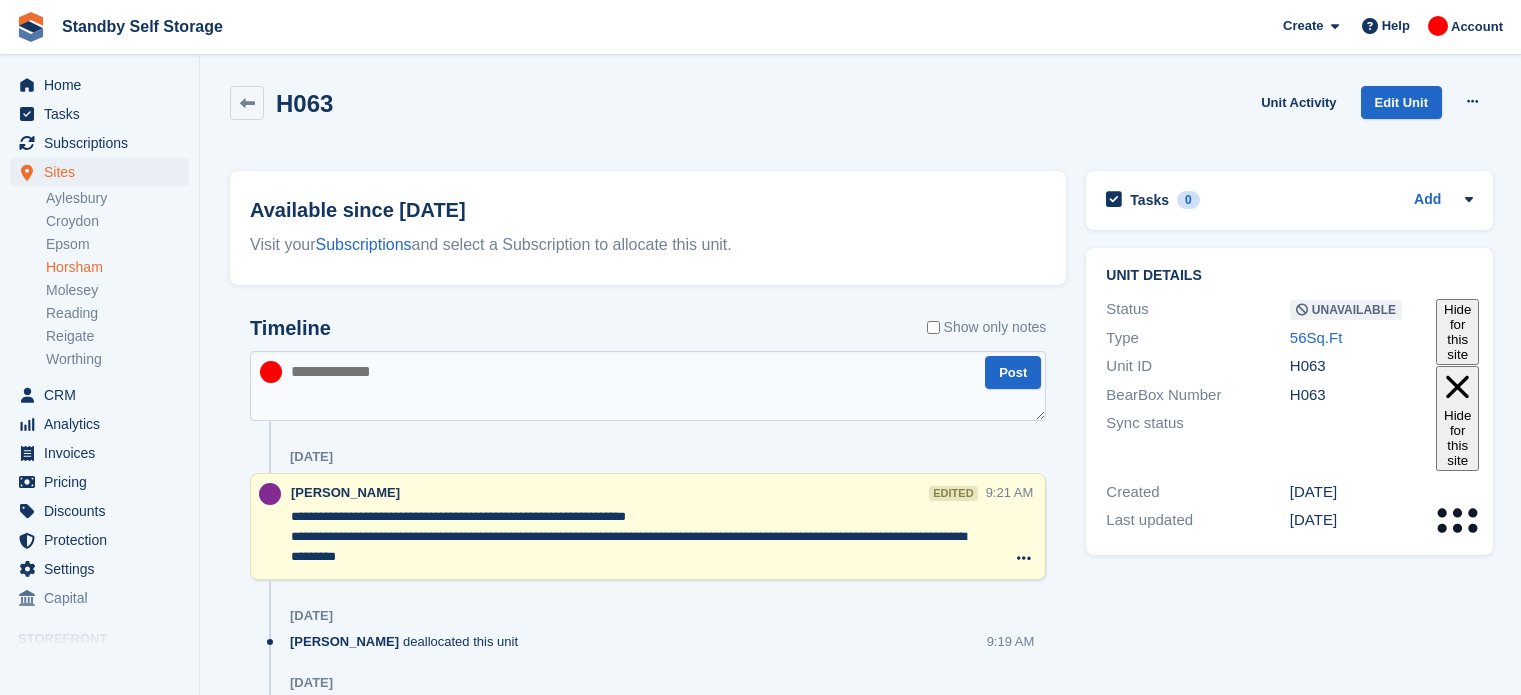 scroll, scrollTop: 0, scrollLeft: 0, axis: both 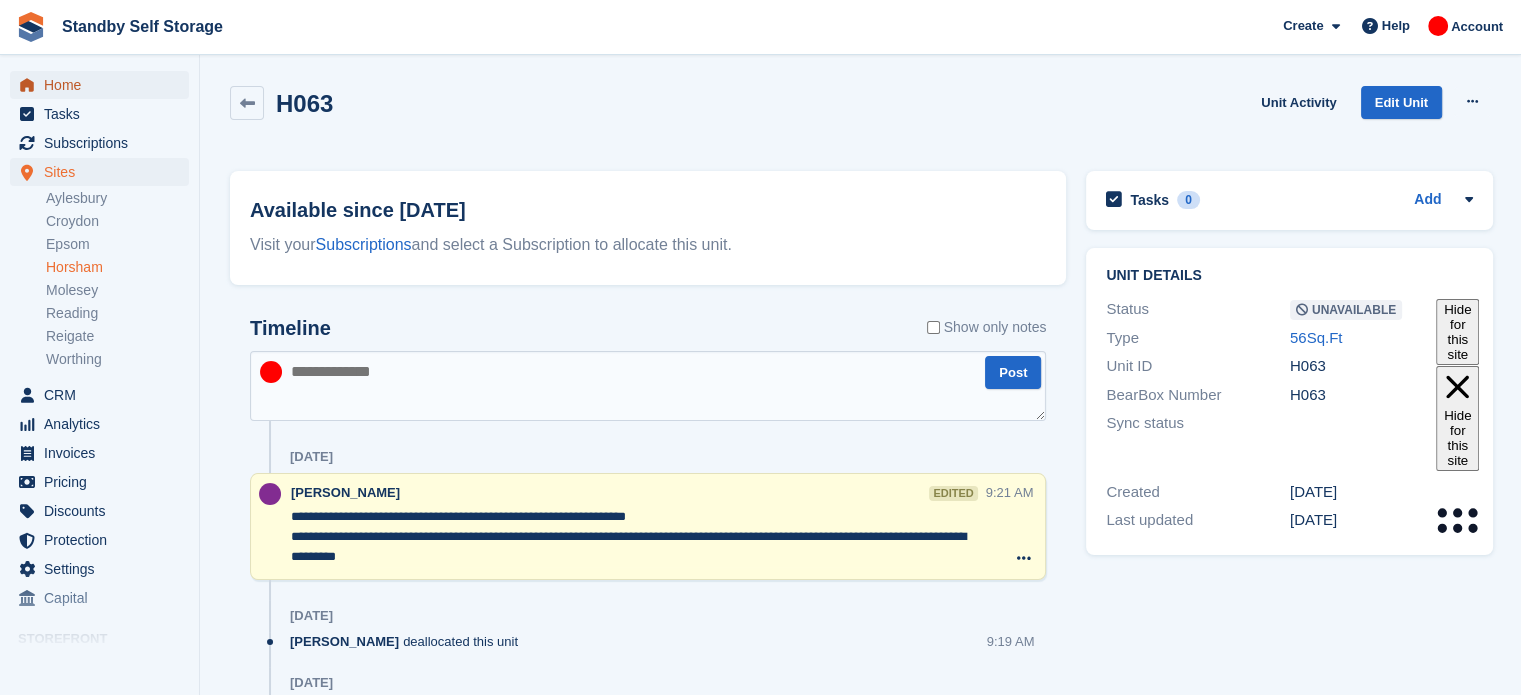 click on "Home" at bounding box center [104, 85] 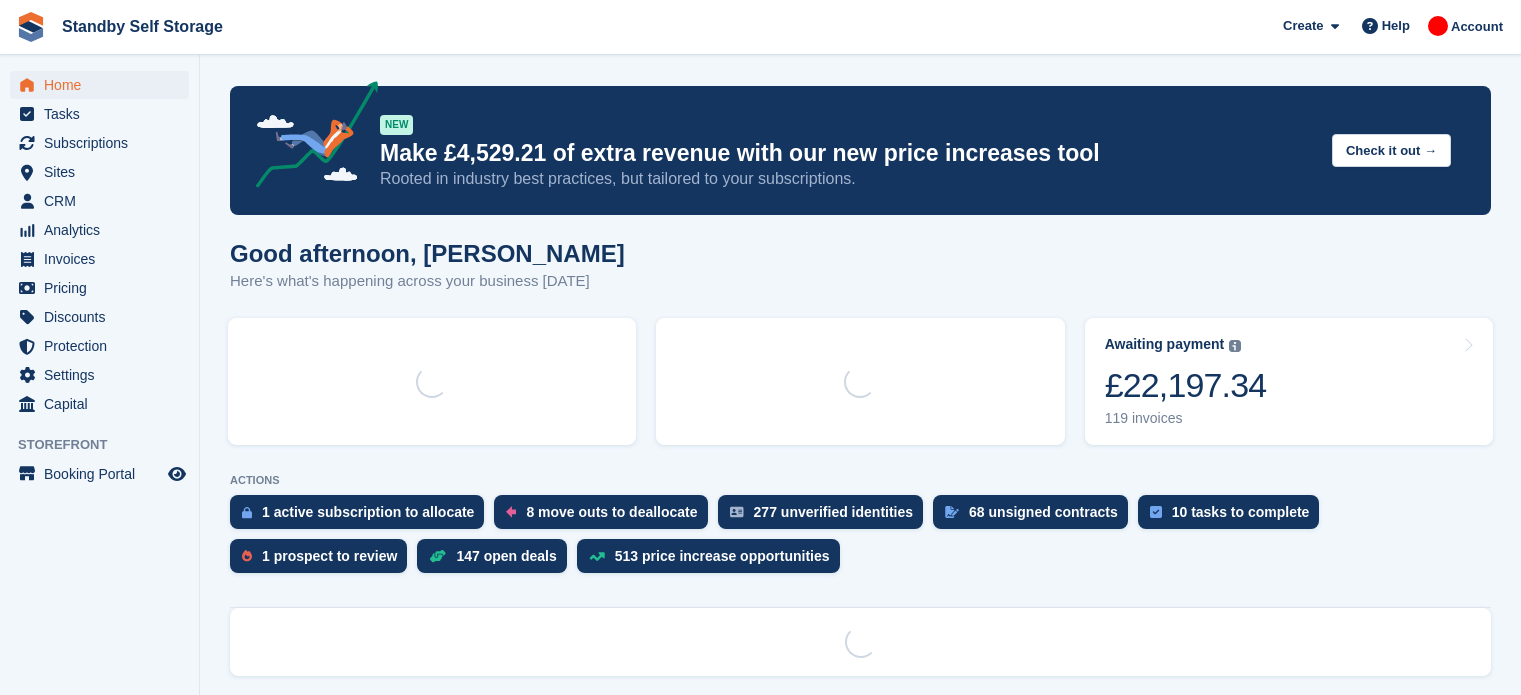 scroll, scrollTop: 0, scrollLeft: 0, axis: both 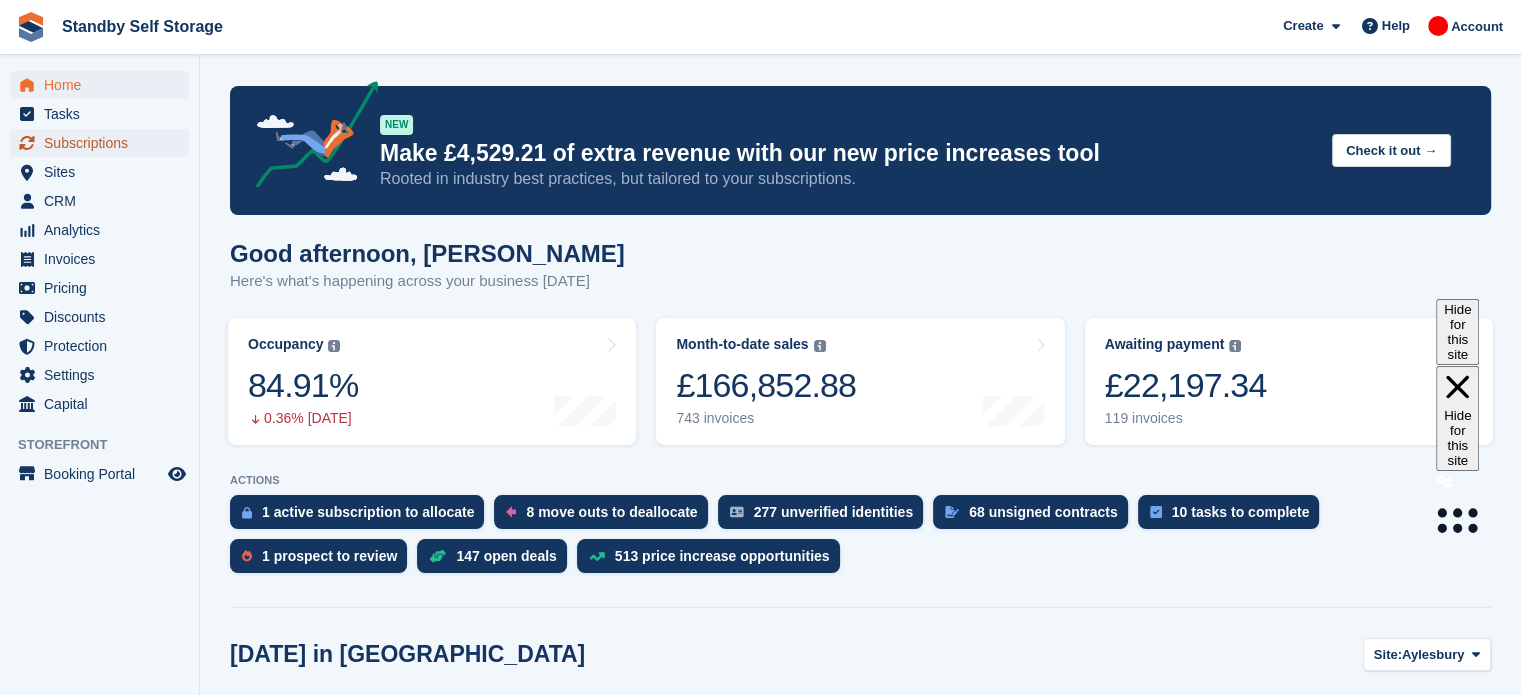 click on "Subscriptions" at bounding box center [104, 143] 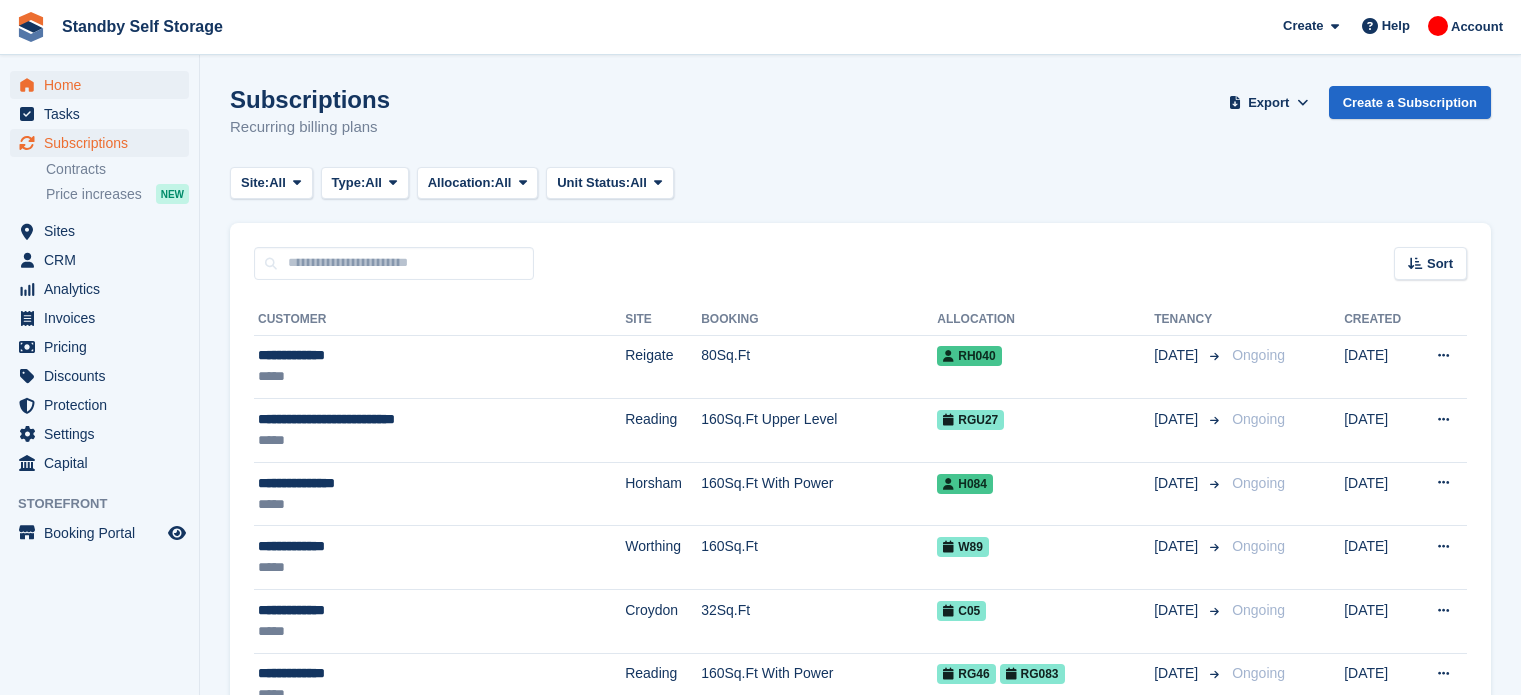 scroll, scrollTop: 0, scrollLeft: 0, axis: both 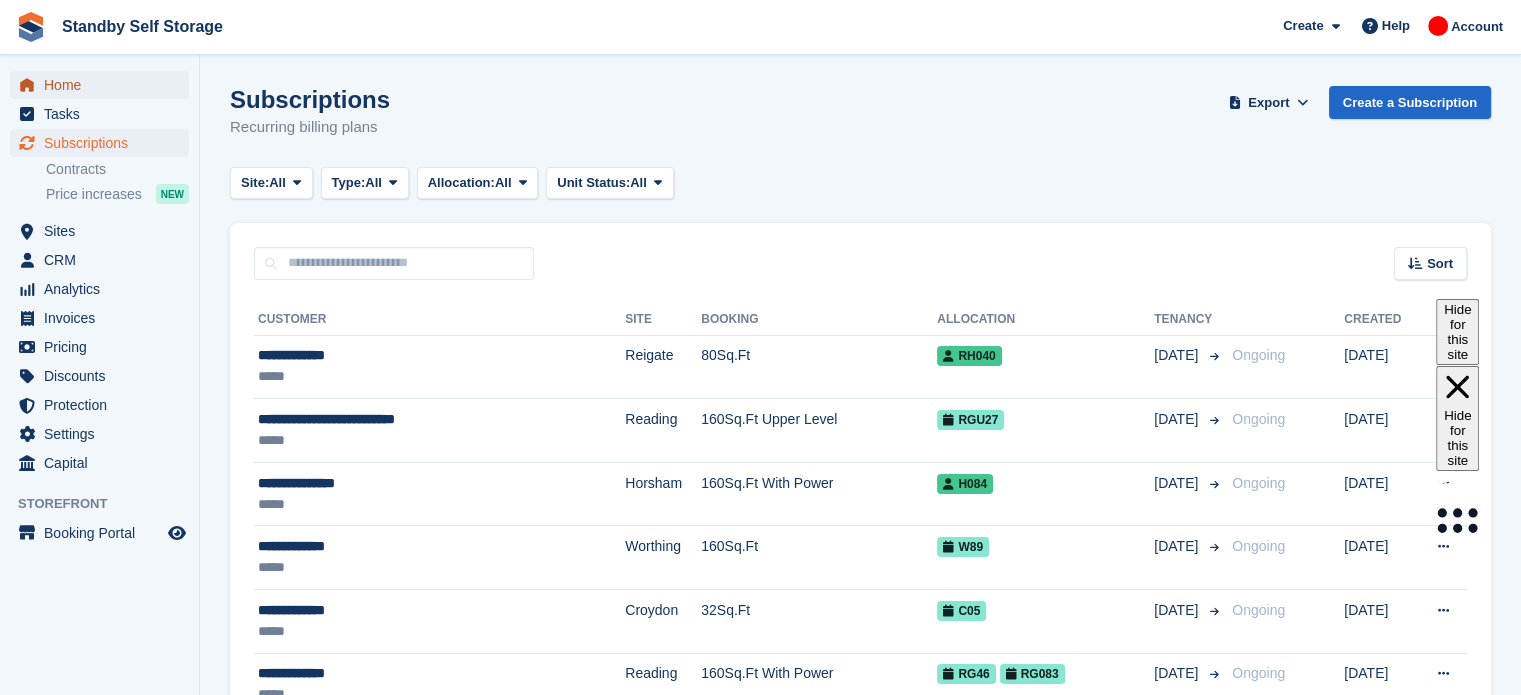 click on "Home" at bounding box center (104, 85) 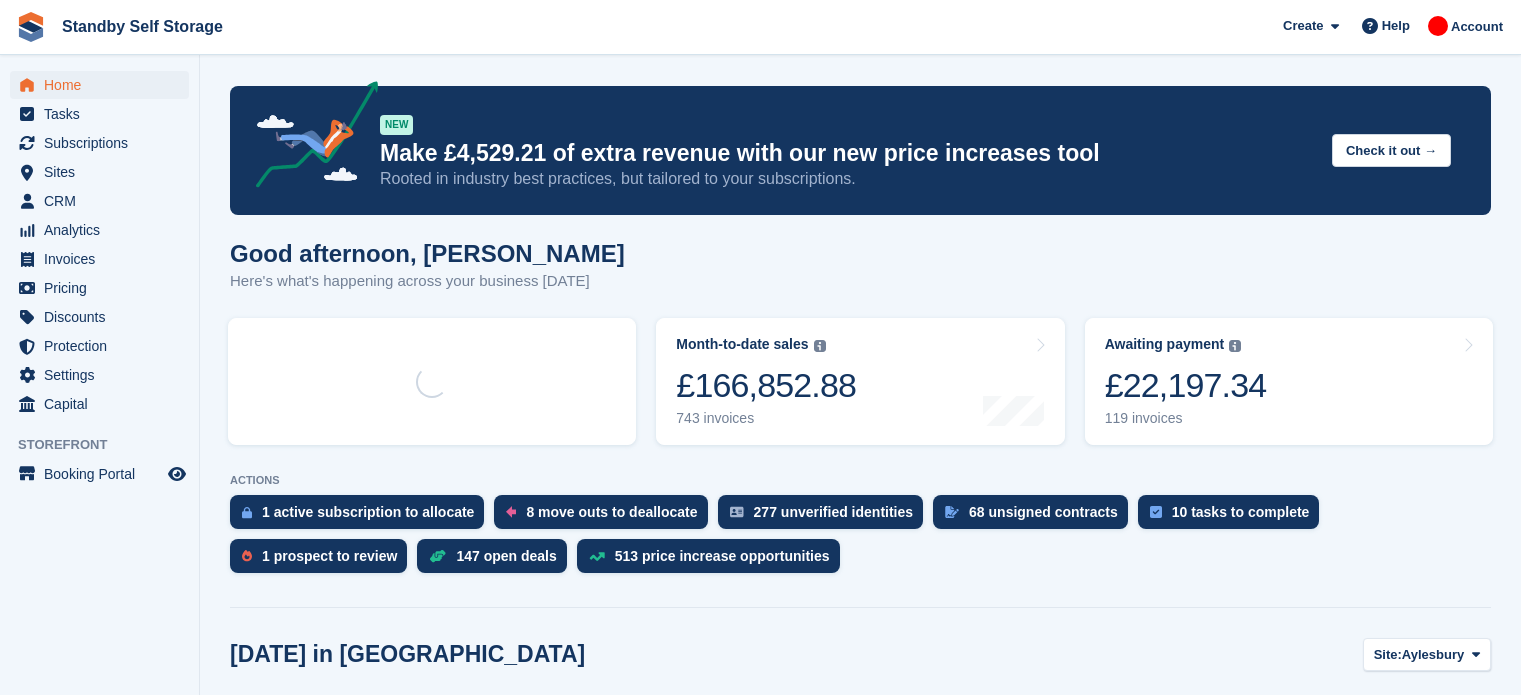 scroll, scrollTop: 0, scrollLeft: 0, axis: both 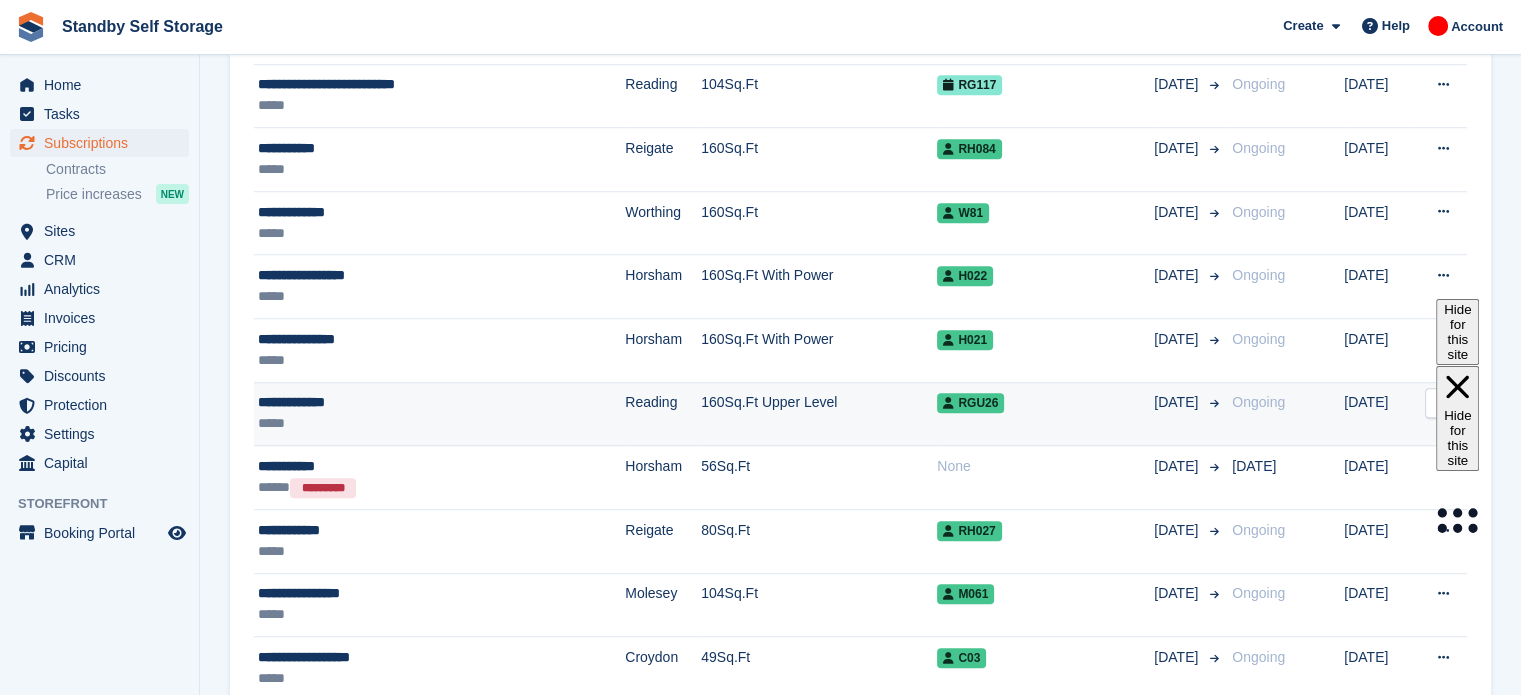 click on "14 Jul" at bounding box center (1189, 414) 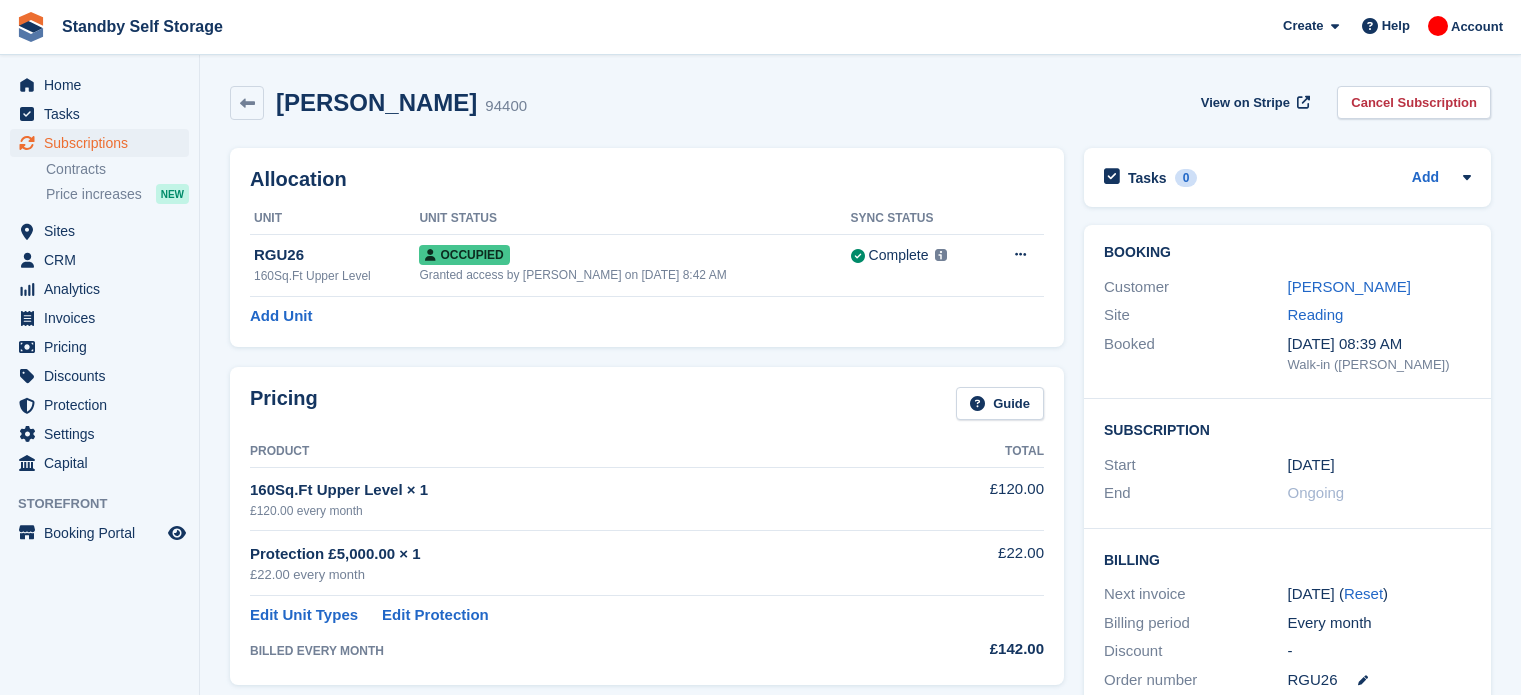 scroll, scrollTop: 0, scrollLeft: 0, axis: both 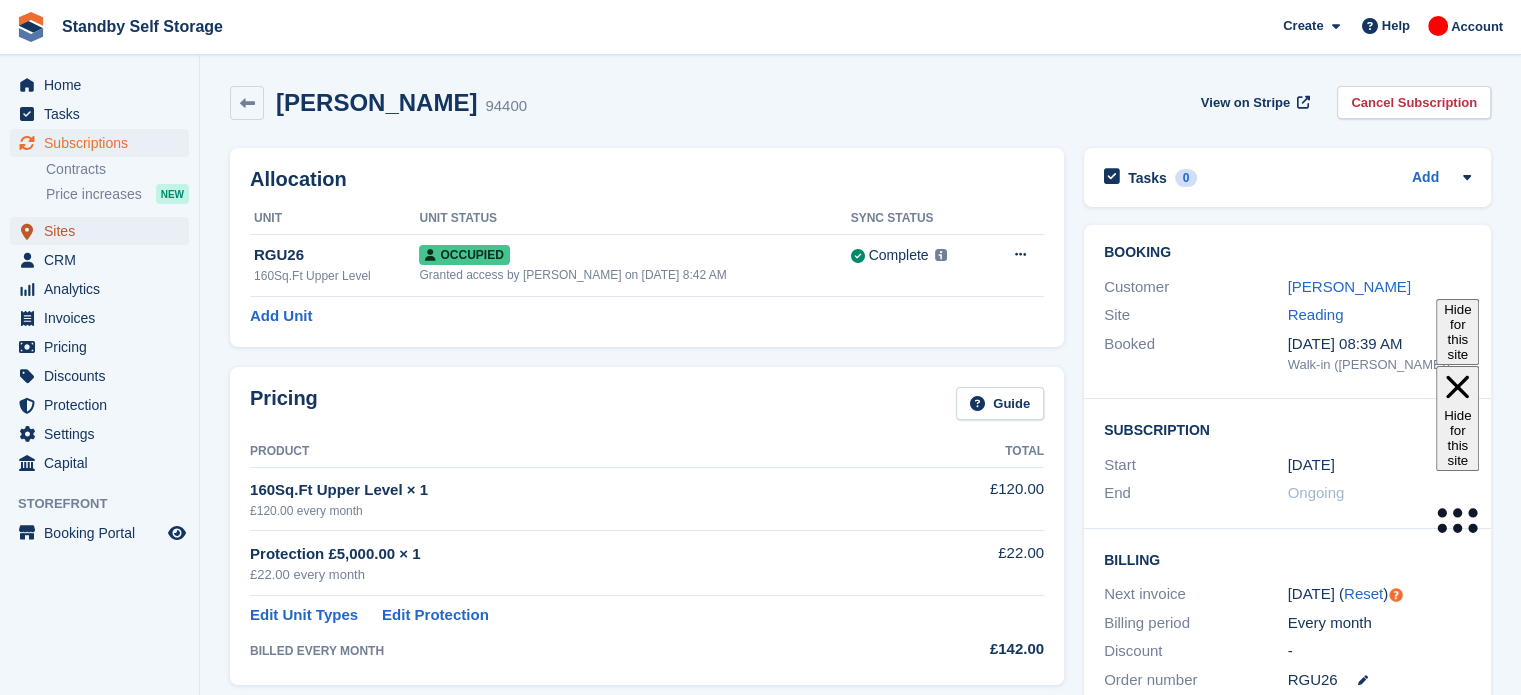 click on "Sites" at bounding box center [104, 231] 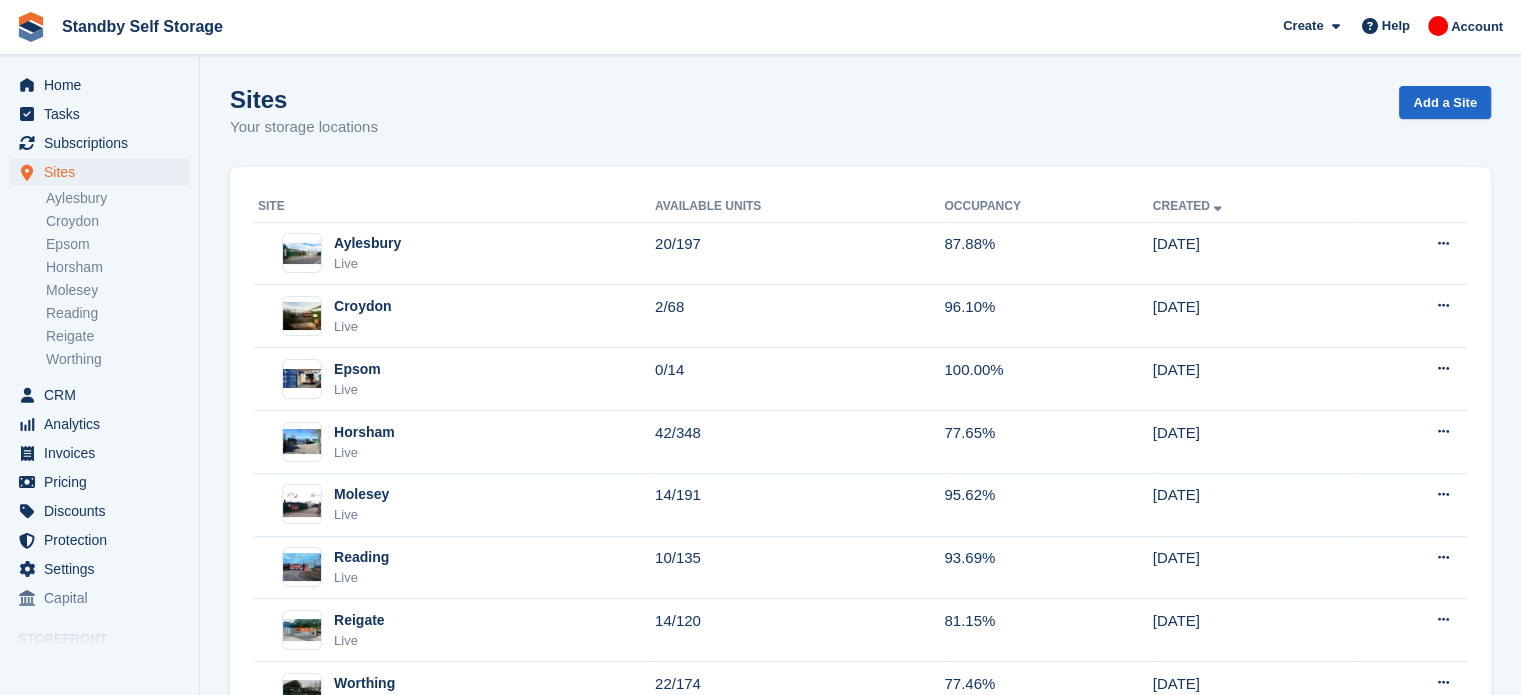 scroll, scrollTop: 85, scrollLeft: 0, axis: vertical 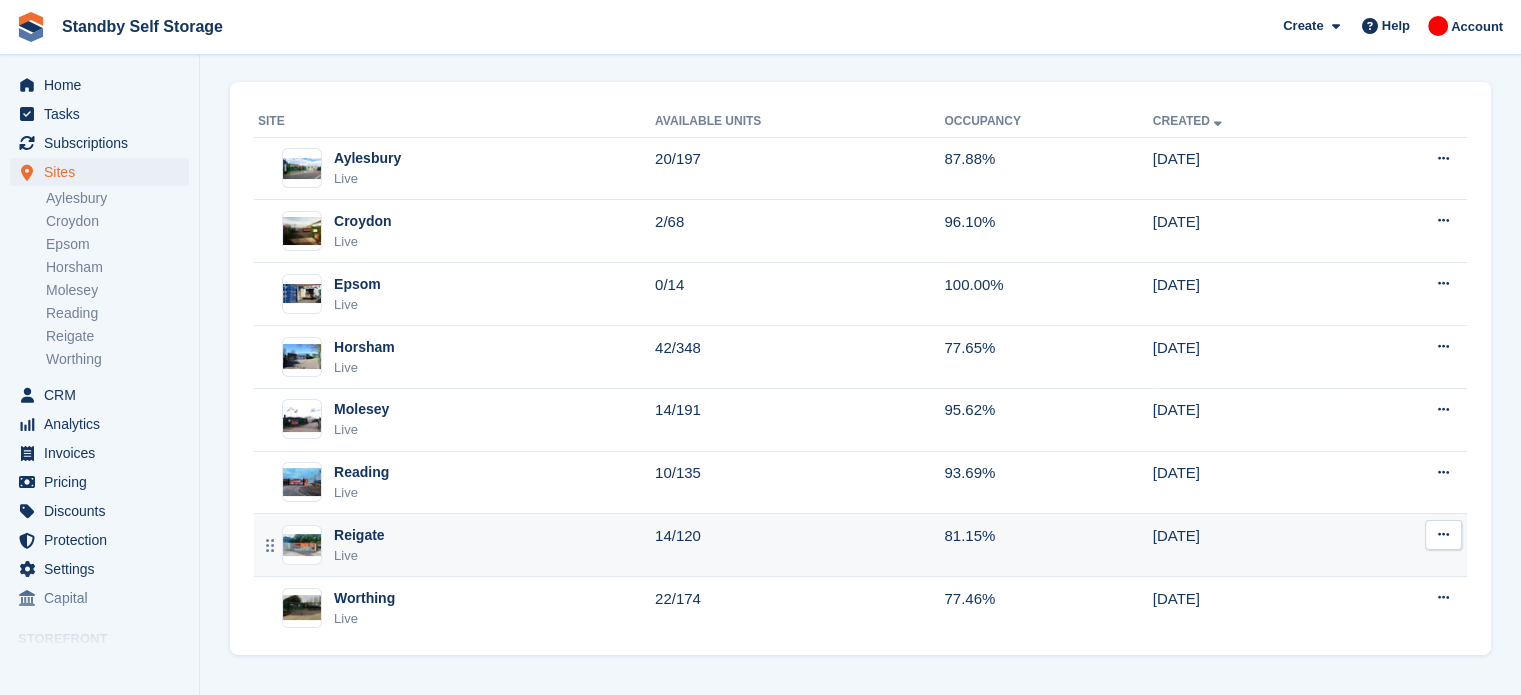 click on "Reigate
Live" at bounding box center [456, 545] 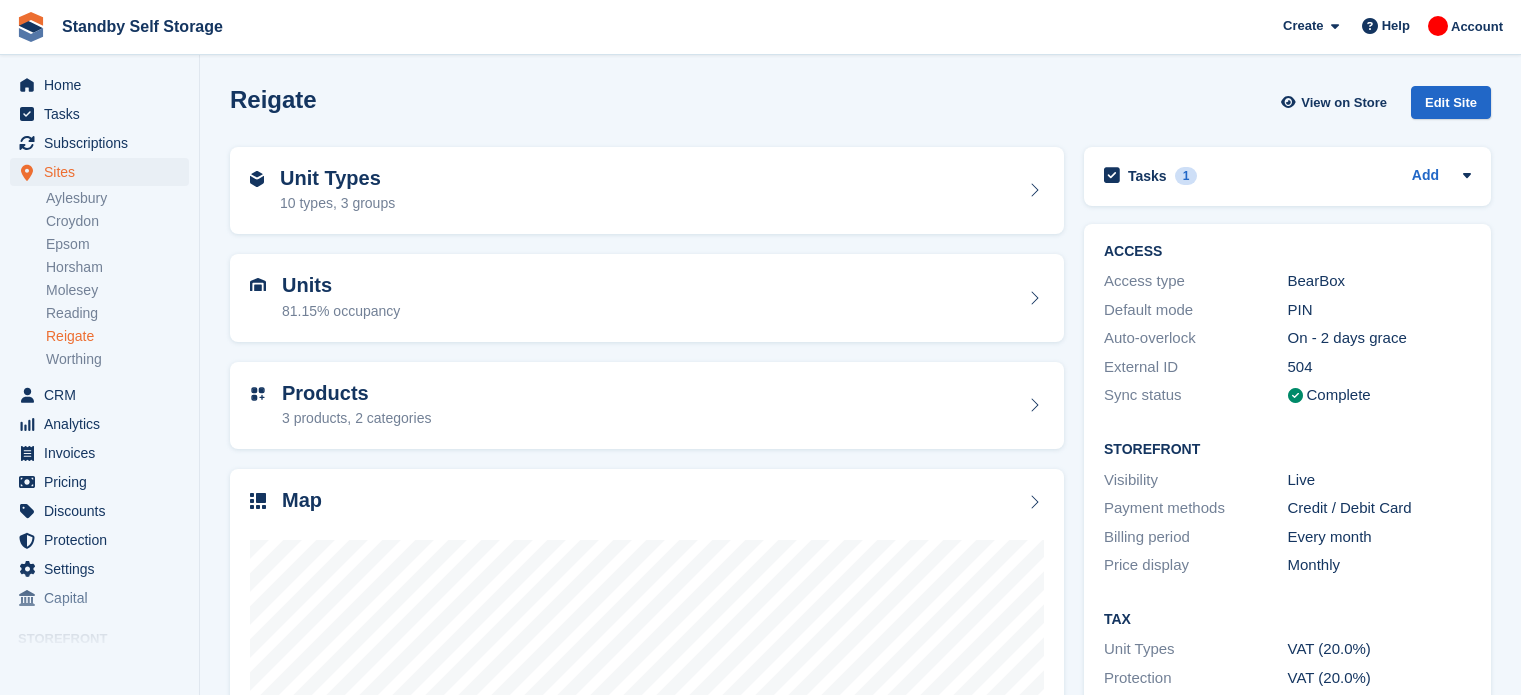 scroll, scrollTop: 0, scrollLeft: 0, axis: both 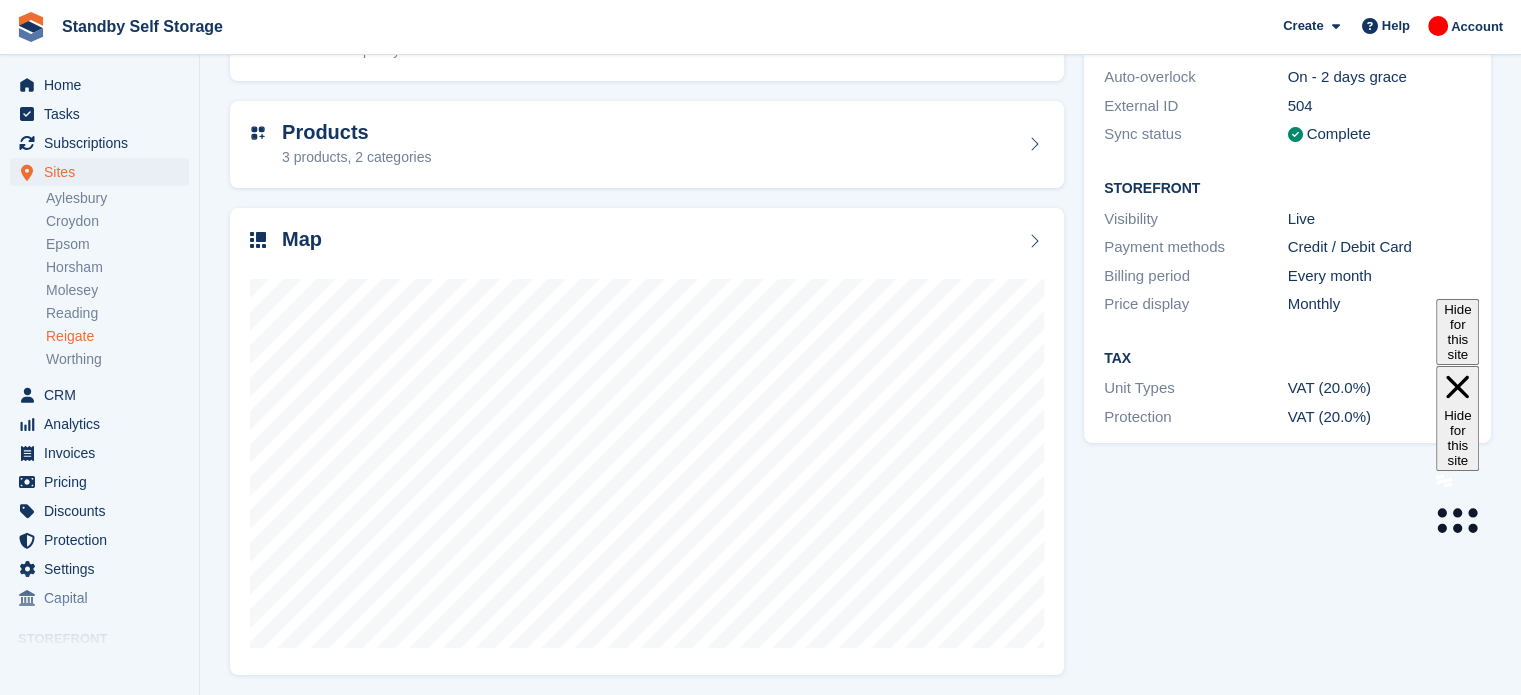 drag, startPoint x: 1530, startPoint y: 216, endPoint x: 1535, endPoint y: 396, distance: 180.06943 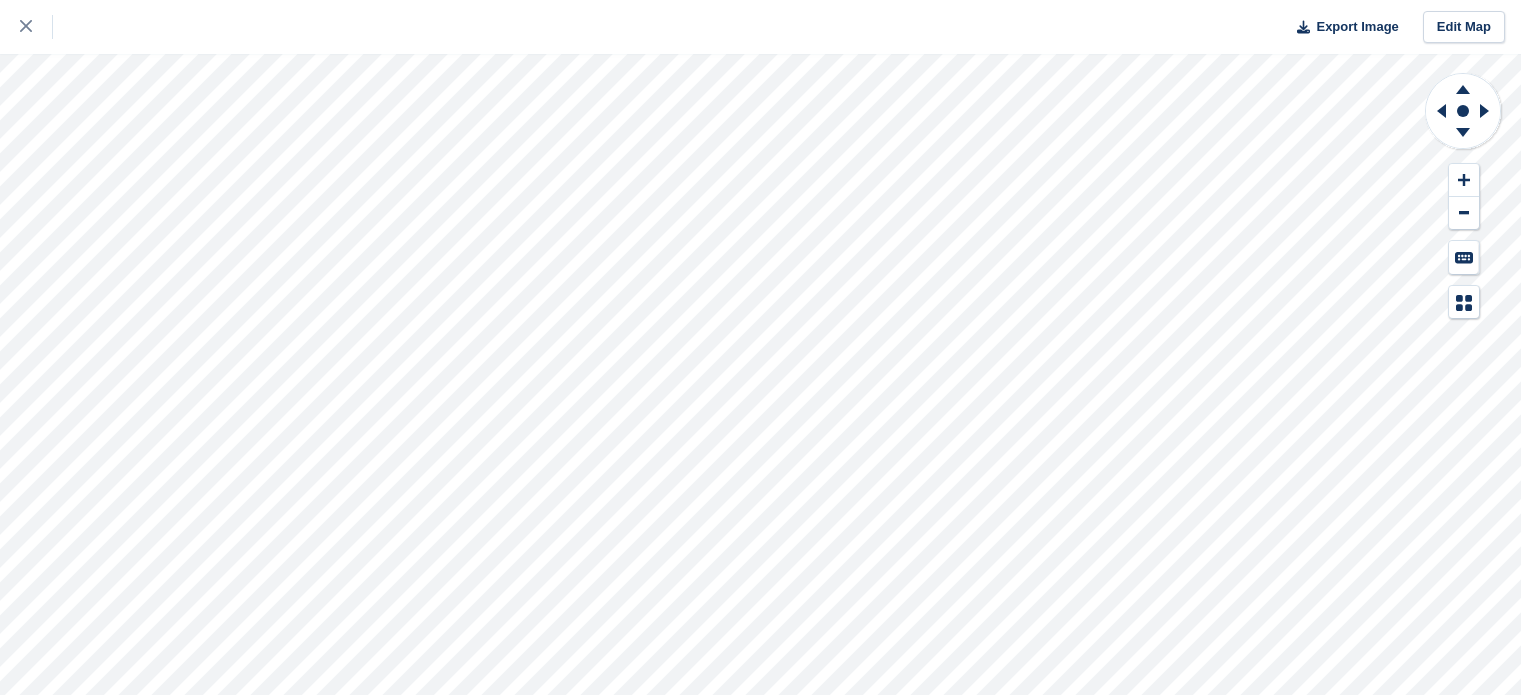 scroll, scrollTop: 0, scrollLeft: 0, axis: both 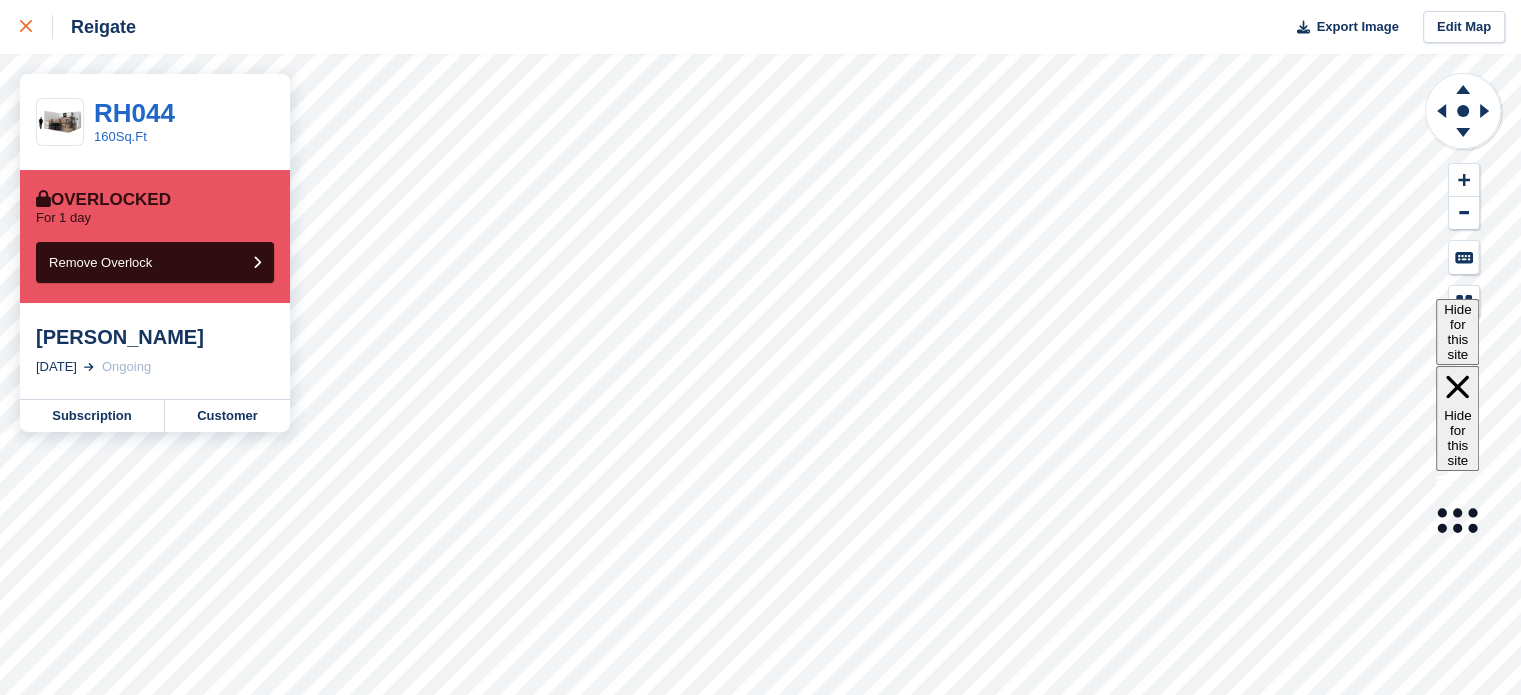 click 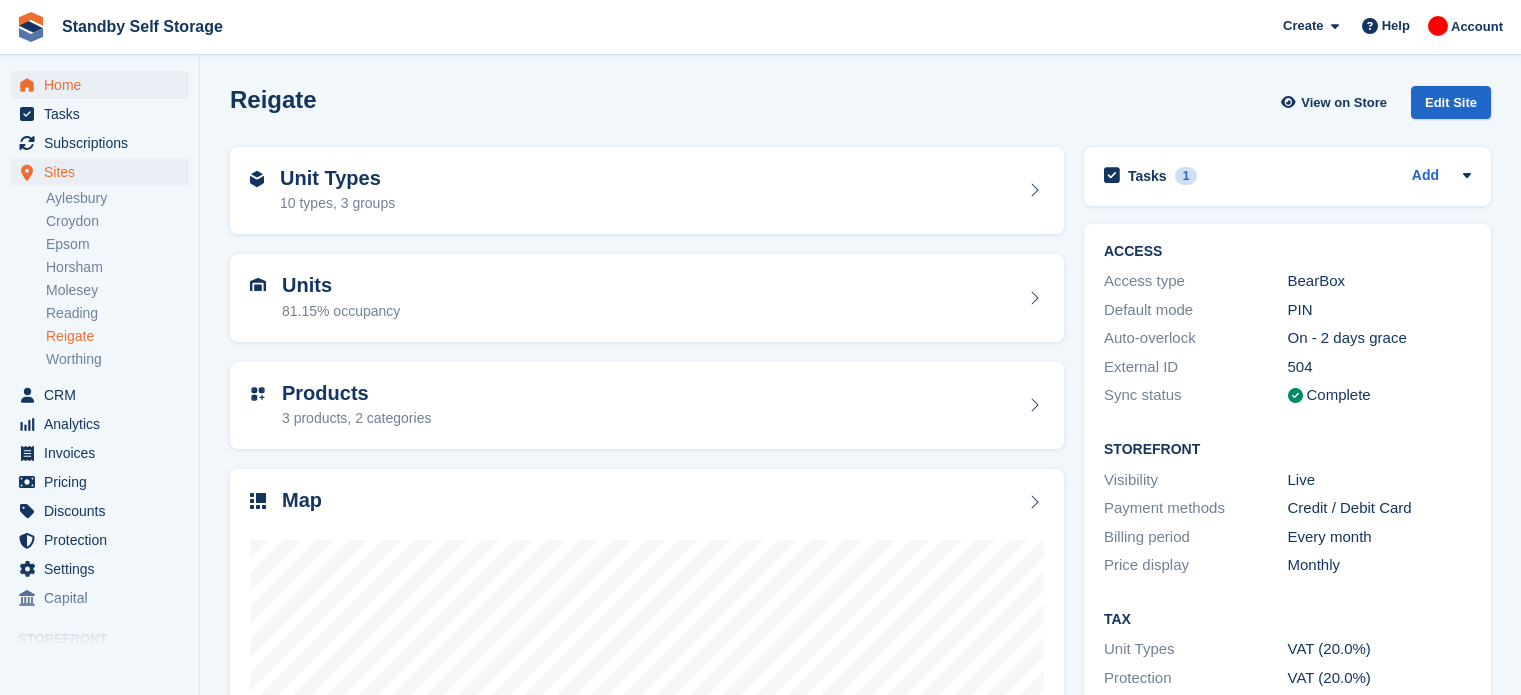 scroll, scrollTop: 0, scrollLeft: 0, axis: both 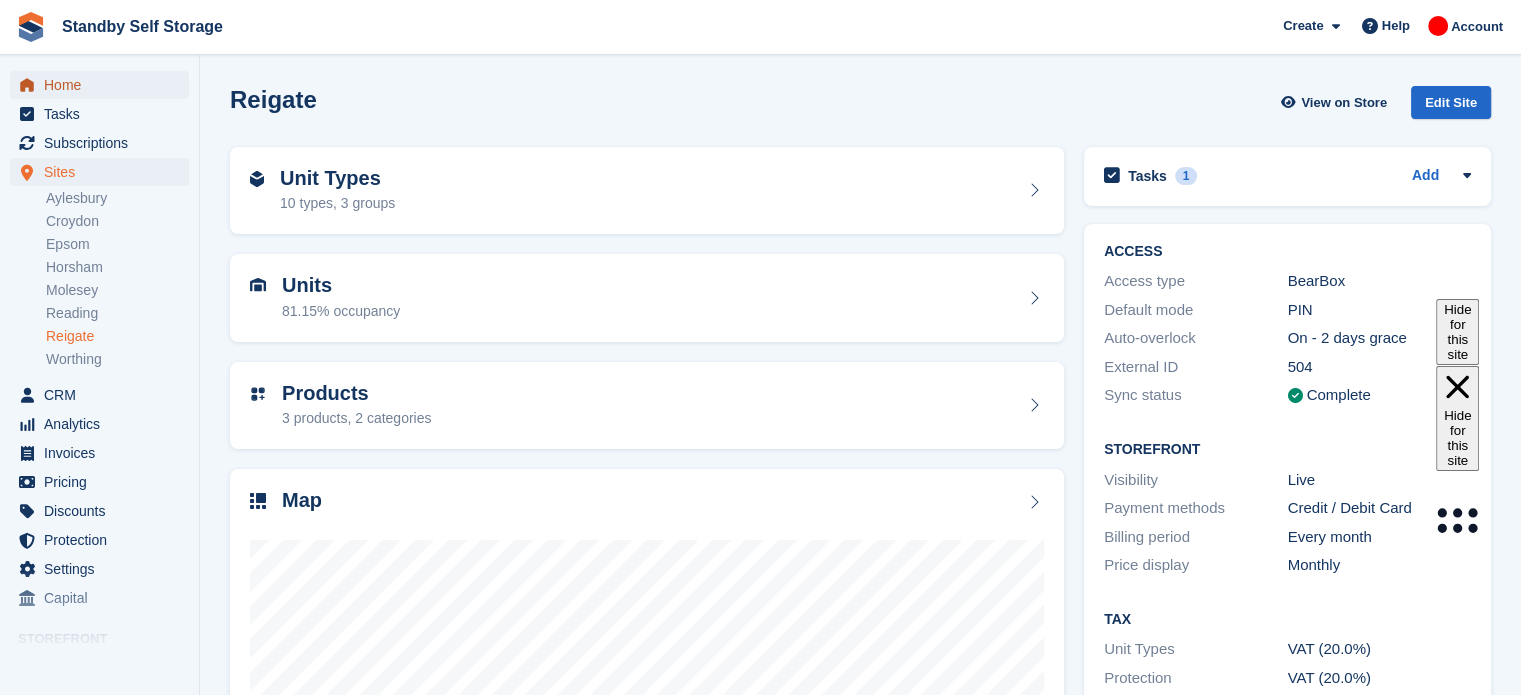 click on "Home" at bounding box center [104, 85] 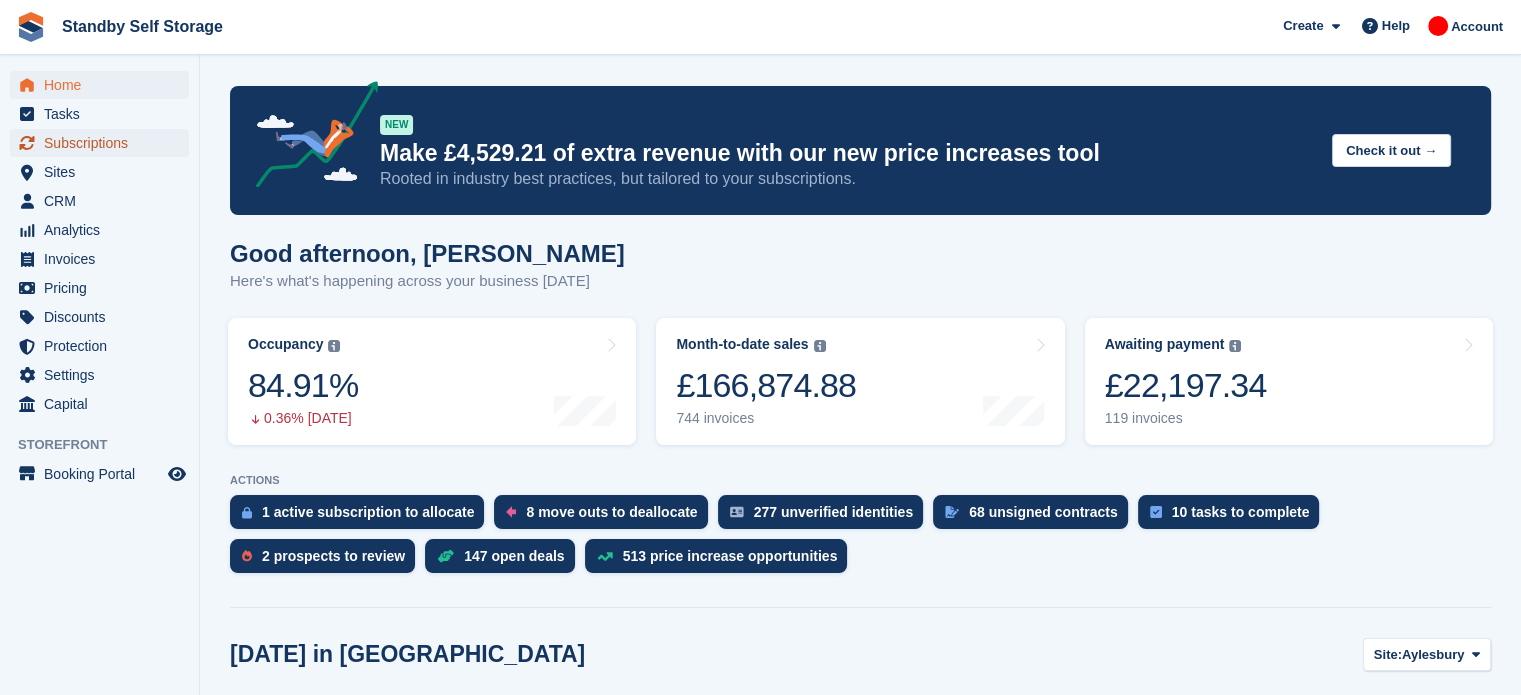 click on "Subscriptions" at bounding box center [104, 143] 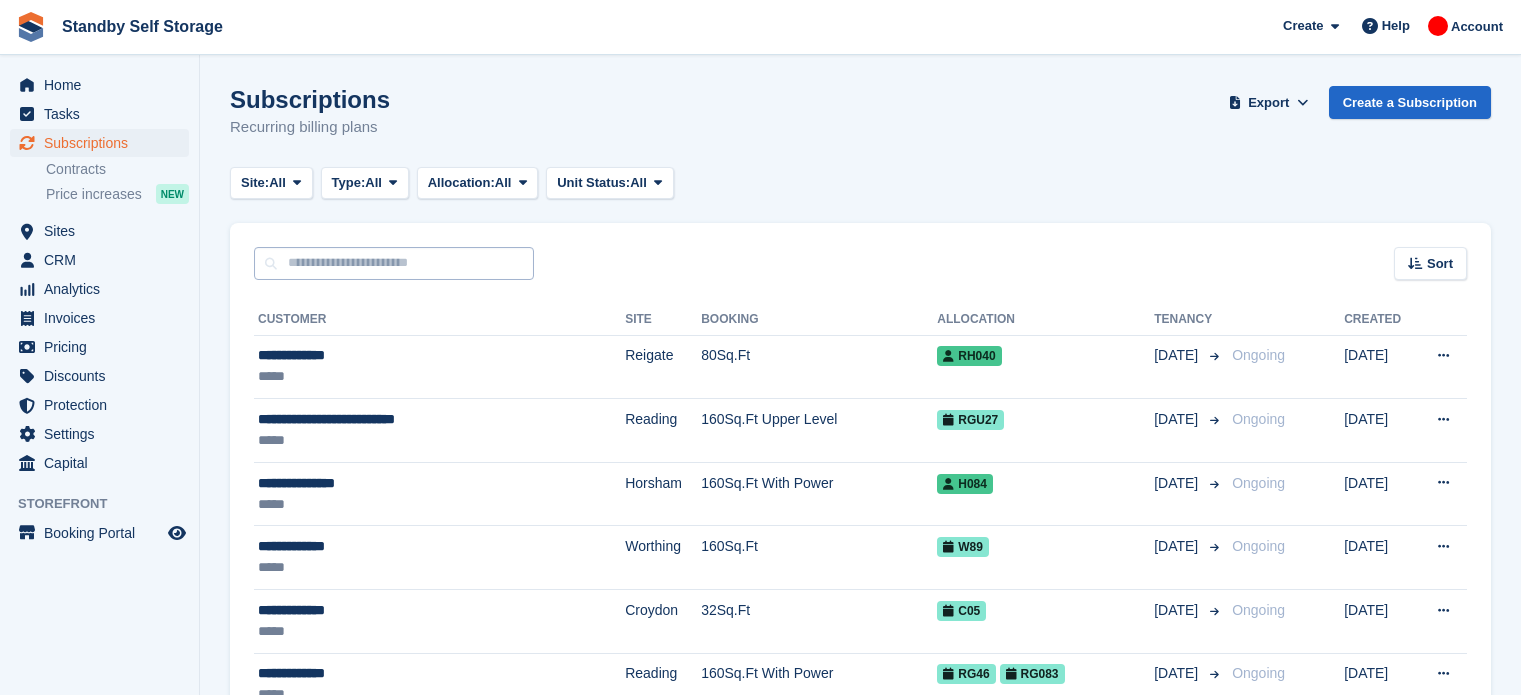 scroll, scrollTop: 0, scrollLeft: 0, axis: both 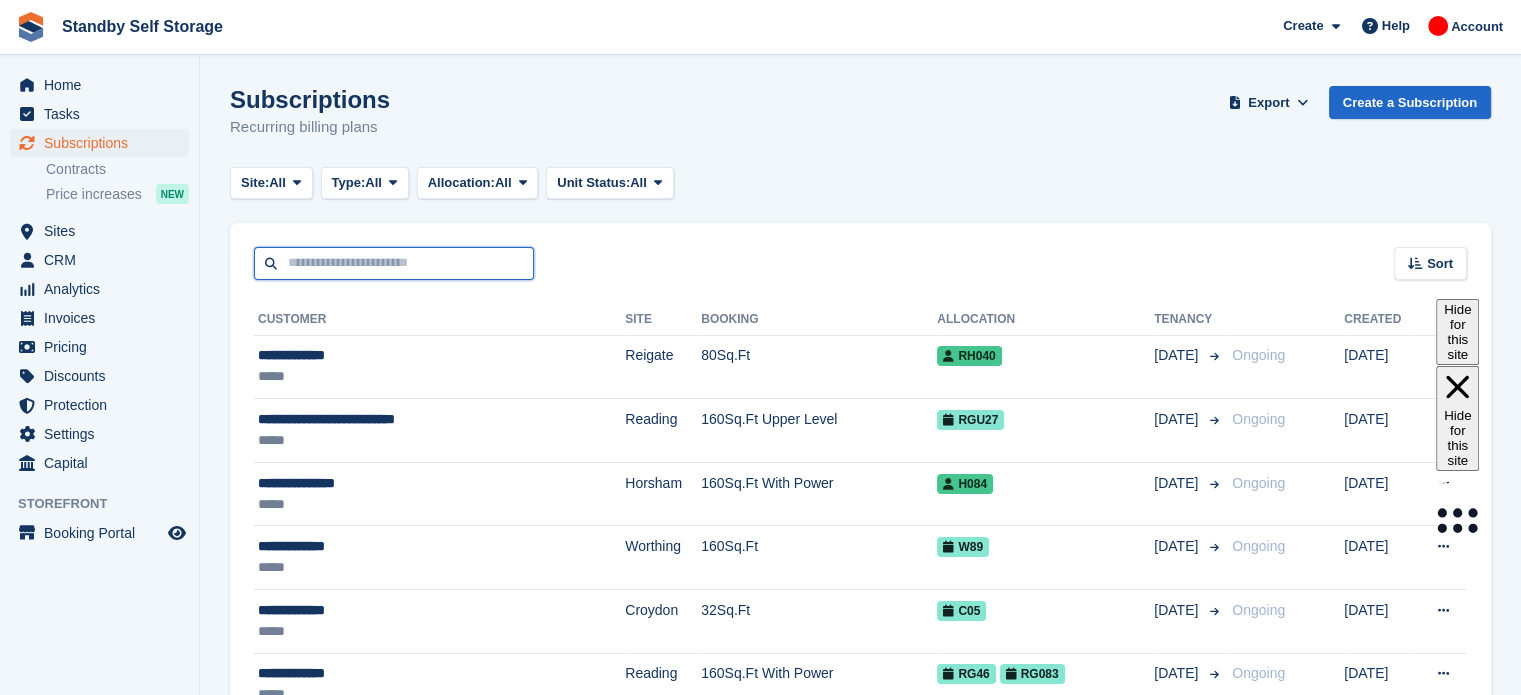 click at bounding box center (394, 263) 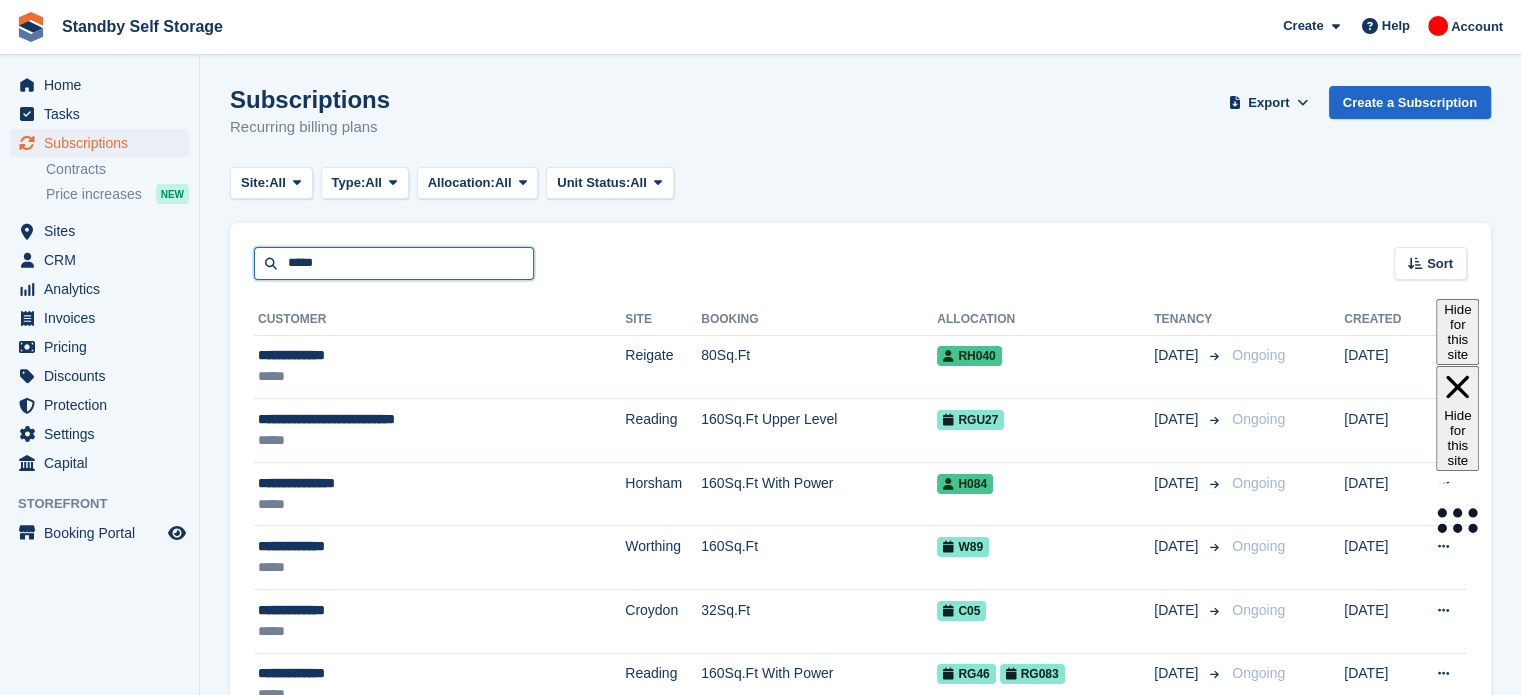 type on "*****" 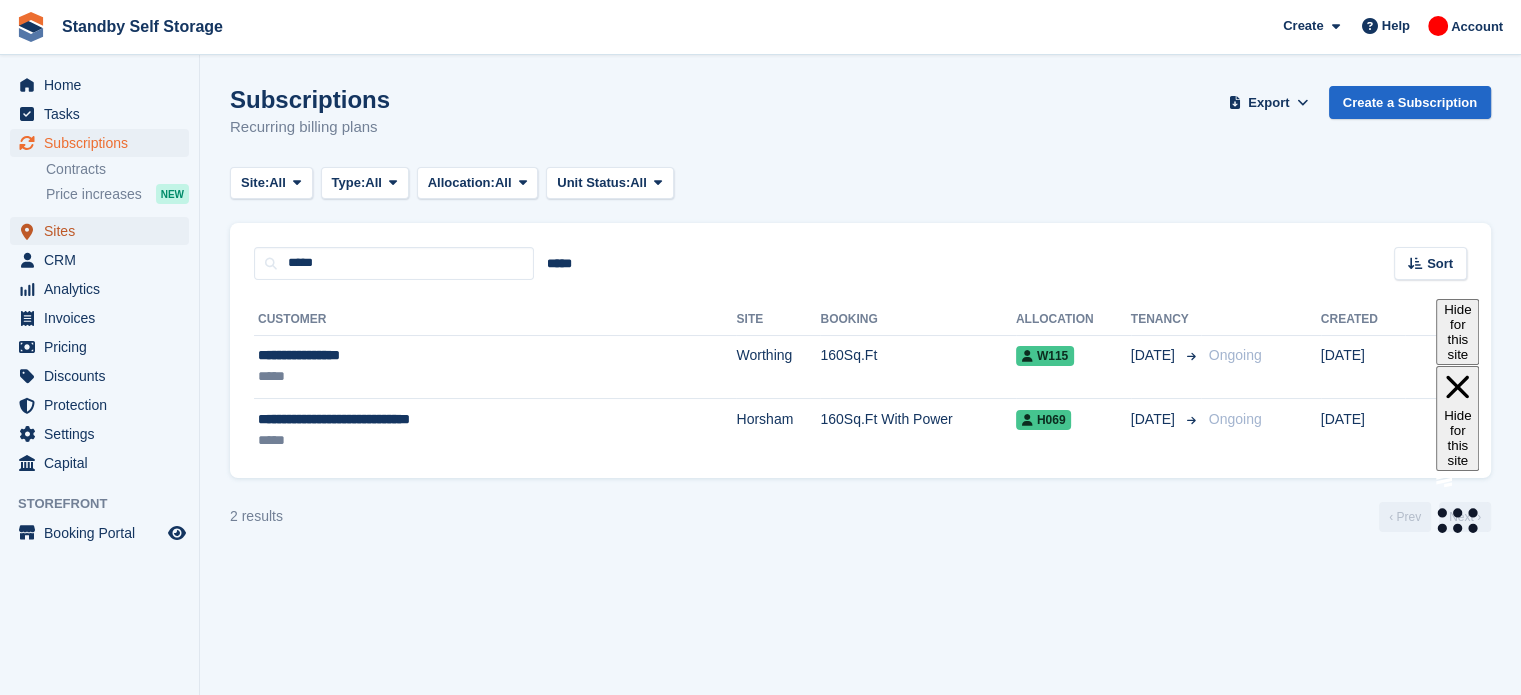 click on "Sites" at bounding box center (104, 231) 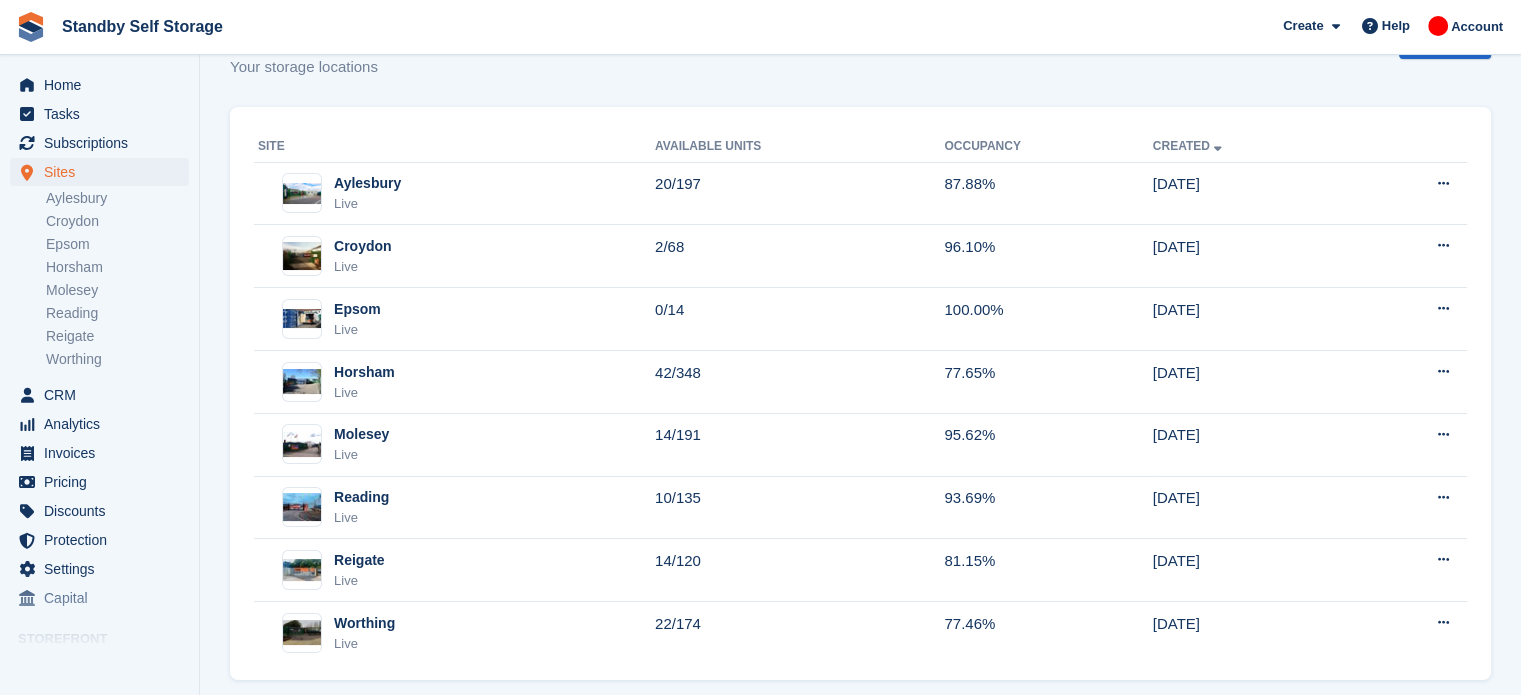 scroll, scrollTop: 85, scrollLeft: 0, axis: vertical 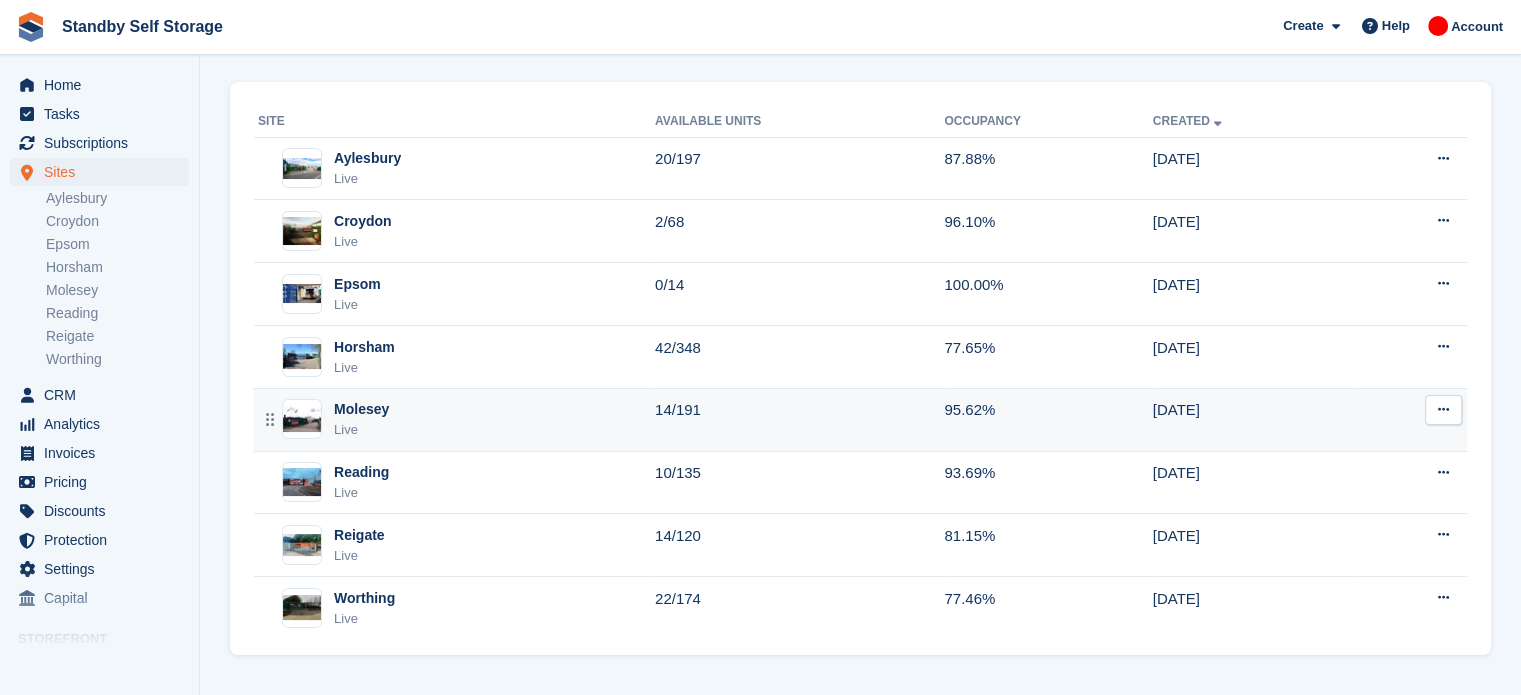 click on "14/191" at bounding box center [799, 419] 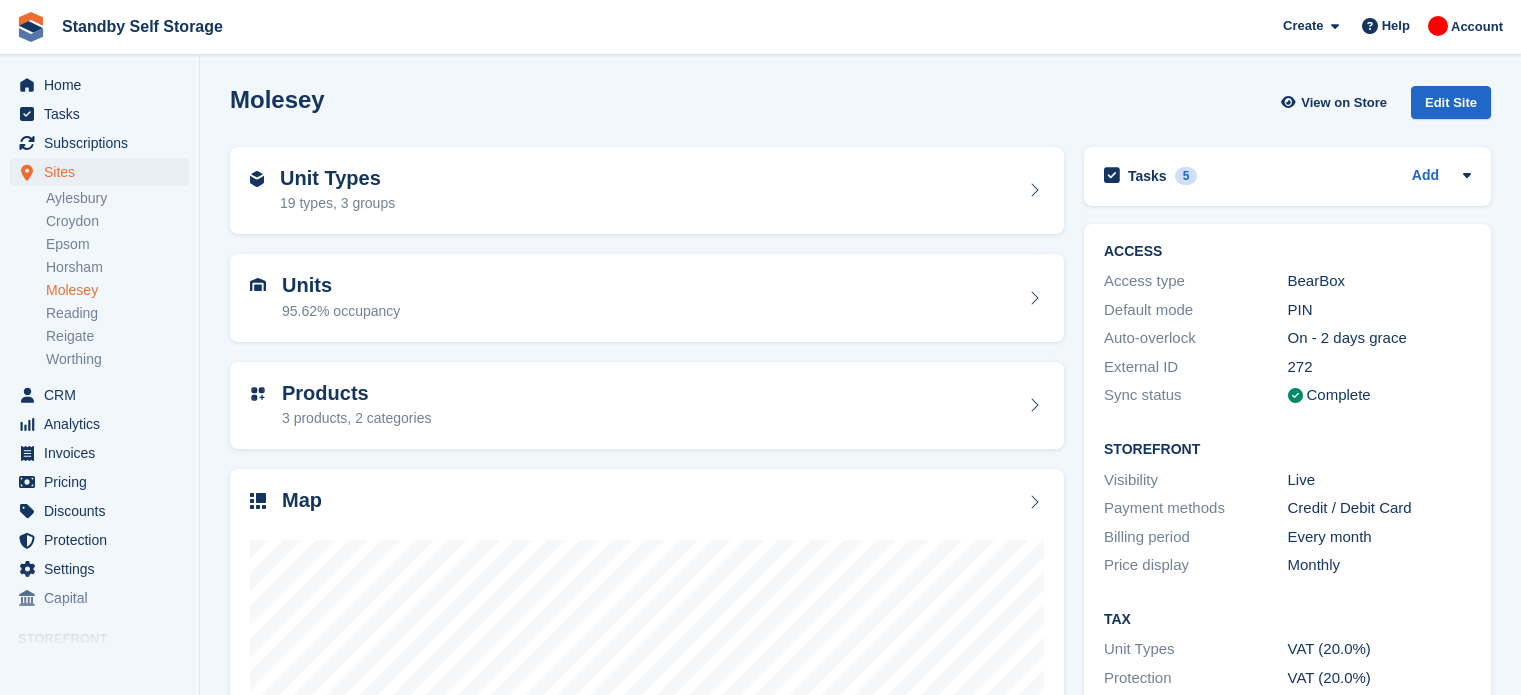 scroll, scrollTop: 0, scrollLeft: 0, axis: both 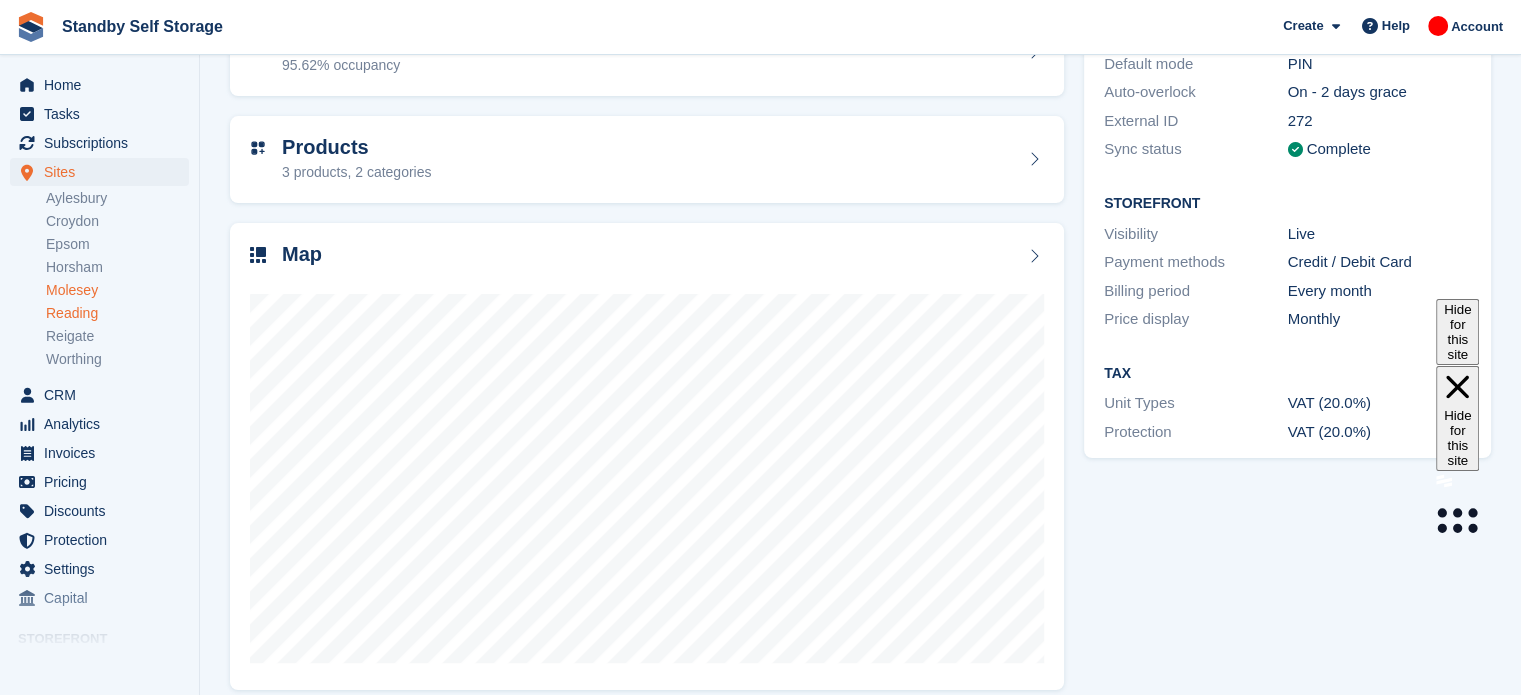 click on "Reading" at bounding box center [117, 313] 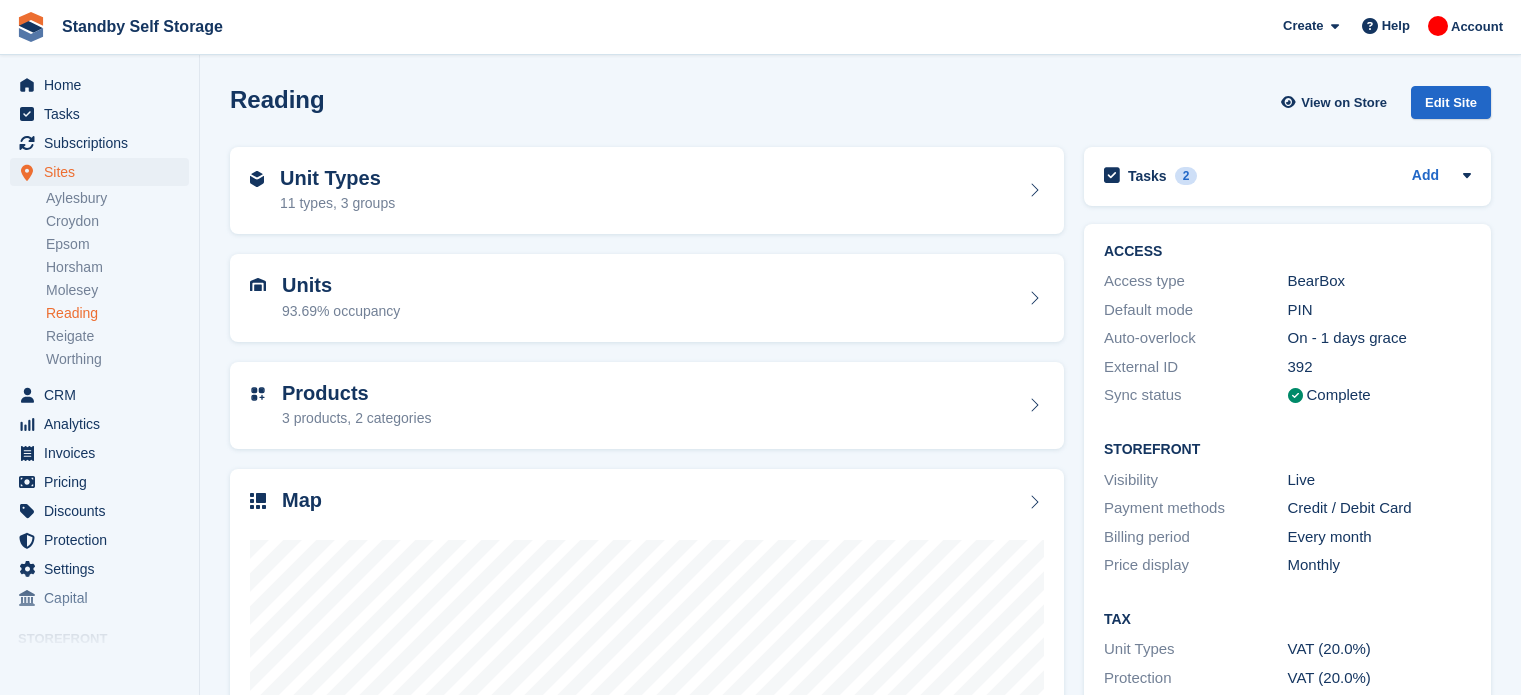 scroll, scrollTop: 0, scrollLeft: 0, axis: both 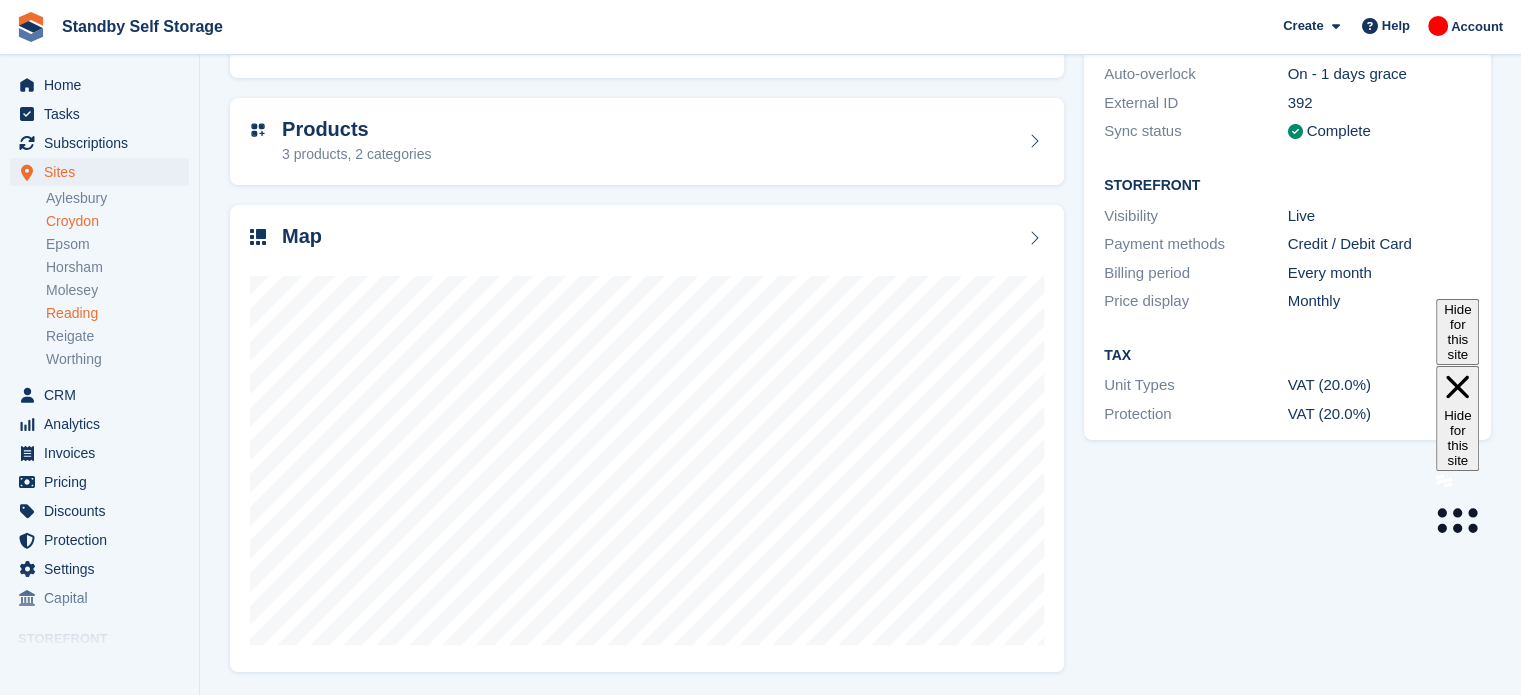 click on "Croydon" at bounding box center [117, 221] 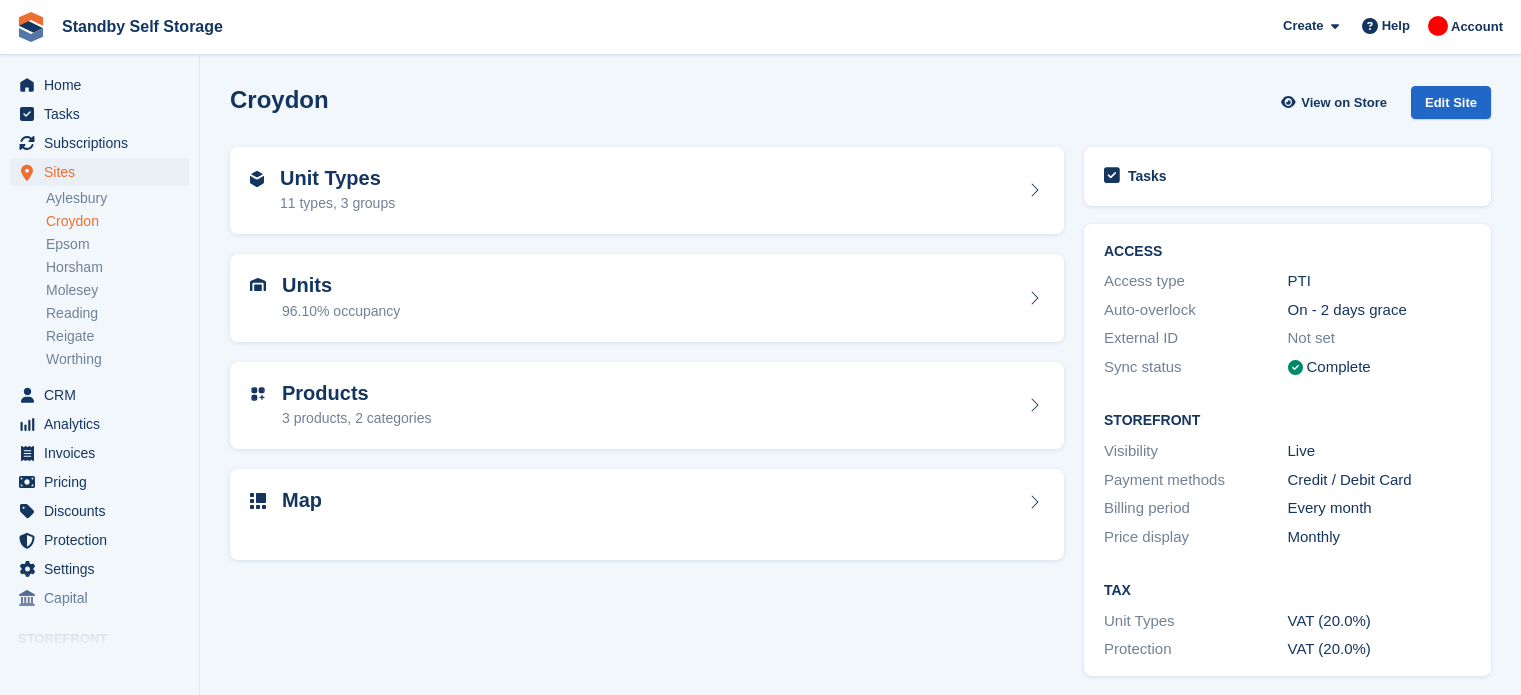 scroll, scrollTop: 0, scrollLeft: 0, axis: both 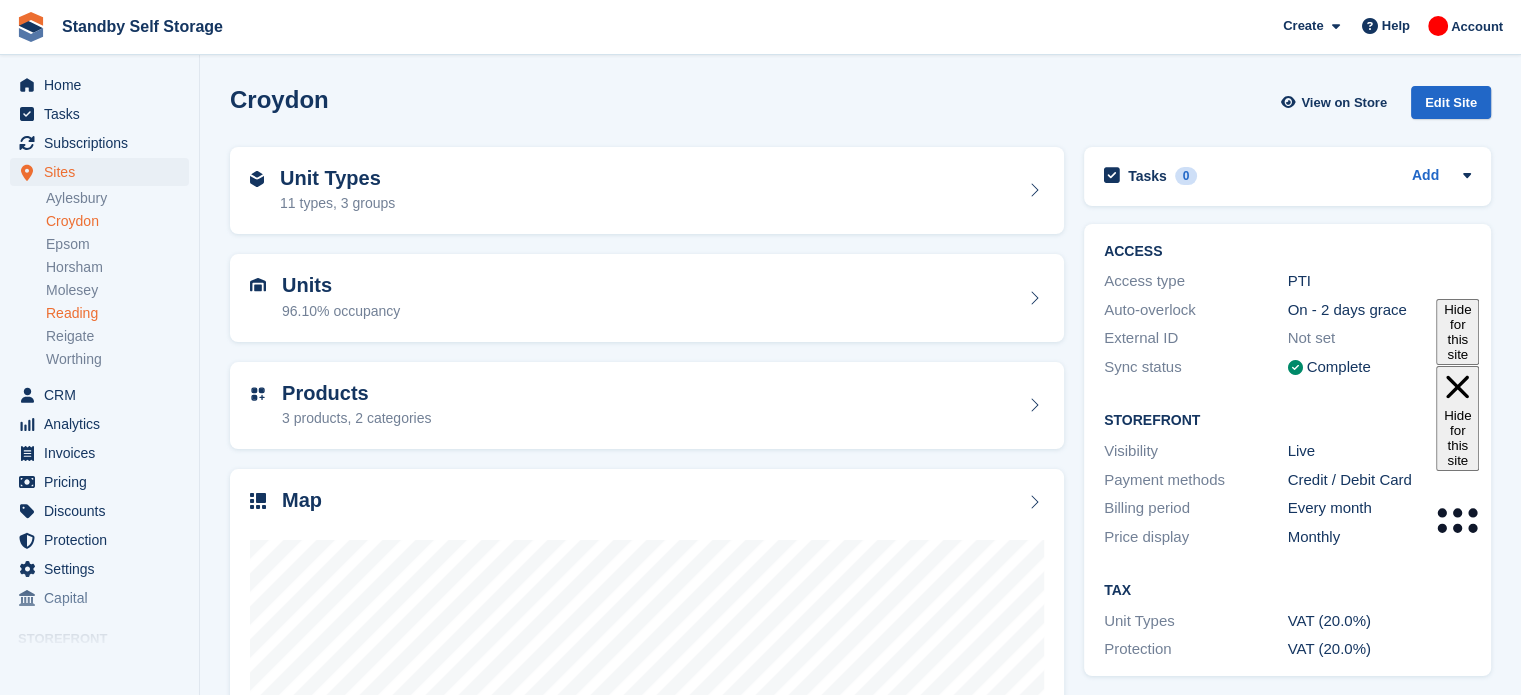 click on "Reading" at bounding box center [117, 313] 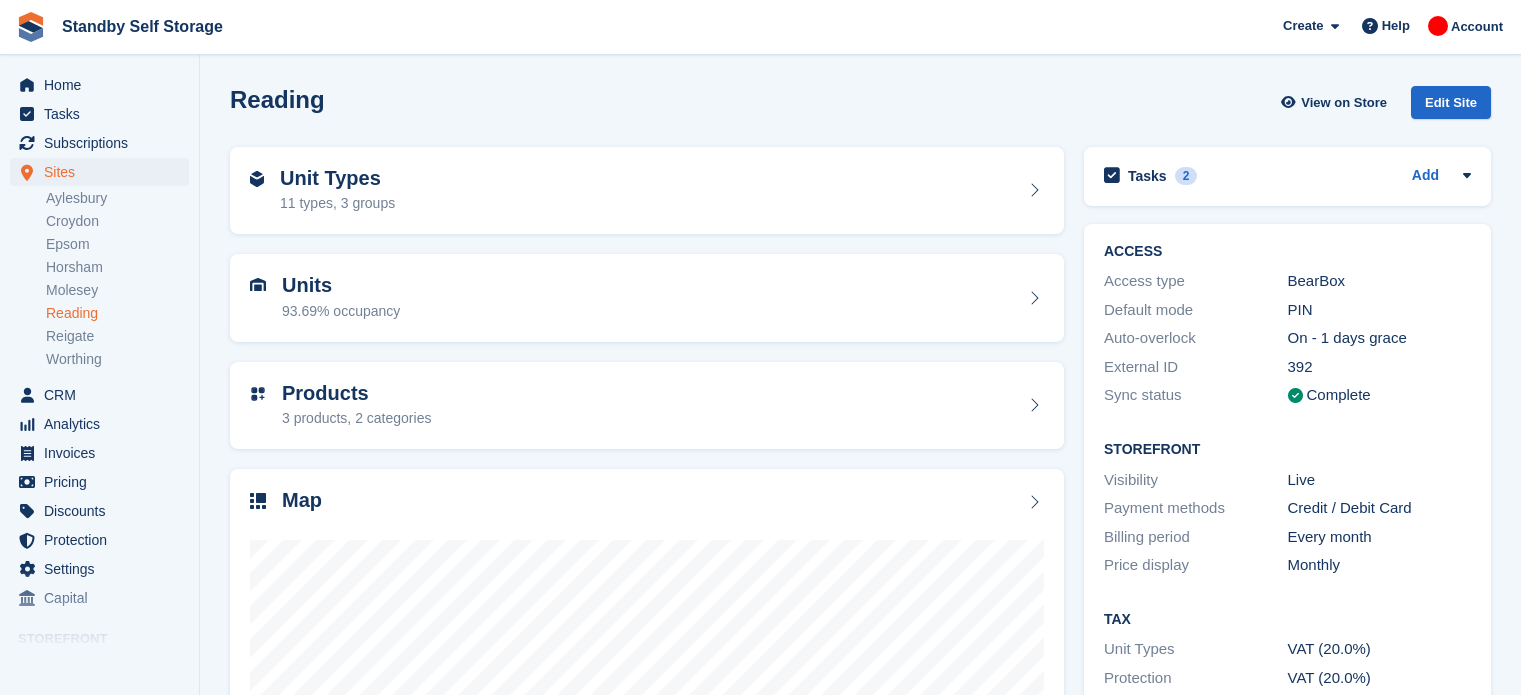 scroll, scrollTop: 0, scrollLeft: 0, axis: both 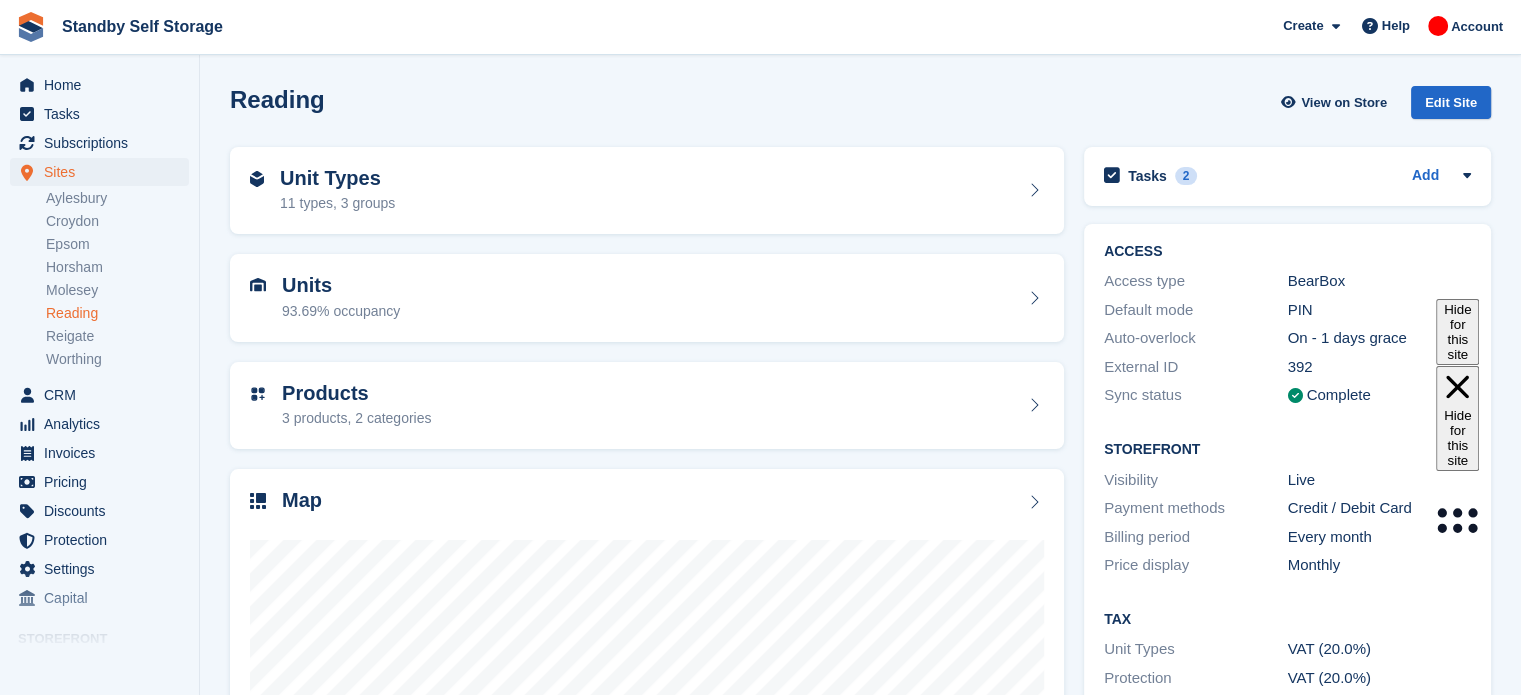 click on "Molesey" at bounding box center (117, 290) 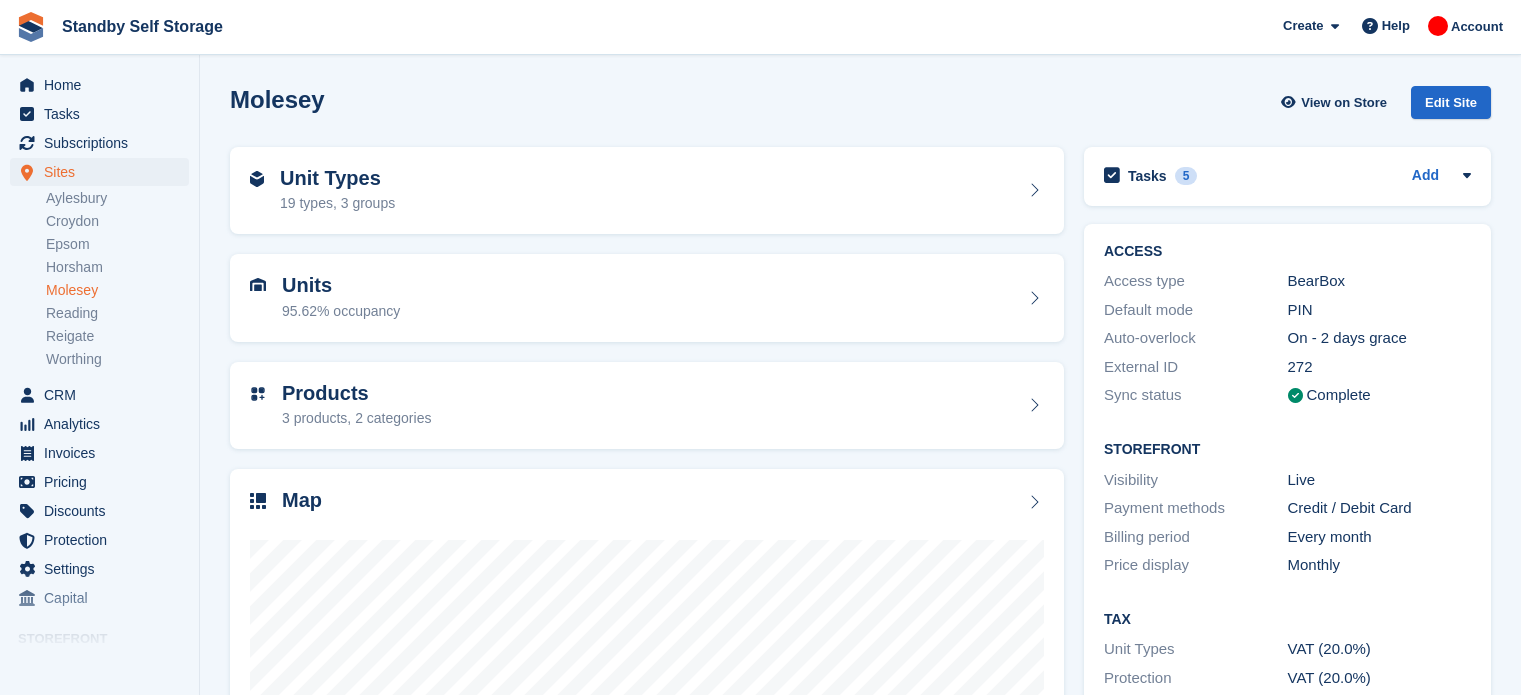 scroll, scrollTop: 0, scrollLeft: 0, axis: both 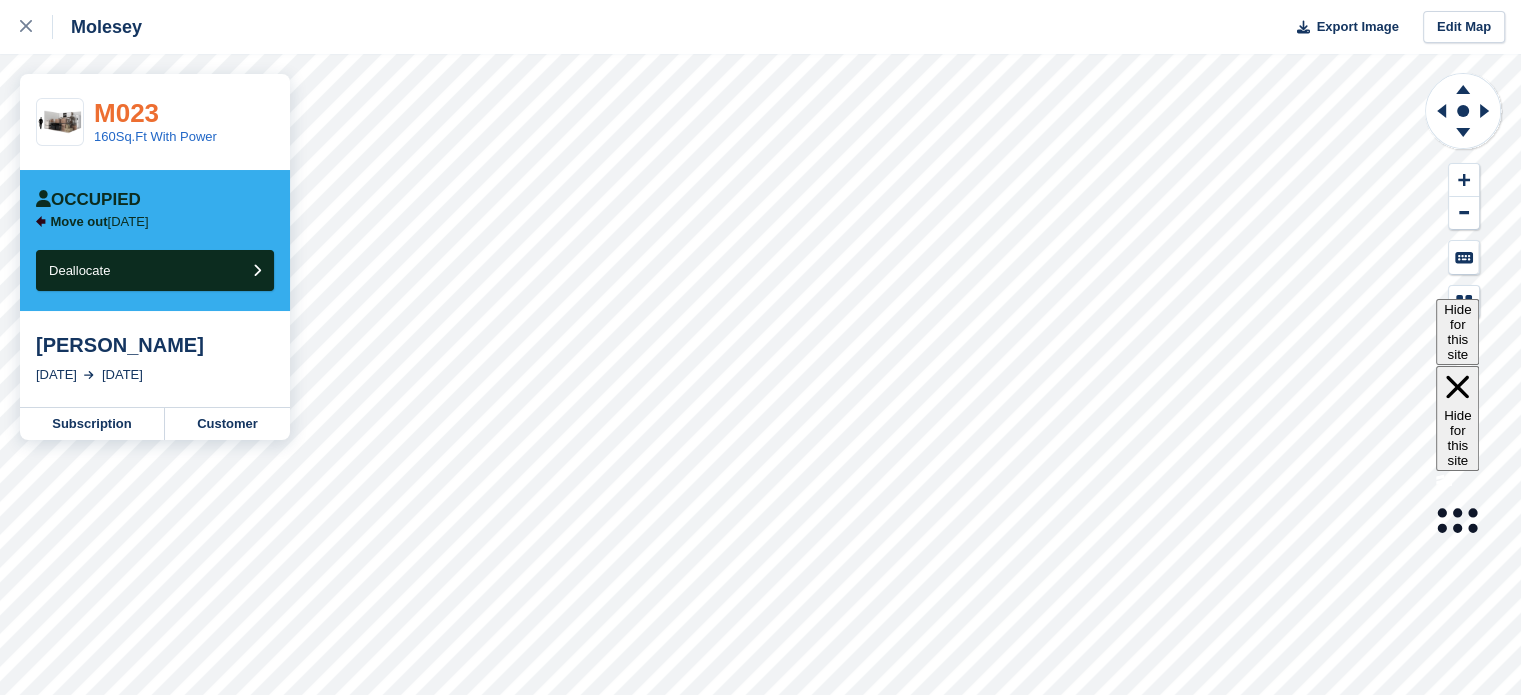 click on "M023" at bounding box center [126, 113] 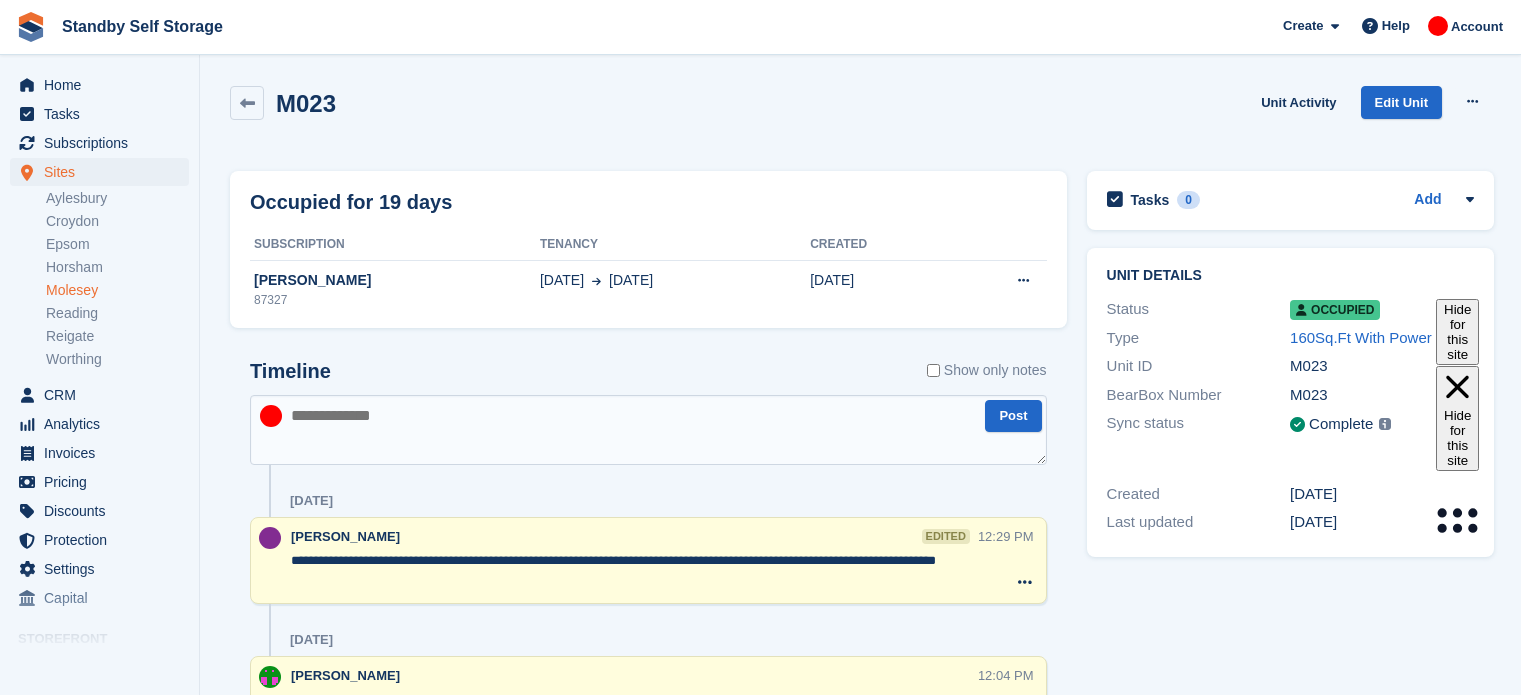 scroll, scrollTop: 0, scrollLeft: 0, axis: both 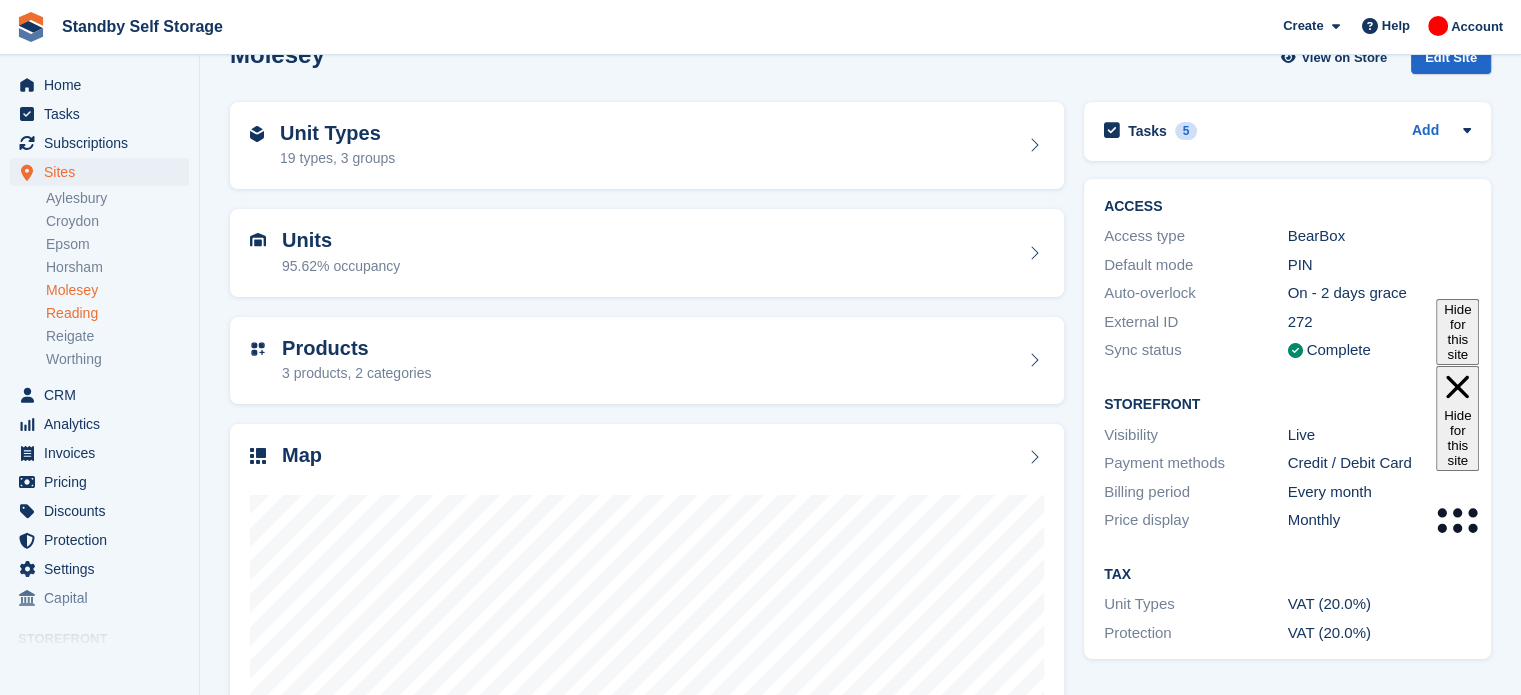 click on "Reading" at bounding box center (117, 313) 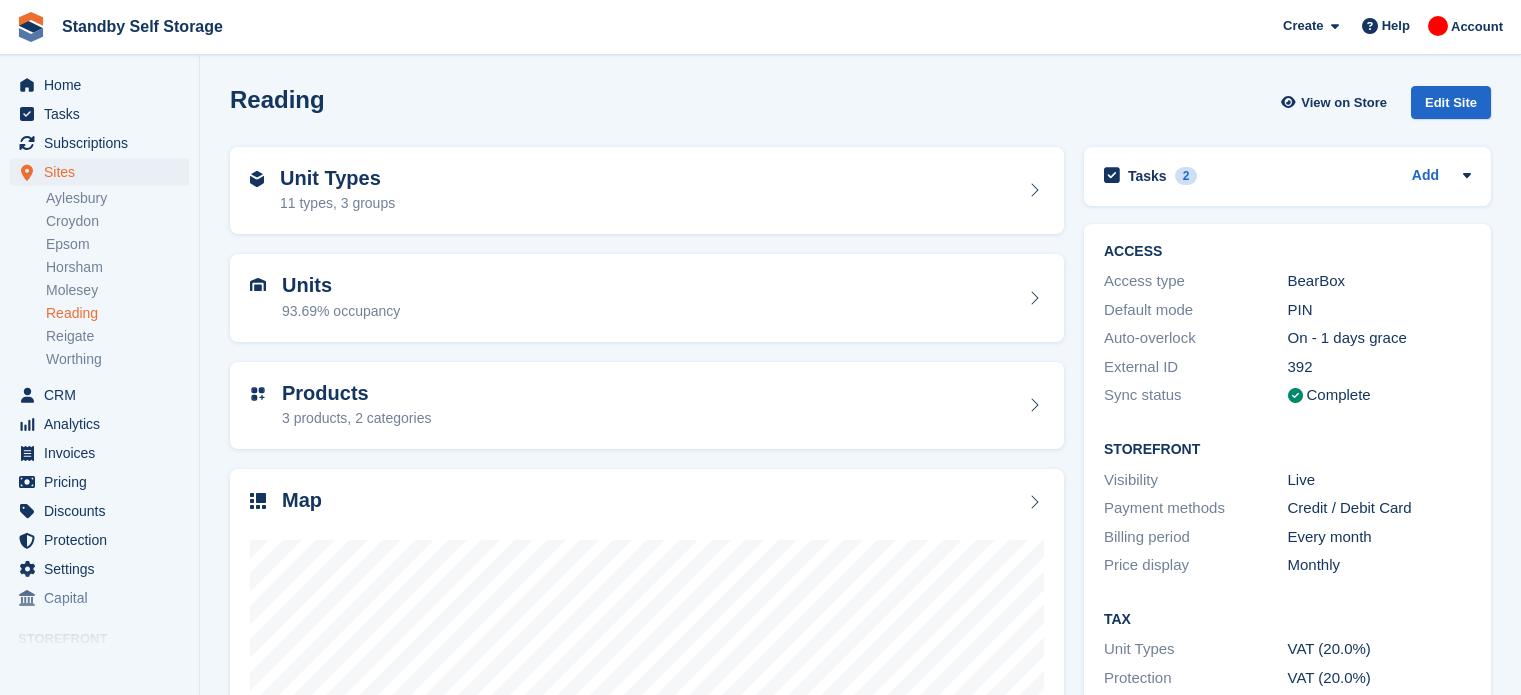 scroll, scrollTop: 0, scrollLeft: 0, axis: both 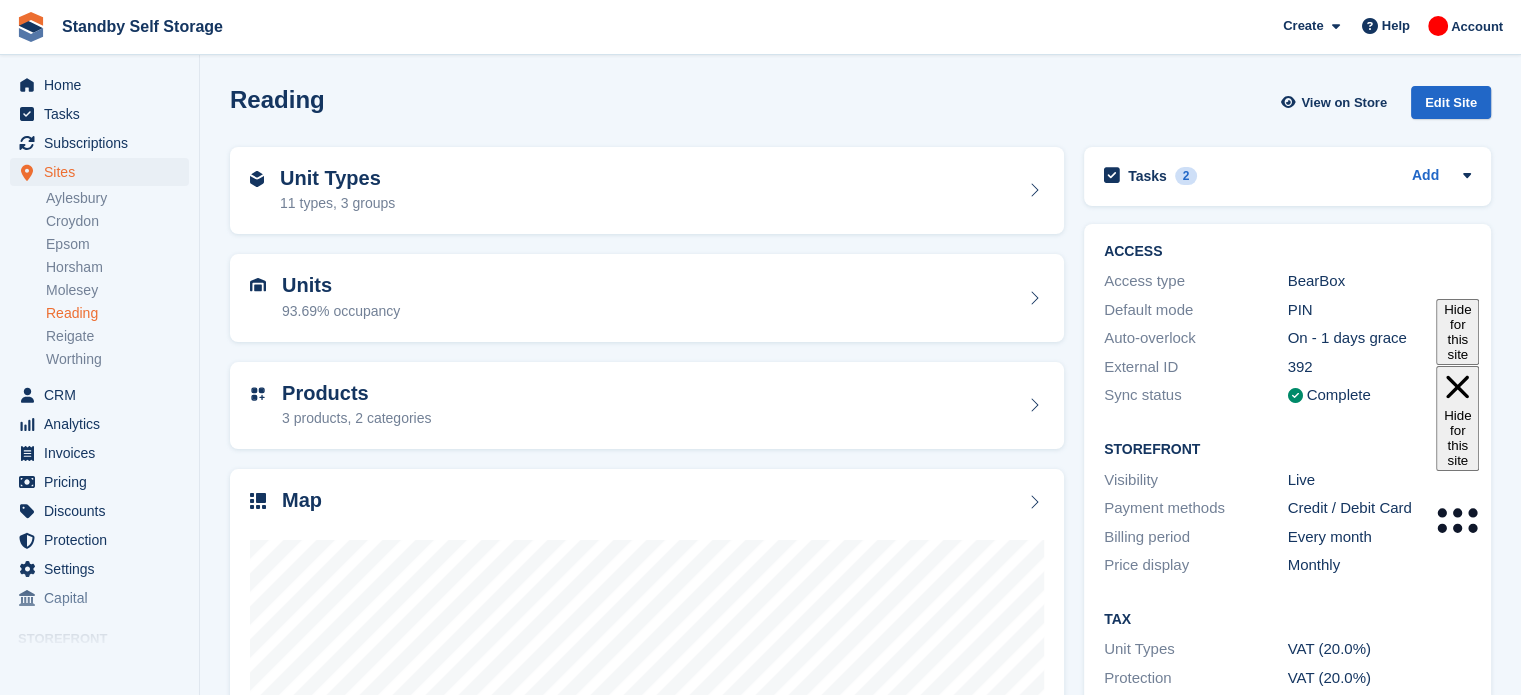 click on "Reigate" at bounding box center [117, 336] 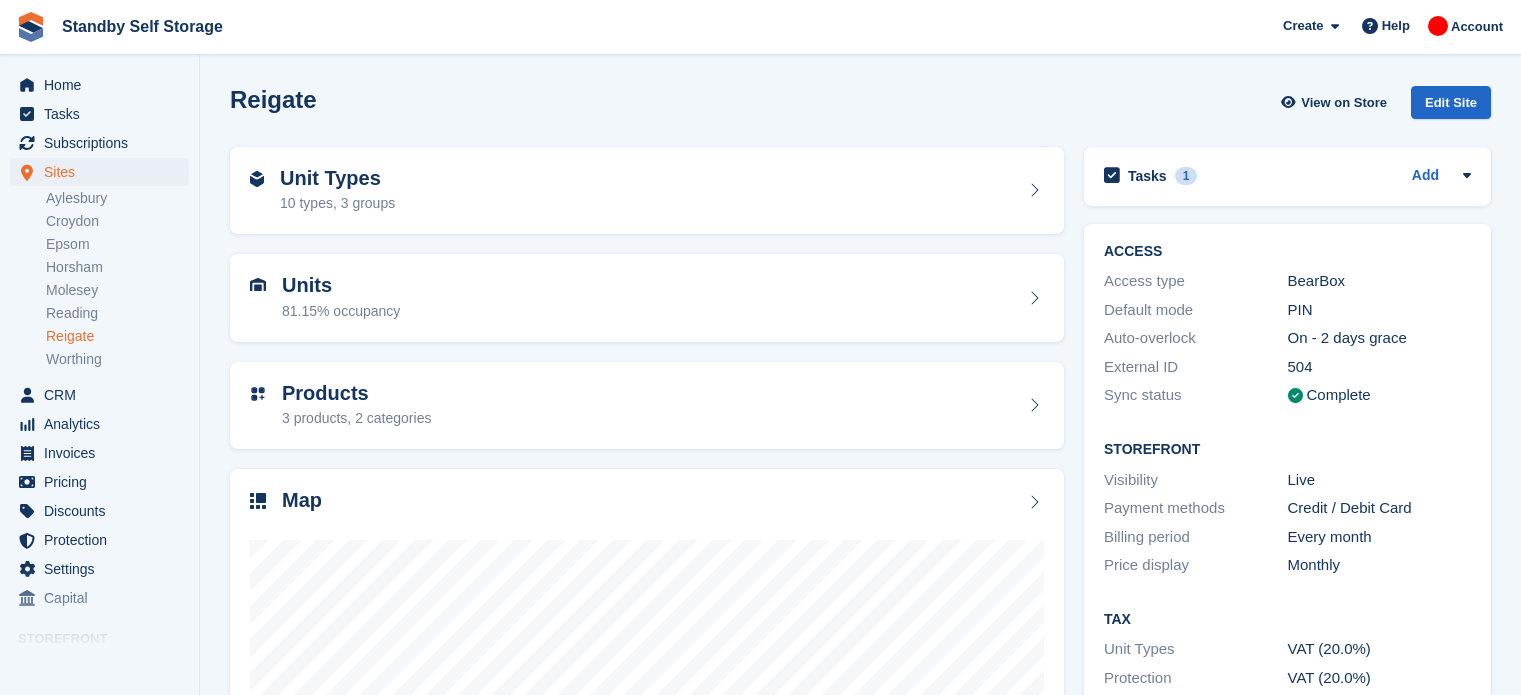 scroll, scrollTop: 0, scrollLeft: 0, axis: both 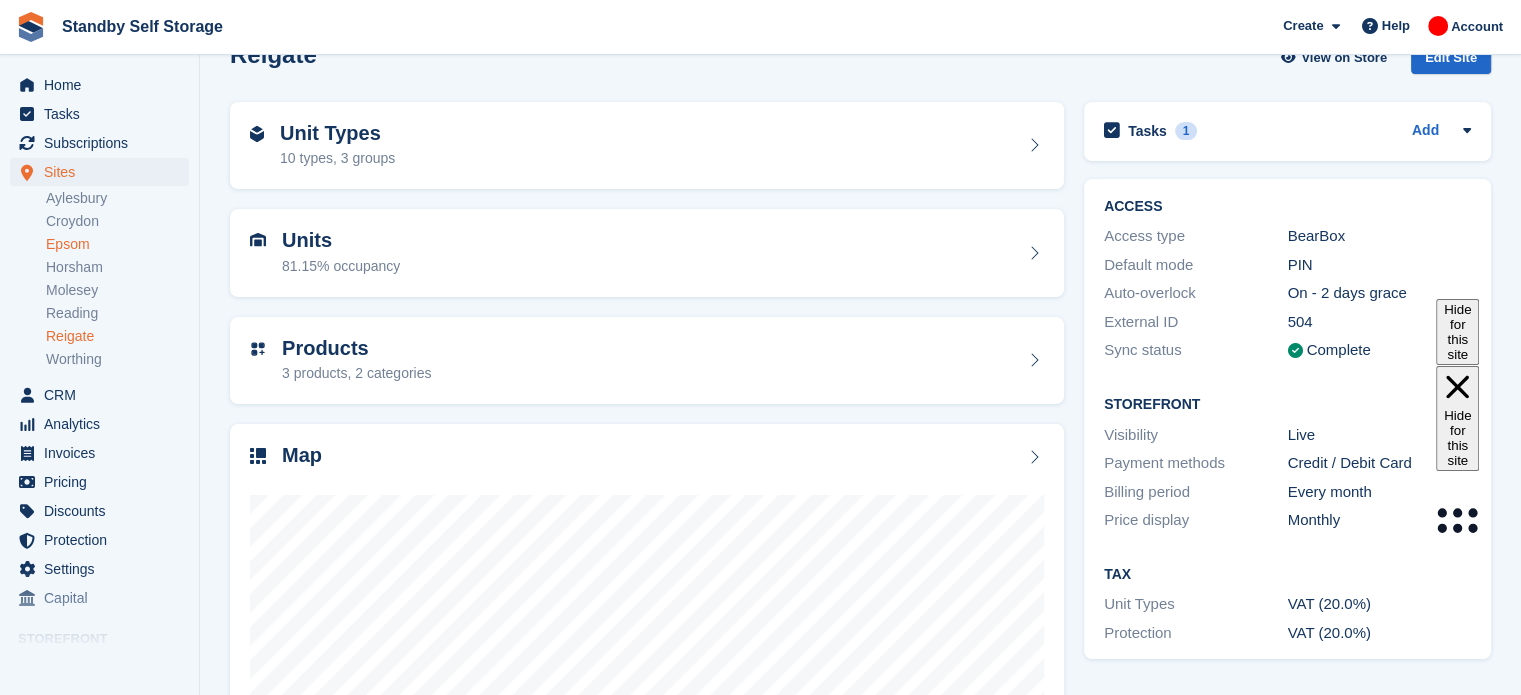 click on "Epsom" at bounding box center (117, 244) 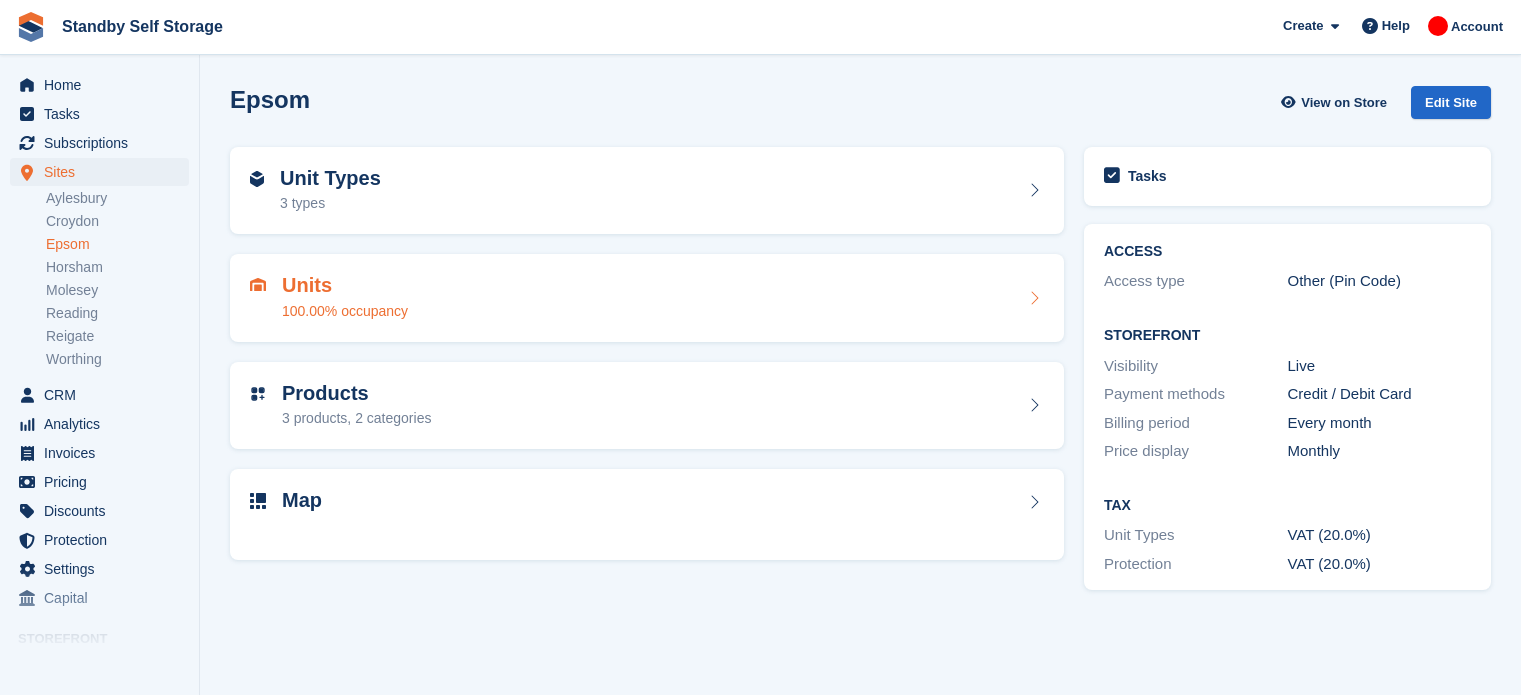 scroll, scrollTop: 0, scrollLeft: 0, axis: both 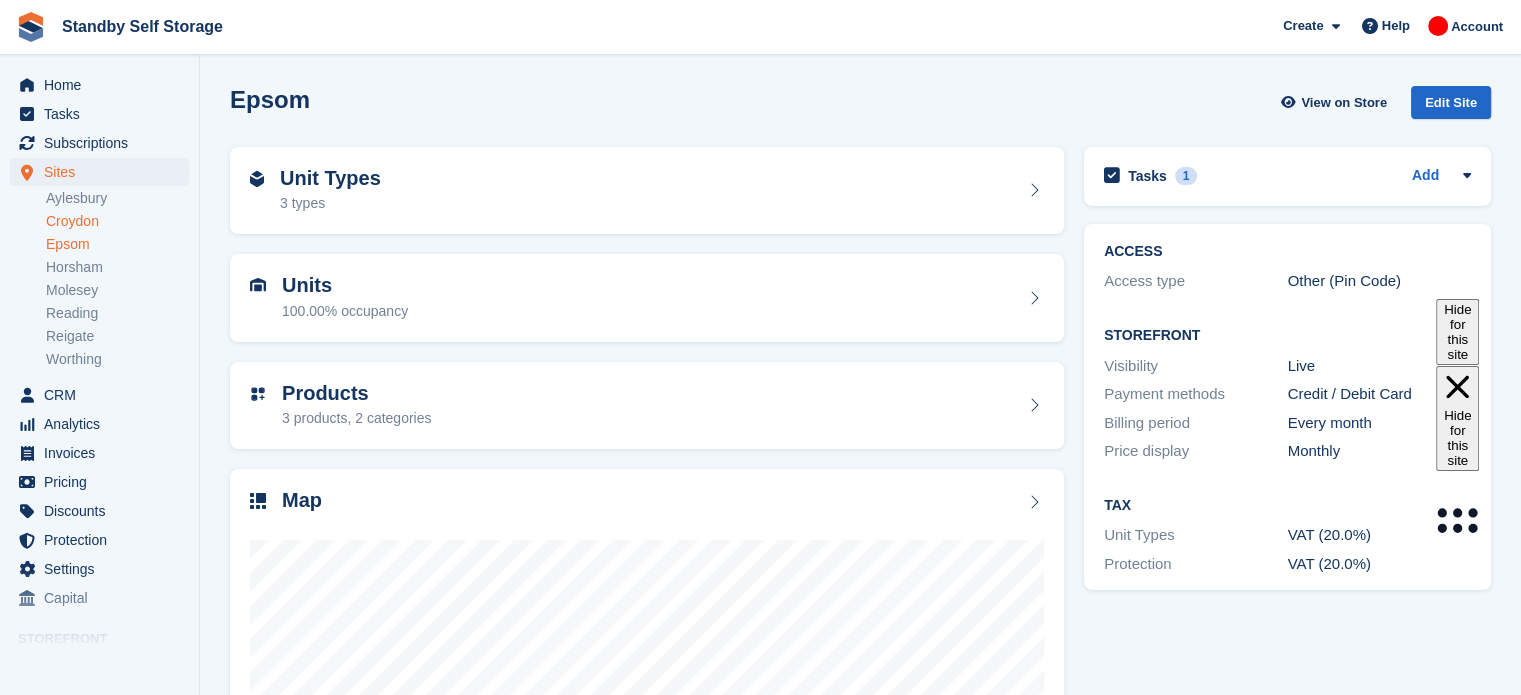 click on "Croydon" at bounding box center (117, 221) 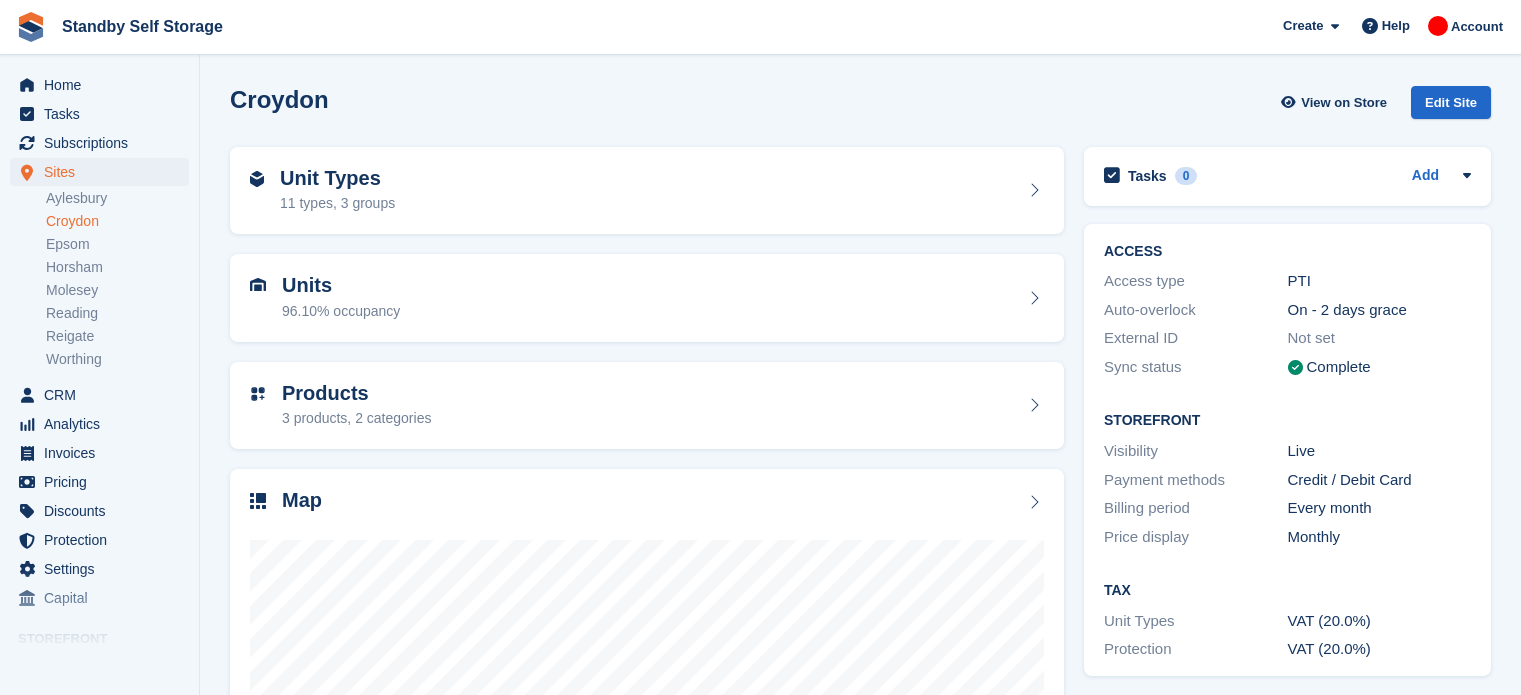 scroll, scrollTop: 0, scrollLeft: 0, axis: both 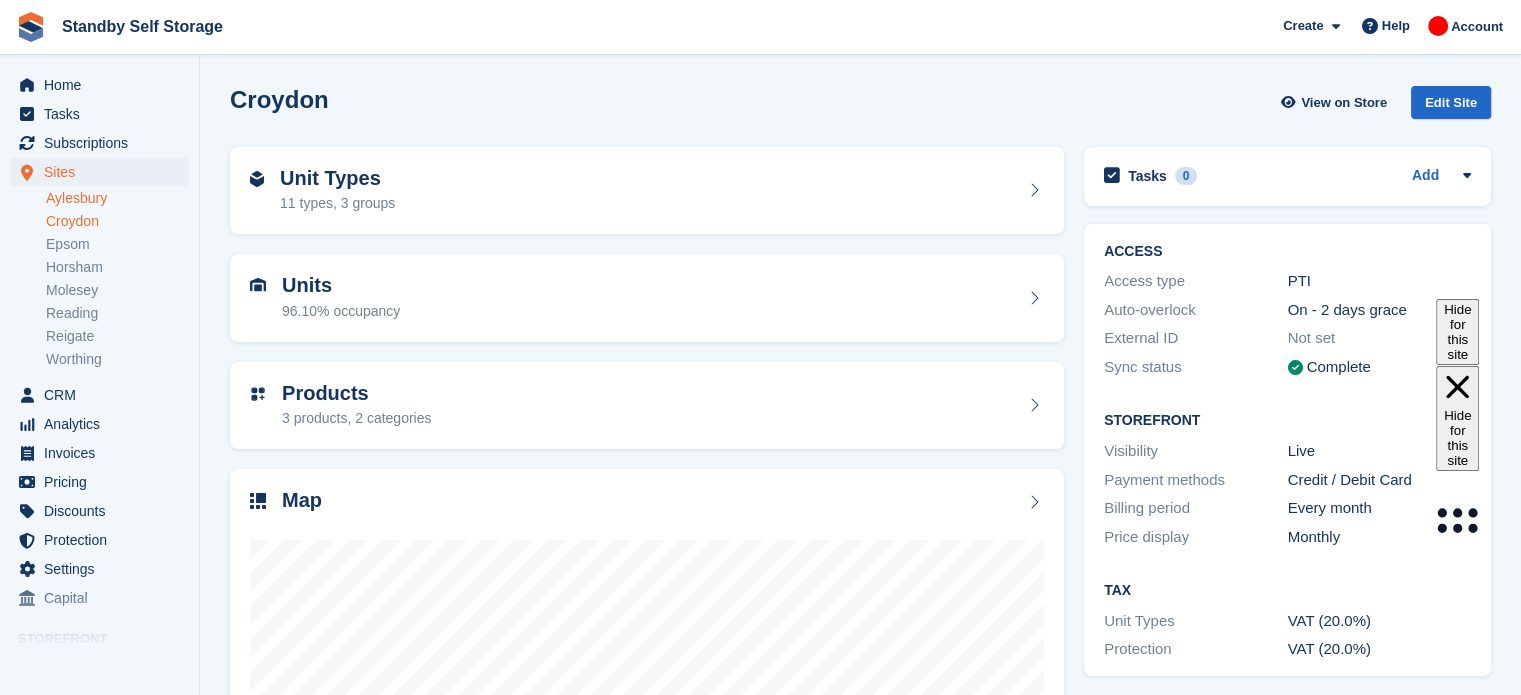 click on "Aylesbury" at bounding box center [117, 198] 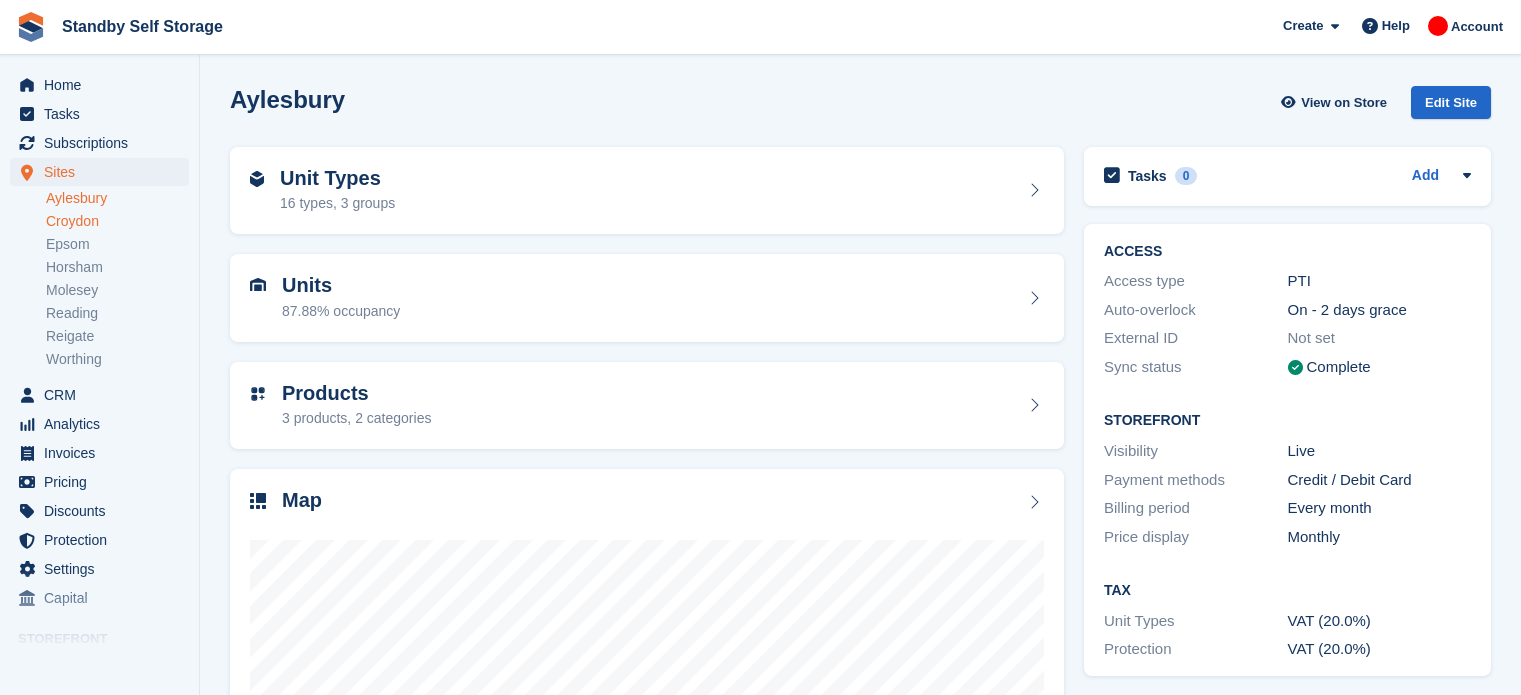 scroll, scrollTop: 0, scrollLeft: 0, axis: both 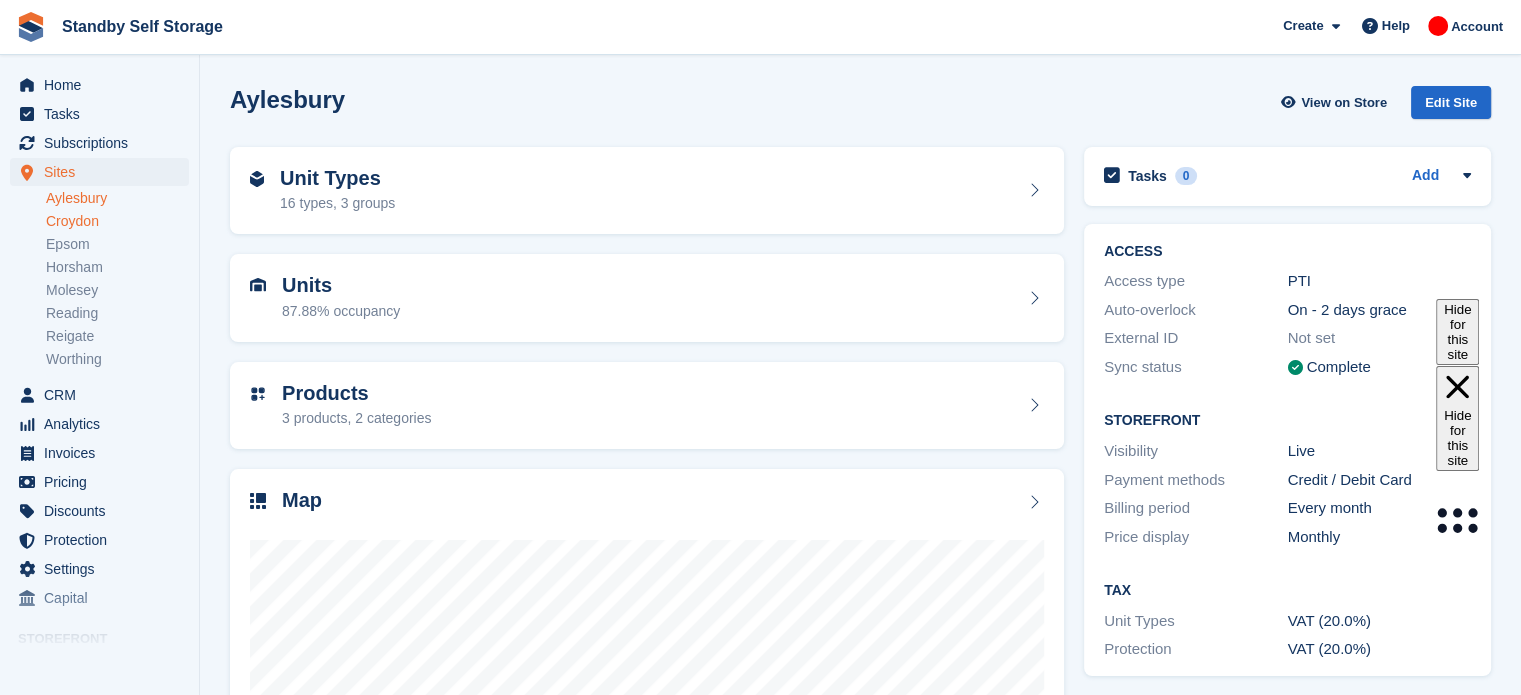 click on "Croydon" at bounding box center (117, 221) 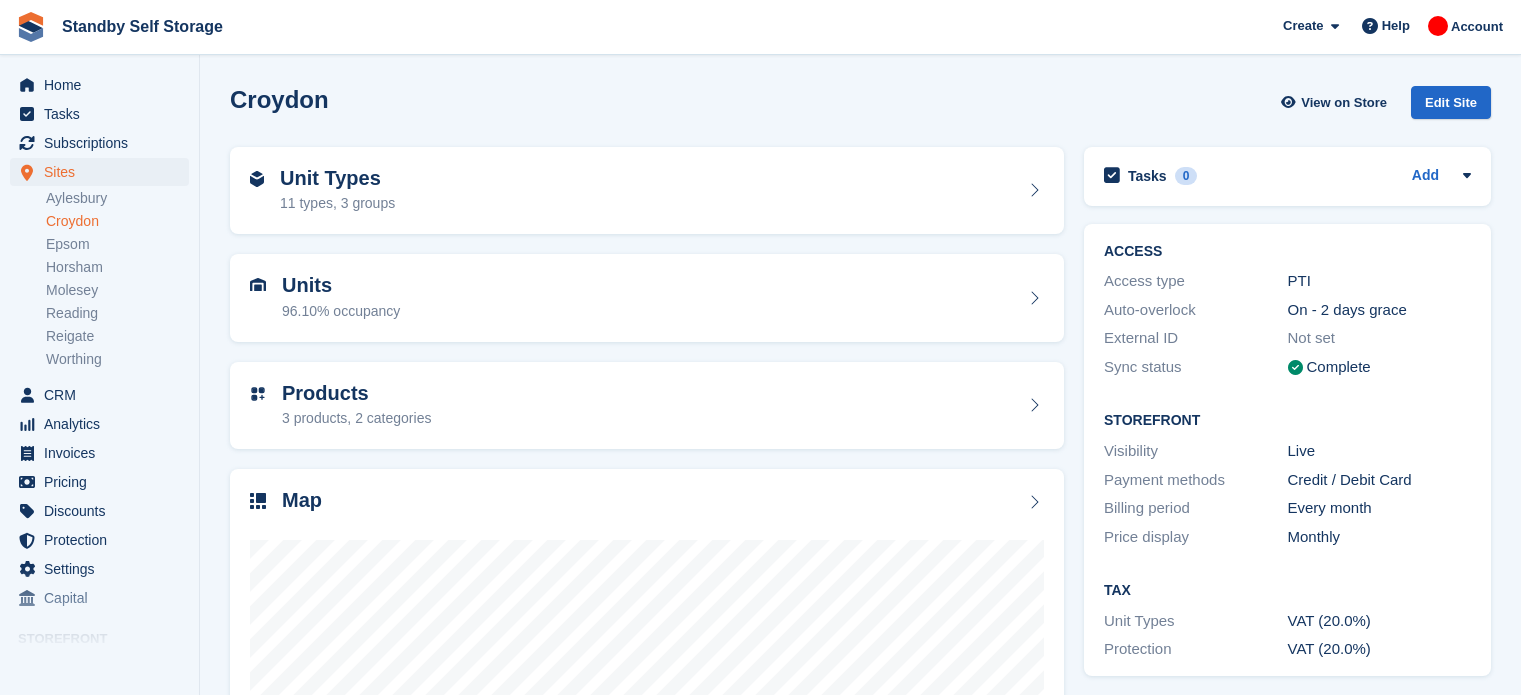scroll, scrollTop: 0, scrollLeft: 0, axis: both 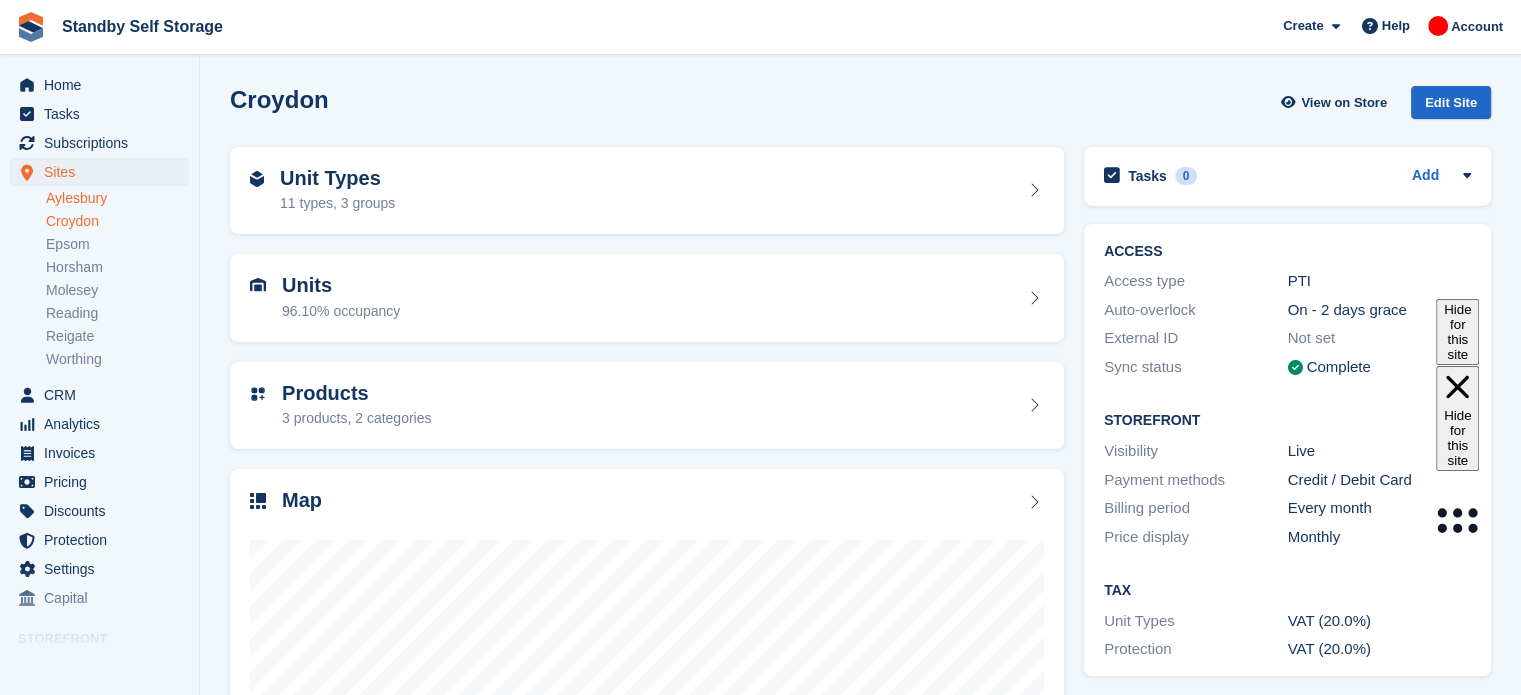 click on "Aylesbury" at bounding box center [117, 198] 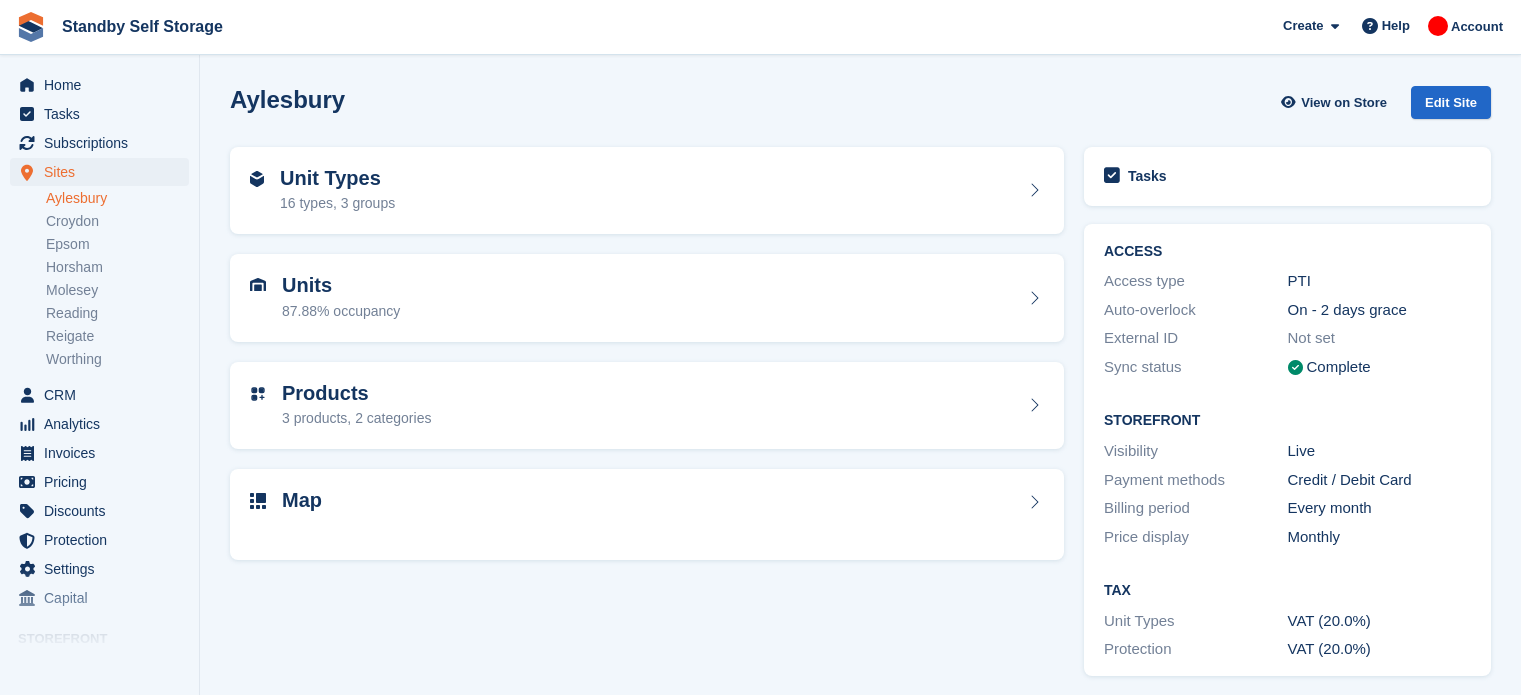 scroll, scrollTop: 0, scrollLeft: 0, axis: both 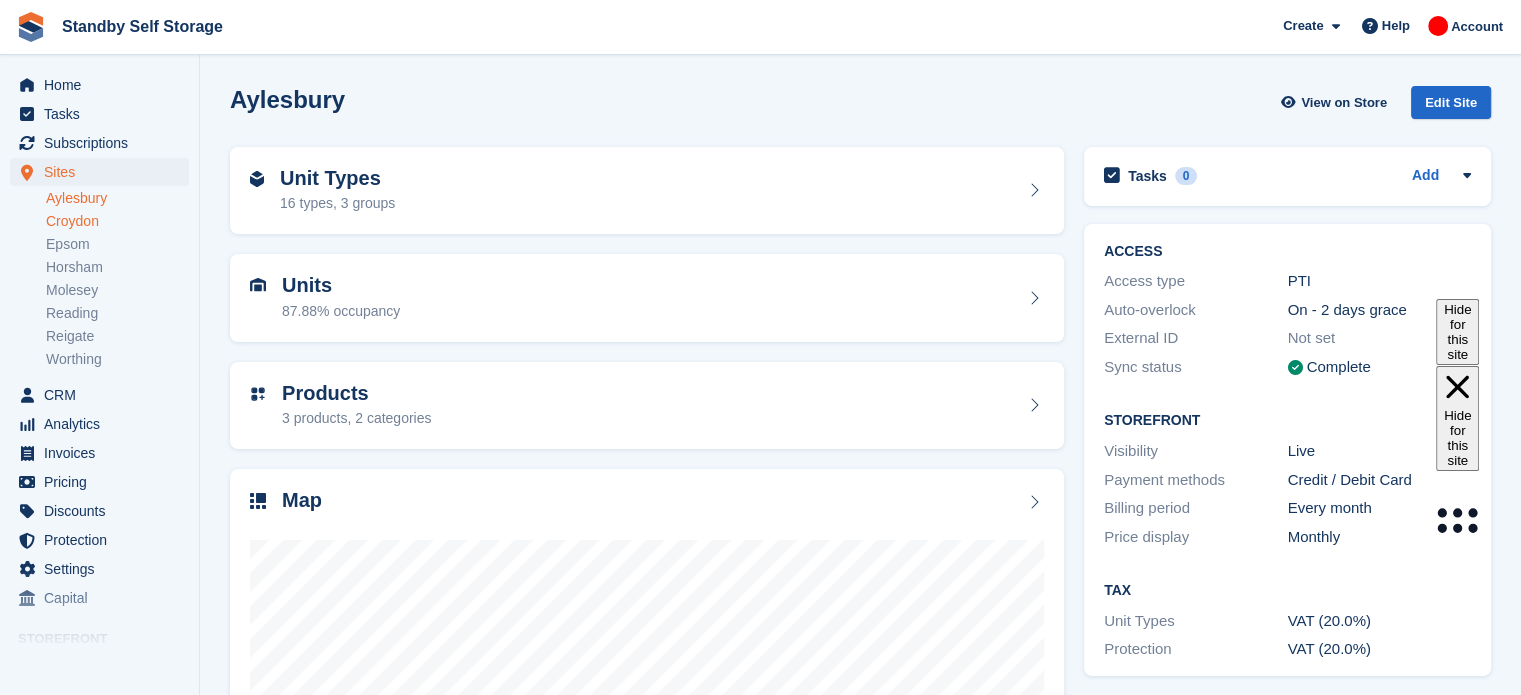 click on "Croydon" at bounding box center [117, 221] 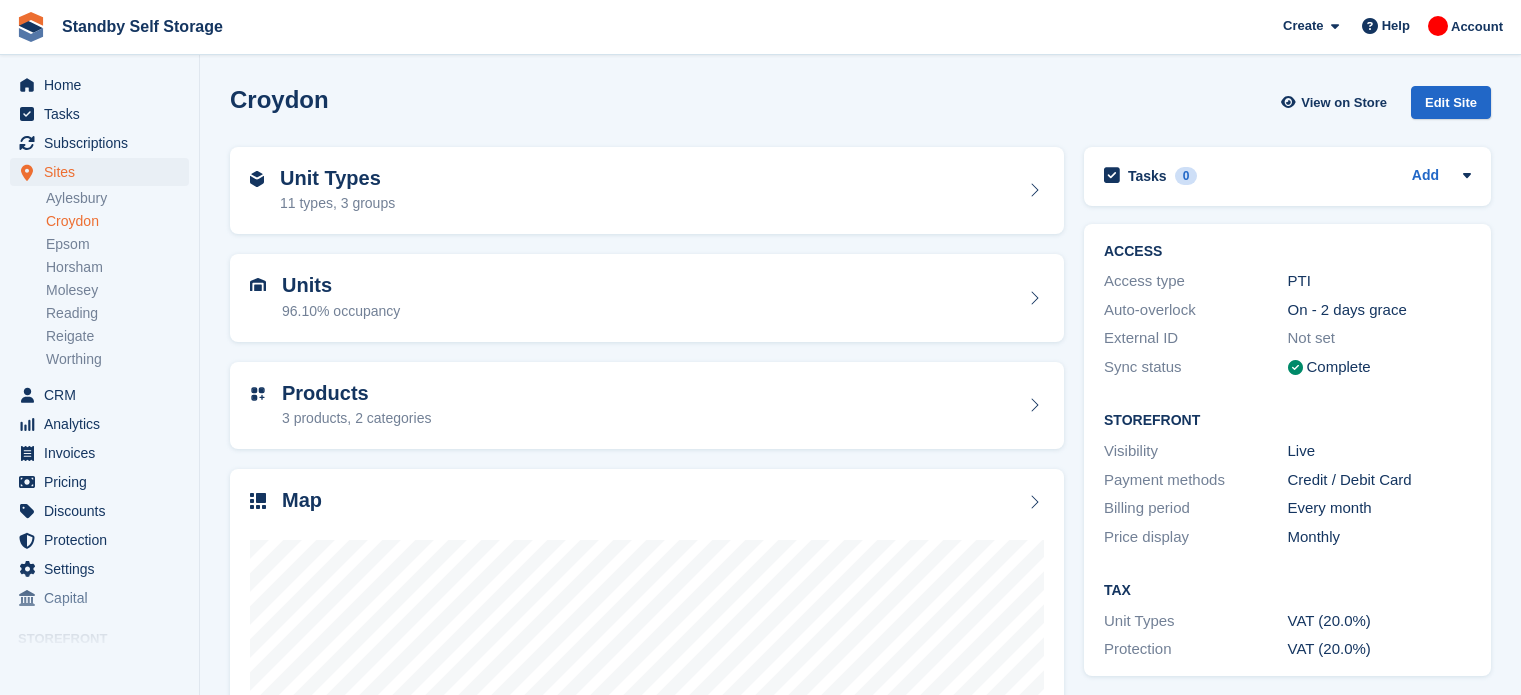 scroll, scrollTop: 0, scrollLeft: 0, axis: both 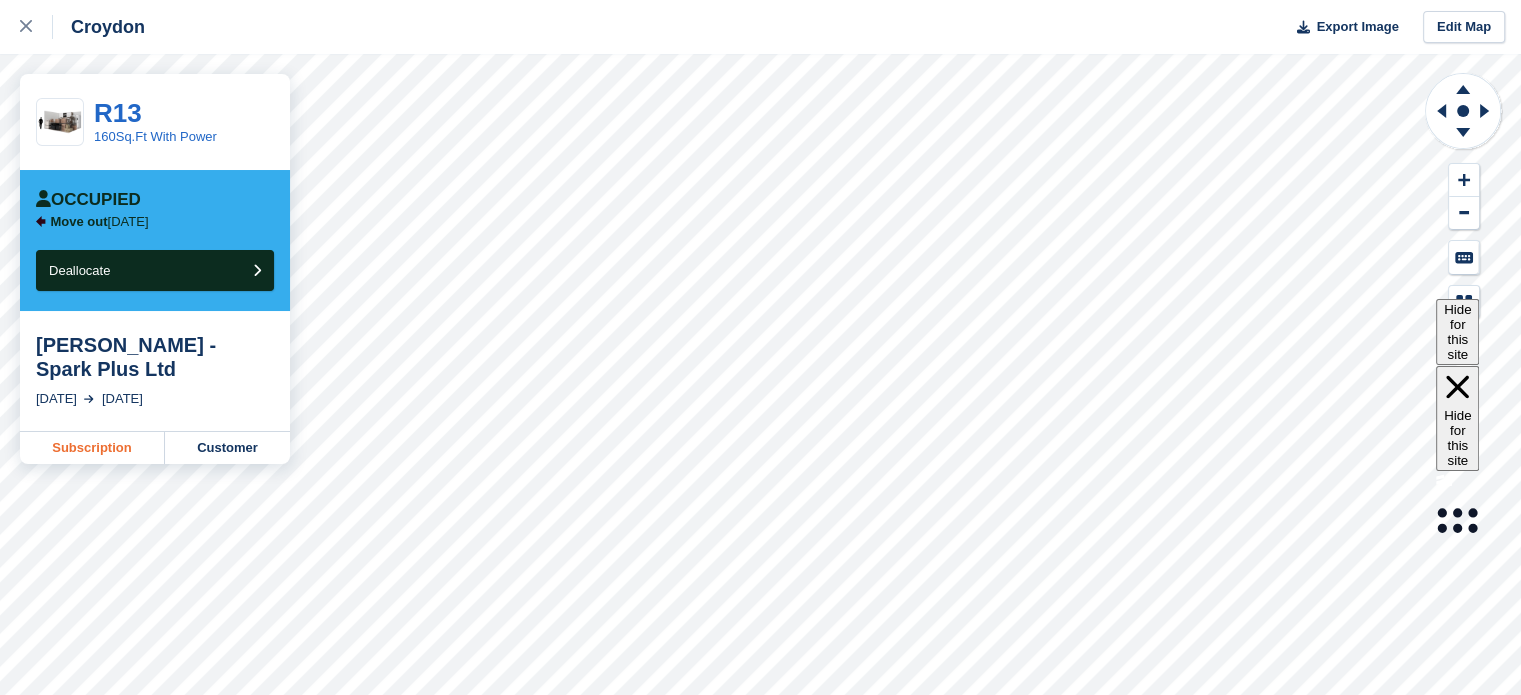 click on "Subscription" at bounding box center (92, 448) 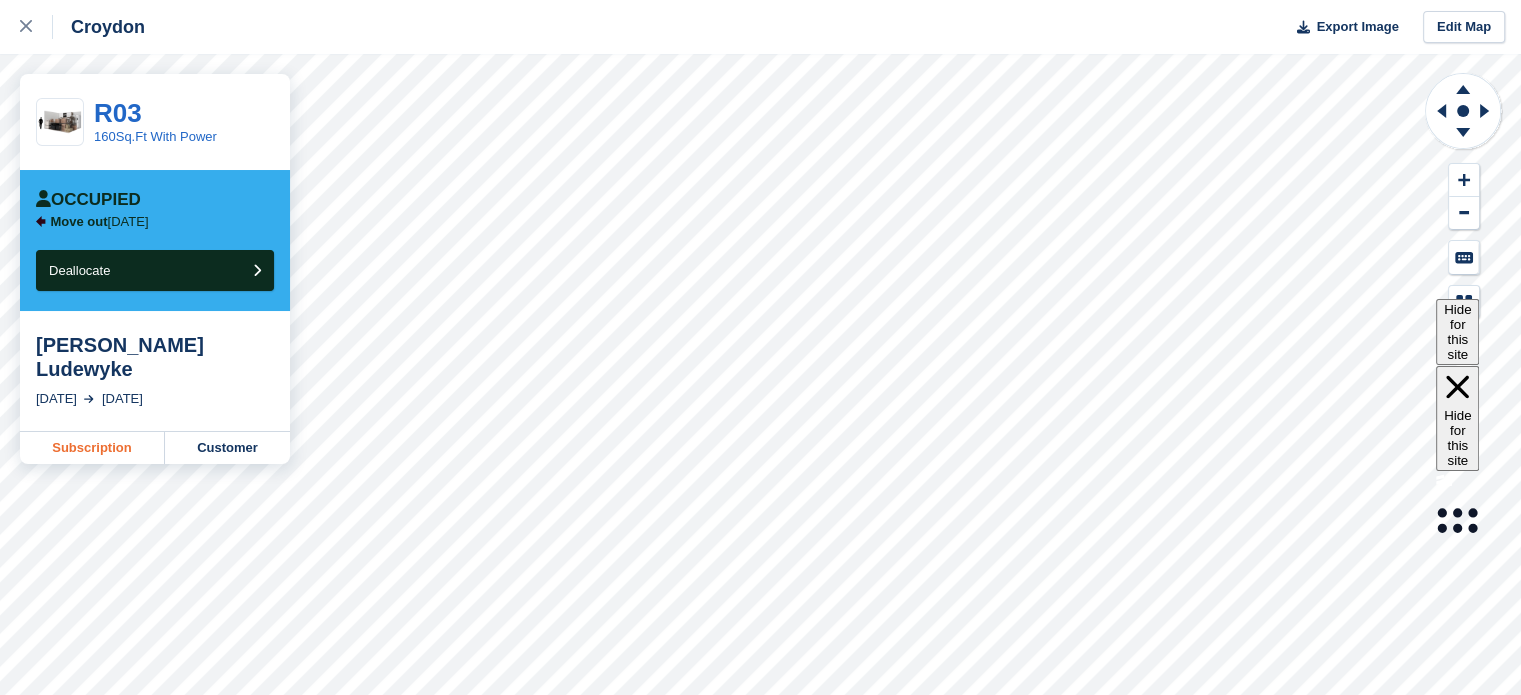 click on "Subscription" at bounding box center [92, 448] 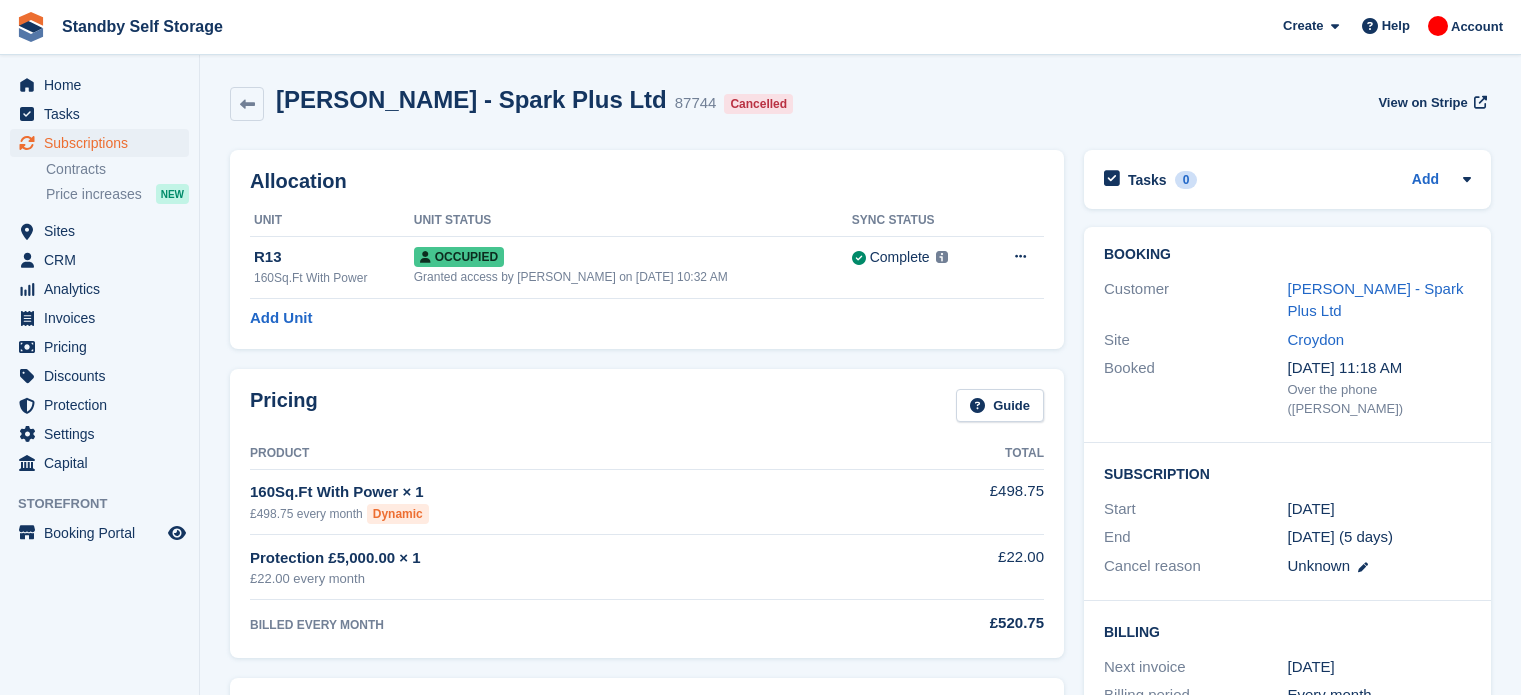 scroll, scrollTop: 0, scrollLeft: 0, axis: both 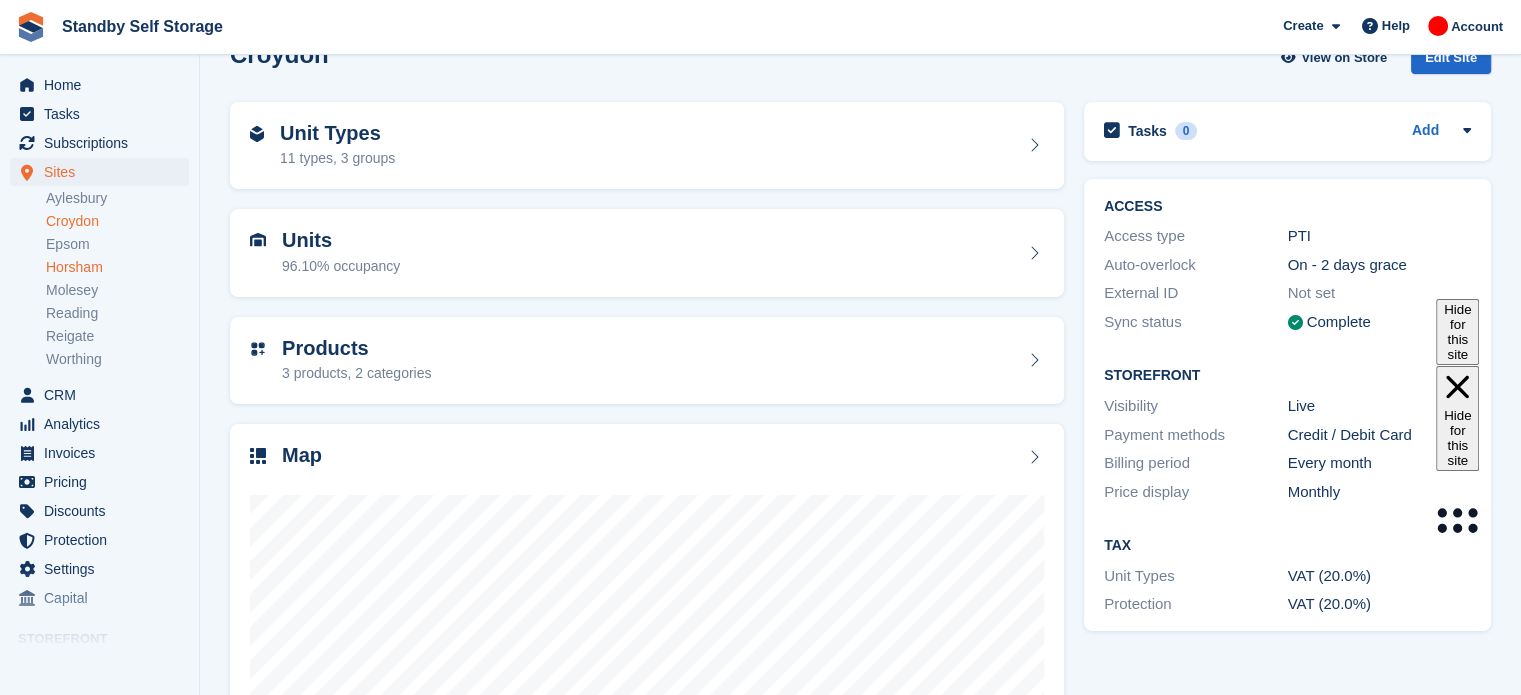 click on "Horsham" at bounding box center [117, 267] 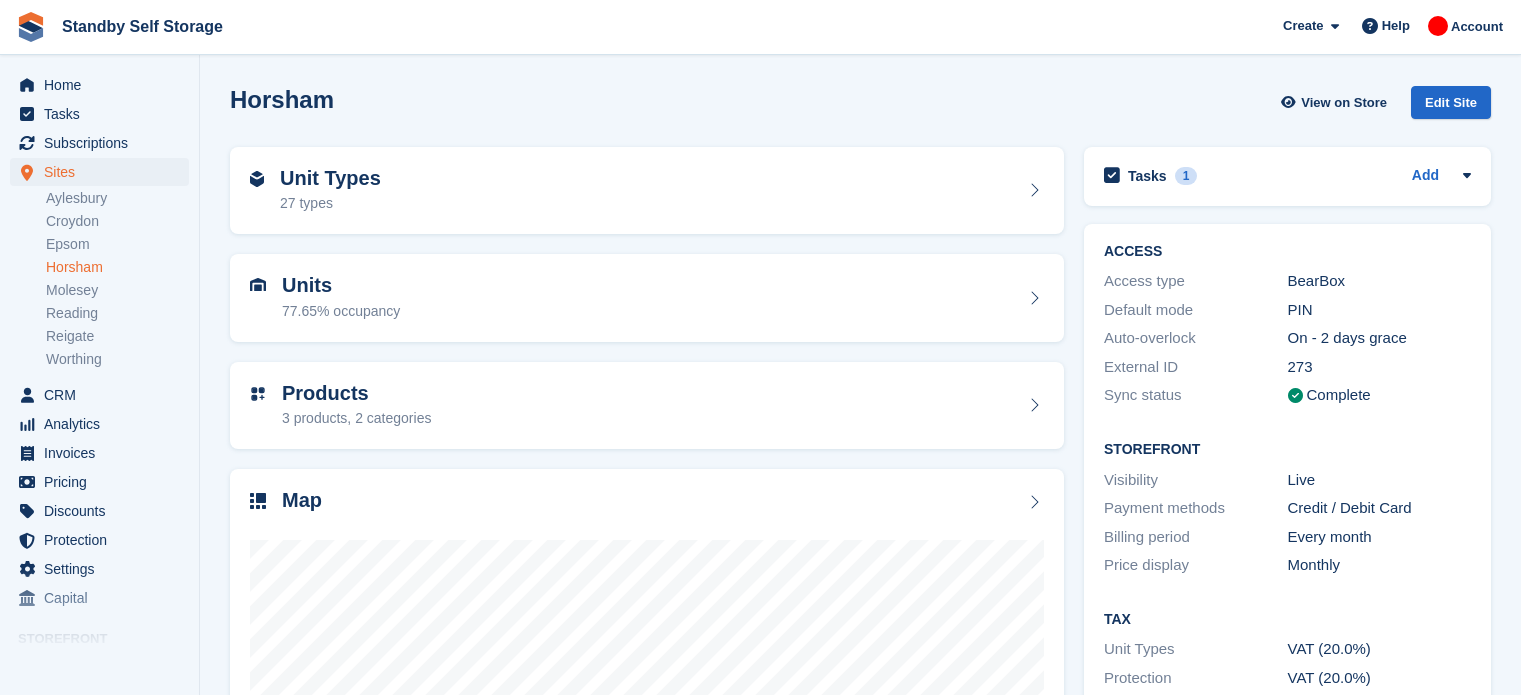 scroll, scrollTop: 0, scrollLeft: 0, axis: both 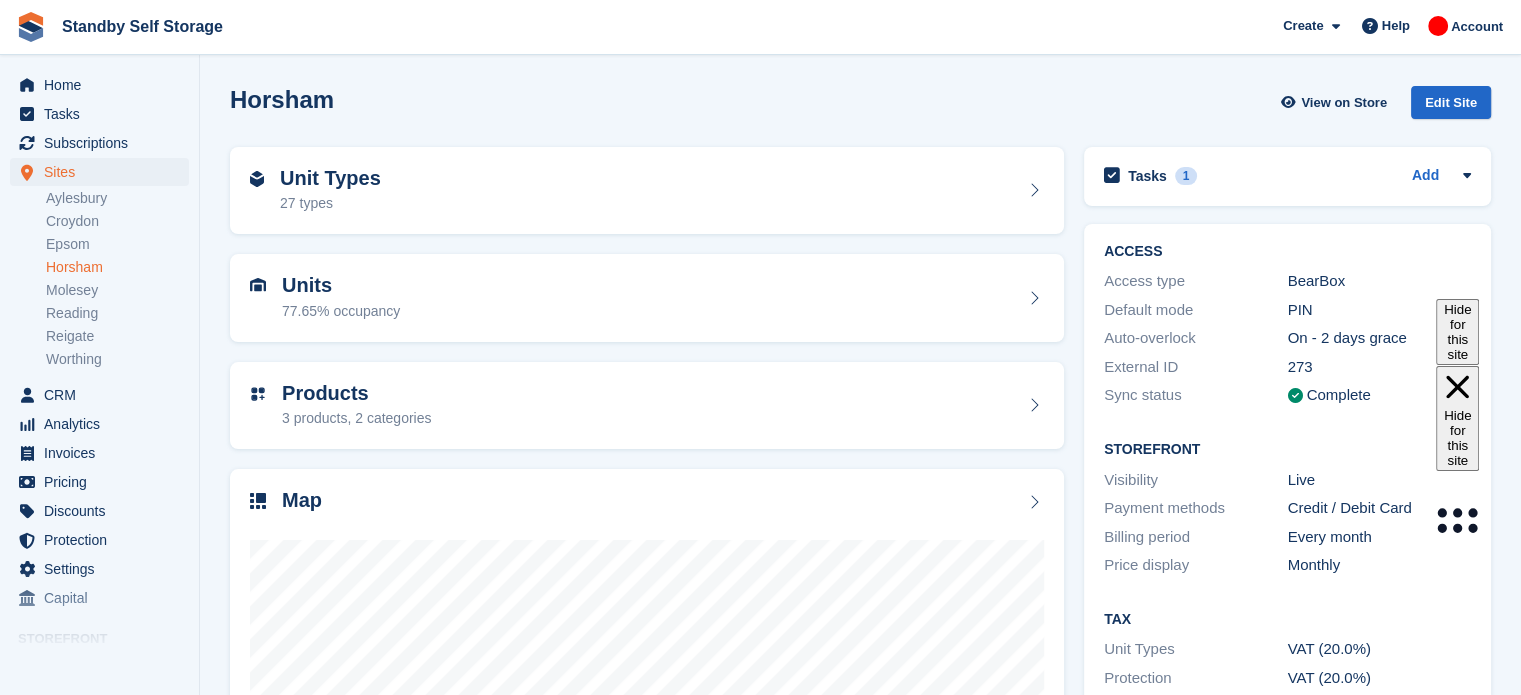 drag, startPoint x: 0, startPoint y: 0, endPoint x: 95, endPoint y: 267, distance: 283.39725 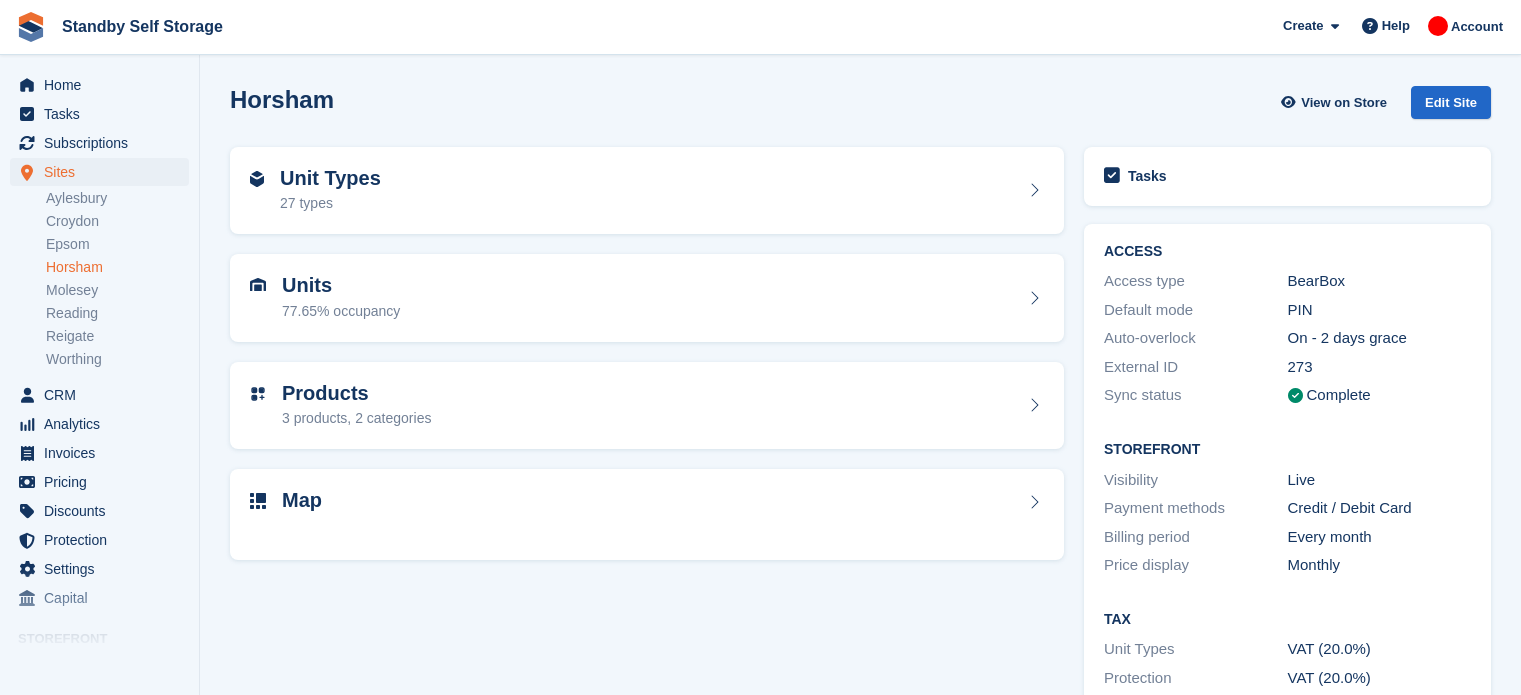 scroll, scrollTop: 0, scrollLeft: 0, axis: both 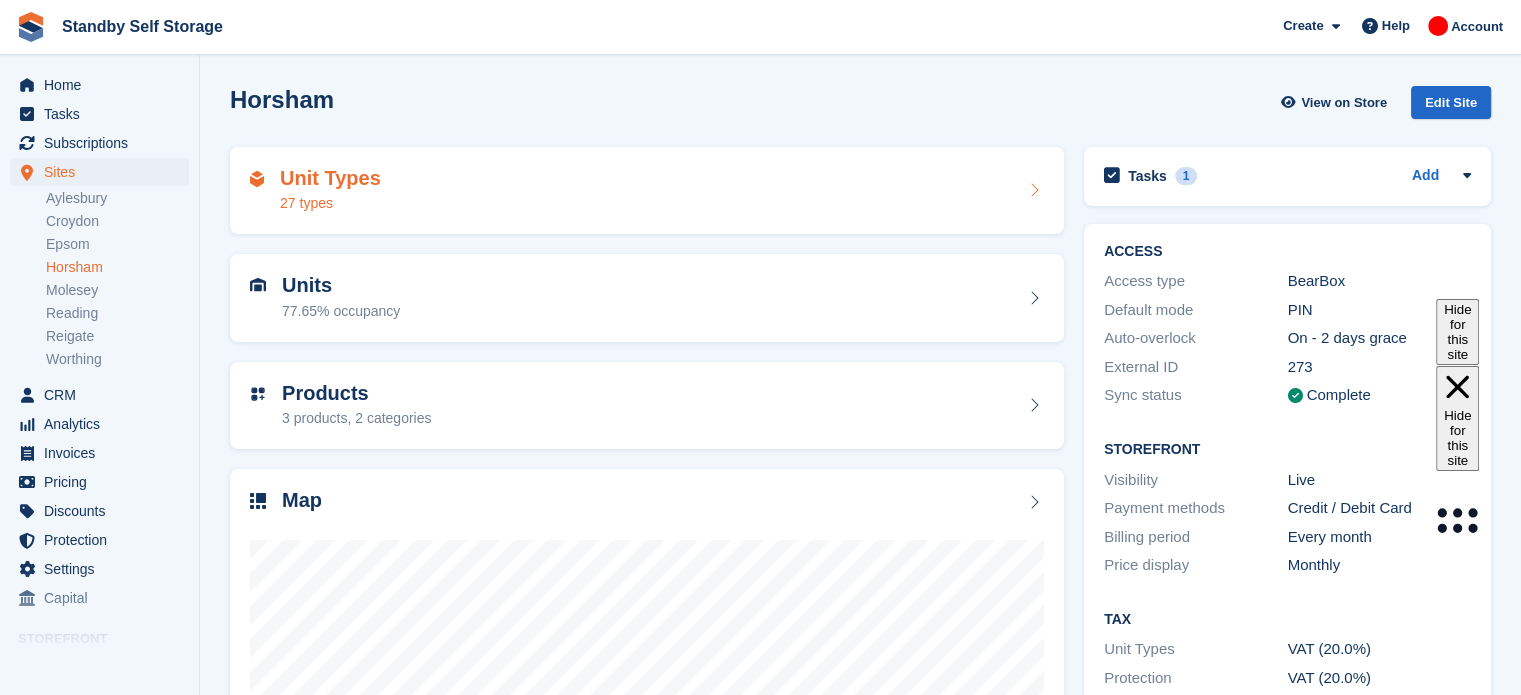 click on "Unit Types
27 types" at bounding box center (647, 191) 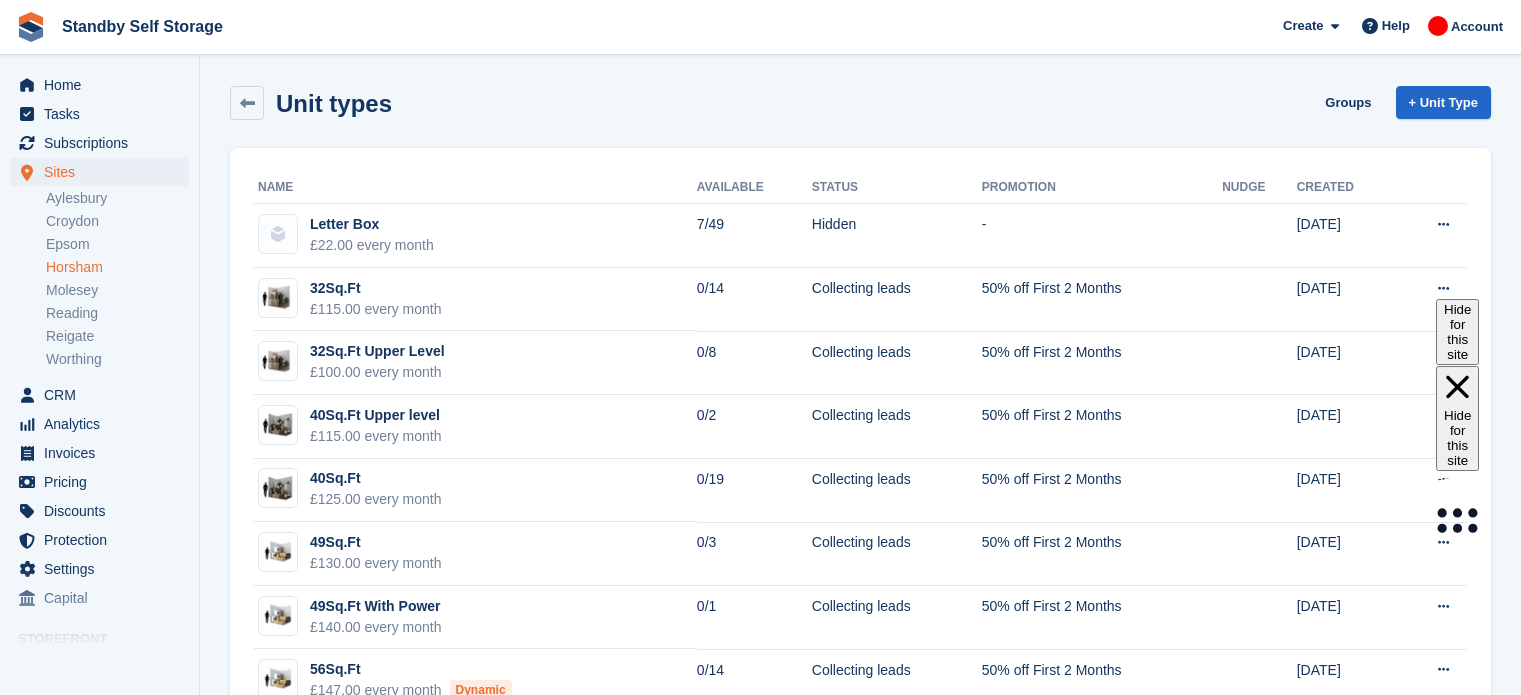 scroll, scrollTop: 0, scrollLeft: 0, axis: both 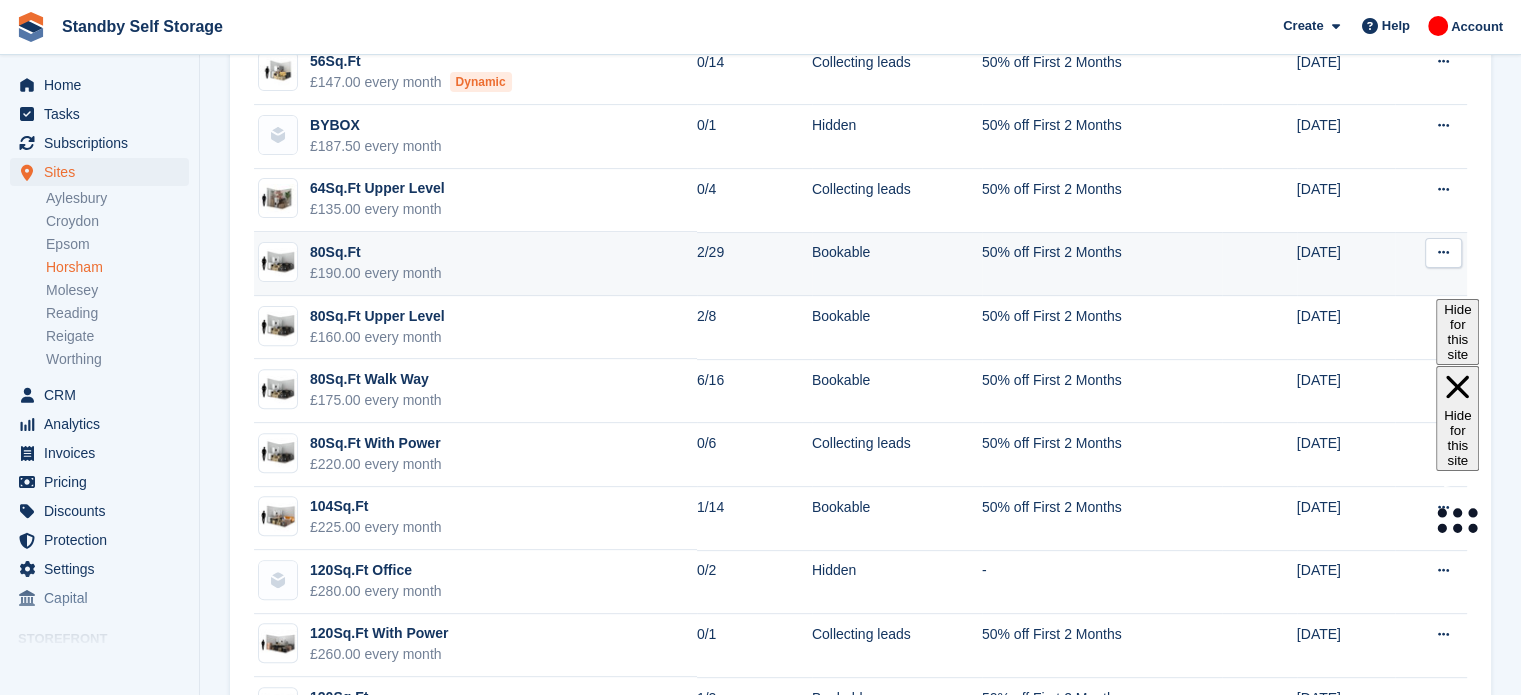 click at bounding box center (1443, 253) 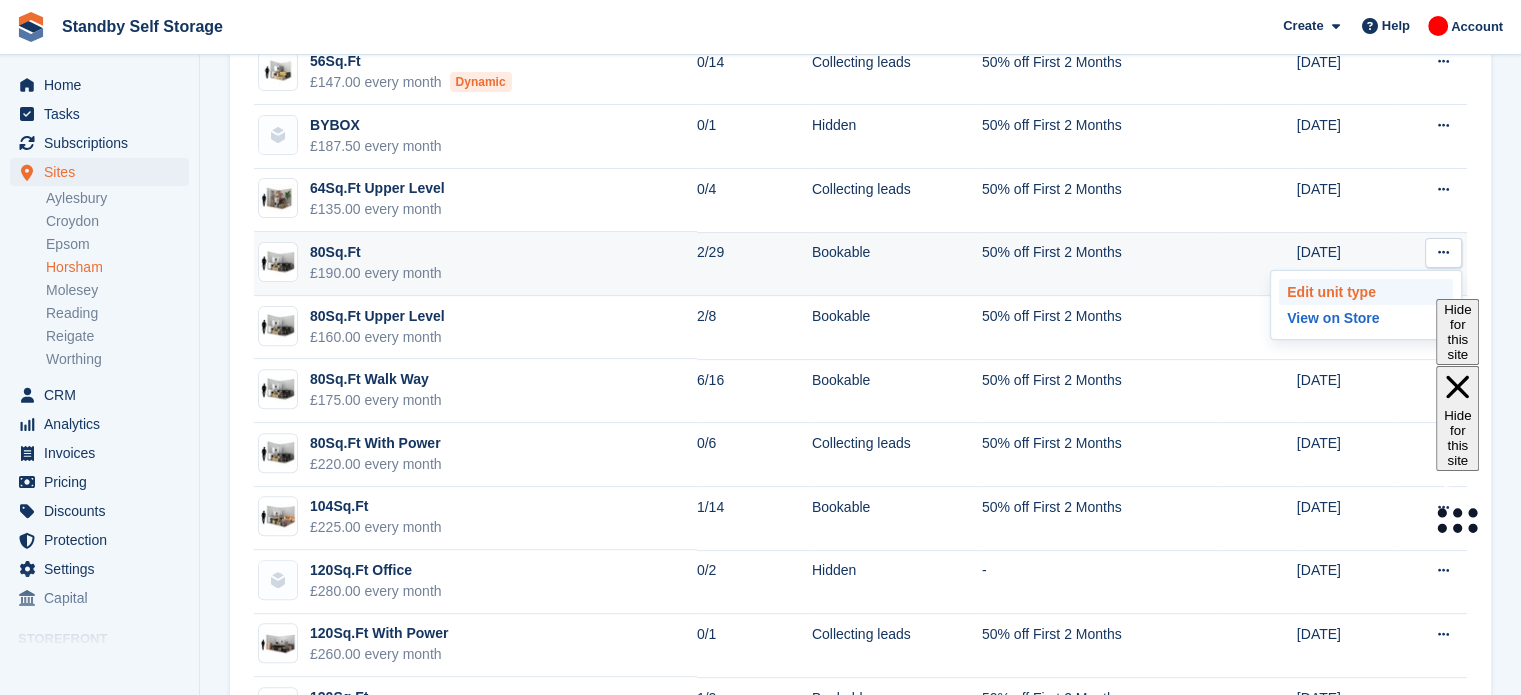 click on "Edit unit type" at bounding box center (1366, 292) 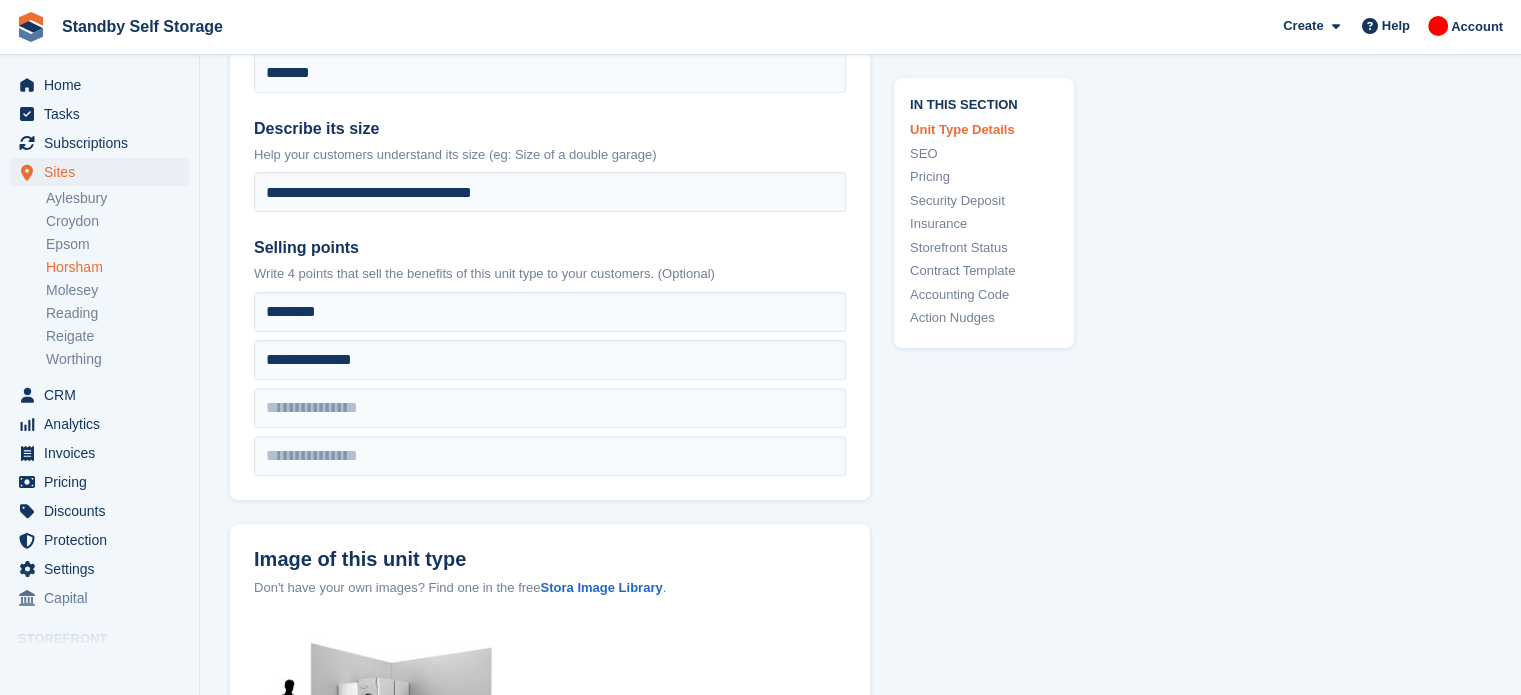 scroll, scrollTop: 0, scrollLeft: 0, axis: both 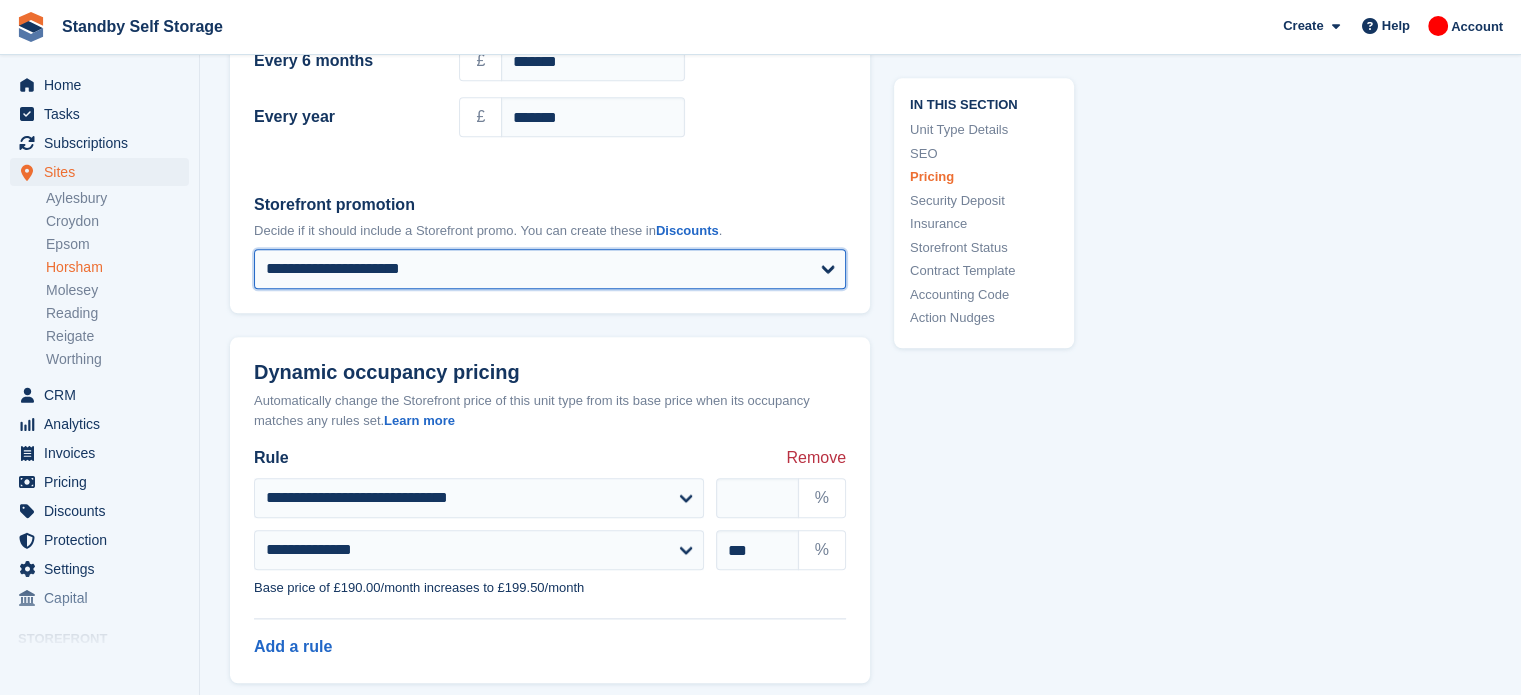 click on "**********" at bounding box center (550, 269) 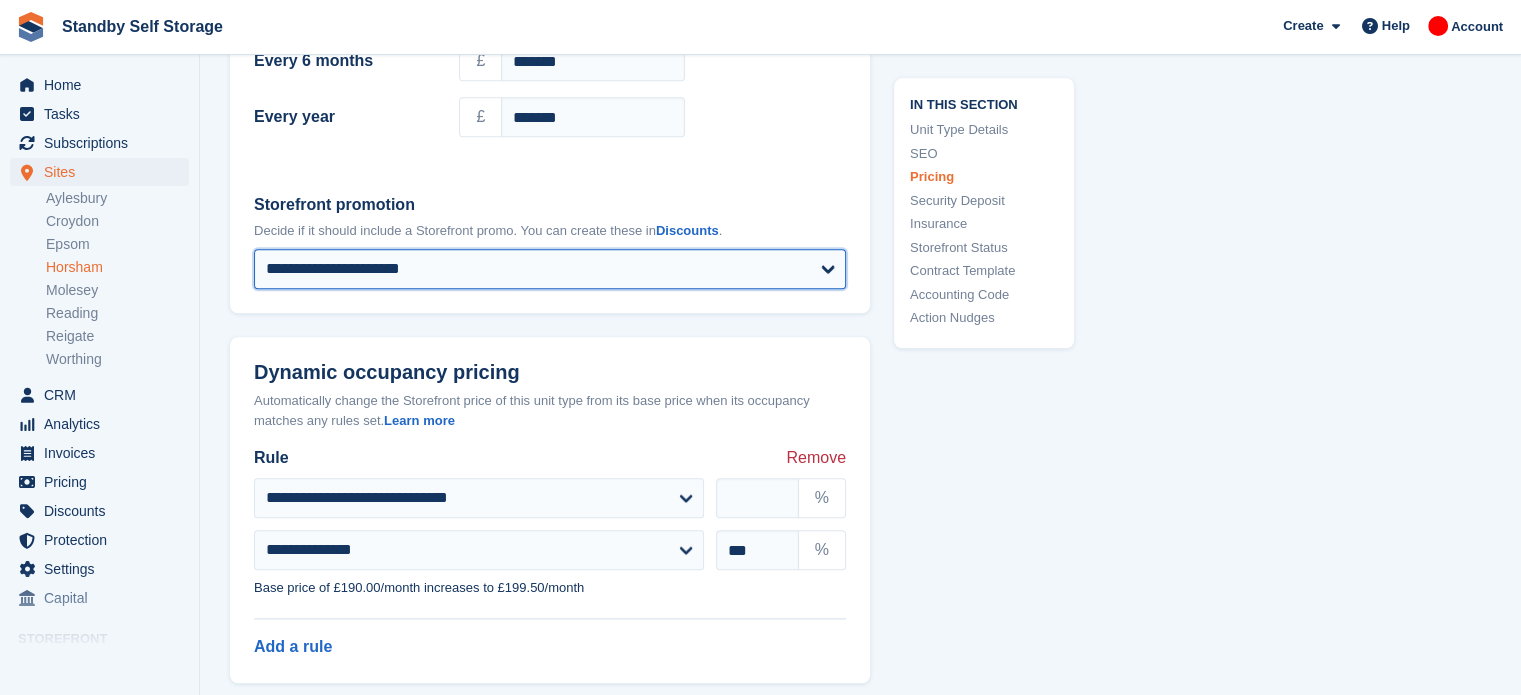 select on "****" 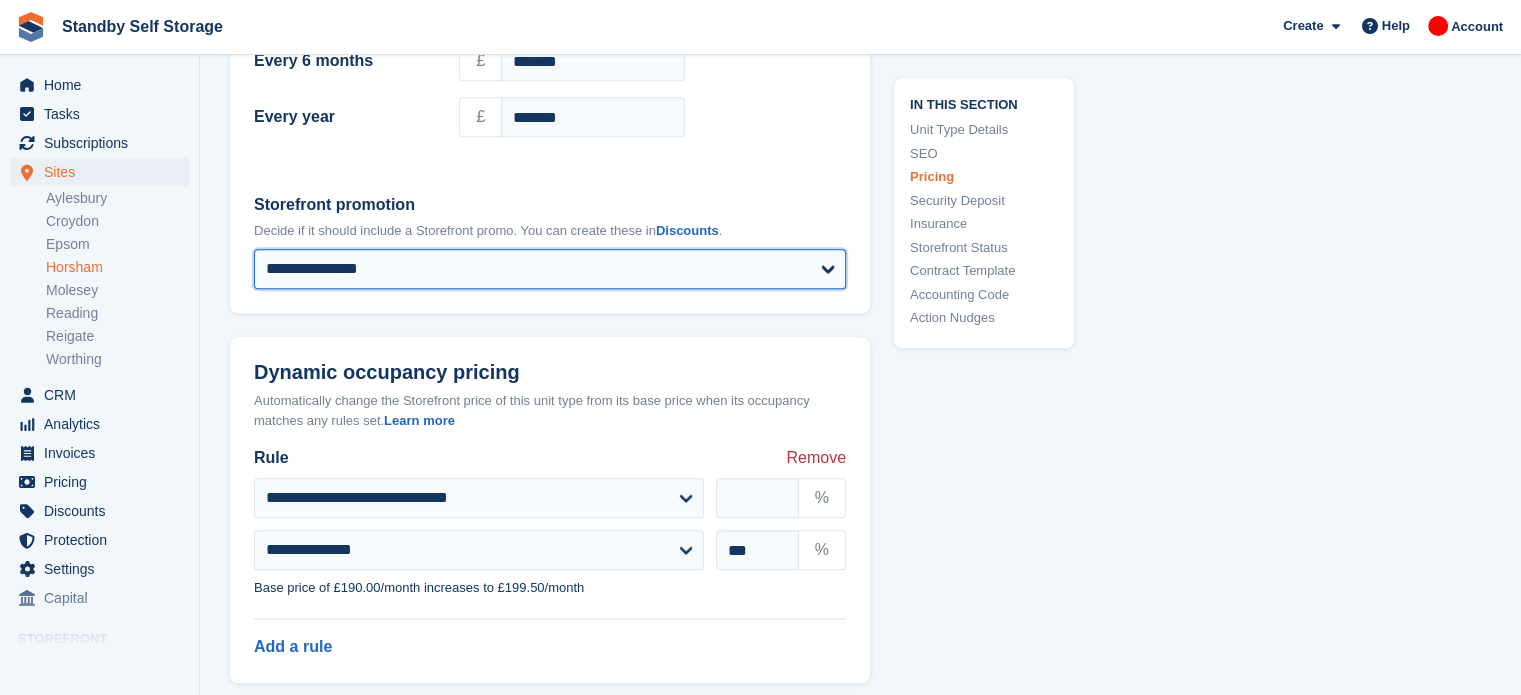 click on "**********" at bounding box center (550, 269) 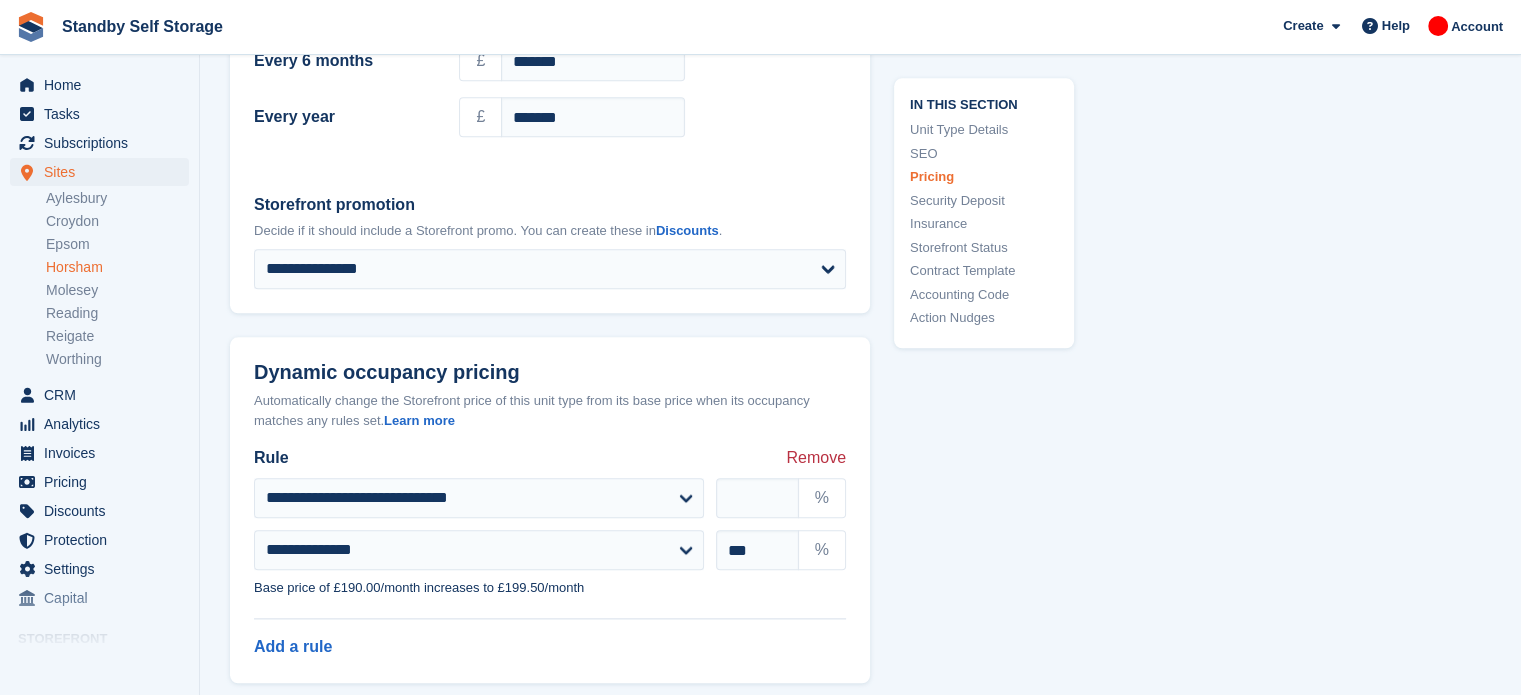 click on "**********" at bounding box center (860, 334) 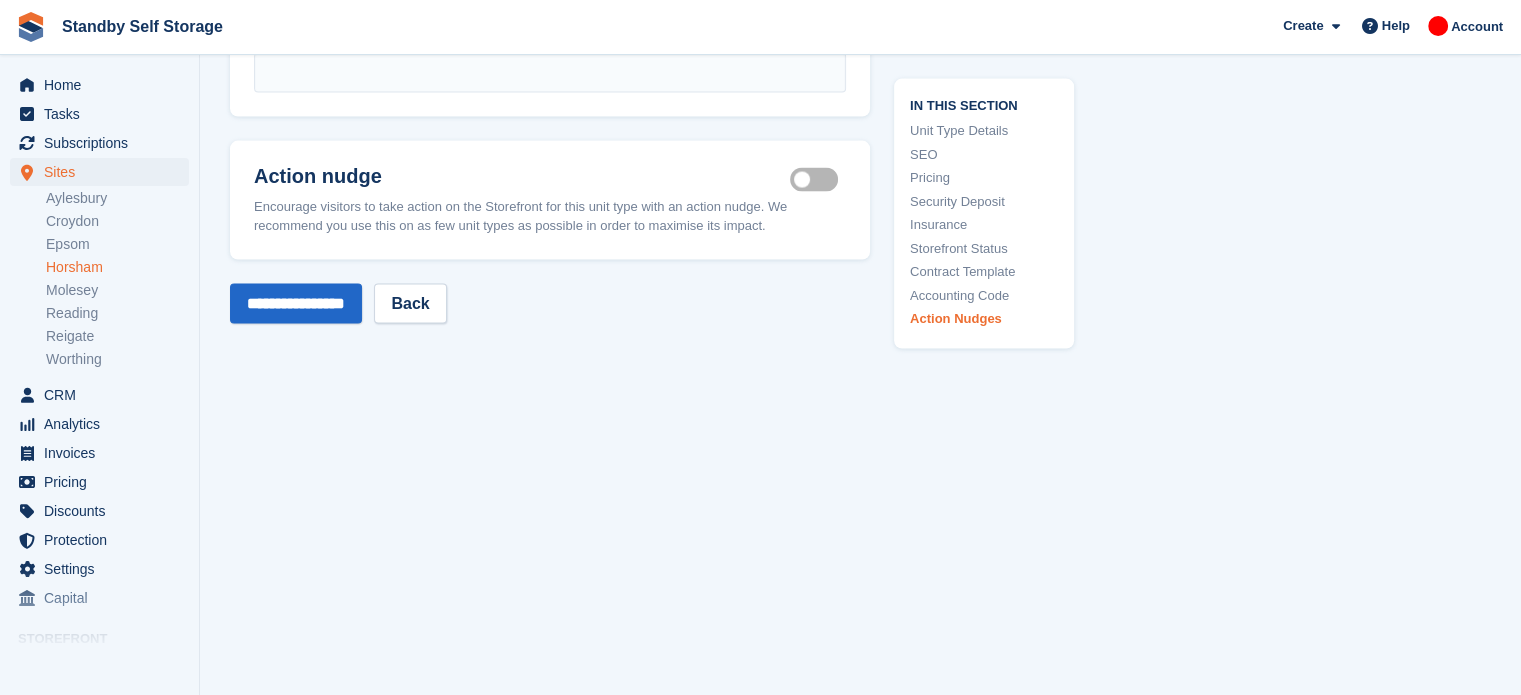 scroll, scrollTop: 4050, scrollLeft: 0, axis: vertical 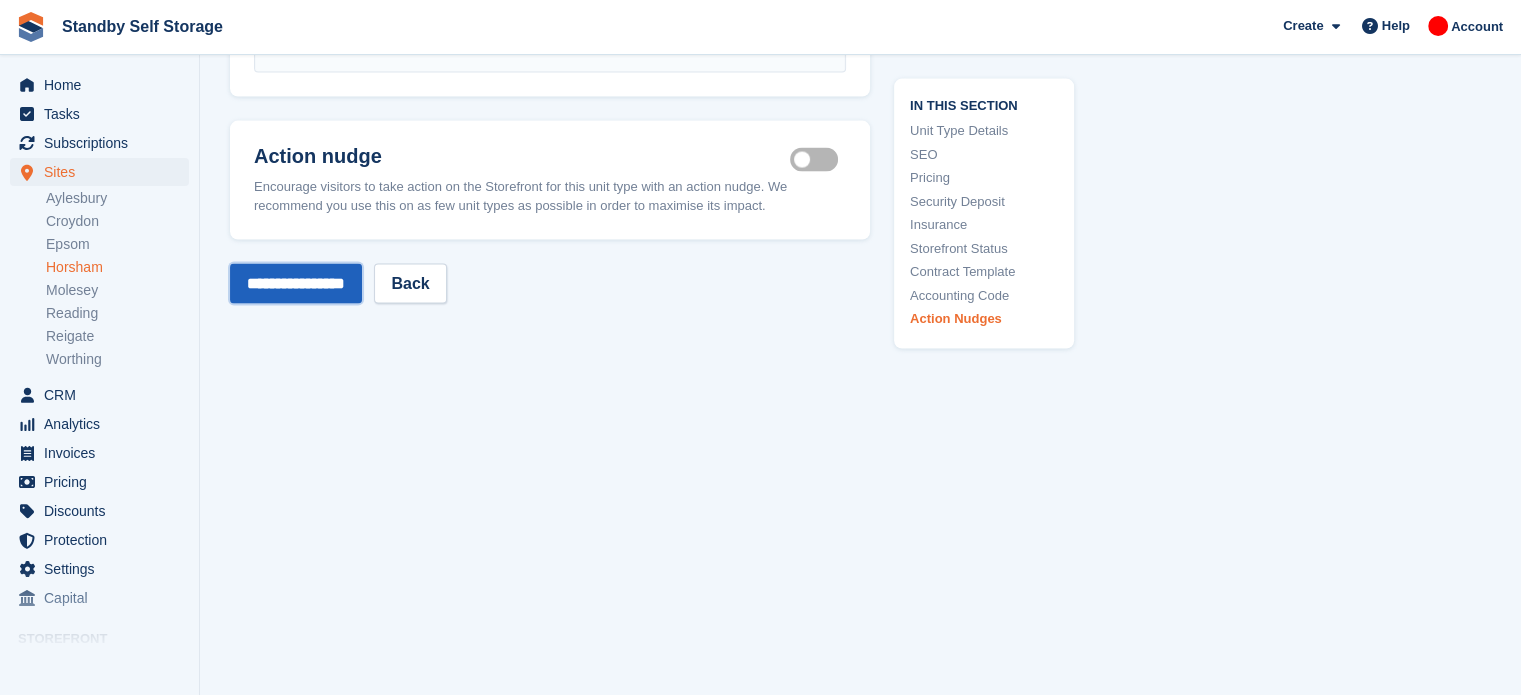 click on "**********" at bounding box center [296, 284] 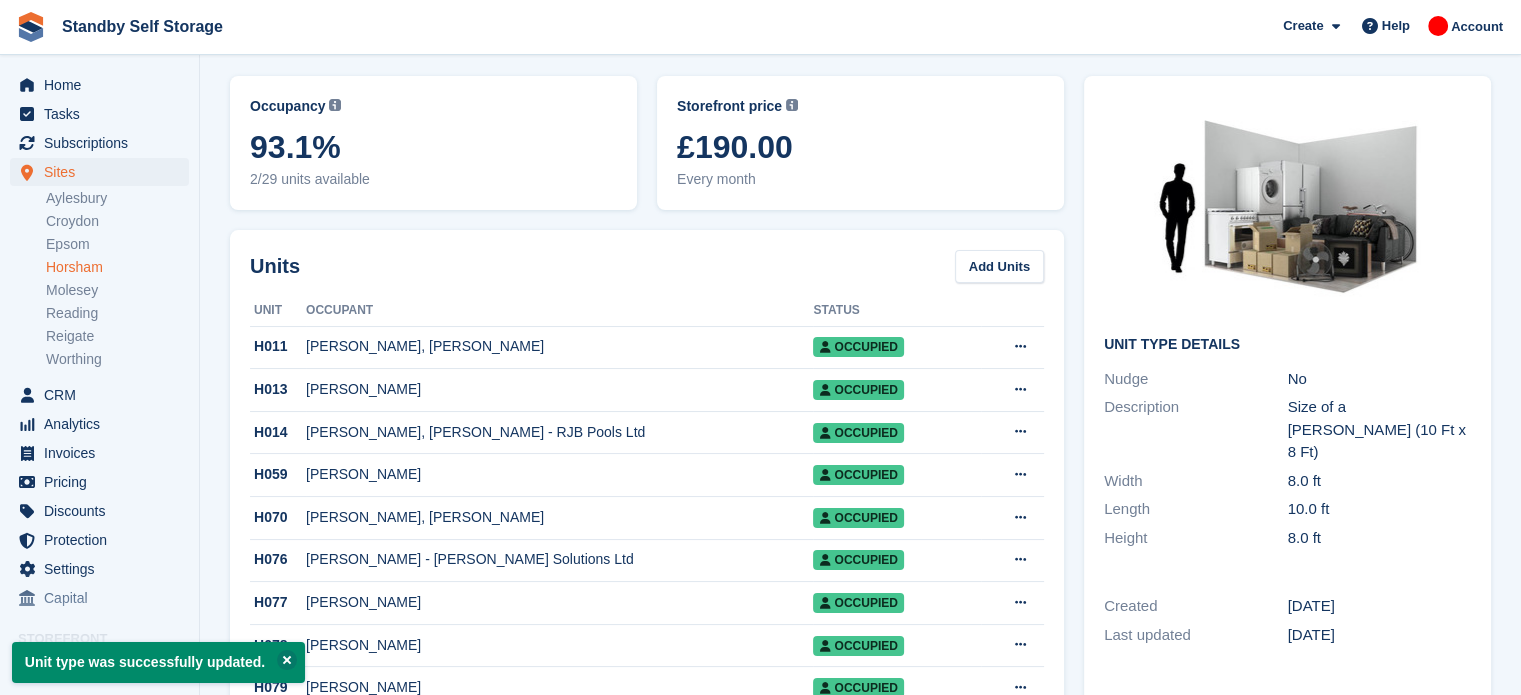 scroll, scrollTop: 0, scrollLeft: 0, axis: both 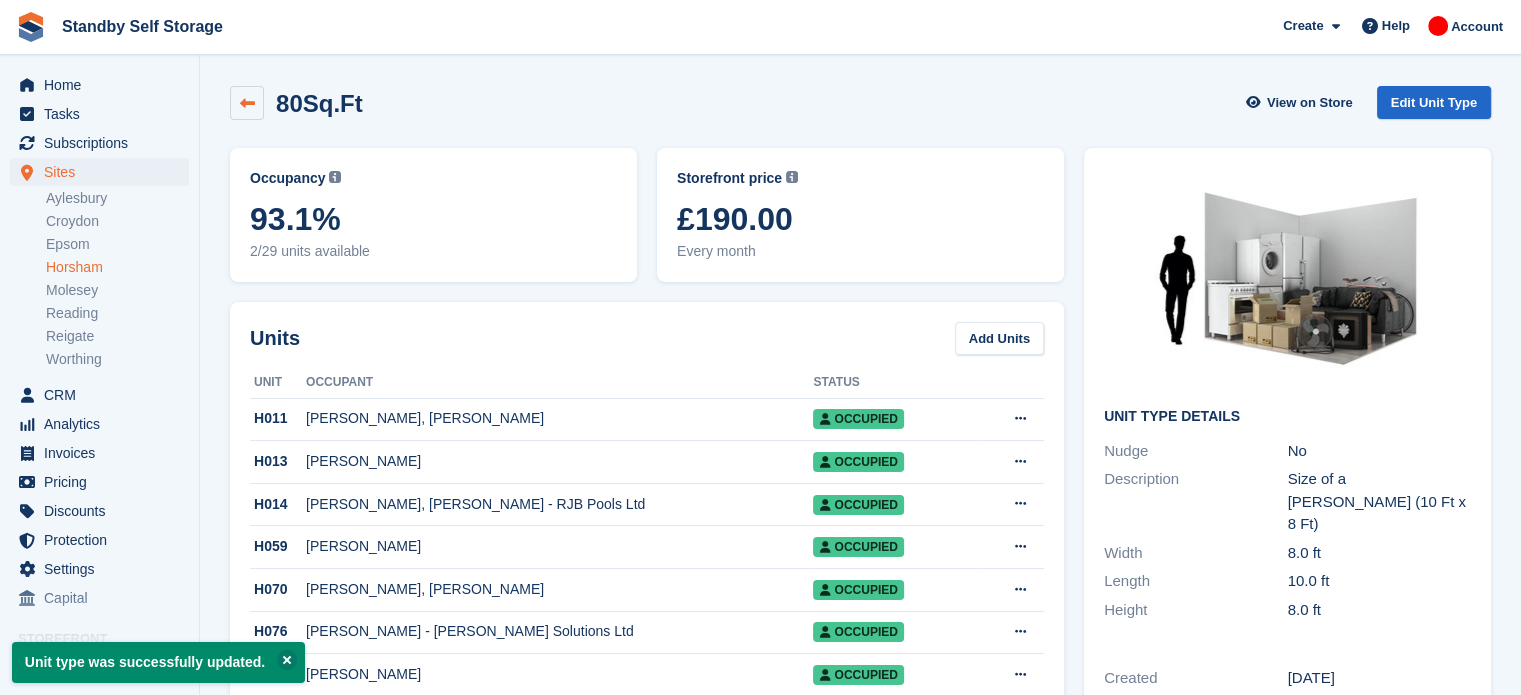 click at bounding box center [247, 103] 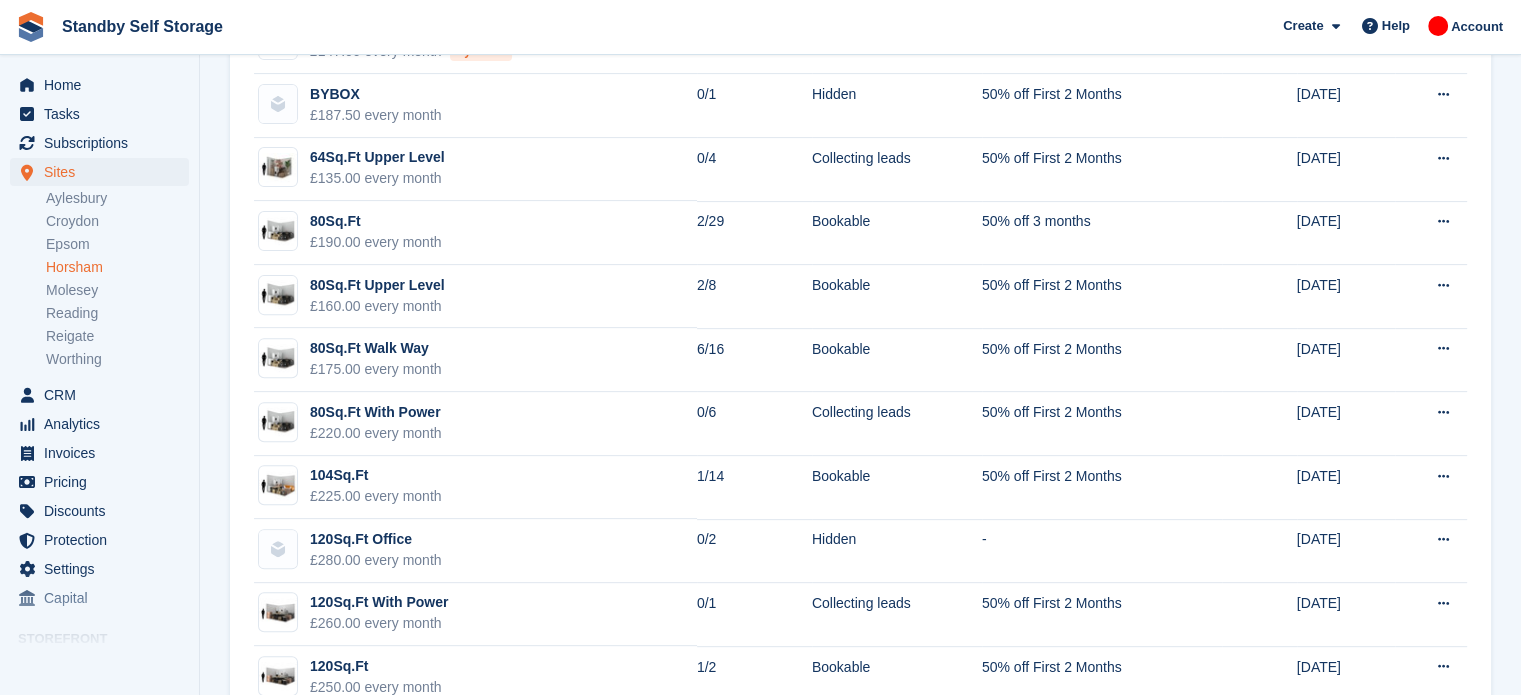 scroll, scrollTop: 658, scrollLeft: 0, axis: vertical 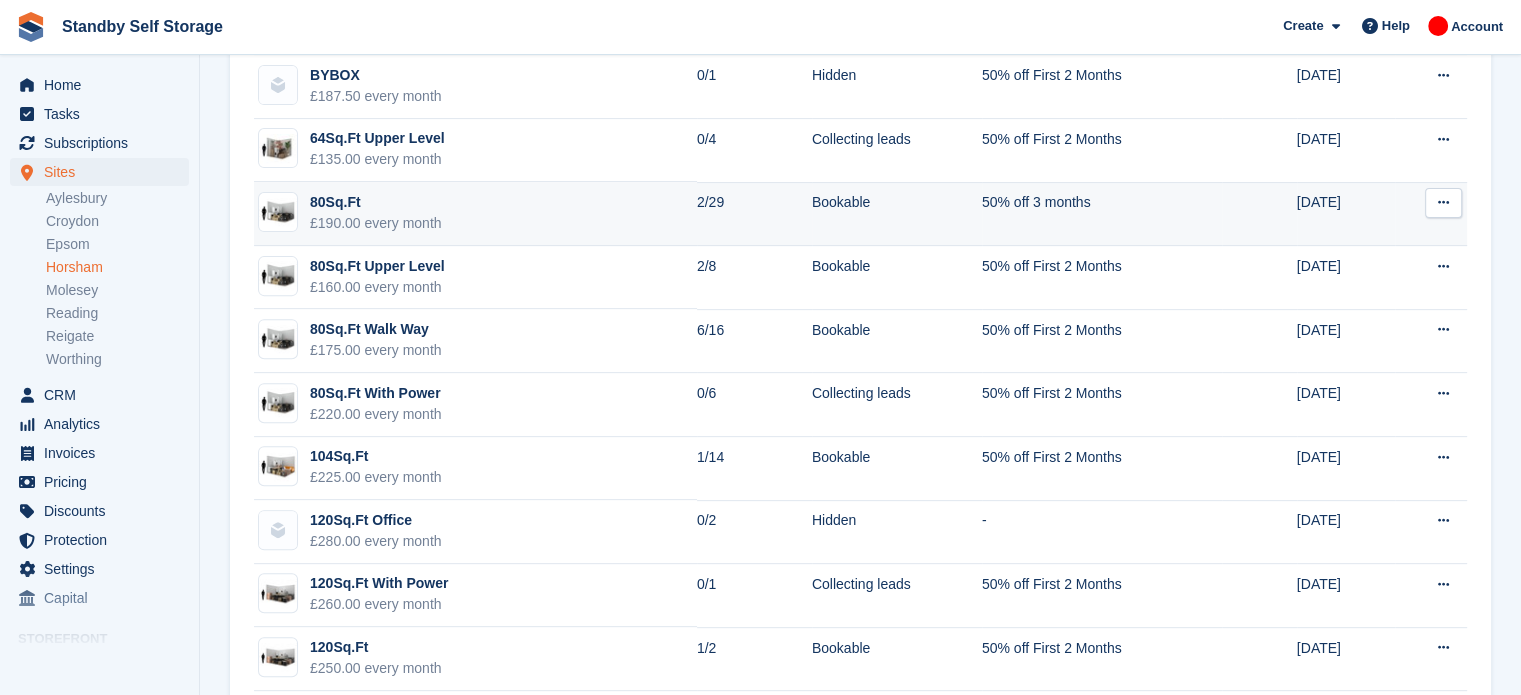click at bounding box center [1443, 203] 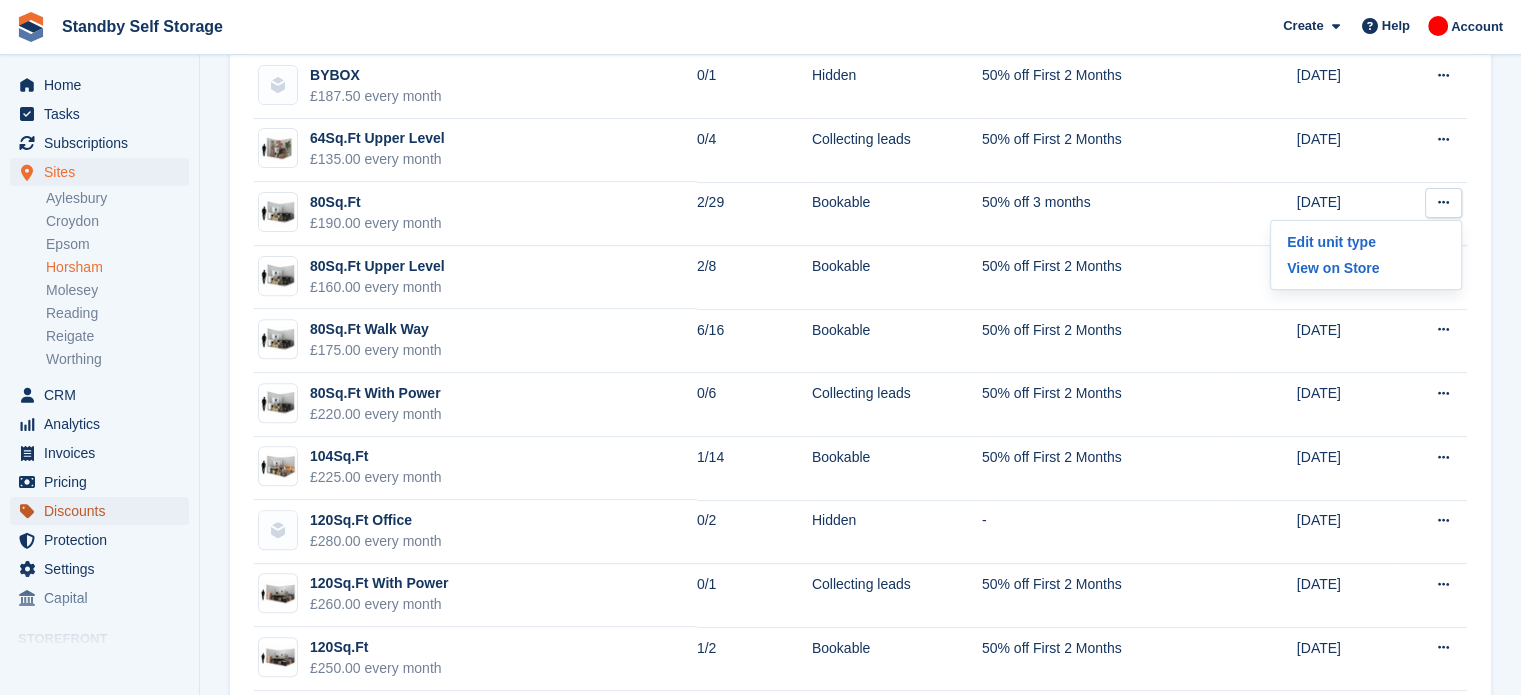 click on "Discounts" at bounding box center (104, 511) 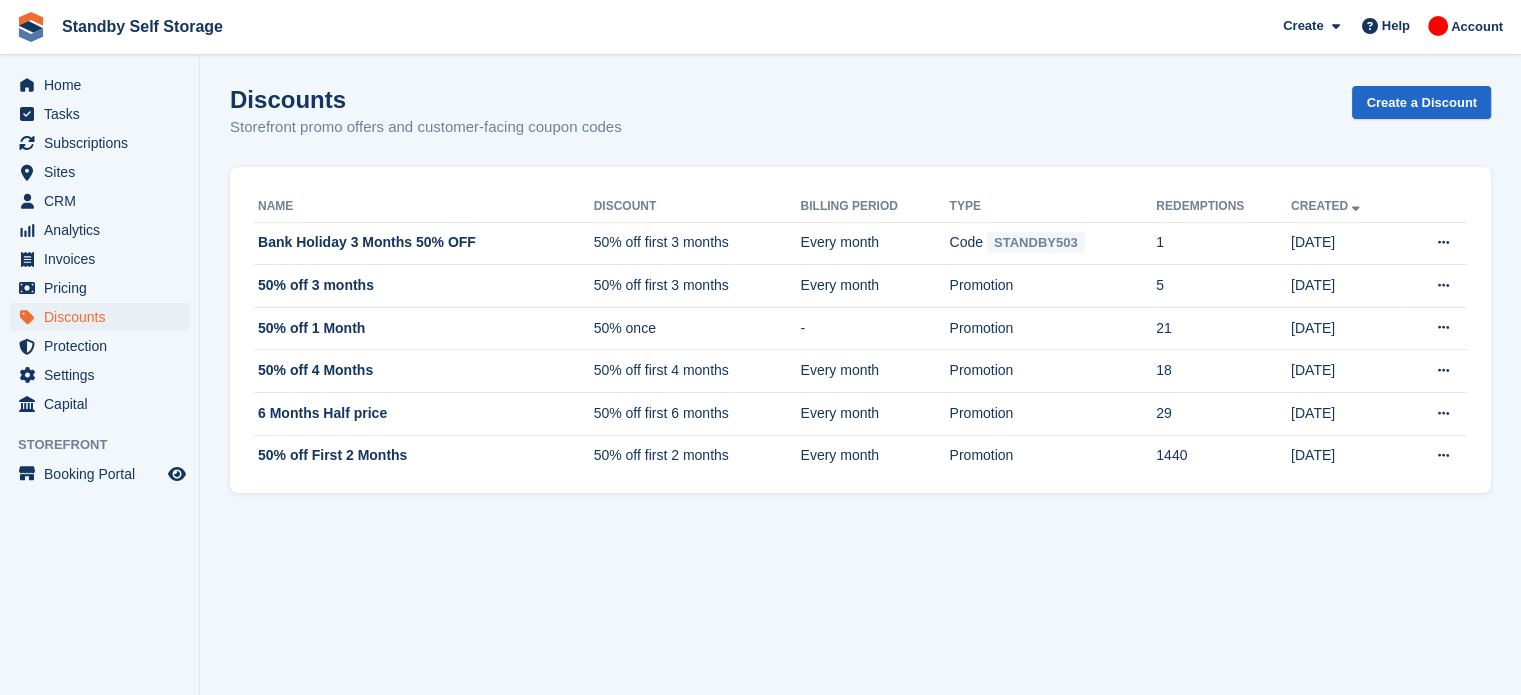 scroll, scrollTop: 0, scrollLeft: 0, axis: both 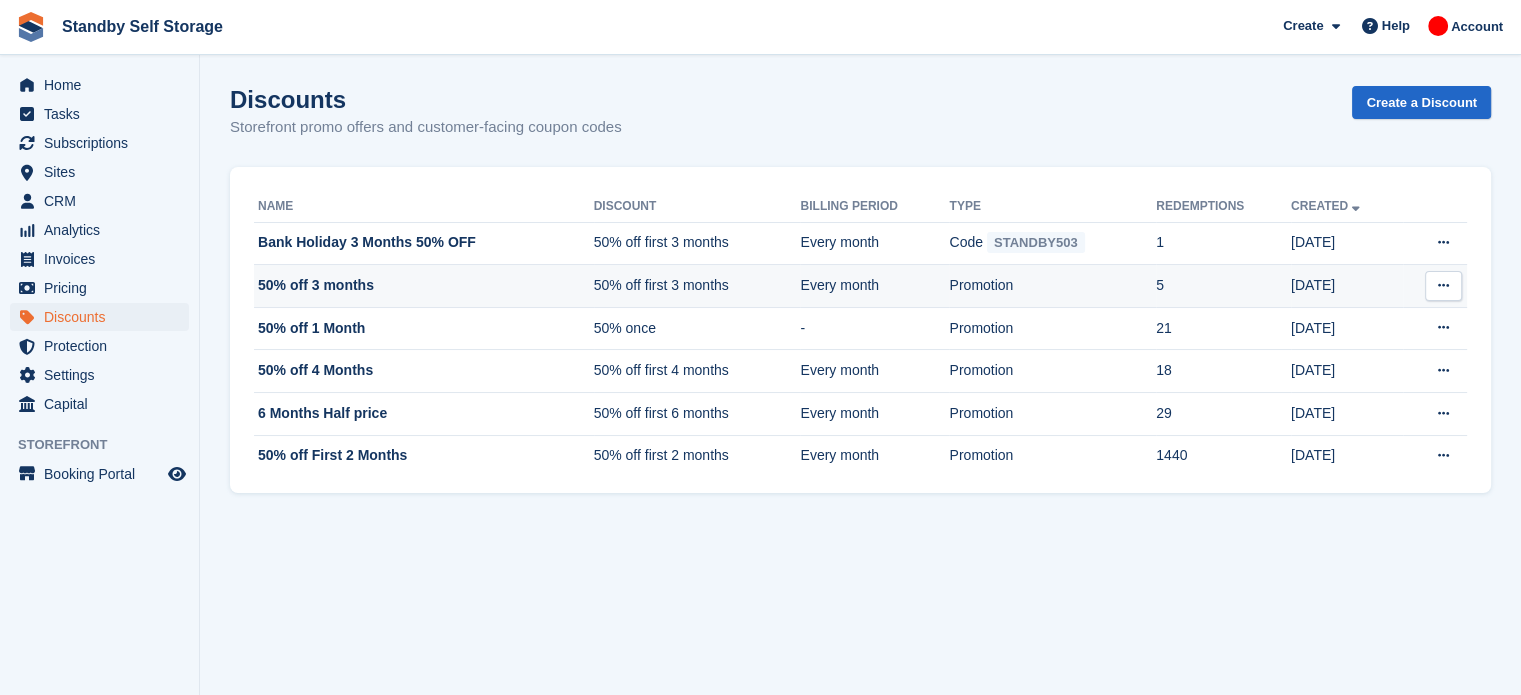 click at bounding box center (1443, 286) 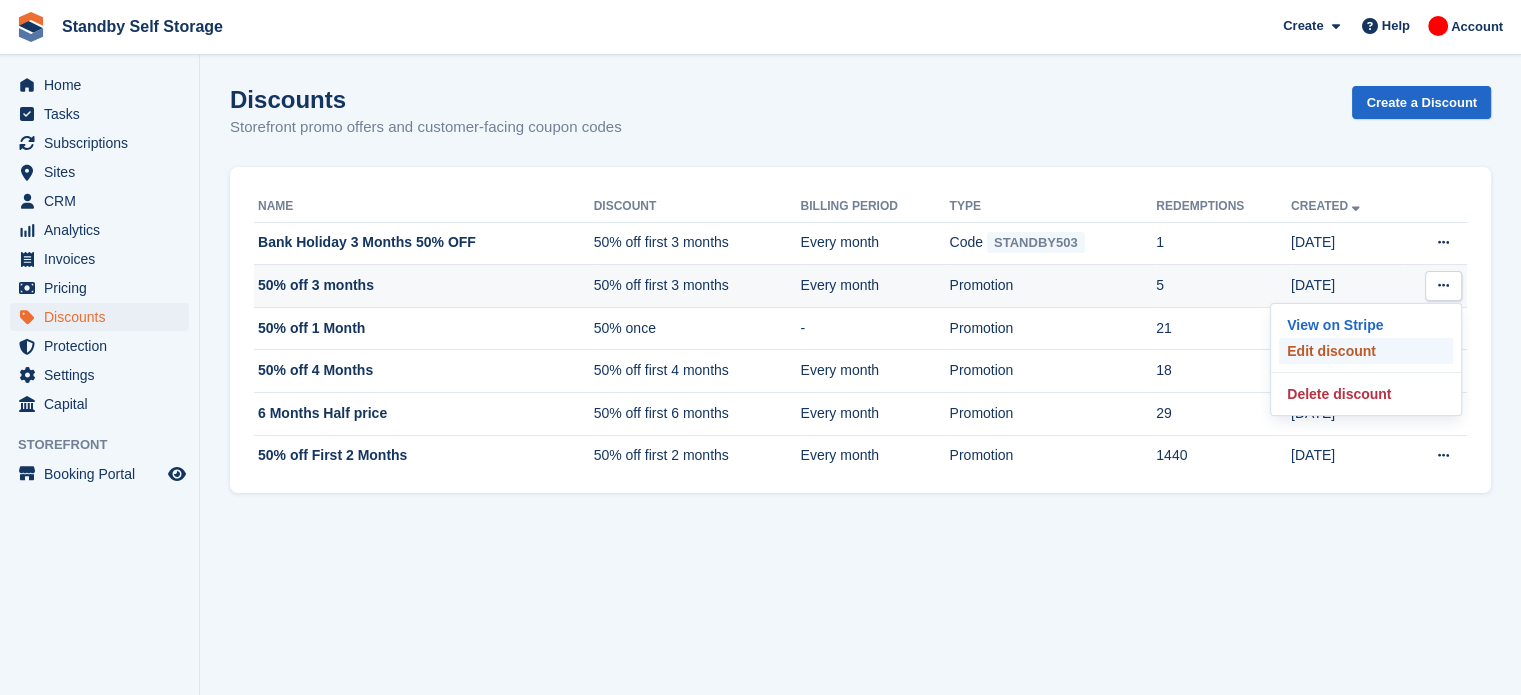 click on "Edit discount" at bounding box center (1366, 351) 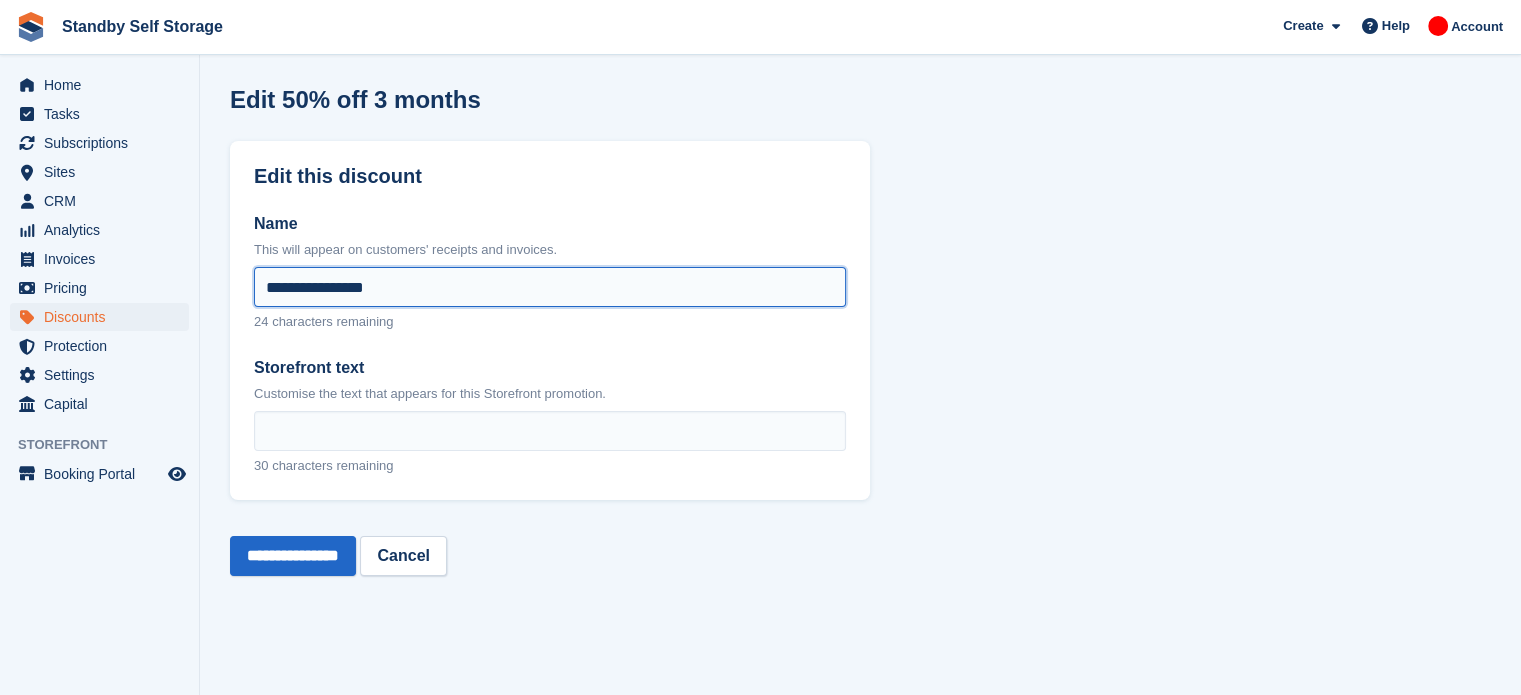 click on "**********" at bounding box center [550, 287] 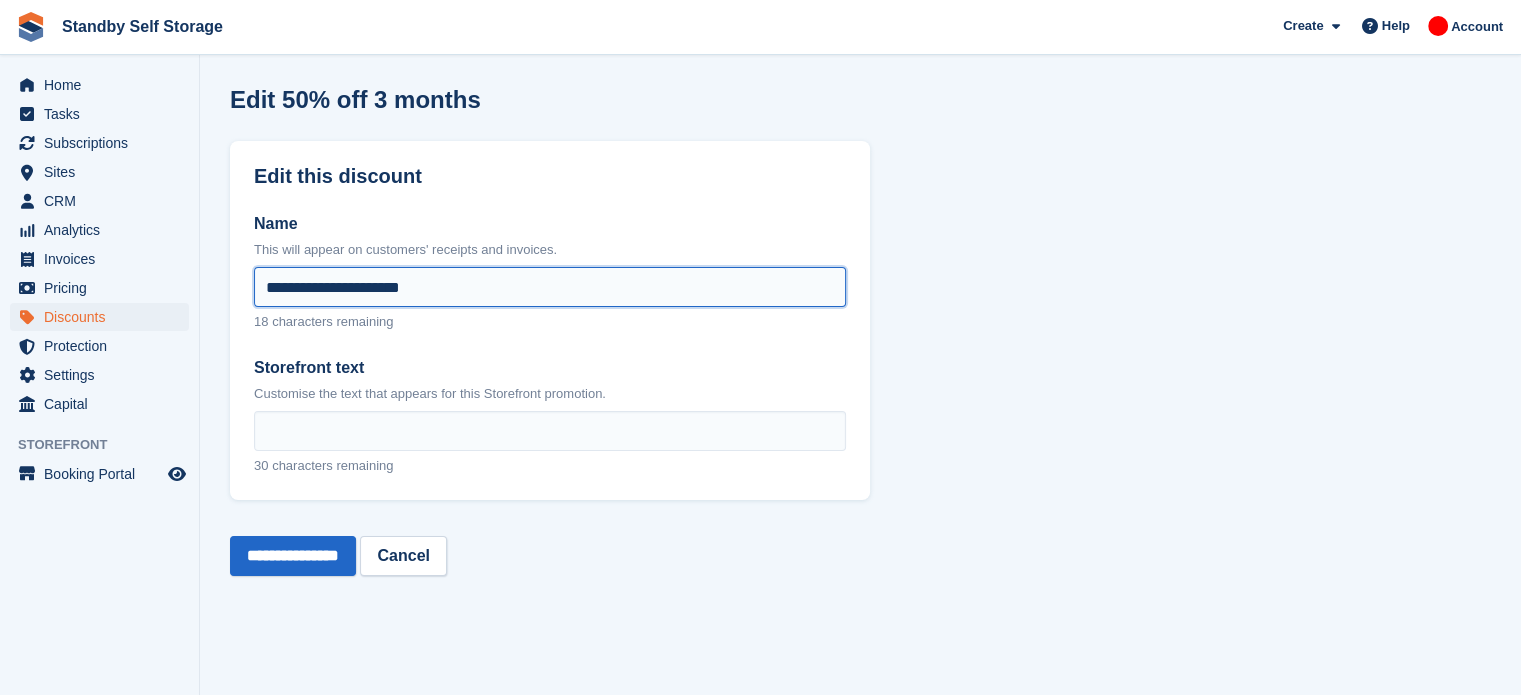 click on "**********" at bounding box center [550, 287] 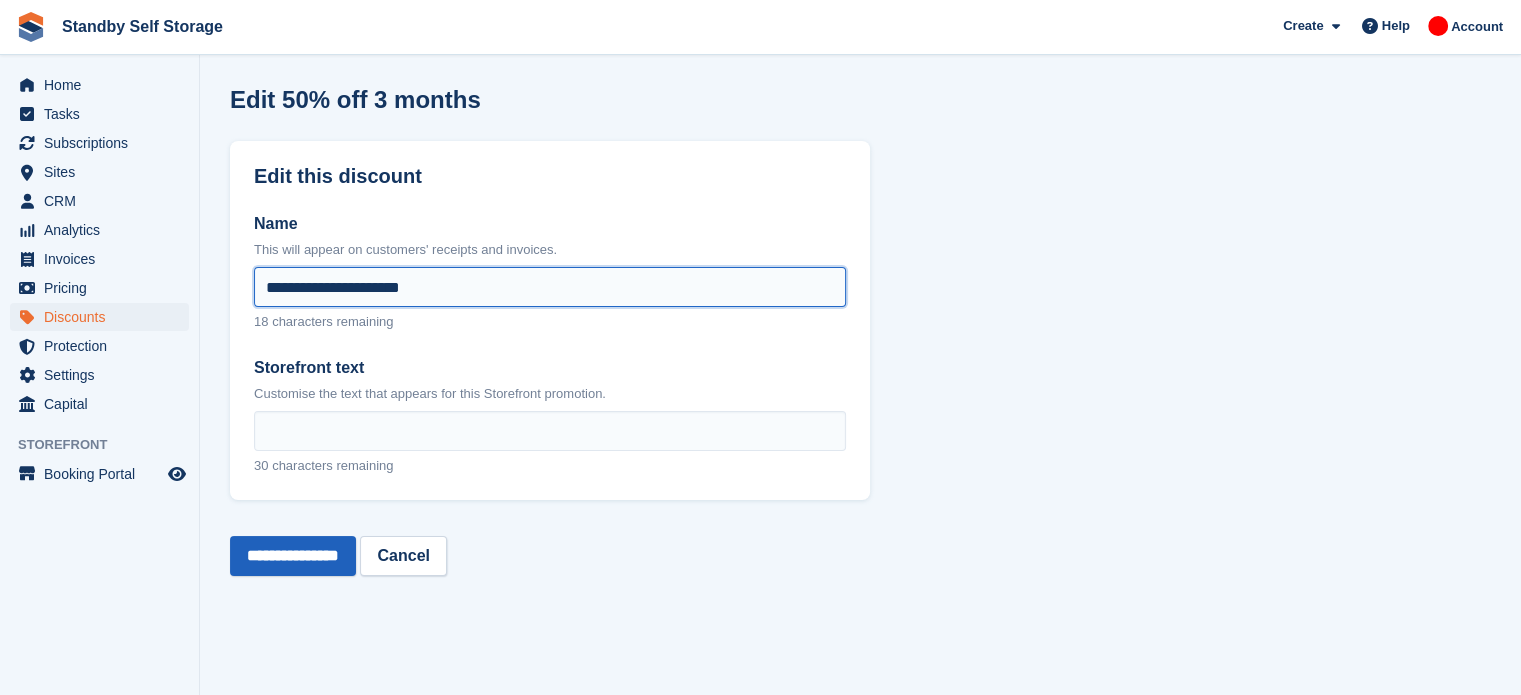 type on "**********" 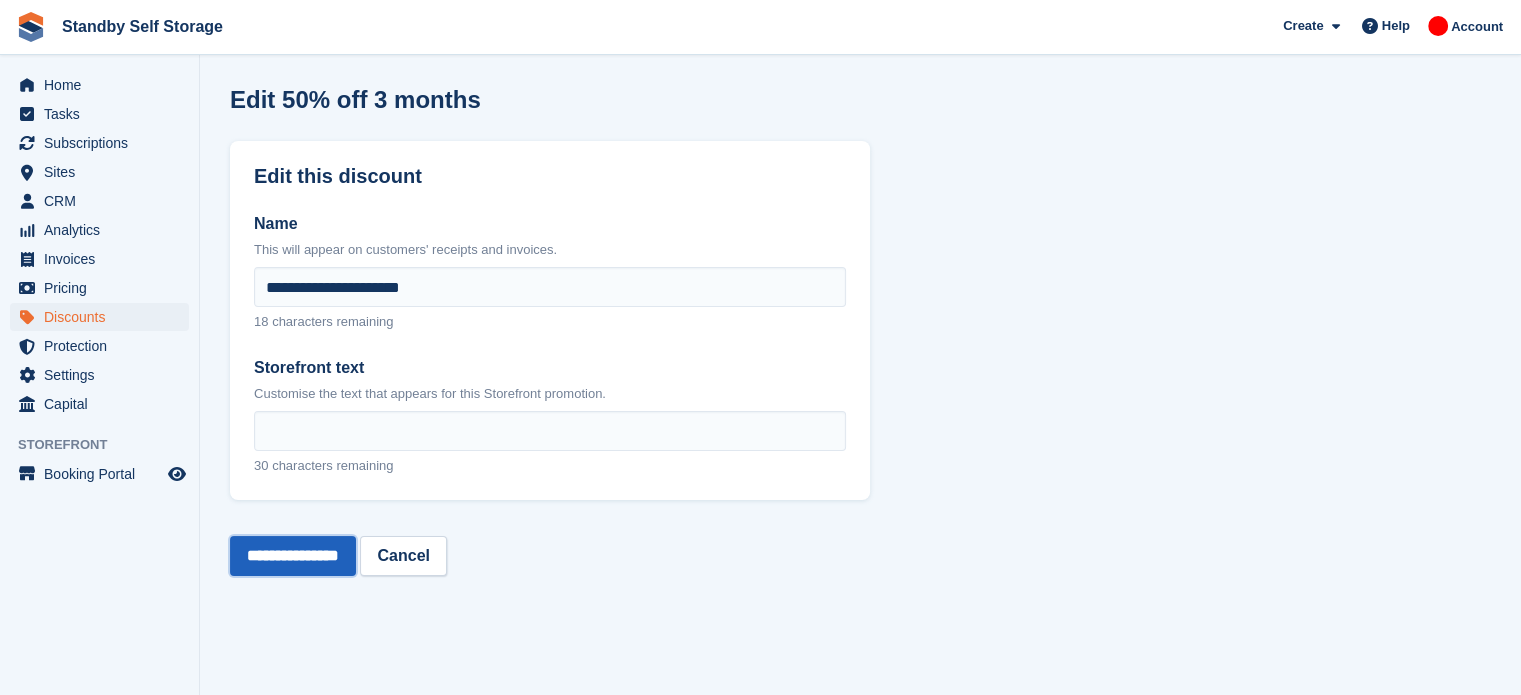 click on "**********" at bounding box center (293, 556) 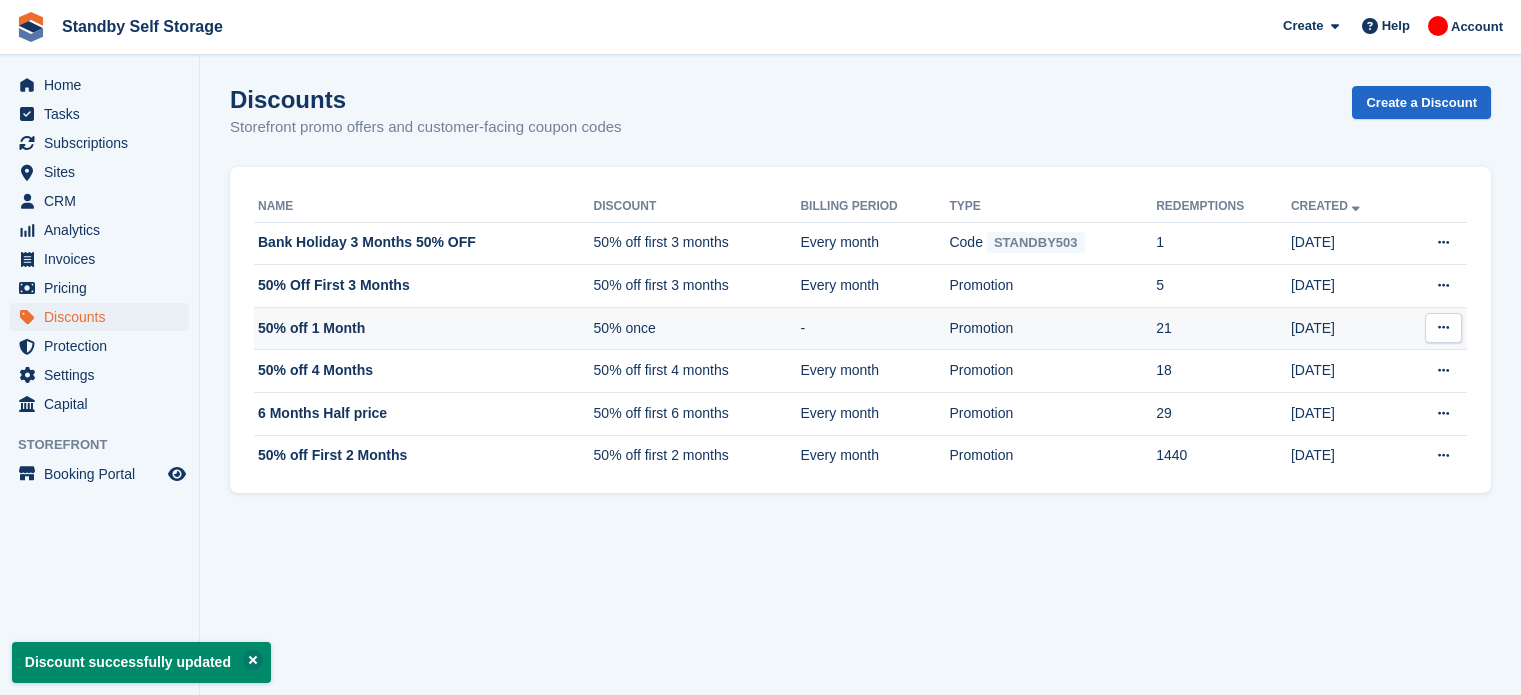 scroll, scrollTop: 0, scrollLeft: 0, axis: both 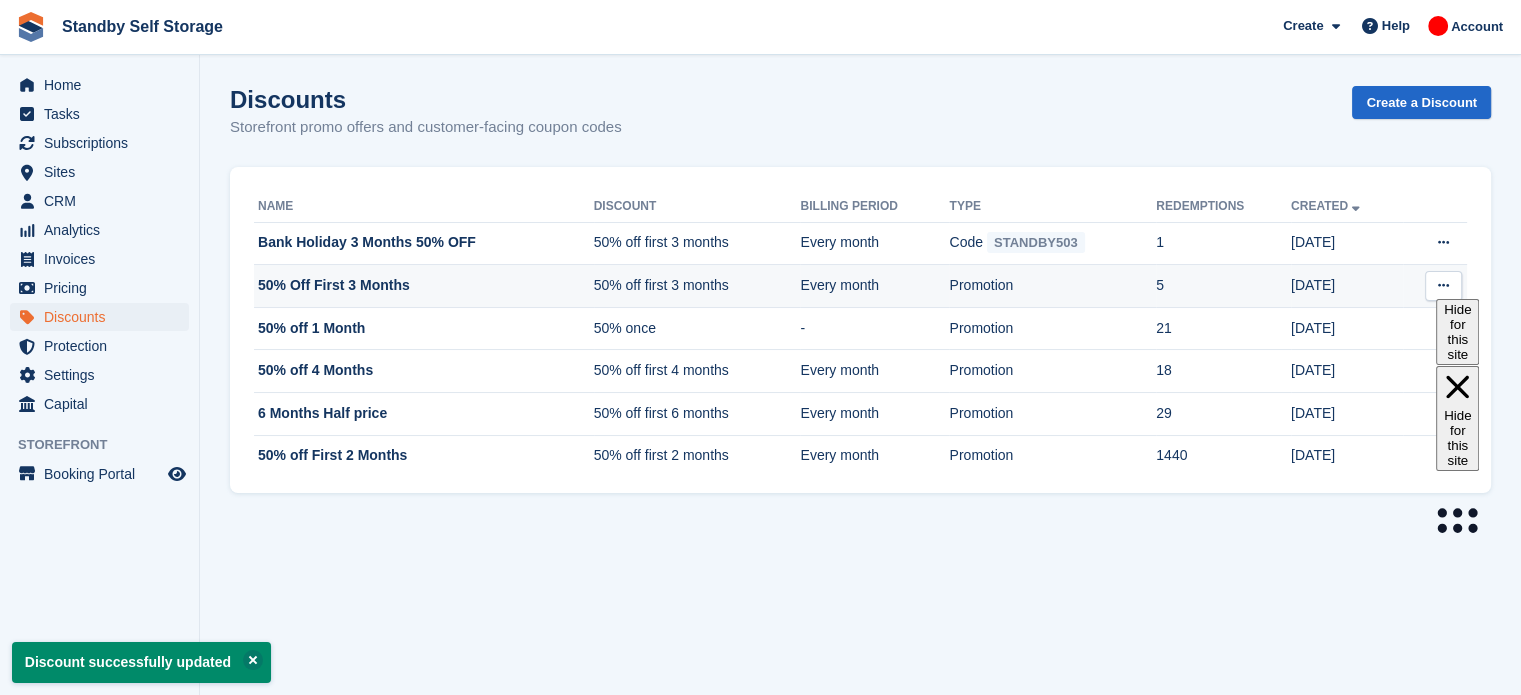 click at bounding box center [1443, 286] 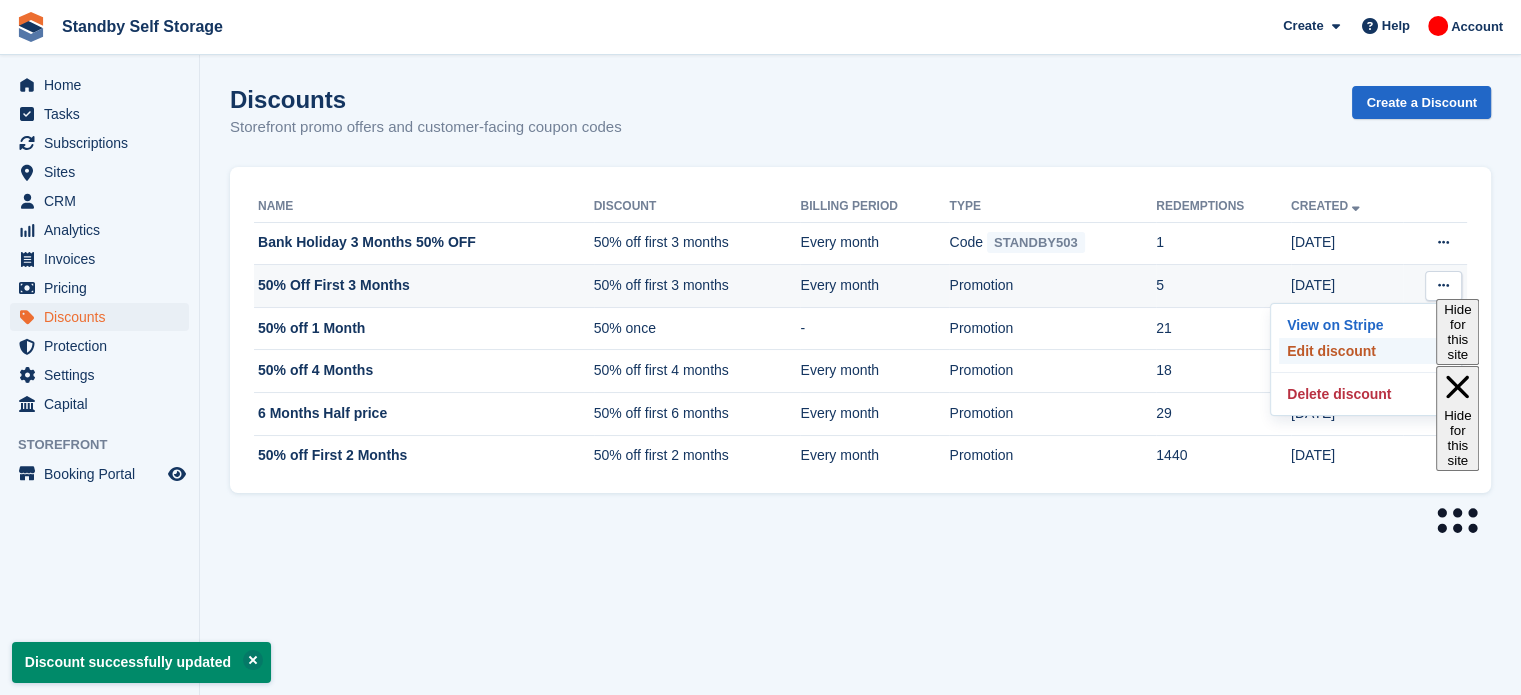 click on "Edit discount" at bounding box center [1366, 351] 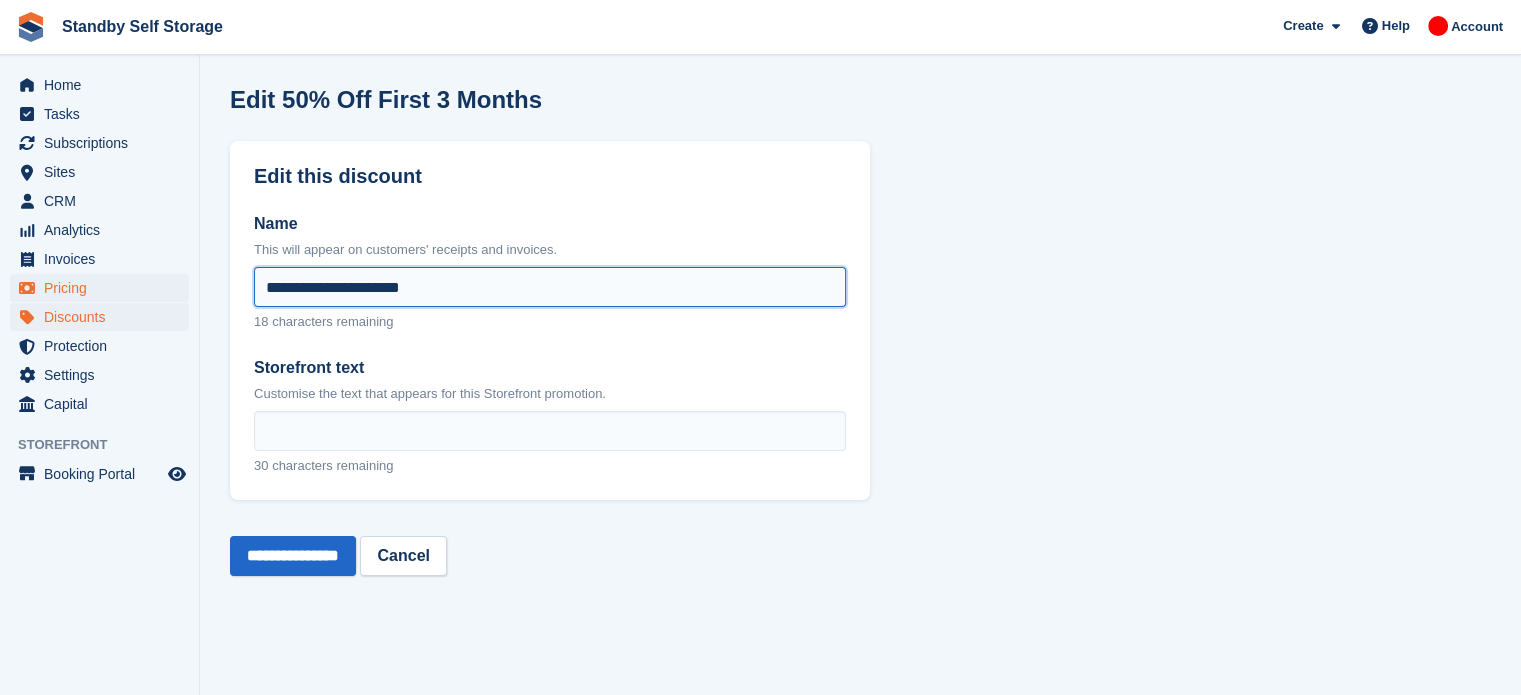 drag, startPoint x: 472, startPoint y: 285, endPoint x: 165, endPoint y: 292, distance: 307.0798 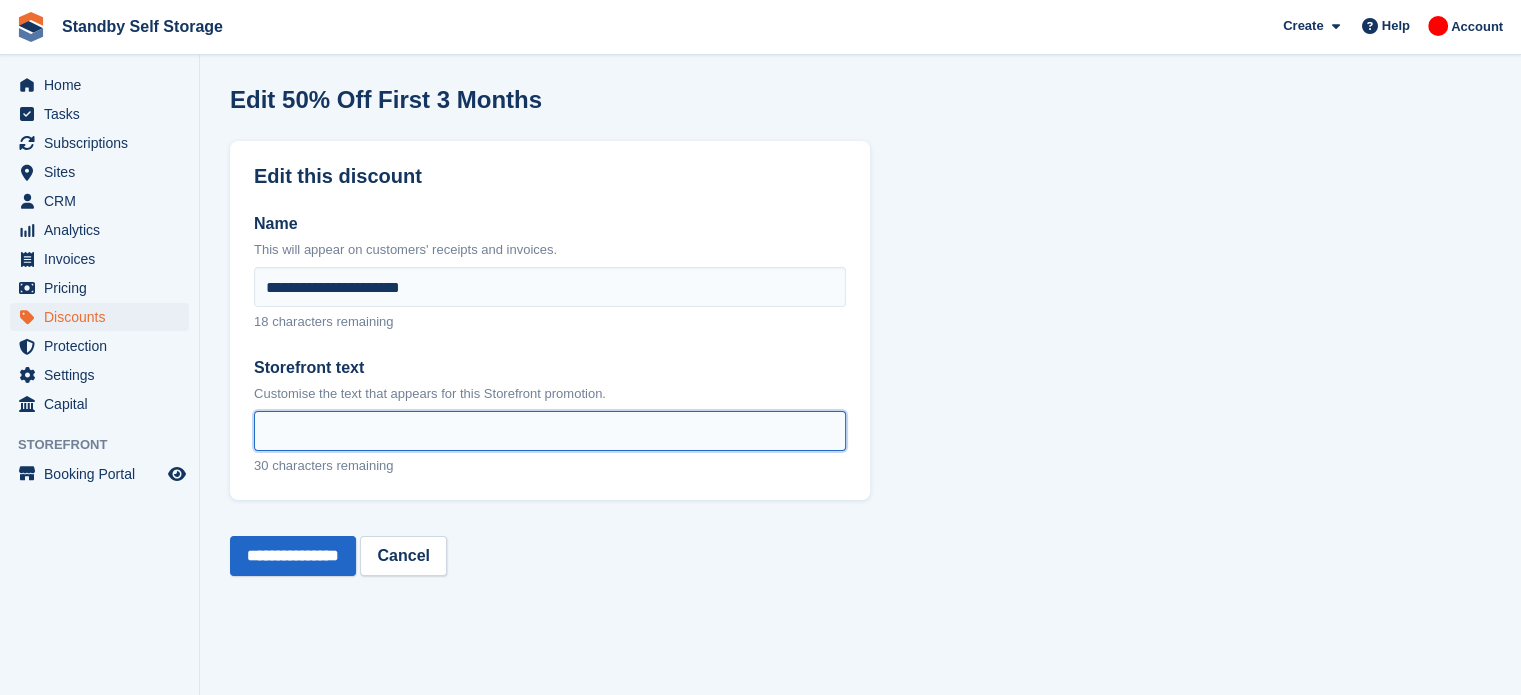 click on "Storefront text" at bounding box center [550, 431] 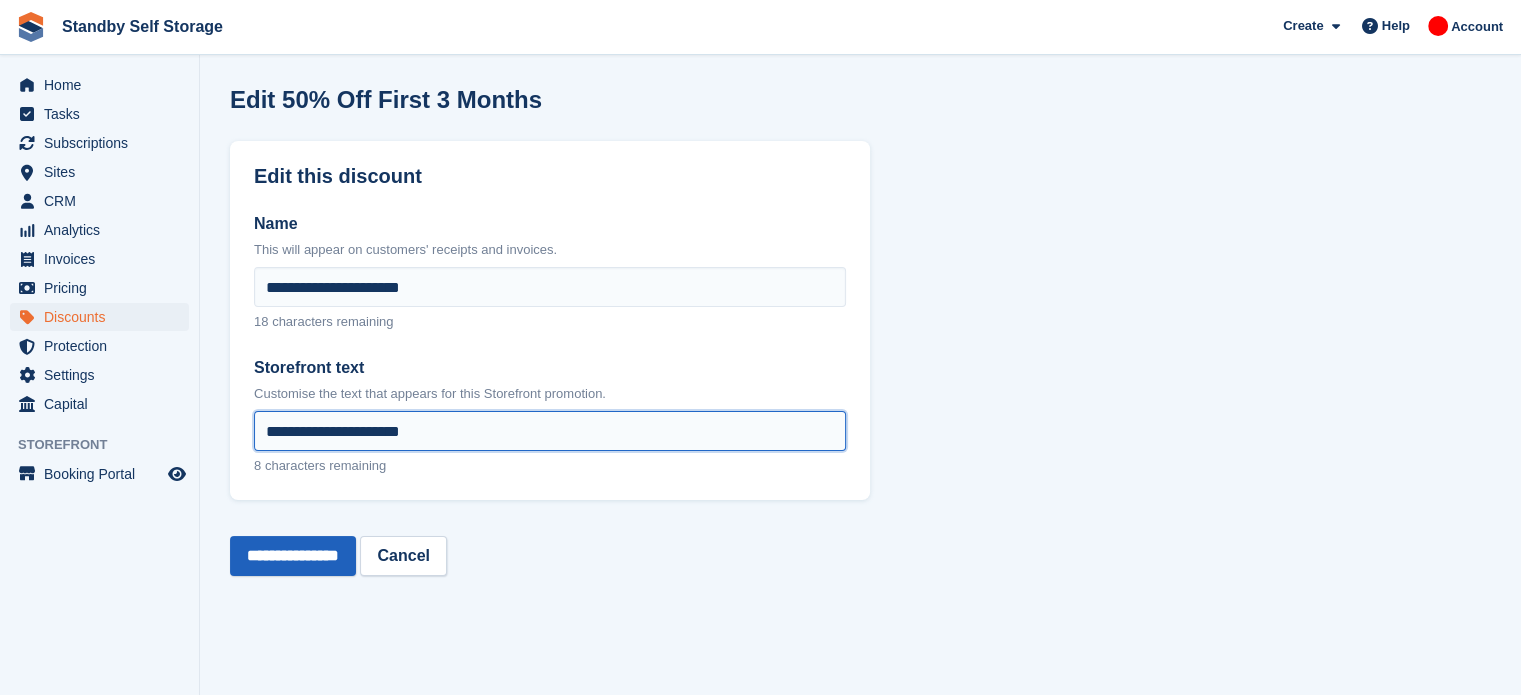 type on "**********" 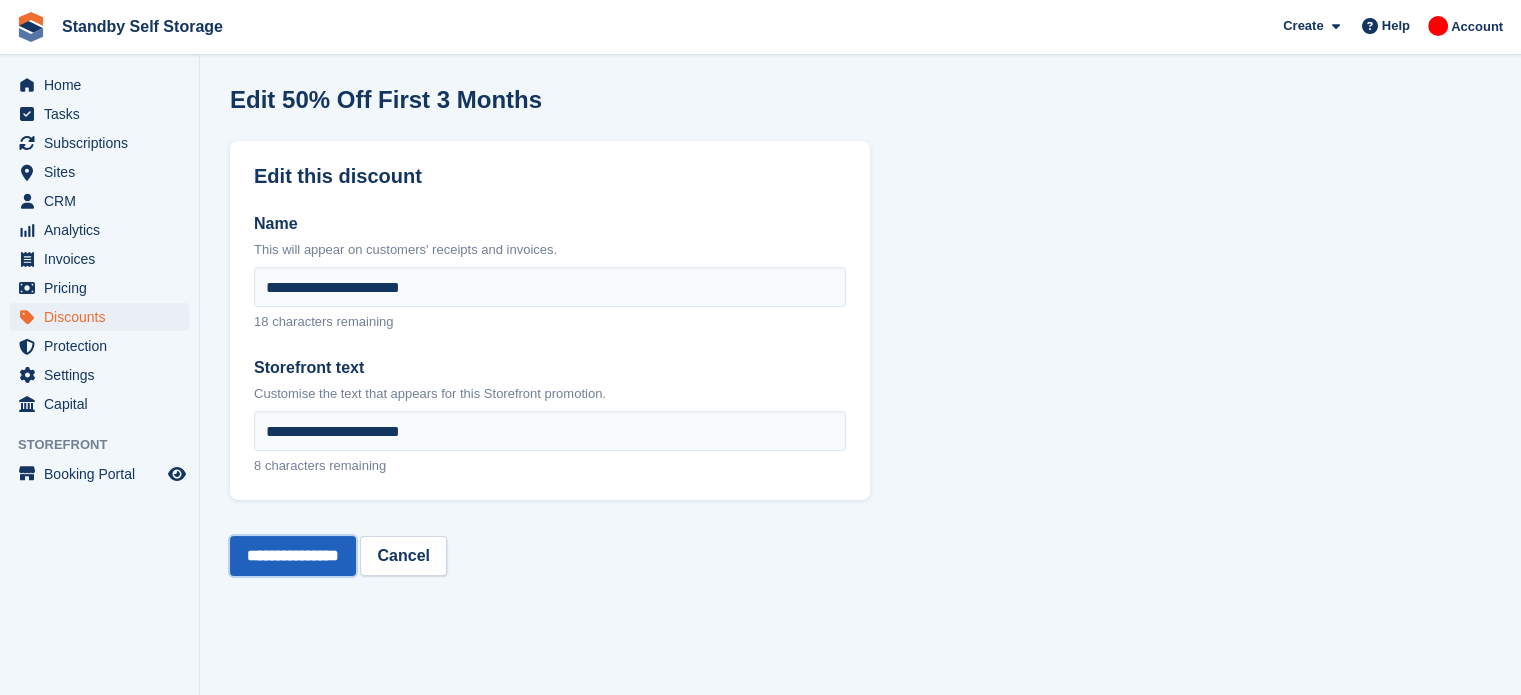 click on "**********" at bounding box center [293, 556] 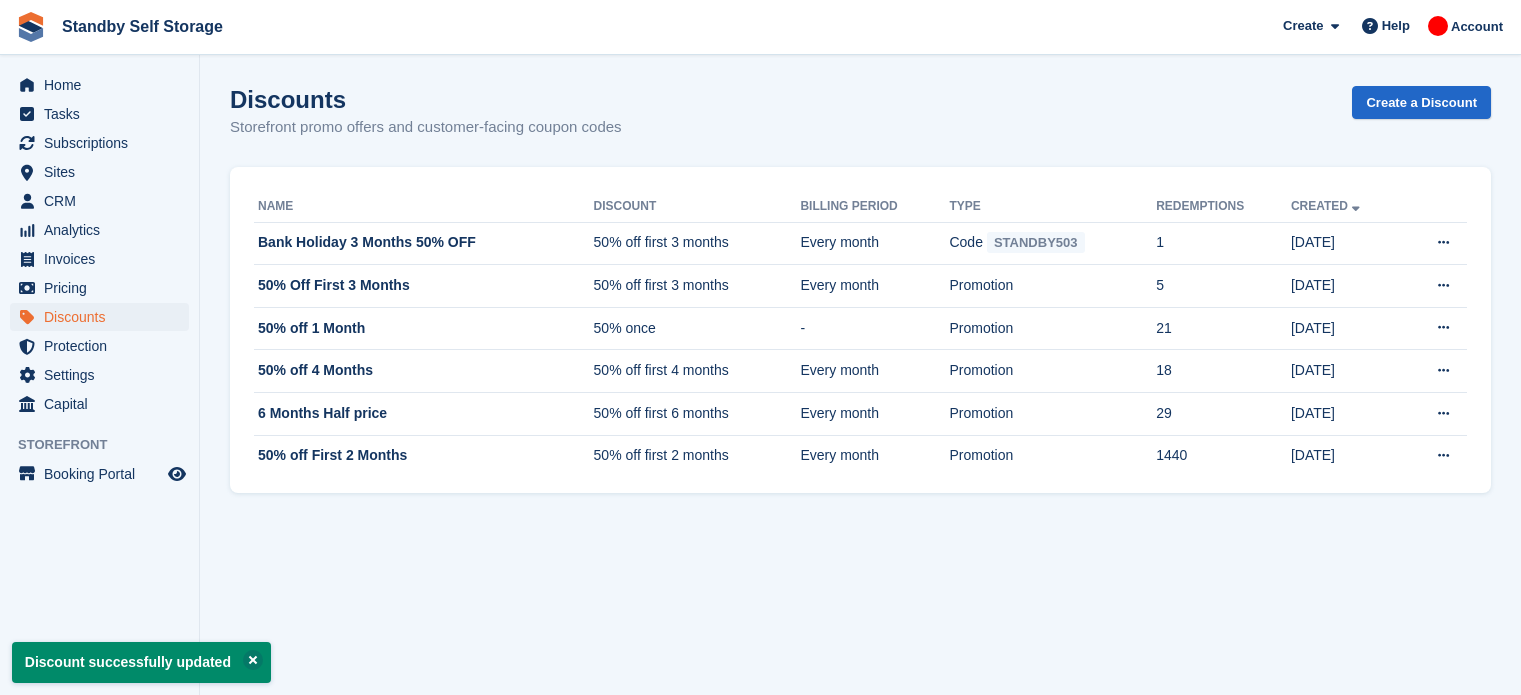 scroll, scrollTop: 0, scrollLeft: 0, axis: both 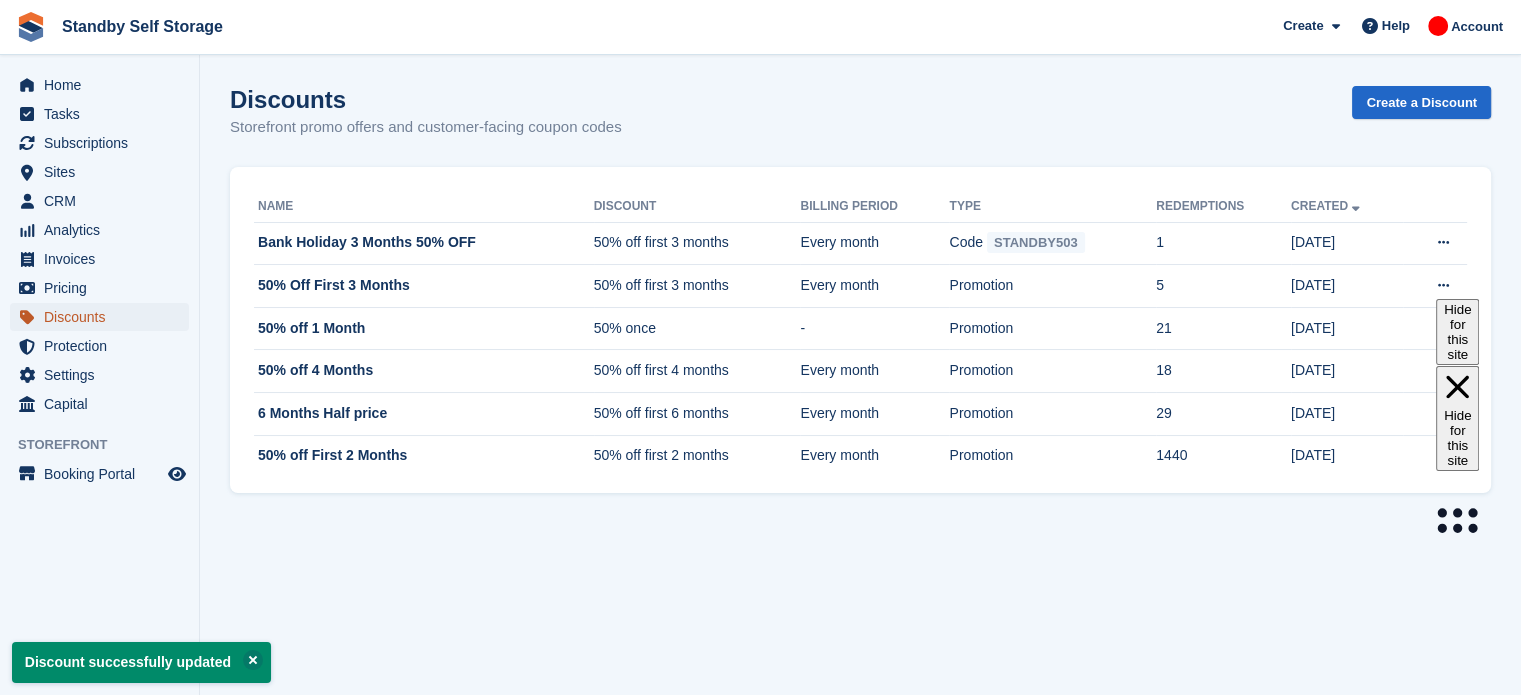 click on "Discounts" at bounding box center (104, 317) 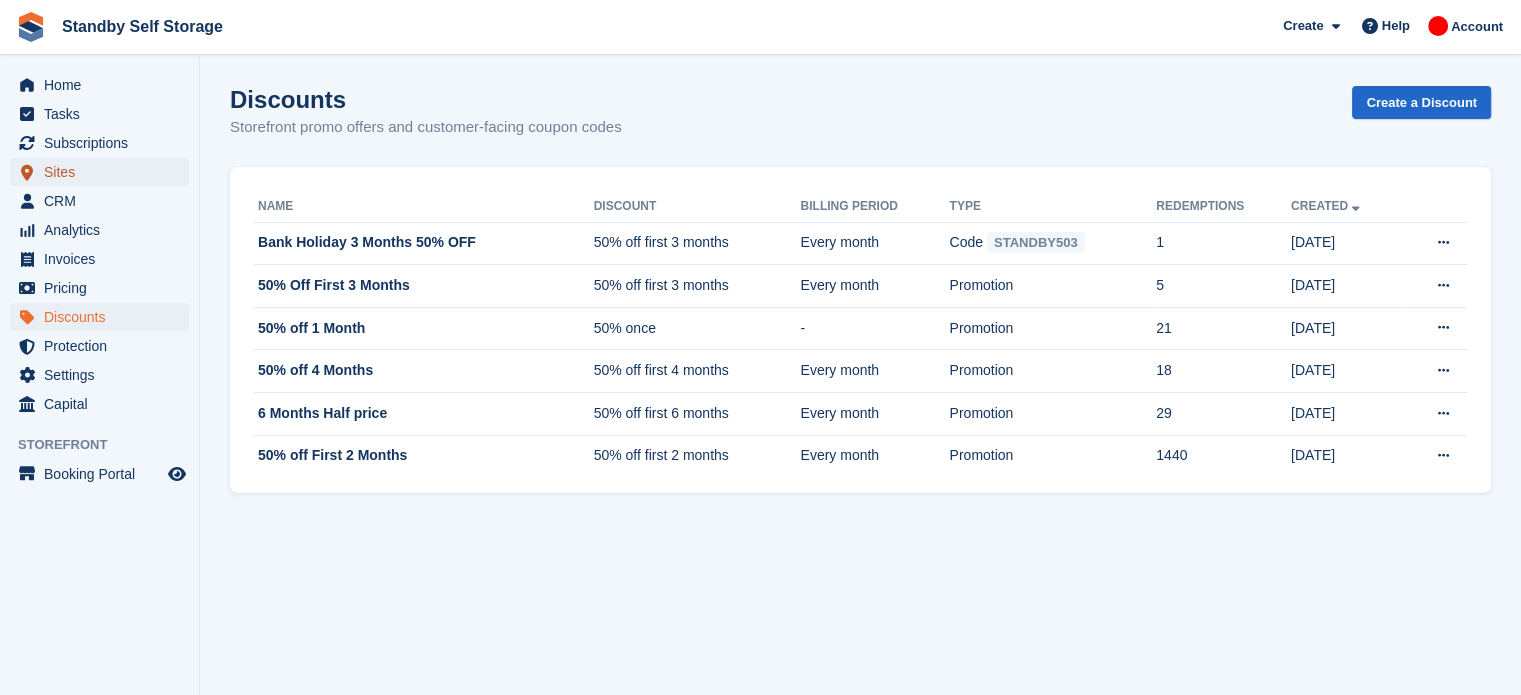click on "Sites" at bounding box center (104, 172) 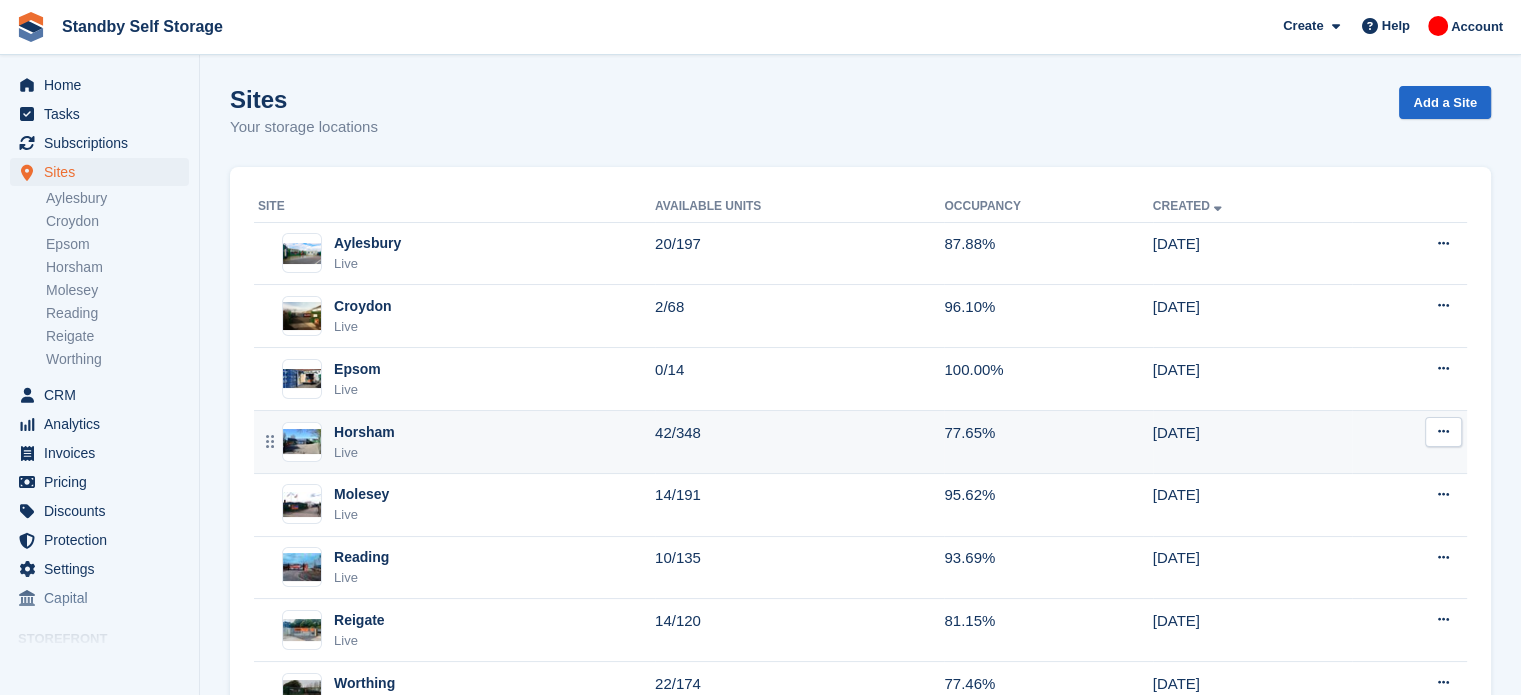 click on "42/348" at bounding box center (799, 442) 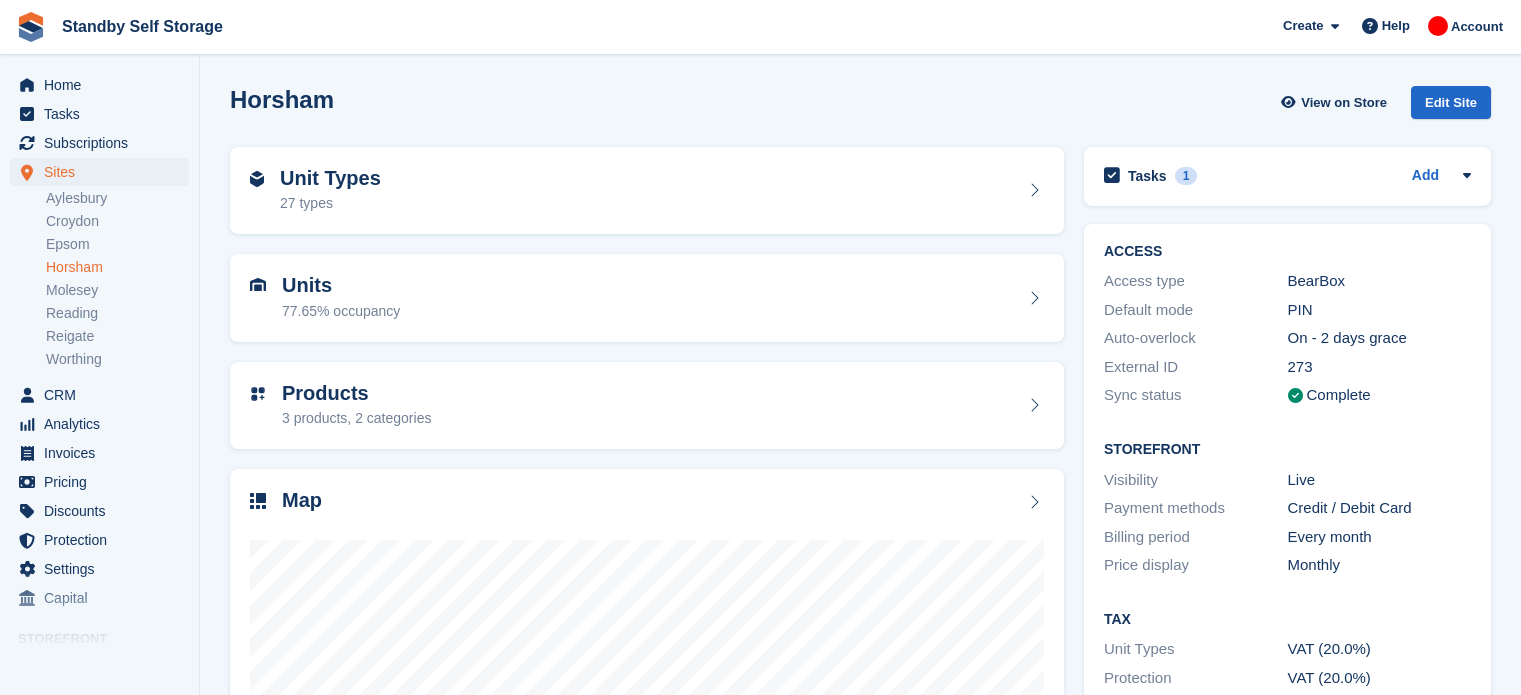 scroll, scrollTop: 0, scrollLeft: 0, axis: both 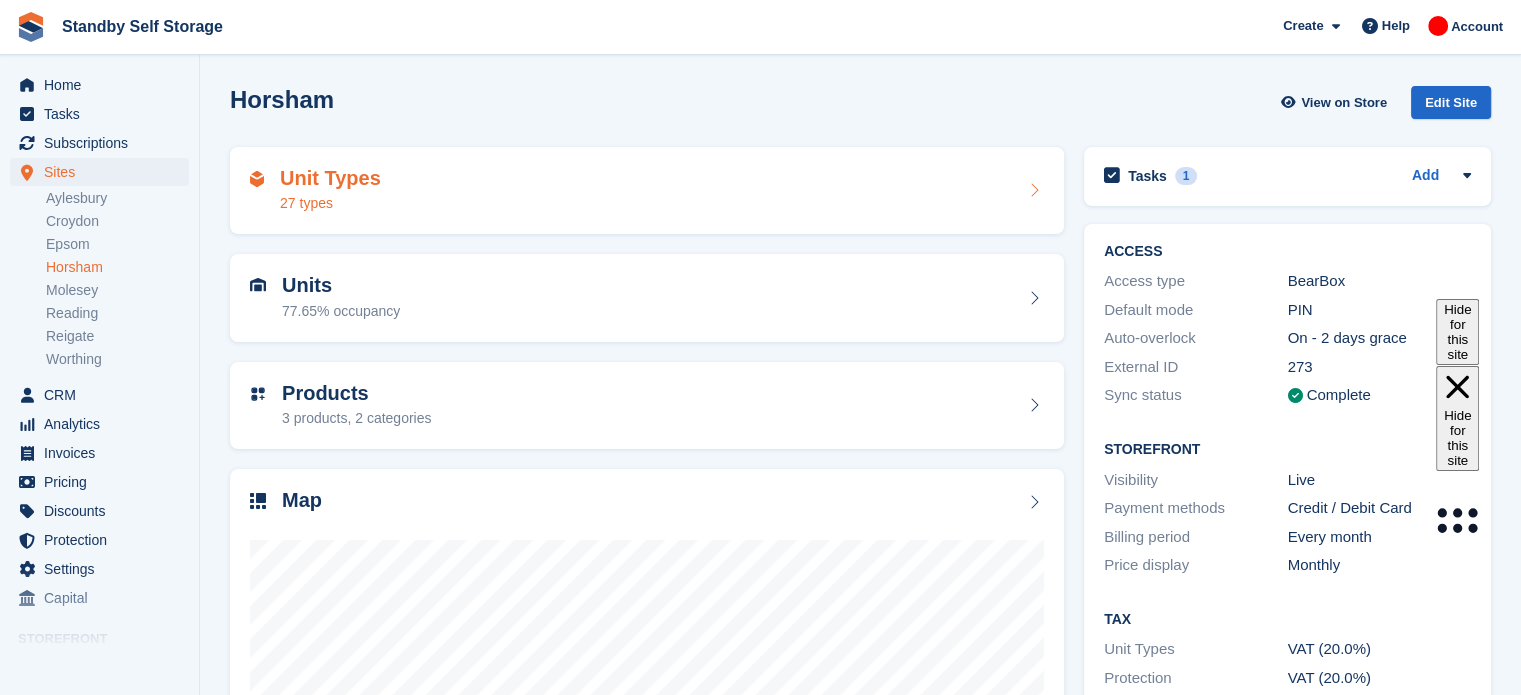 click on "Unit Types
27 types" at bounding box center [647, 191] 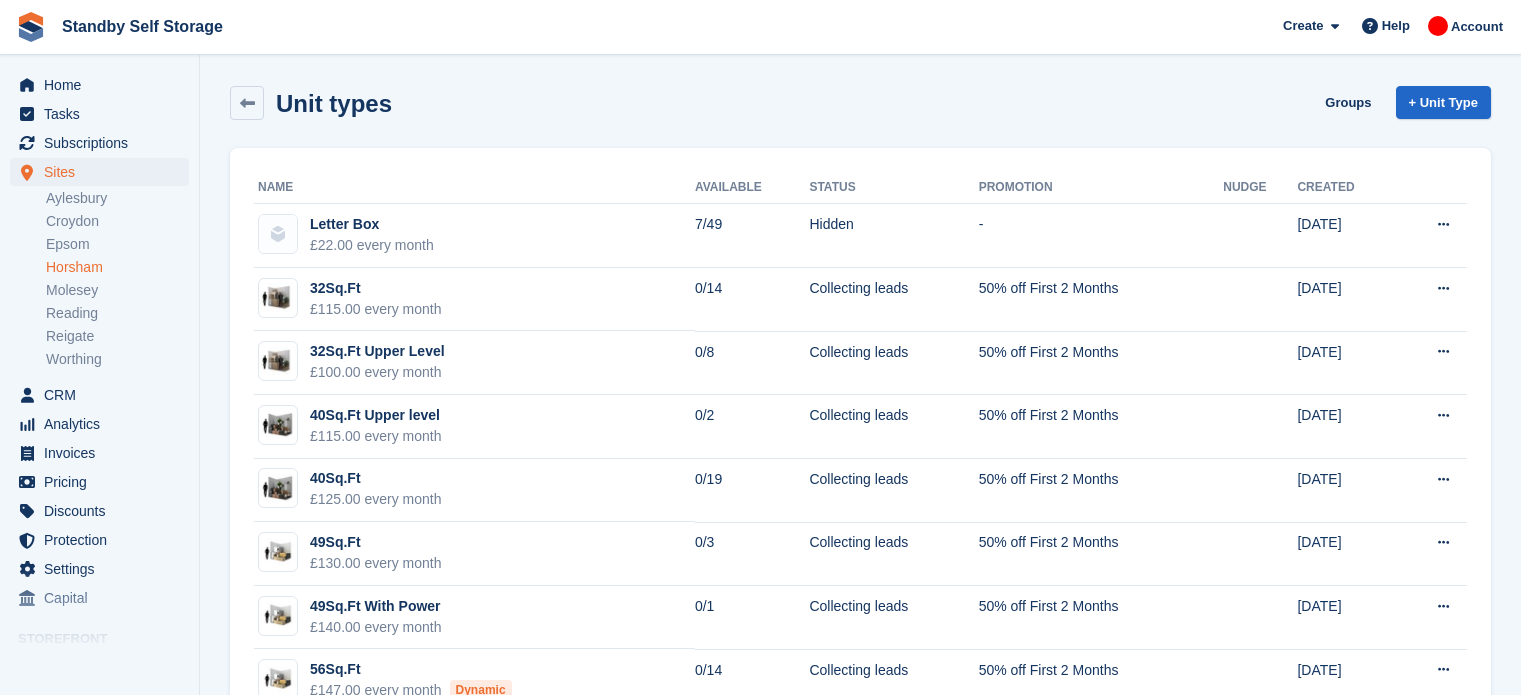 scroll, scrollTop: 0, scrollLeft: 0, axis: both 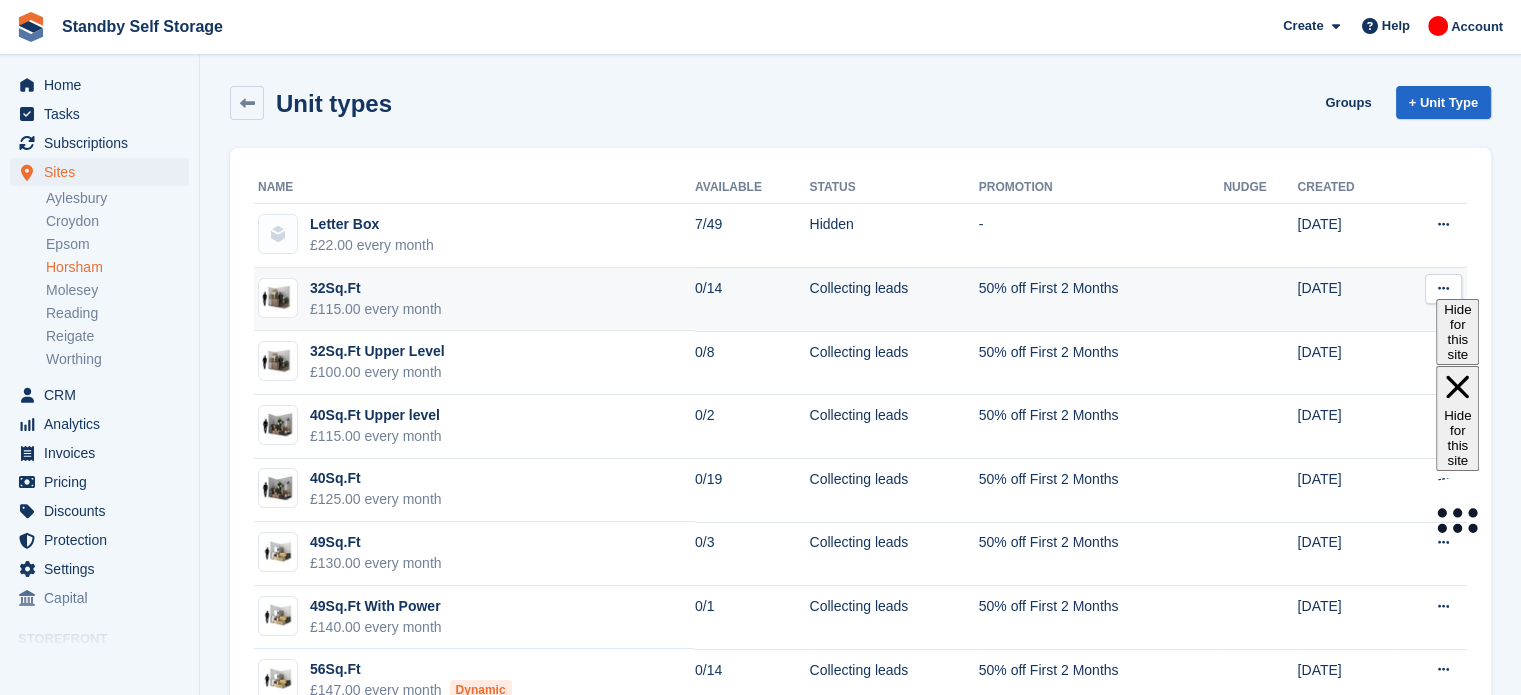 click at bounding box center [1443, 289] 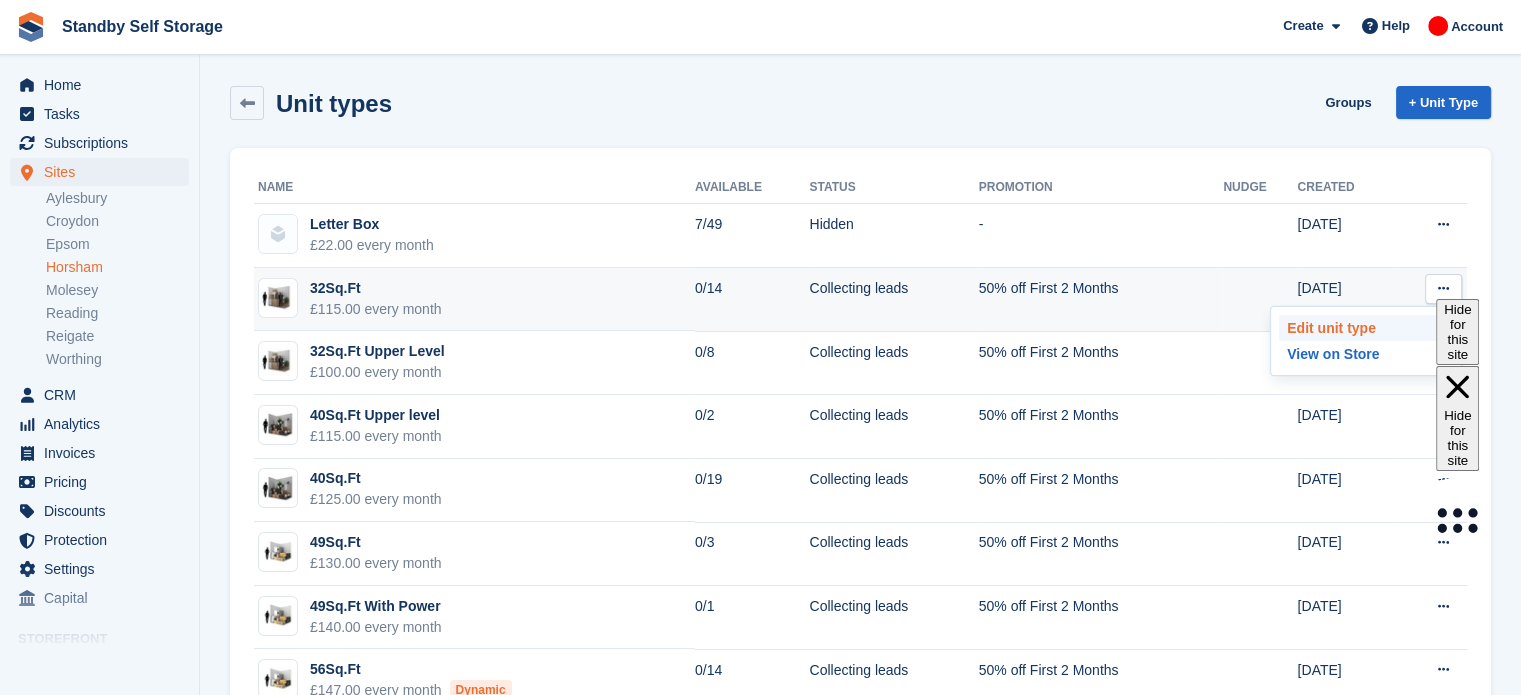 click on "Edit unit type" at bounding box center [1366, 328] 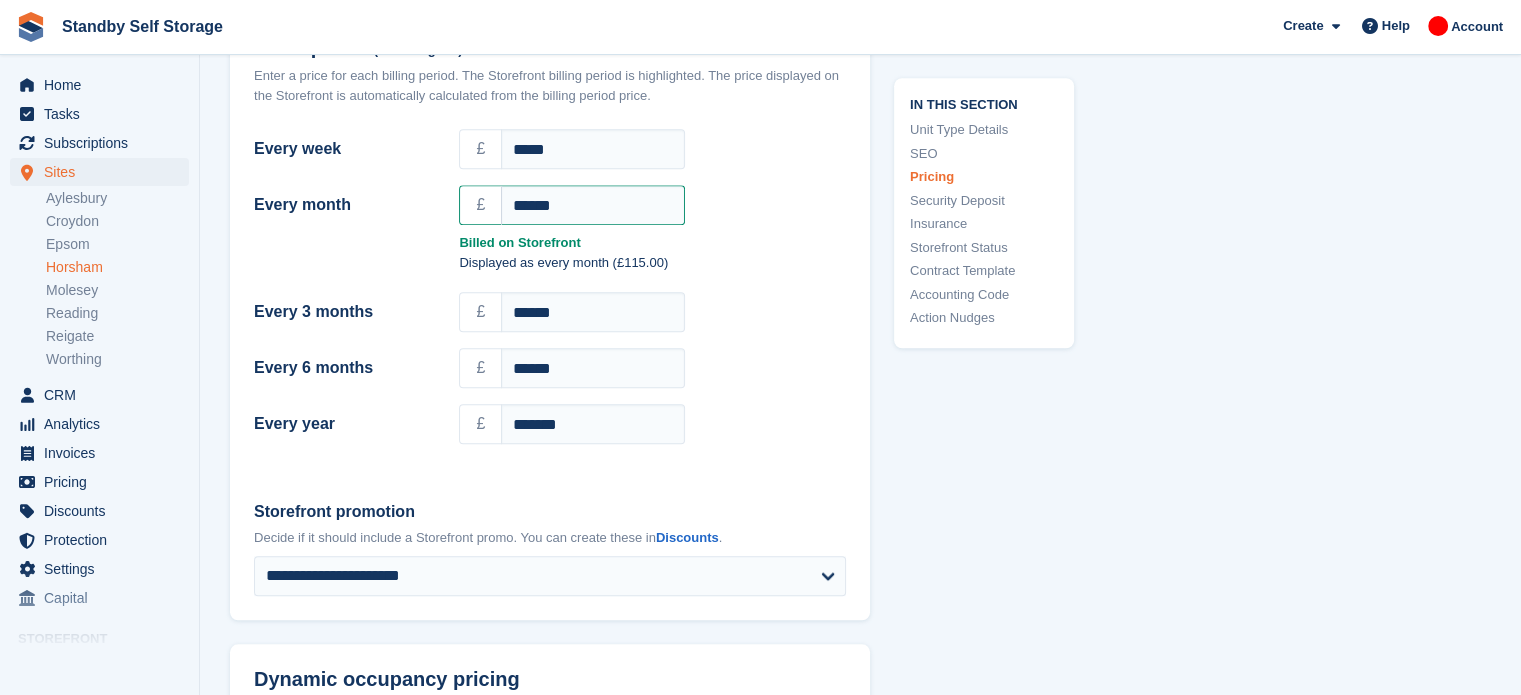 scroll, scrollTop: 1824, scrollLeft: 0, axis: vertical 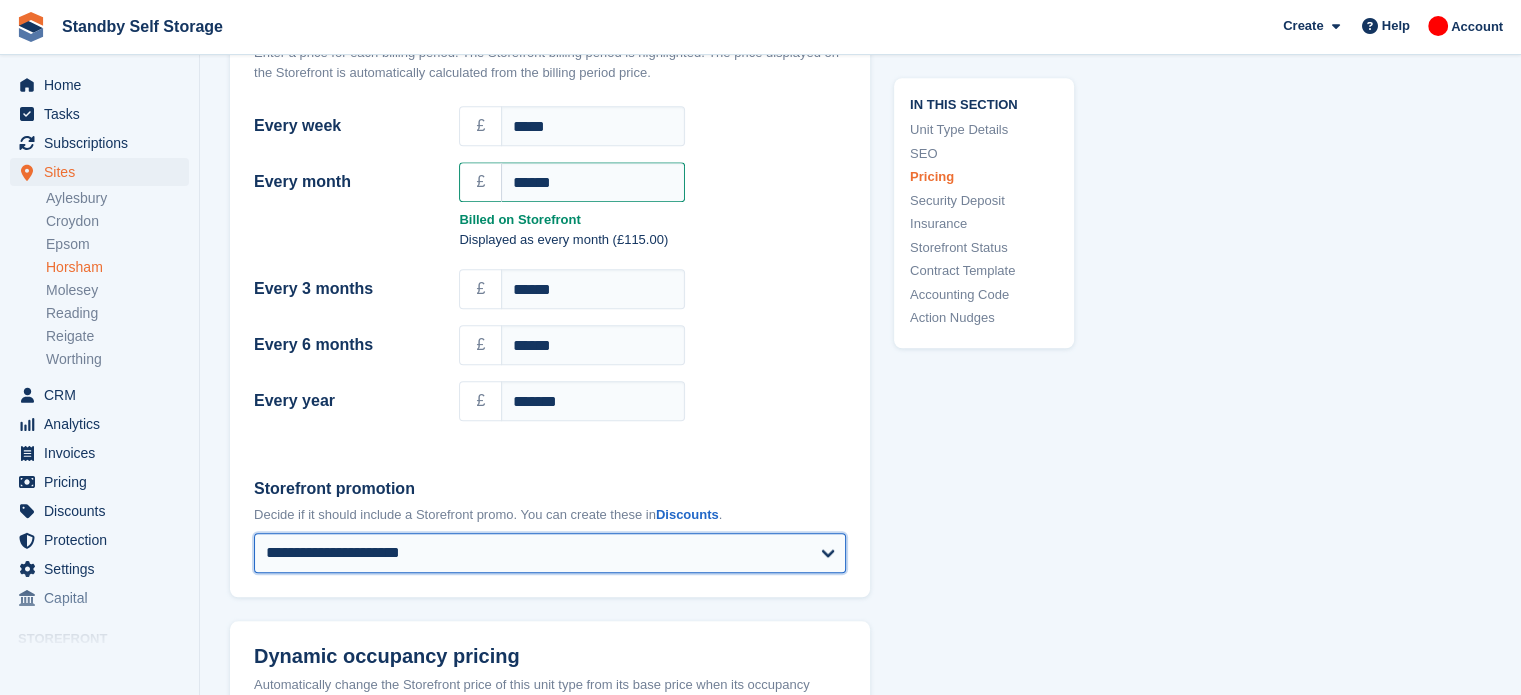 click on "**********" at bounding box center [550, 553] 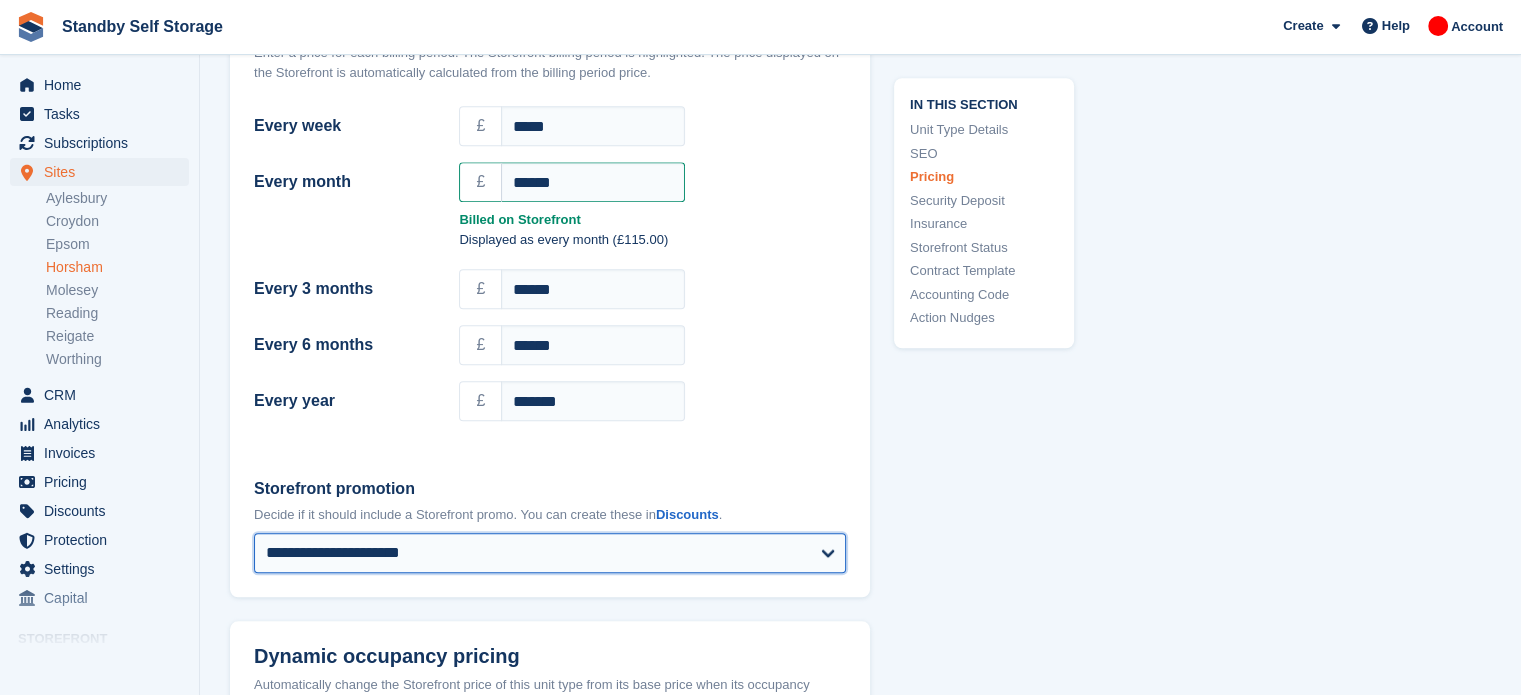 select on "****" 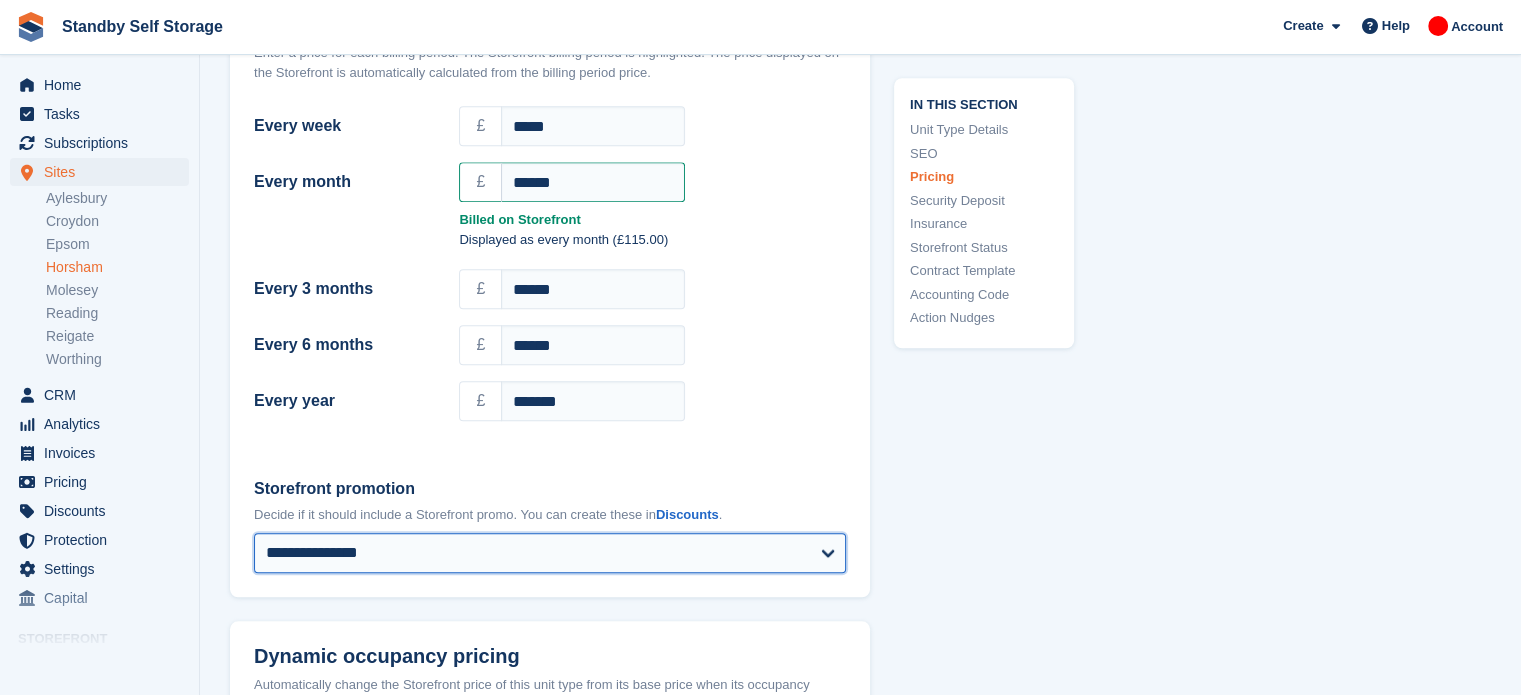 click on "**********" at bounding box center (550, 553) 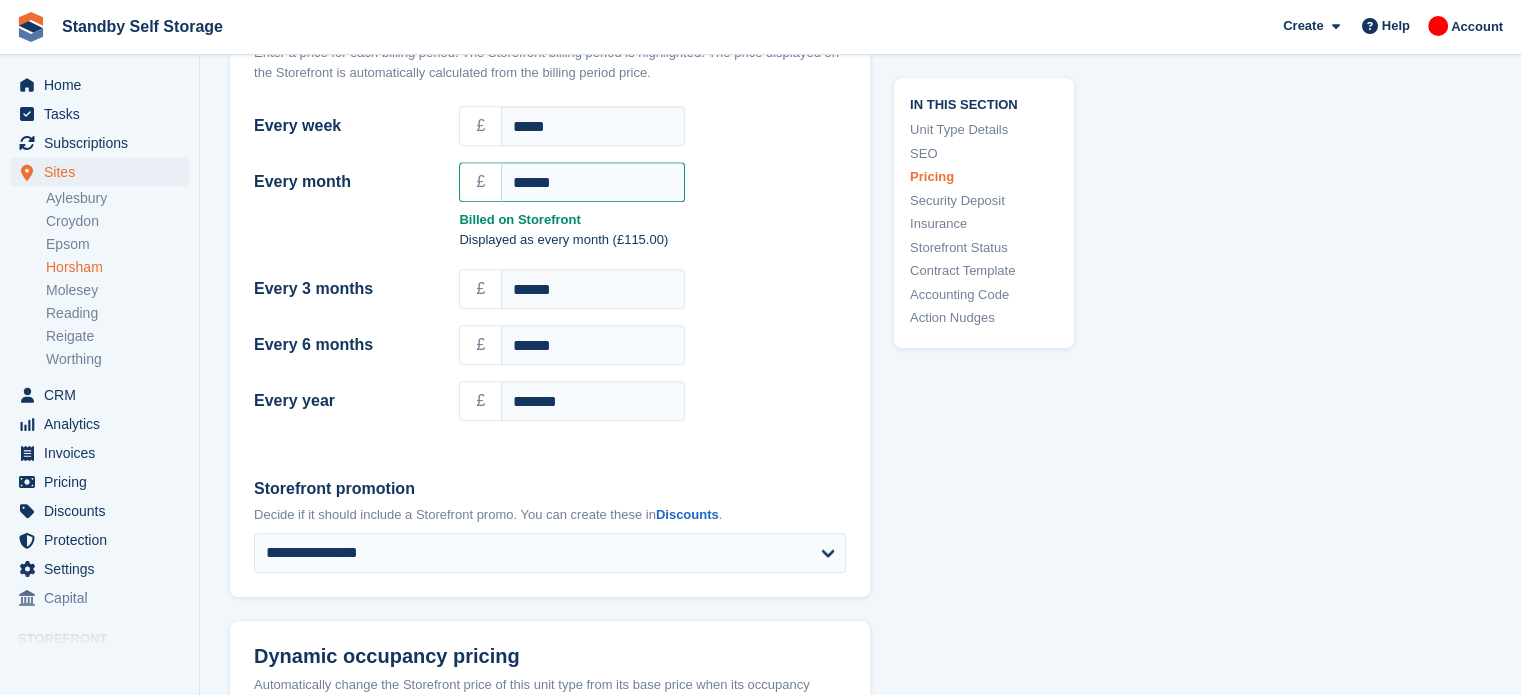 click on "**********" at bounding box center (860, 524) 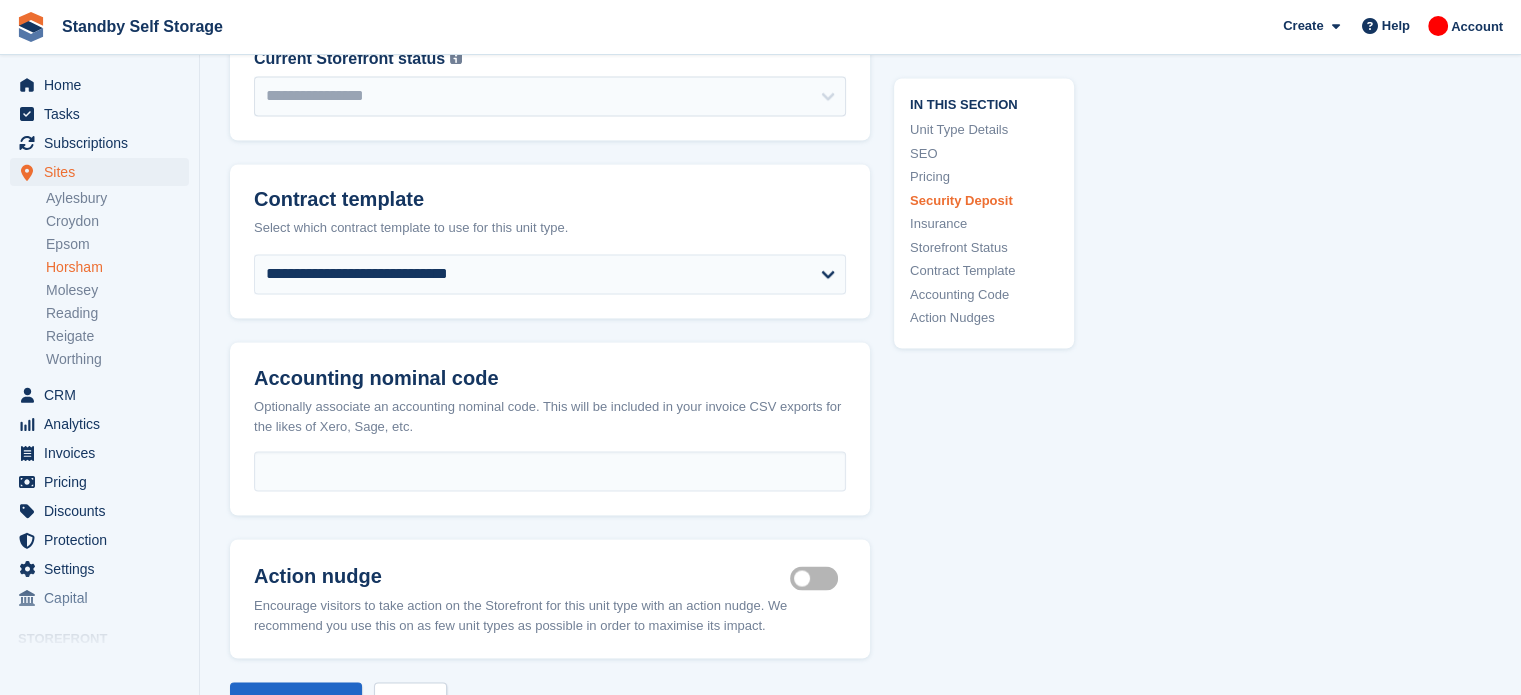 scroll, scrollTop: 3861, scrollLeft: 0, axis: vertical 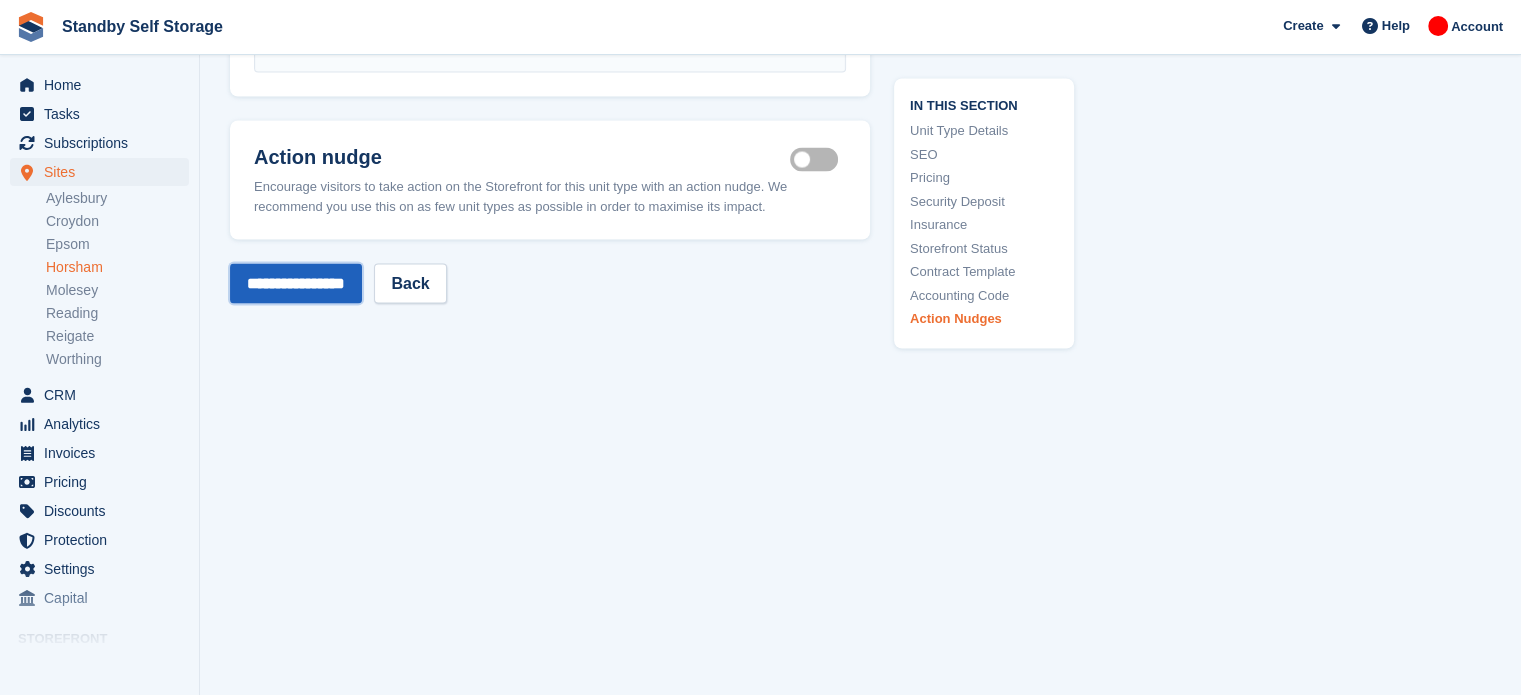 click on "**********" at bounding box center (296, 284) 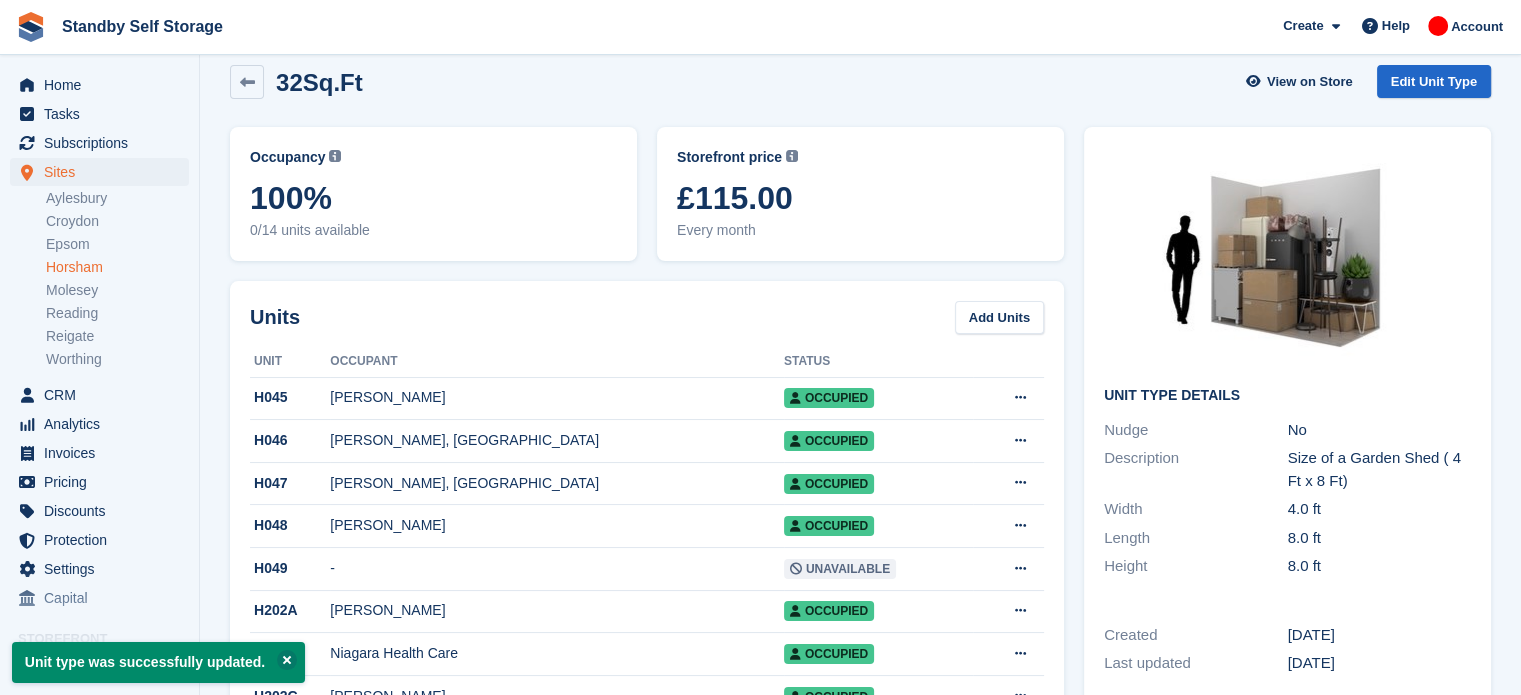 scroll, scrollTop: 0, scrollLeft: 0, axis: both 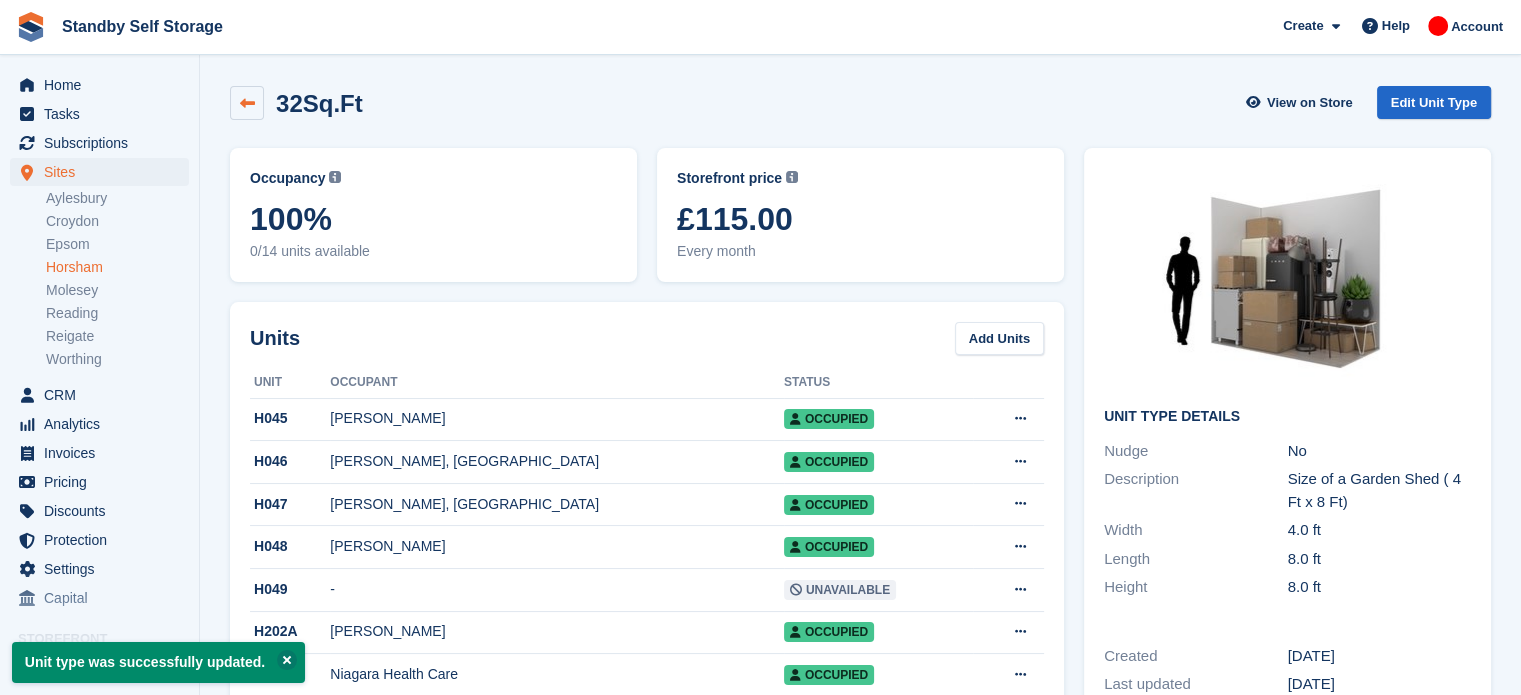 click at bounding box center [247, 103] 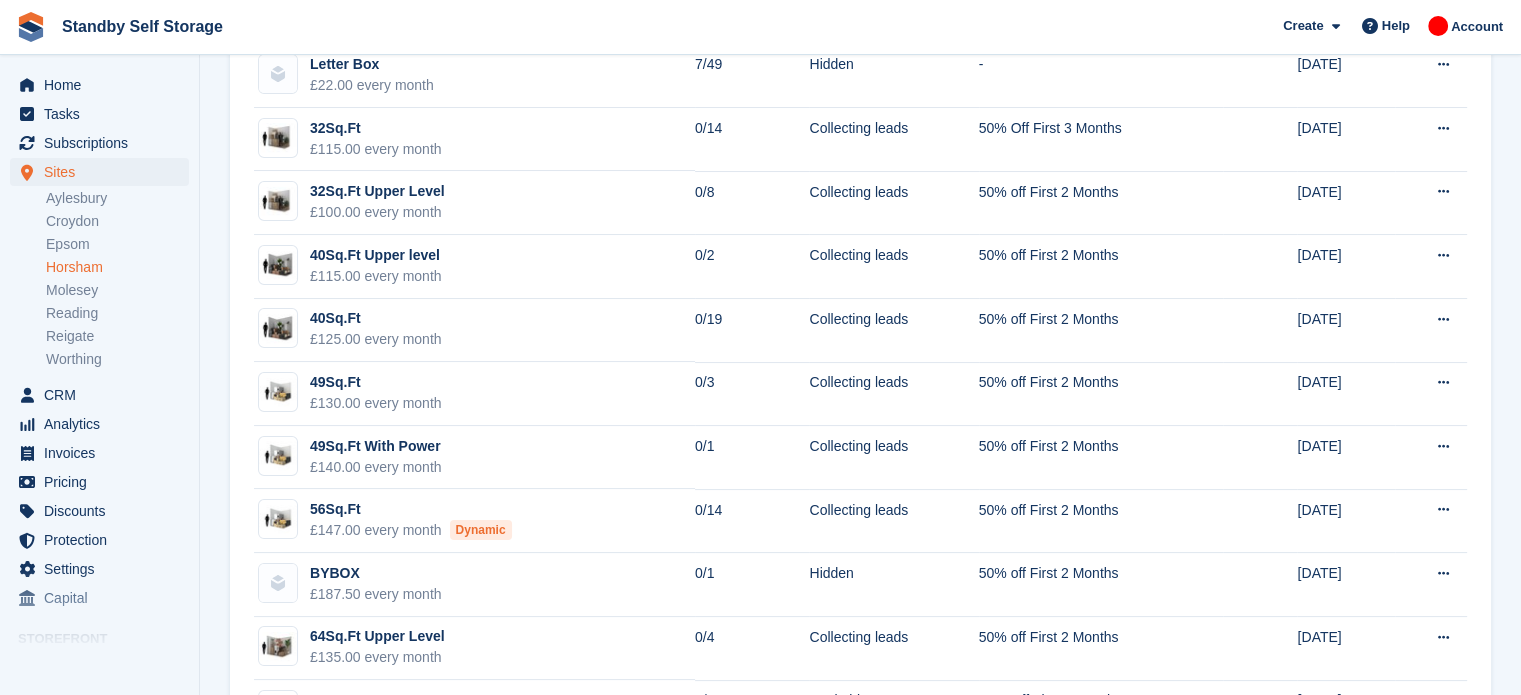 scroll, scrollTop: 164, scrollLeft: 0, axis: vertical 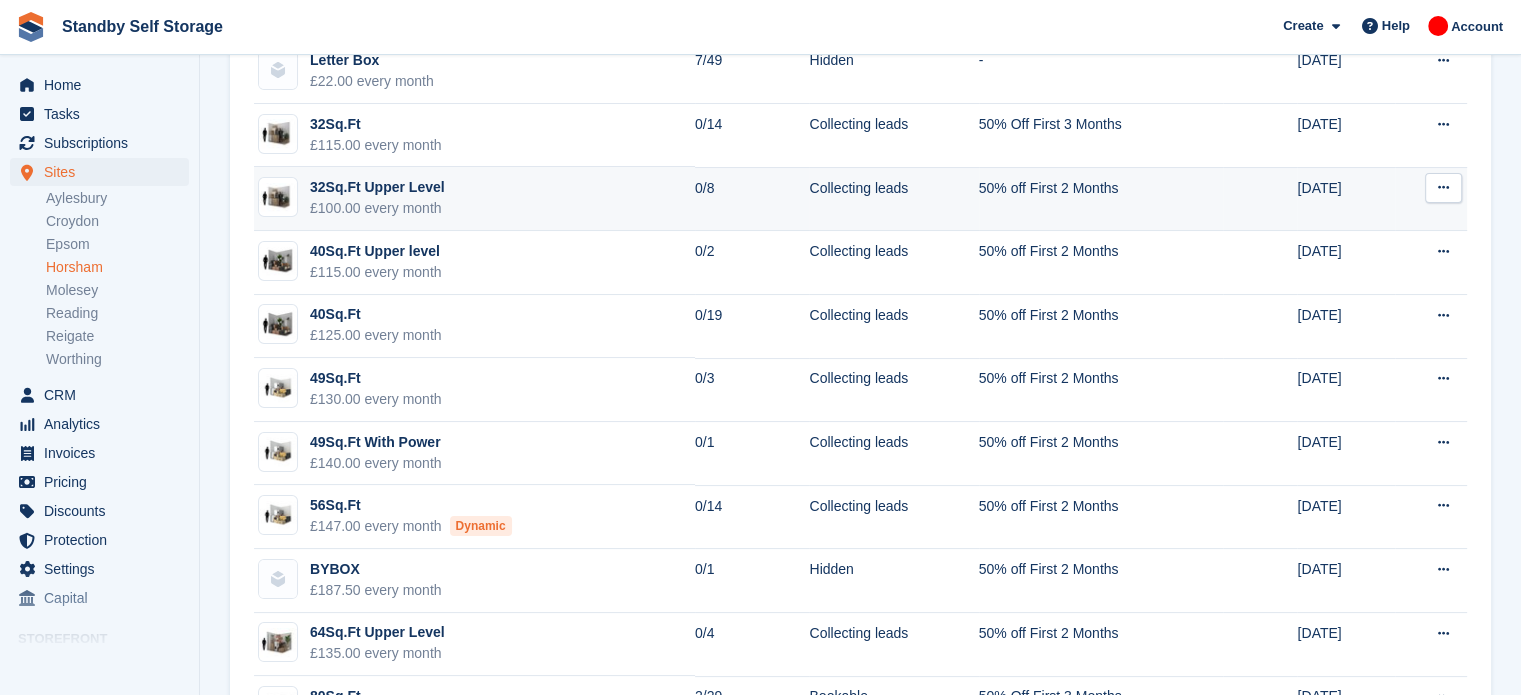 click at bounding box center [1443, 188] 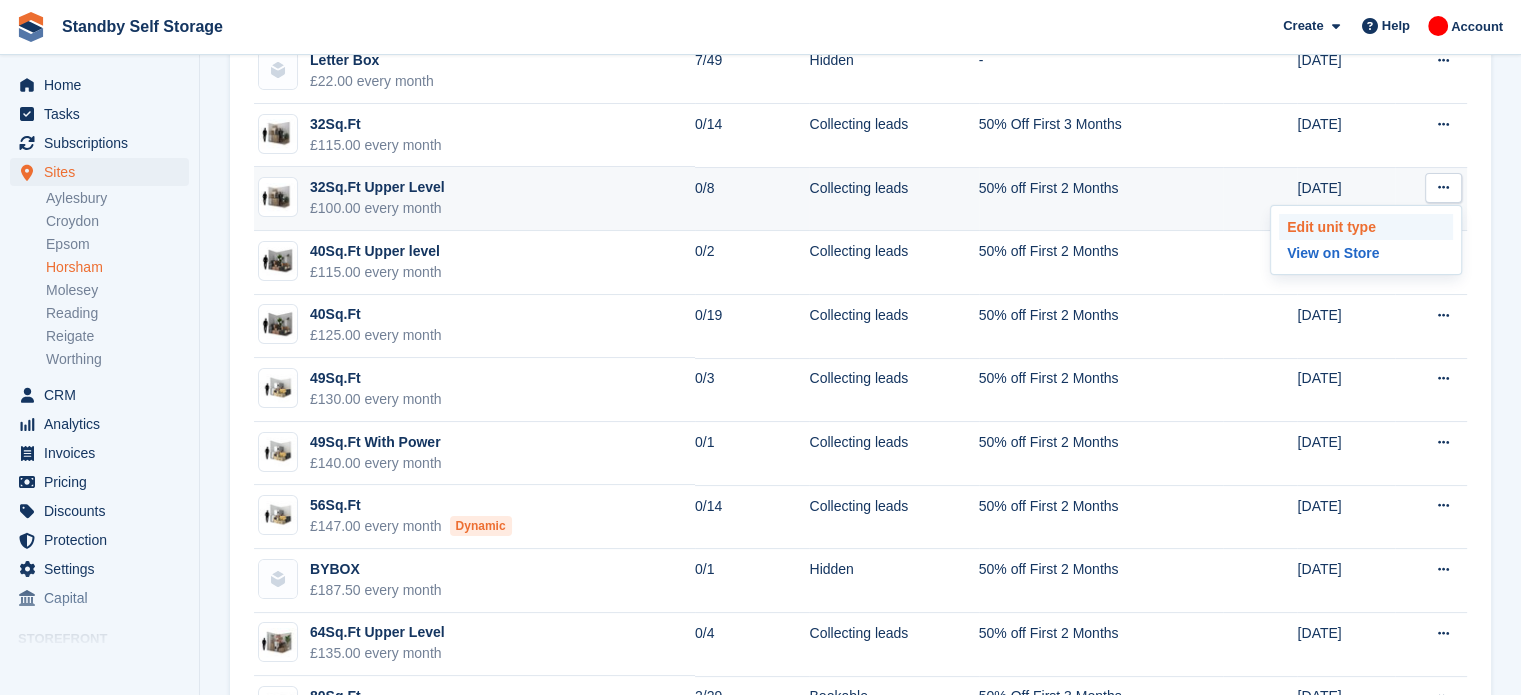 click on "Edit unit type" at bounding box center [1366, 227] 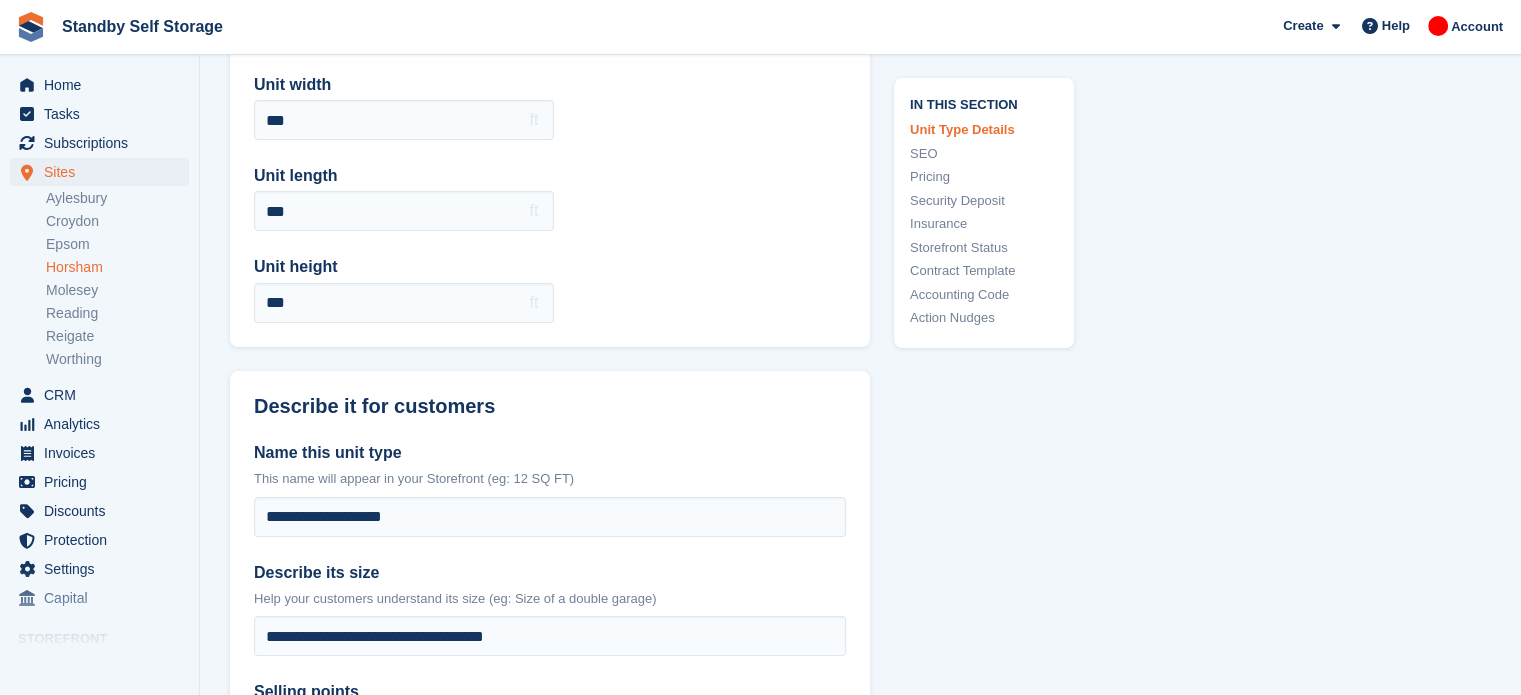scroll, scrollTop: 0, scrollLeft: 0, axis: both 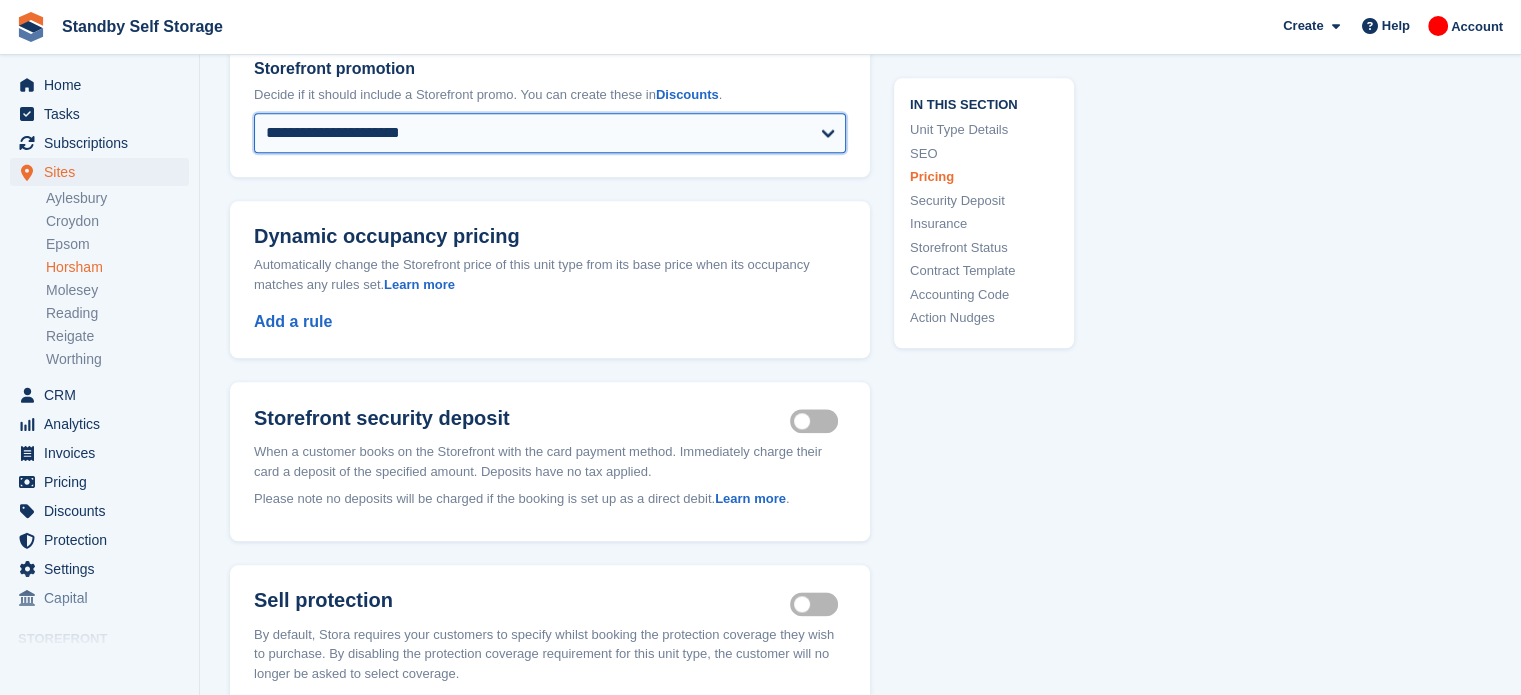 click on "**********" at bounding box center (550, 133) 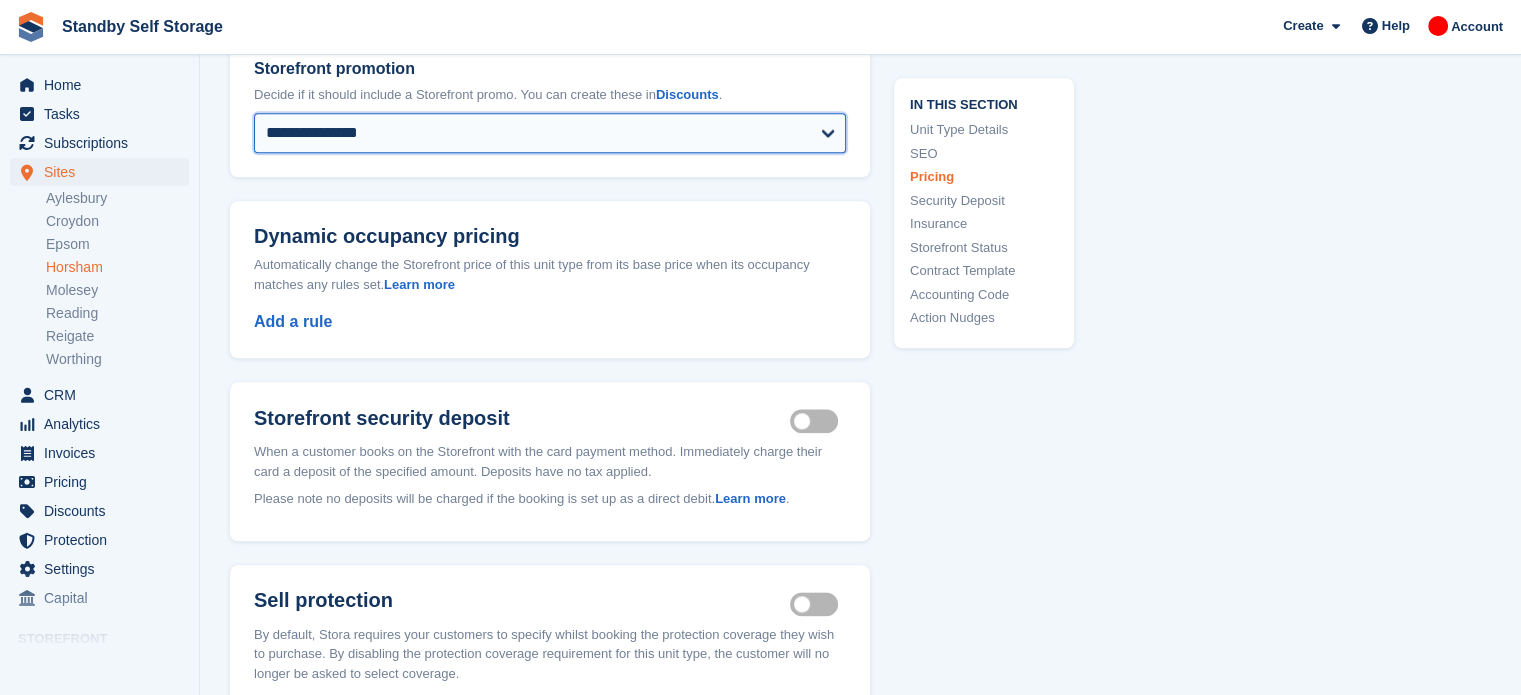 click on "**********" at bounding box center [550, 133] 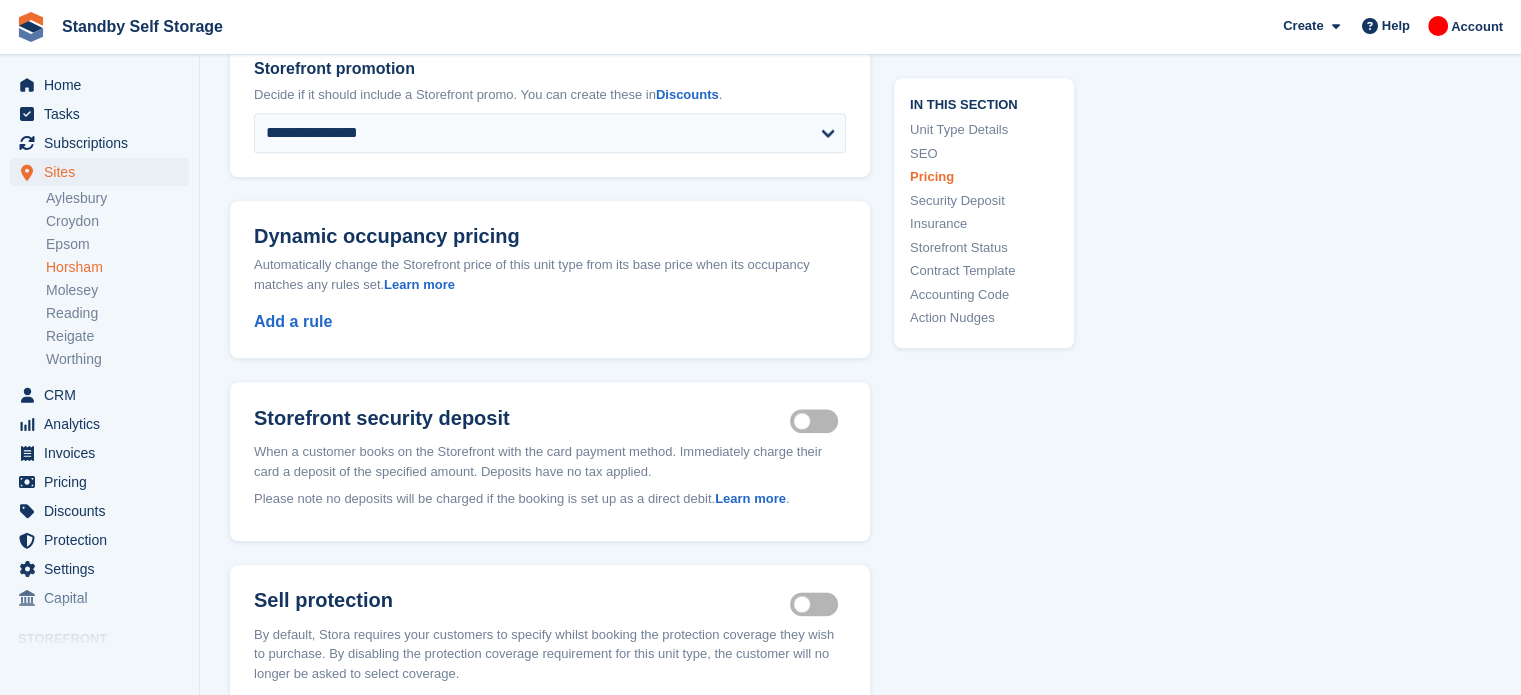 click on "**********" at bounding box center (860, 92) 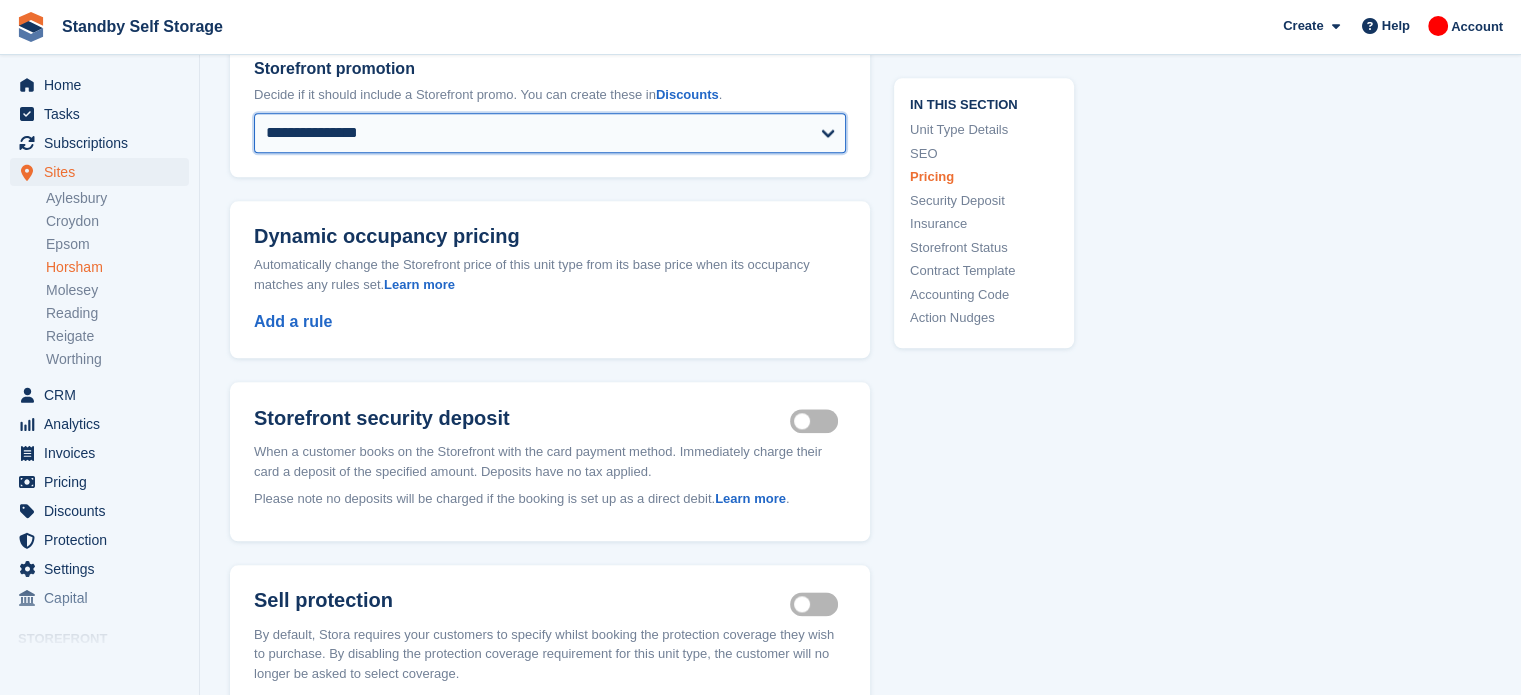 click on "**********" at bounding box center (550, 133) 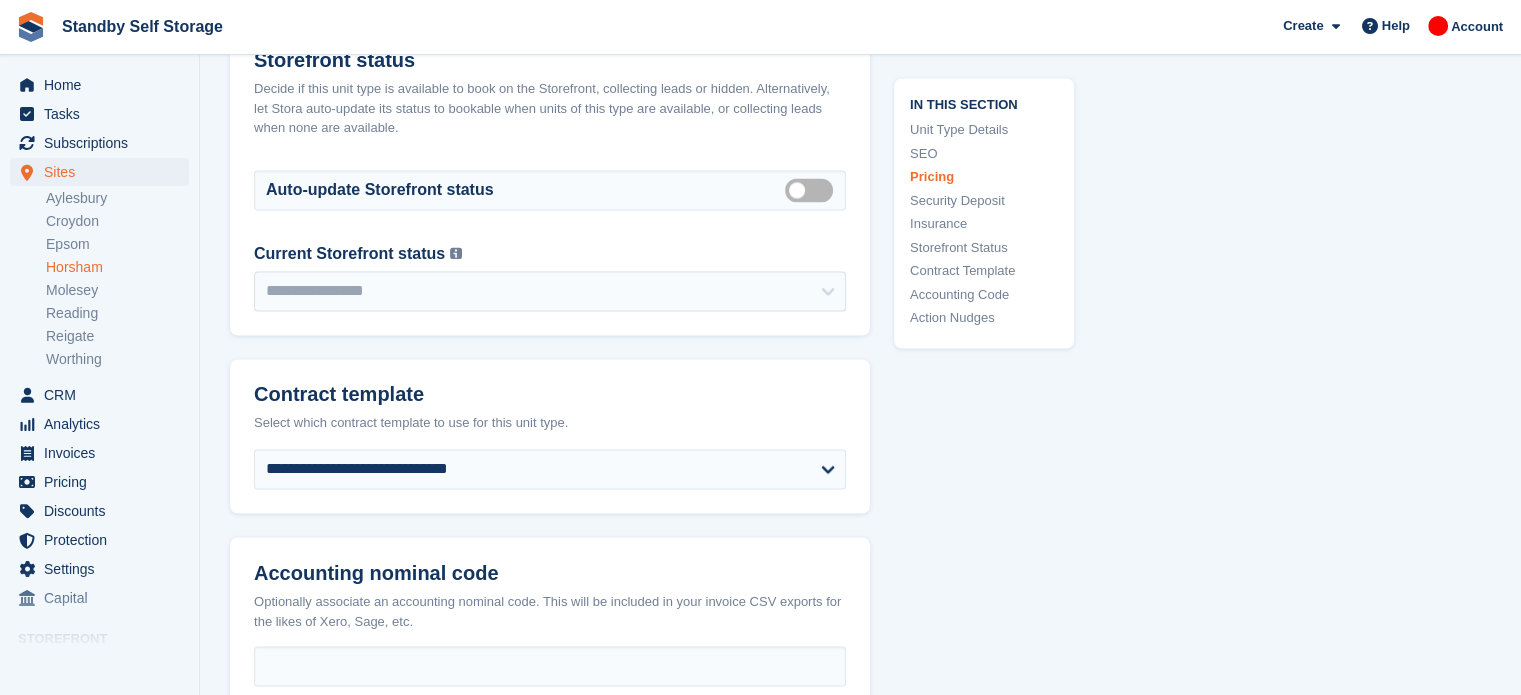 scroll, scrollTop: 3698, scrollLeft: 0, axis: vertical 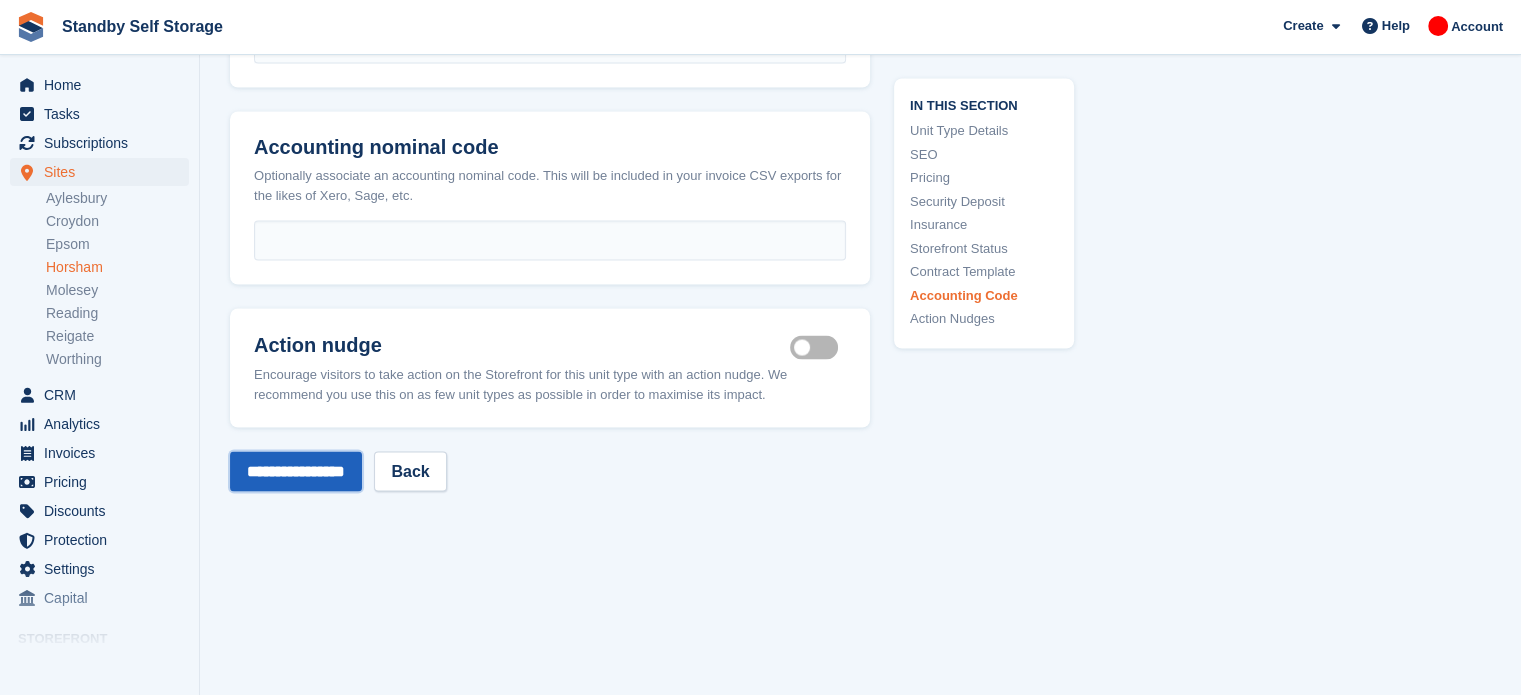 click on "**********" at bounding box center (296, 471) 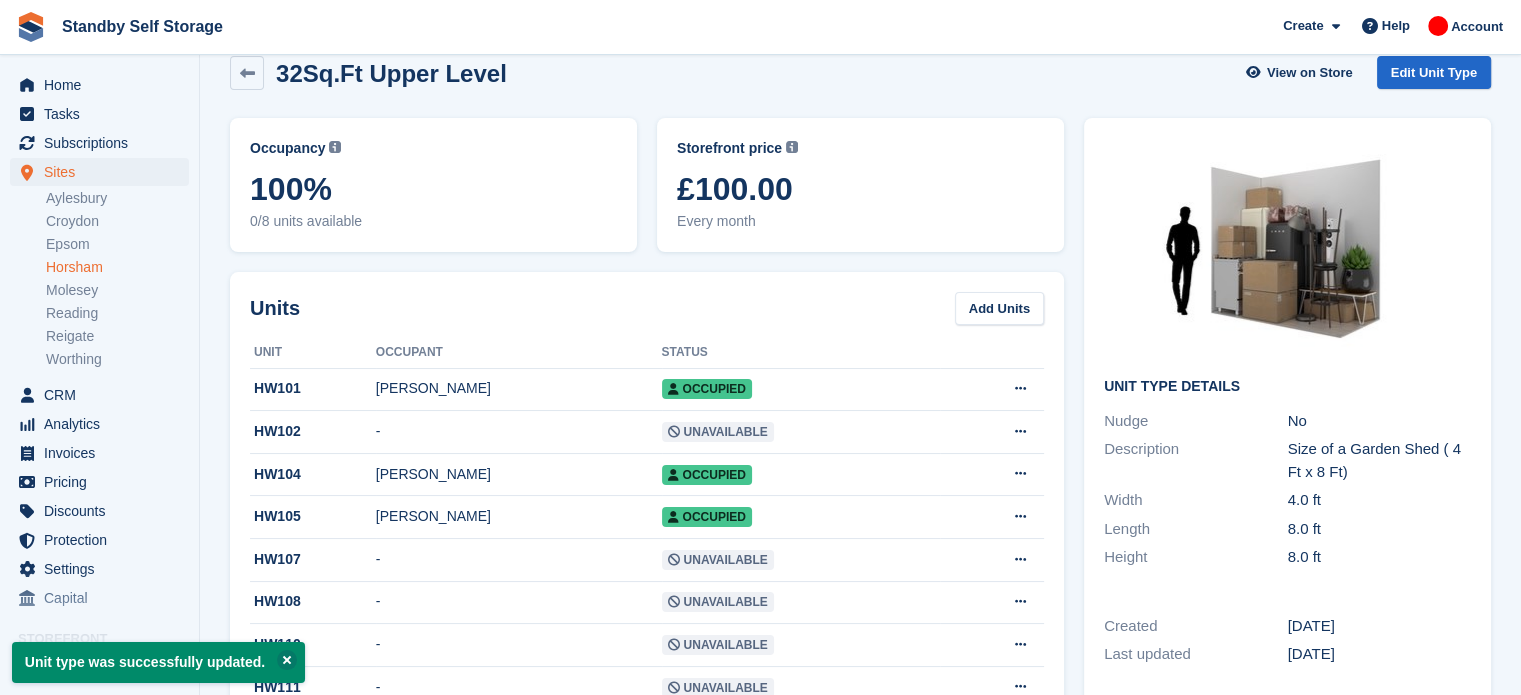 scroll, scrollTop: 0, scrollLeft: 0, axis: both 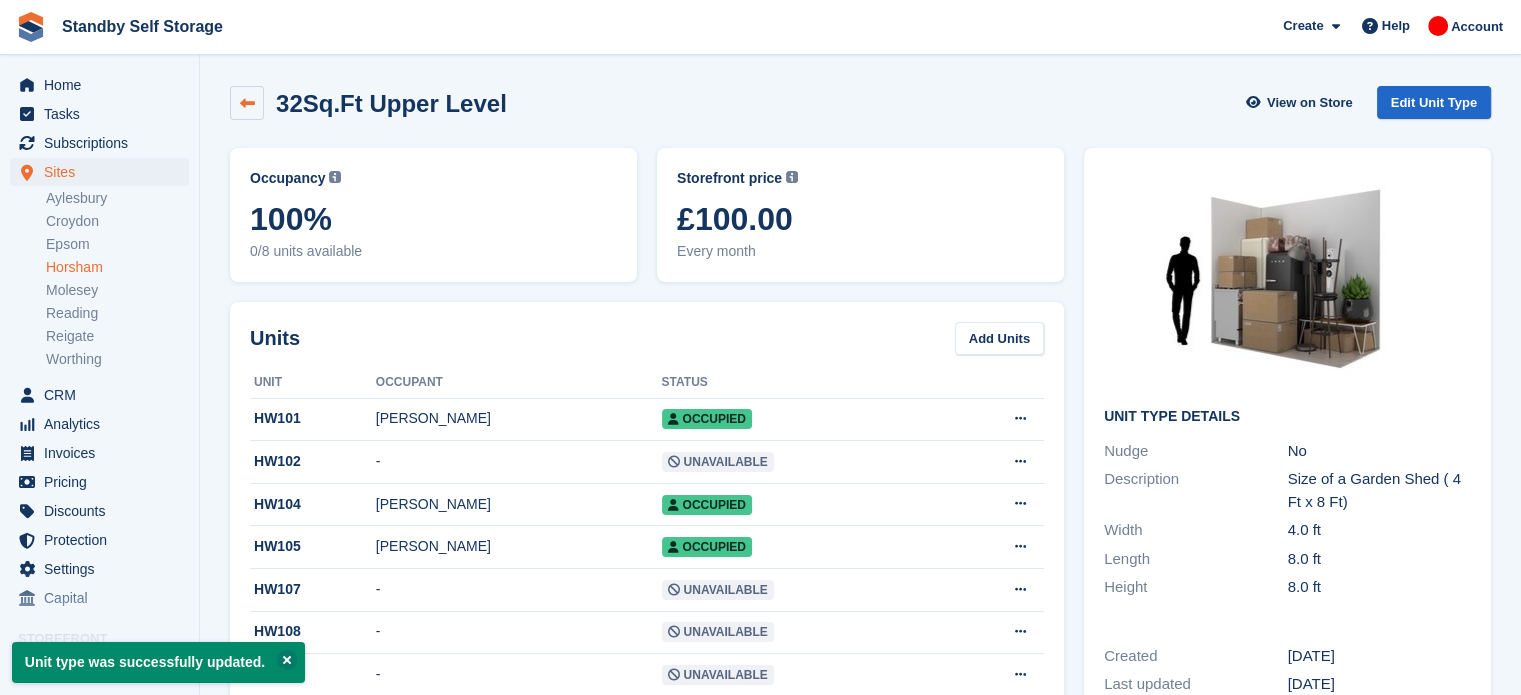 click at bounding box center [247, 103] 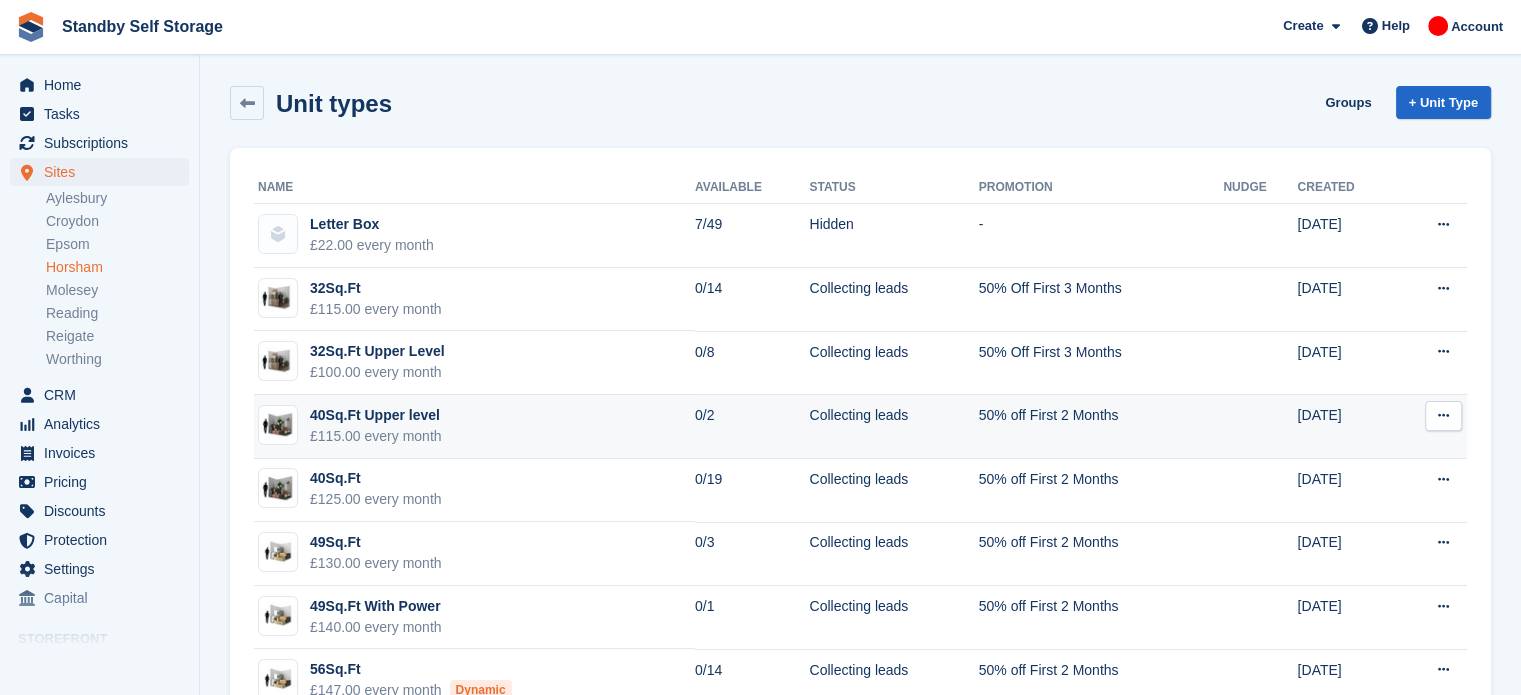 click at bounding box center (1443, 416) 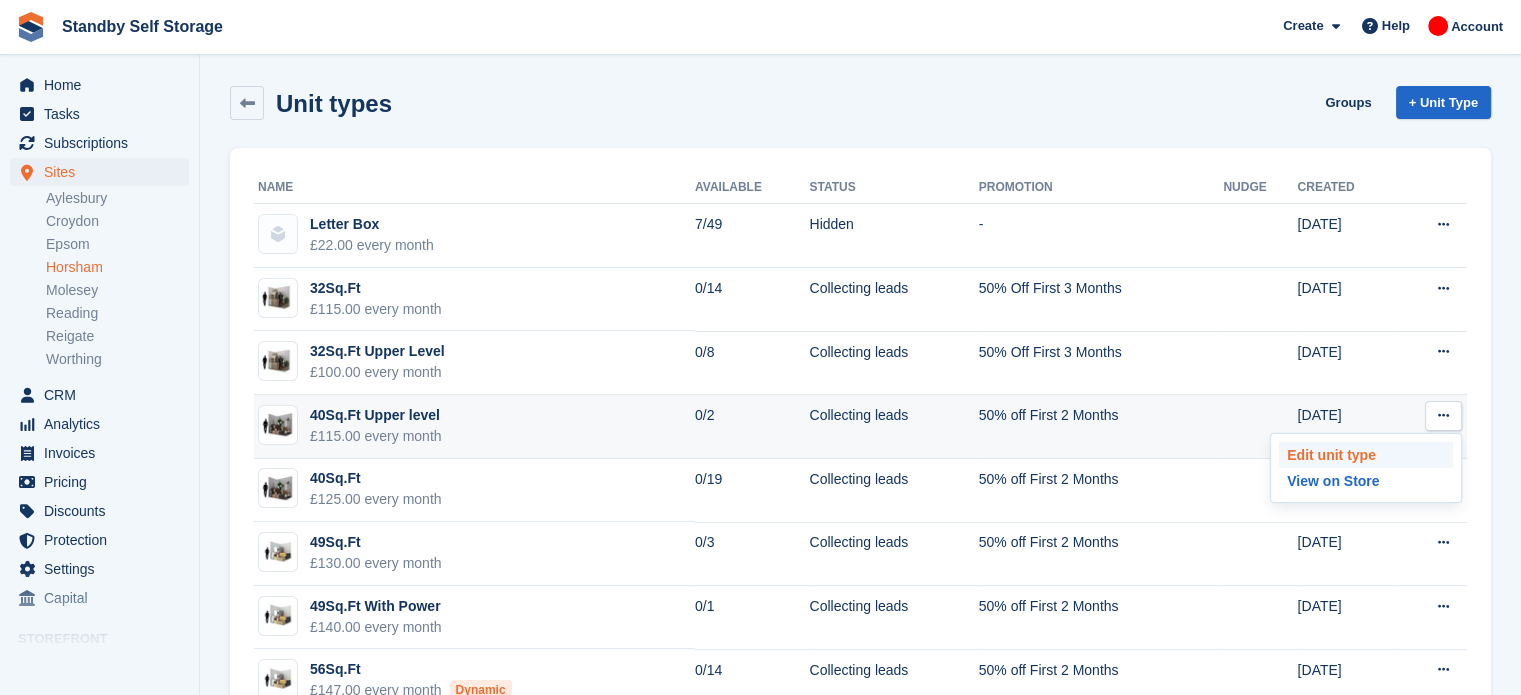 click on "Edit unit type" at bounding box center [1366, 455] 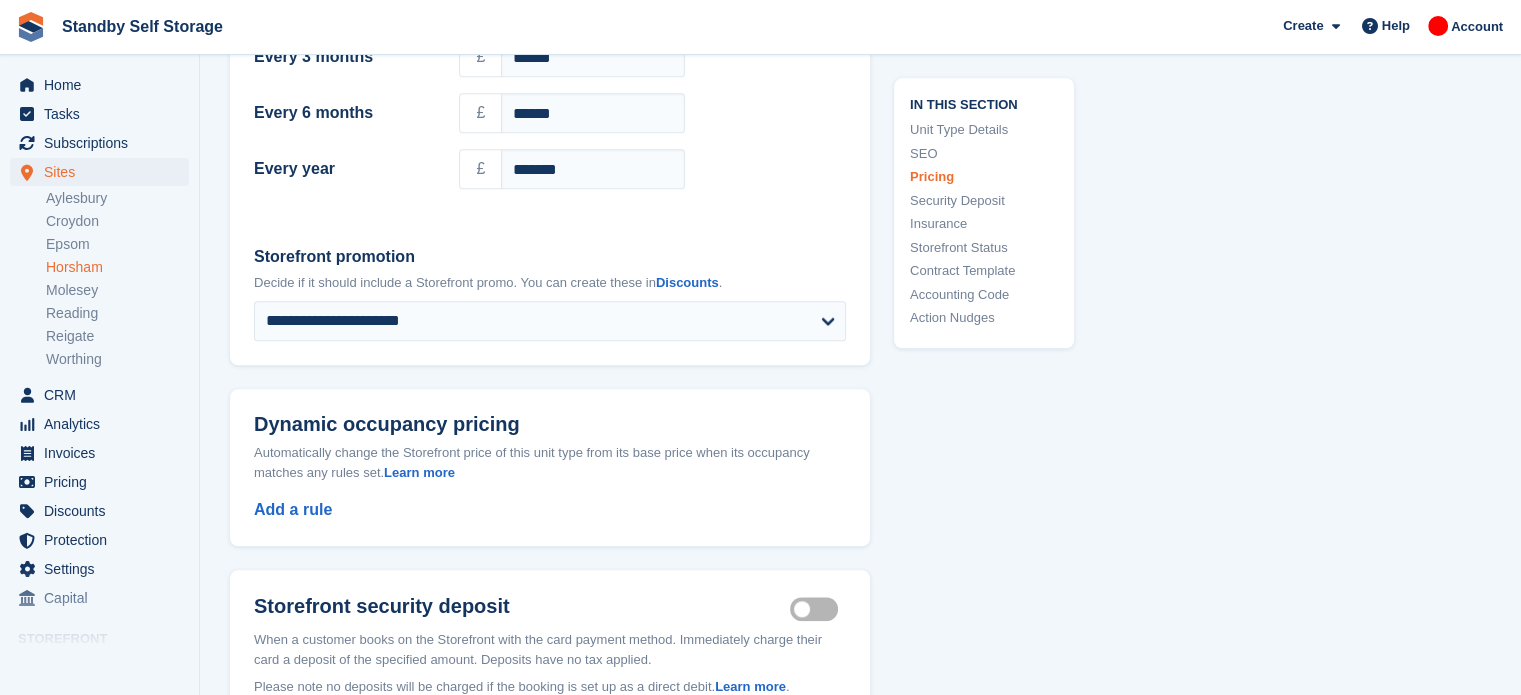 scroll, scrollTop: 2058, scrollLeft: 0, axis: vertical 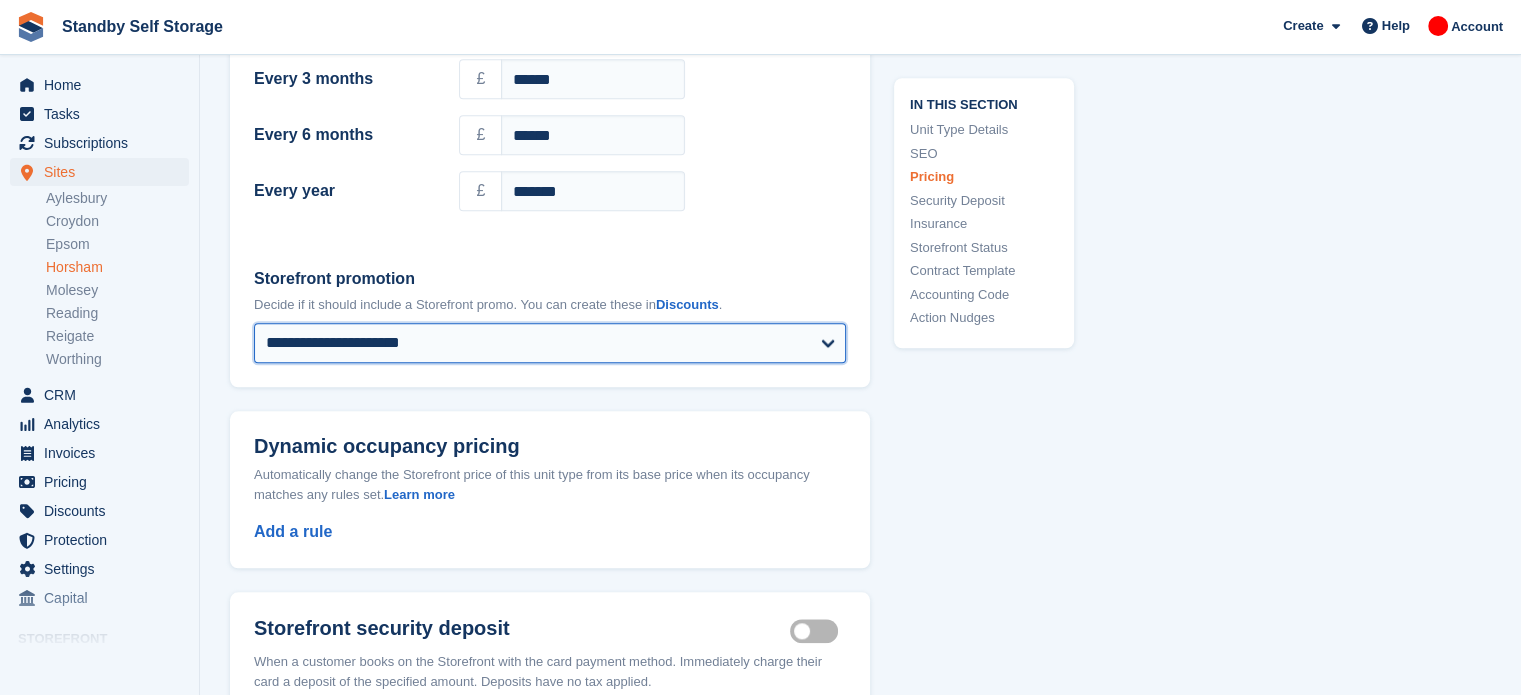 click on "**********" at bounding box center (550, 343) 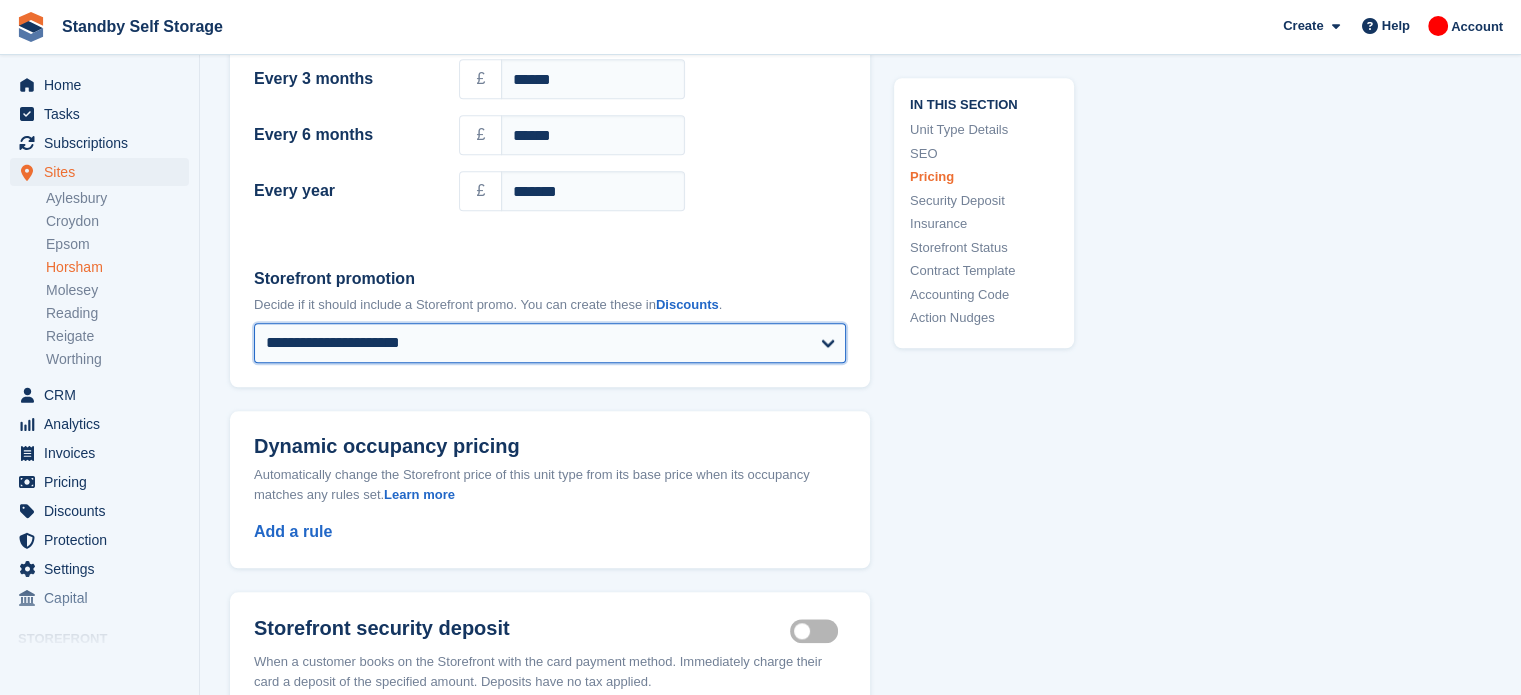 click on "**********" at bounding box center [550, 343] 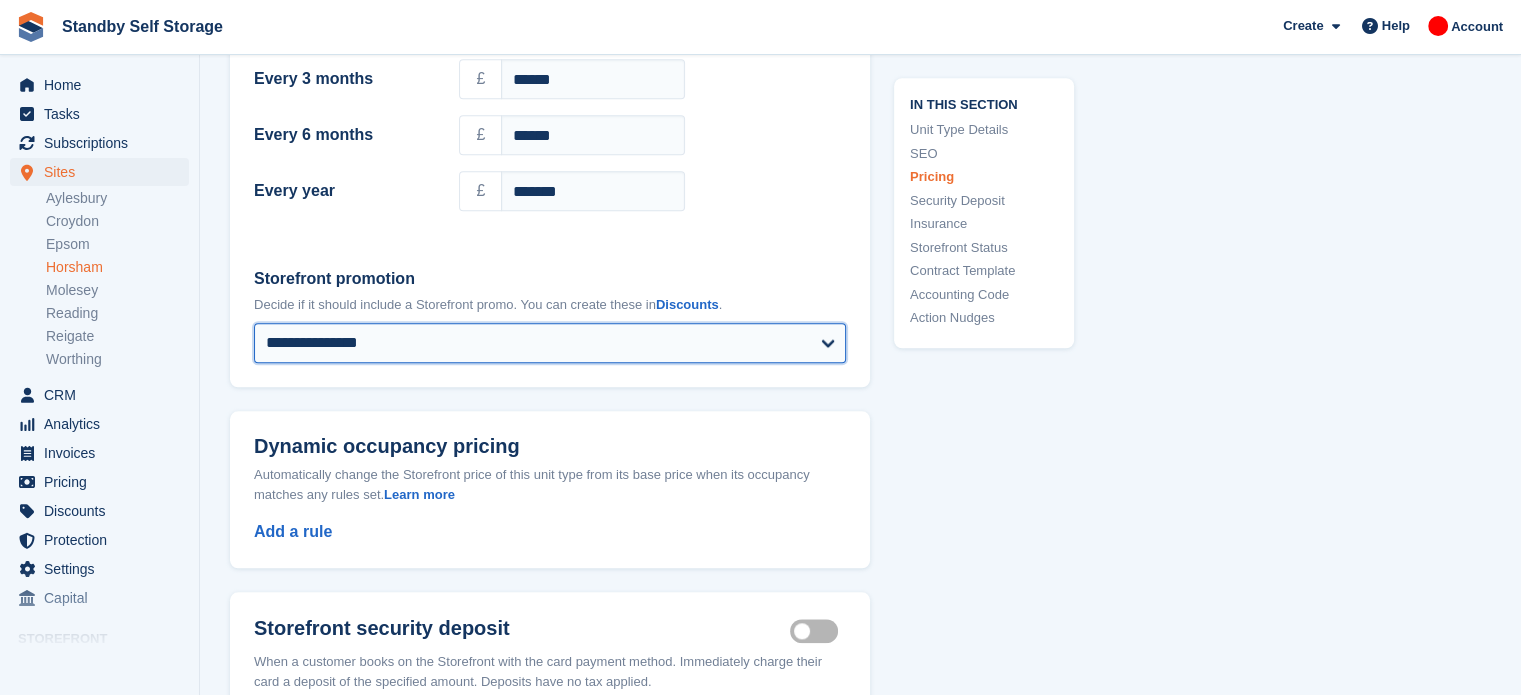 click on "**********" at bounding box center (550, 343) 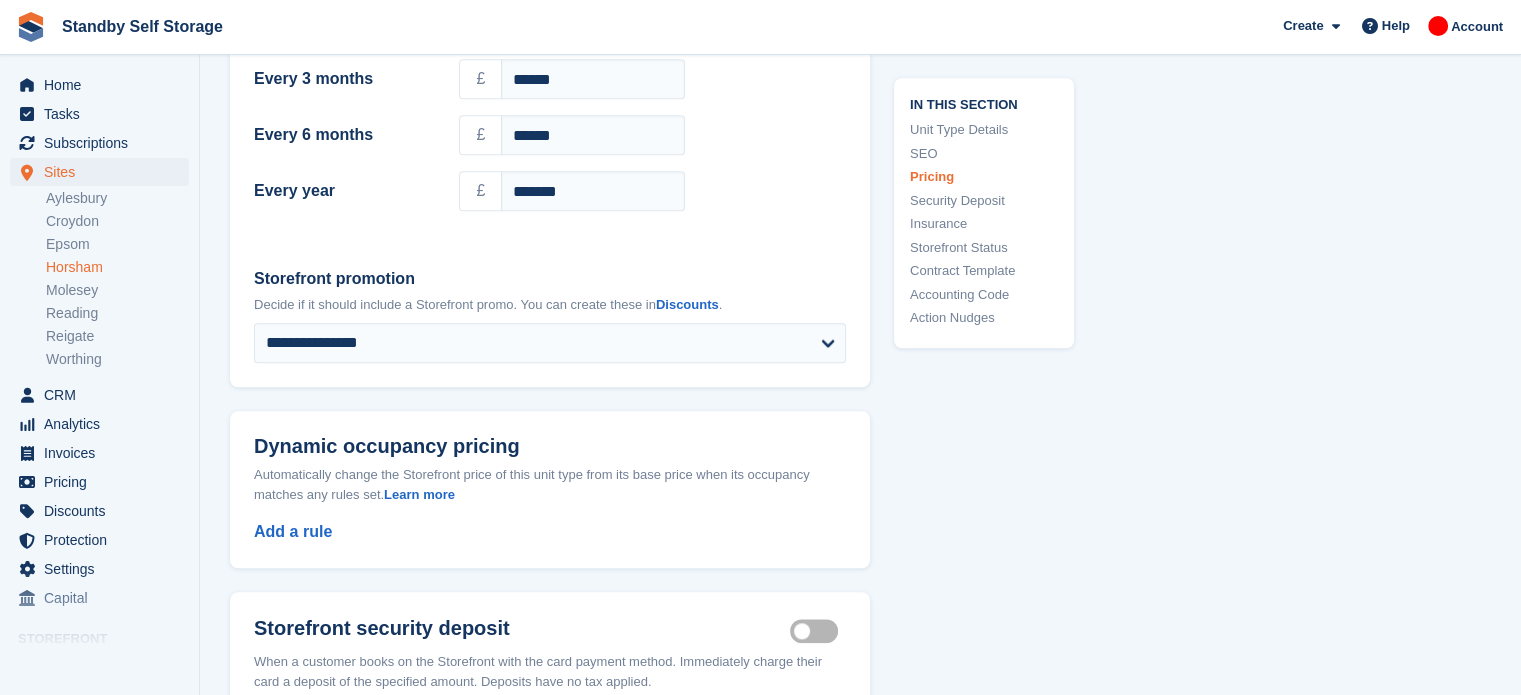 click on "**********" at bounding box center (860, 302) 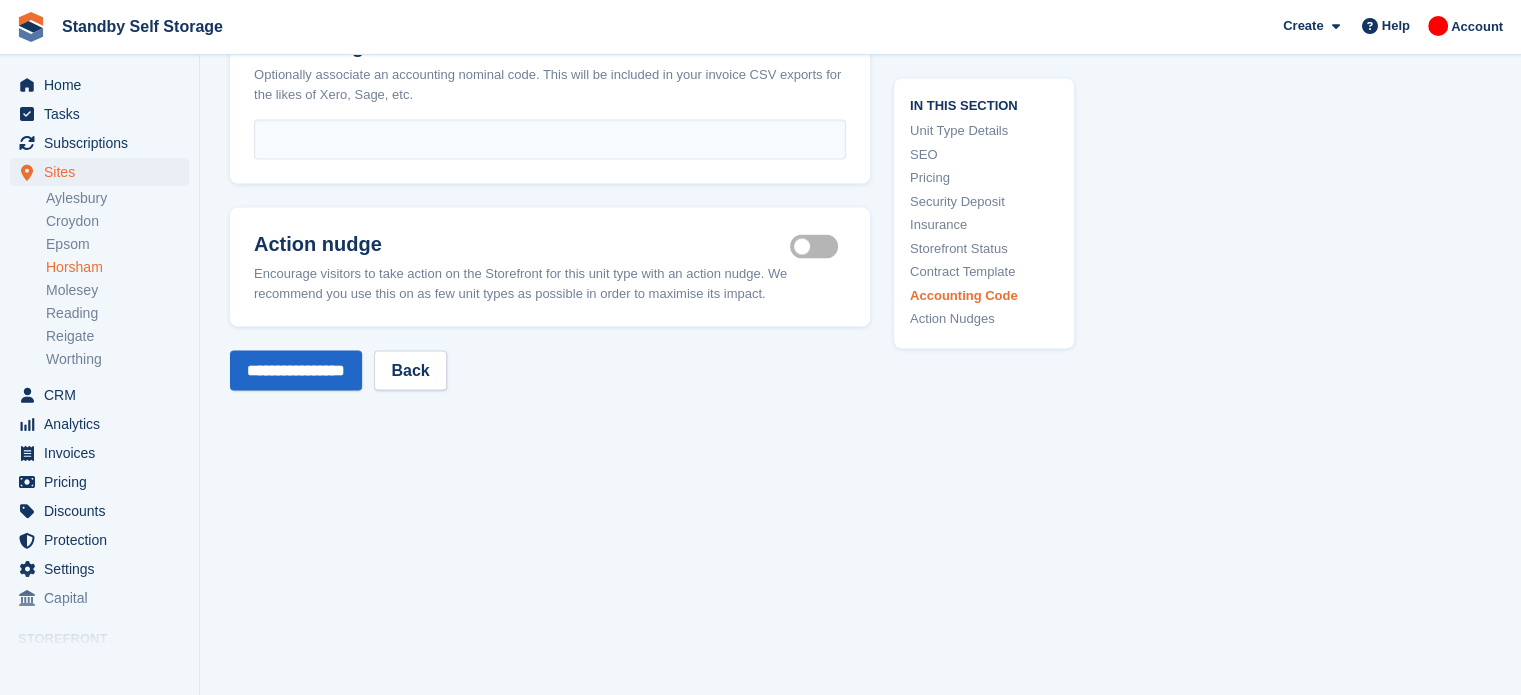 scroll, scrollTop: 3816, scrollLeft: 0, axis: vertical 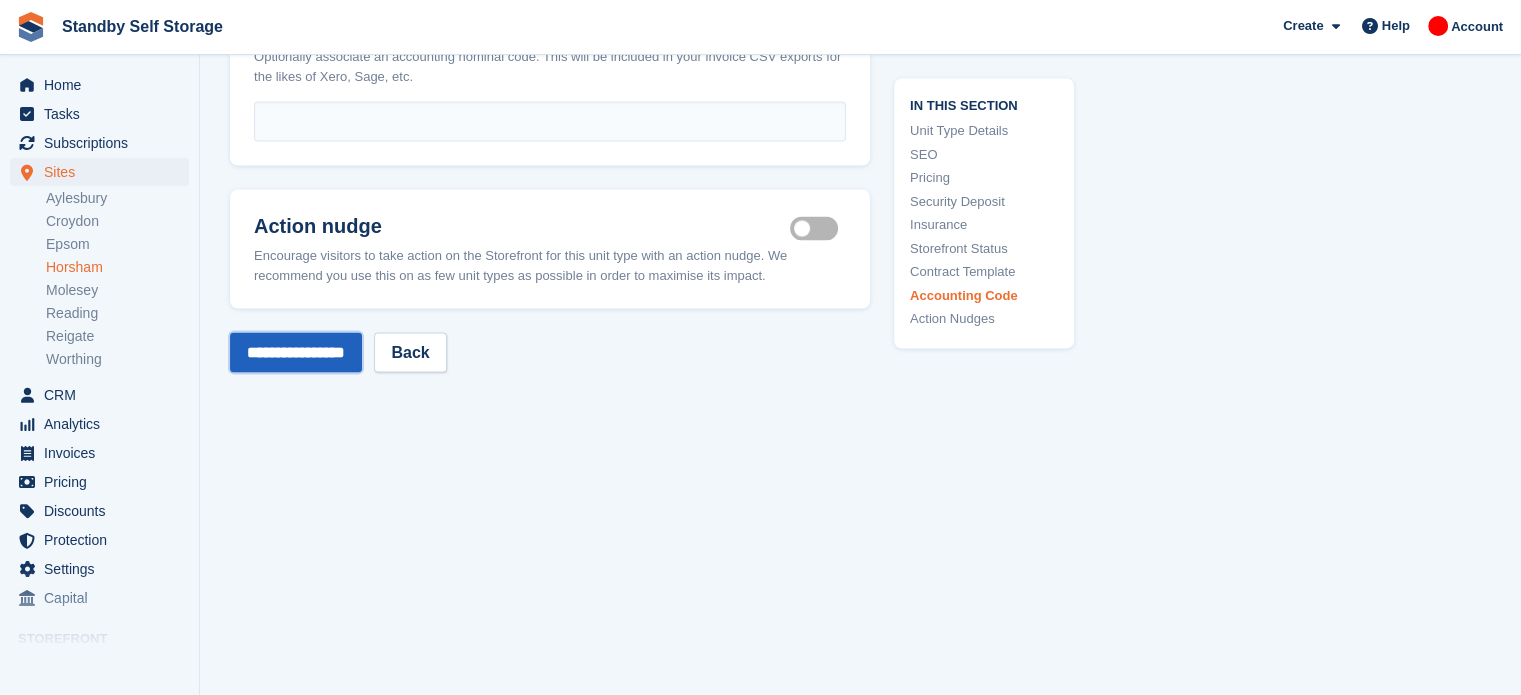click on "**********" at bounding box center [296, 353] 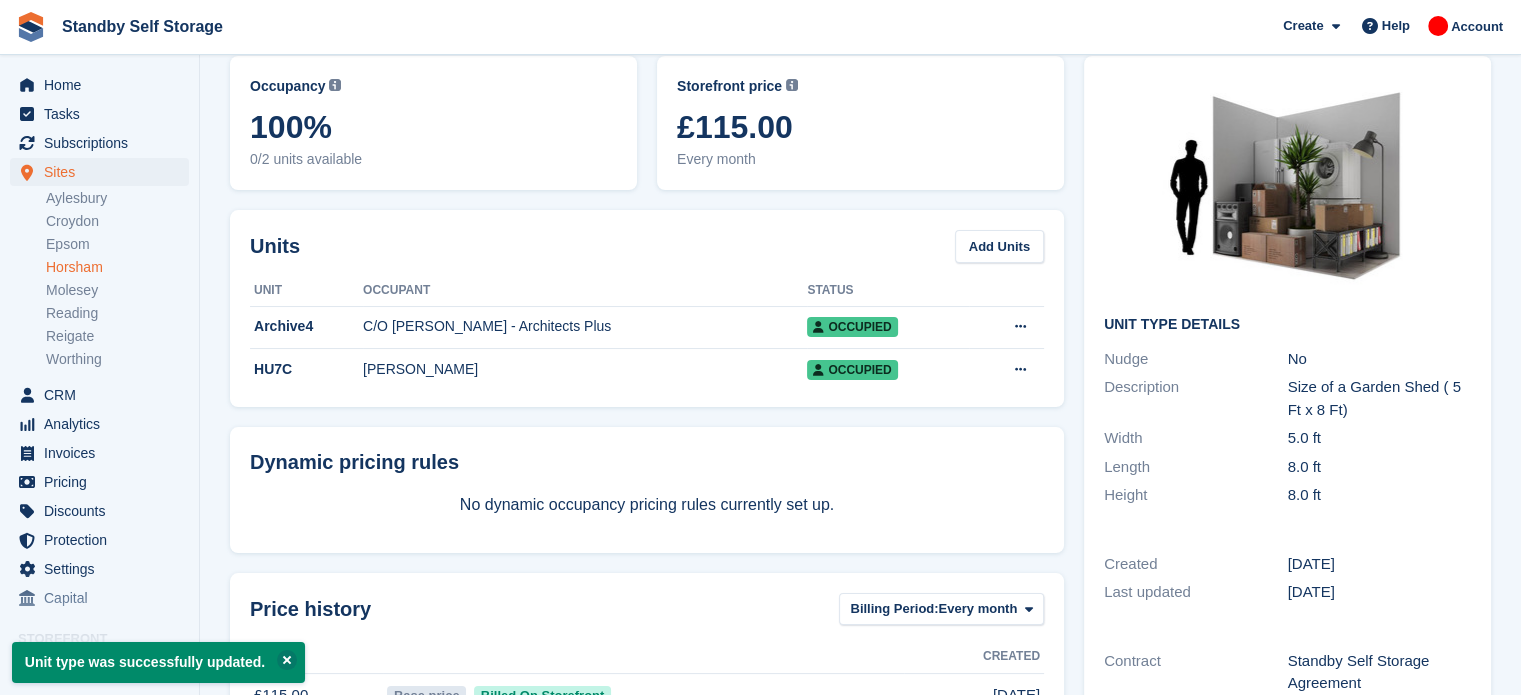 scroll, scrollTop: 0, scrollLeft: 0, axis: both 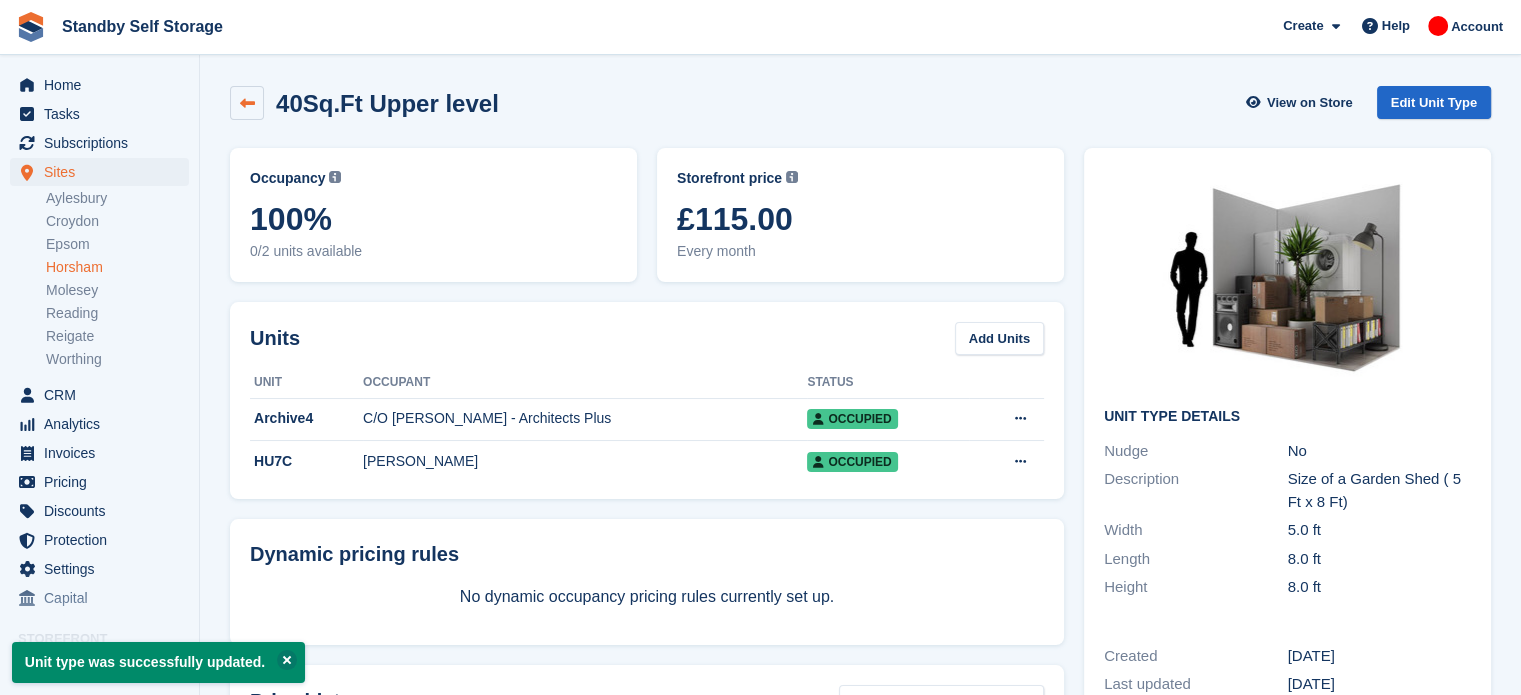 click at bounding box center (247, 103) 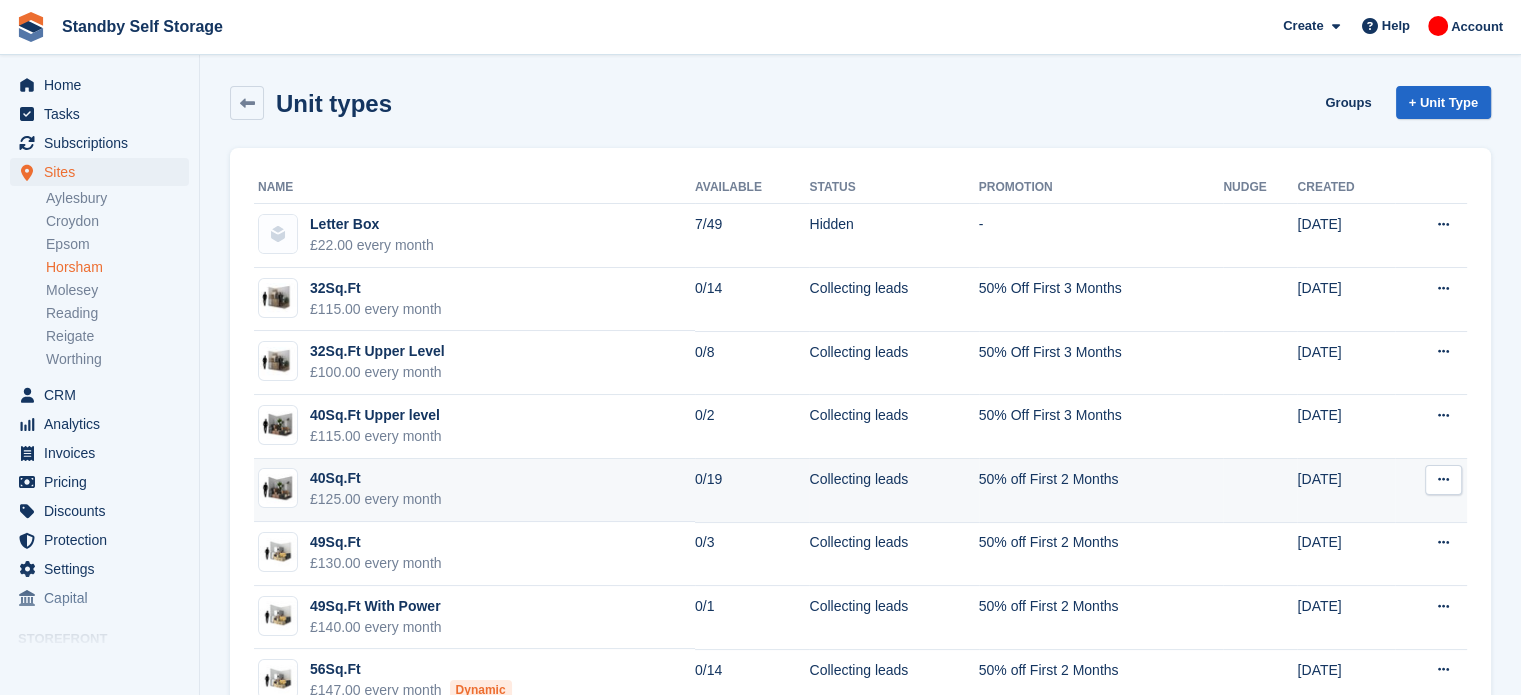 click at bounding box center (1443, 480) 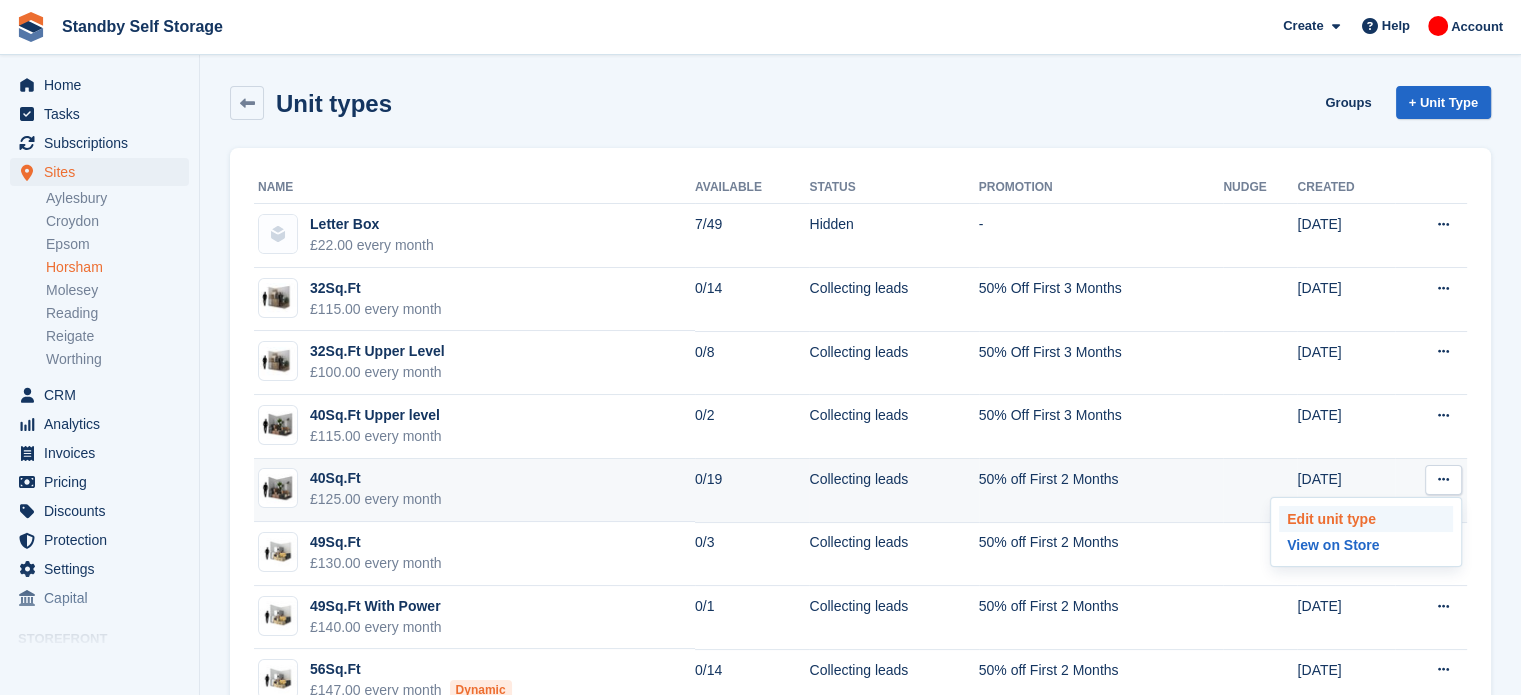 click on "Edit unit type" at bounding box center [1366, 519] 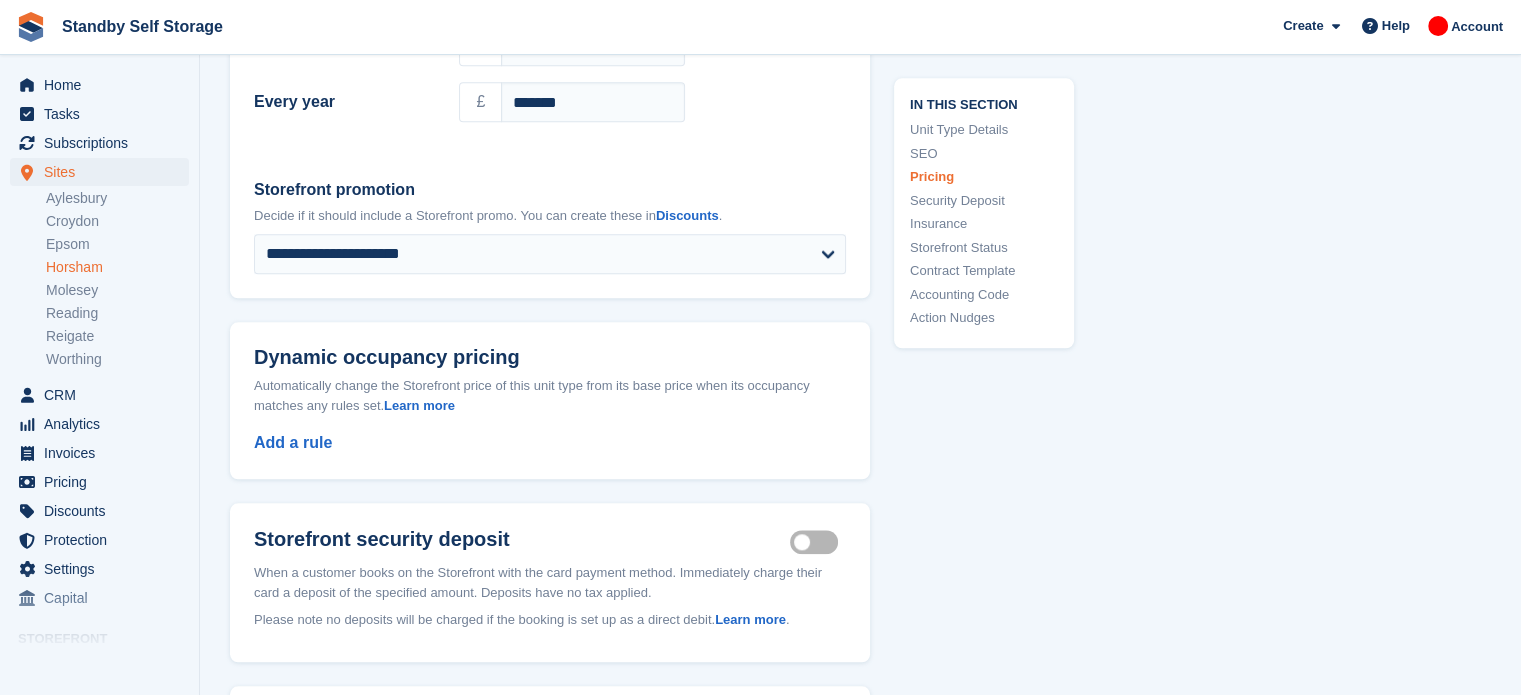 scroll, scrollTop: 2128, scrollLeft: 0, axis: vertical 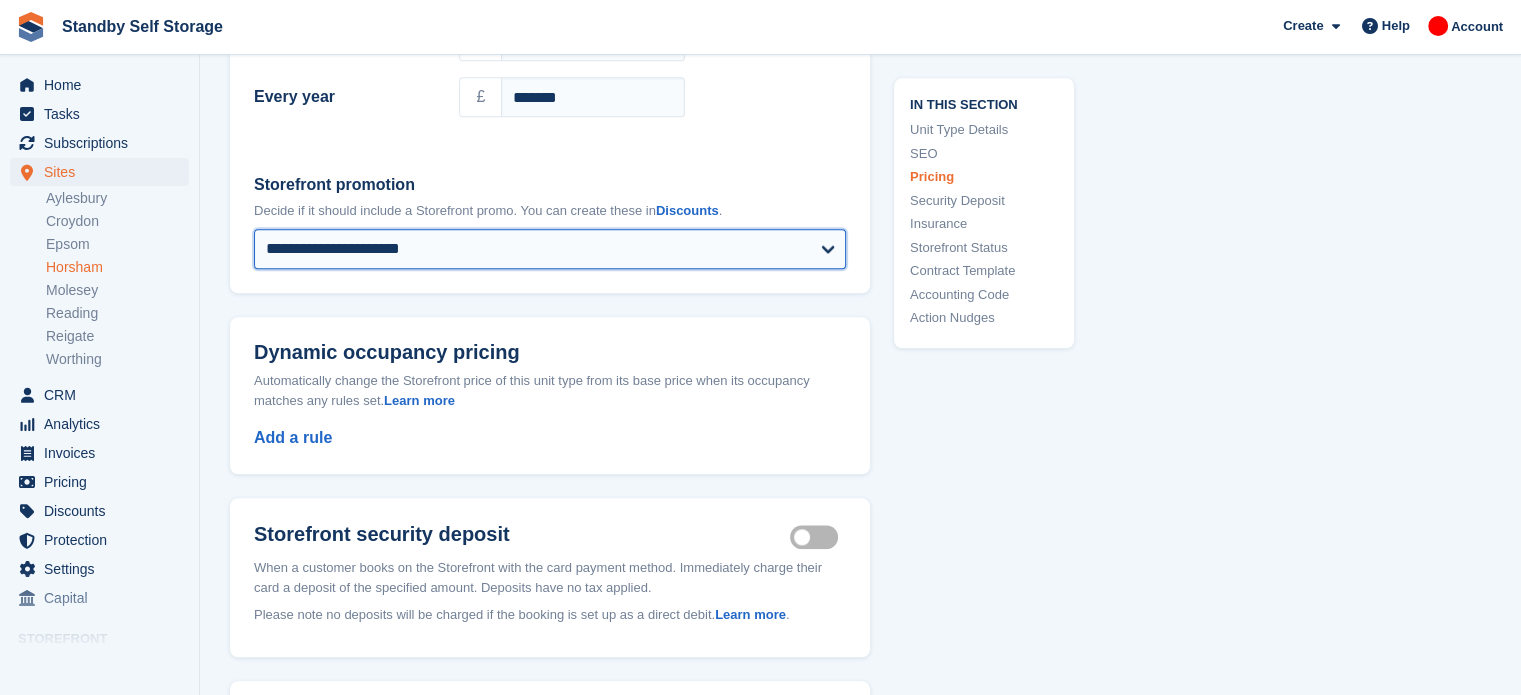 click on "**********" at bounding box center [550, 249] 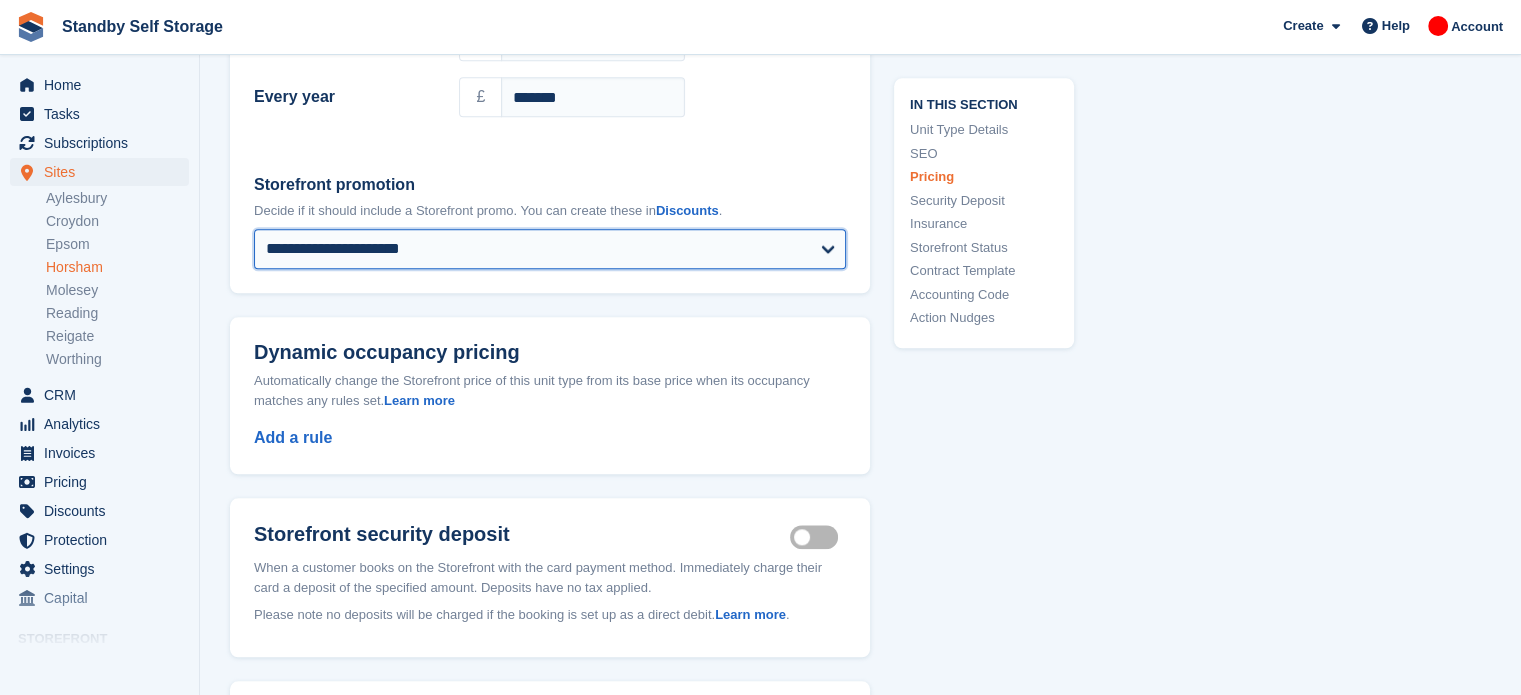 select on "****" 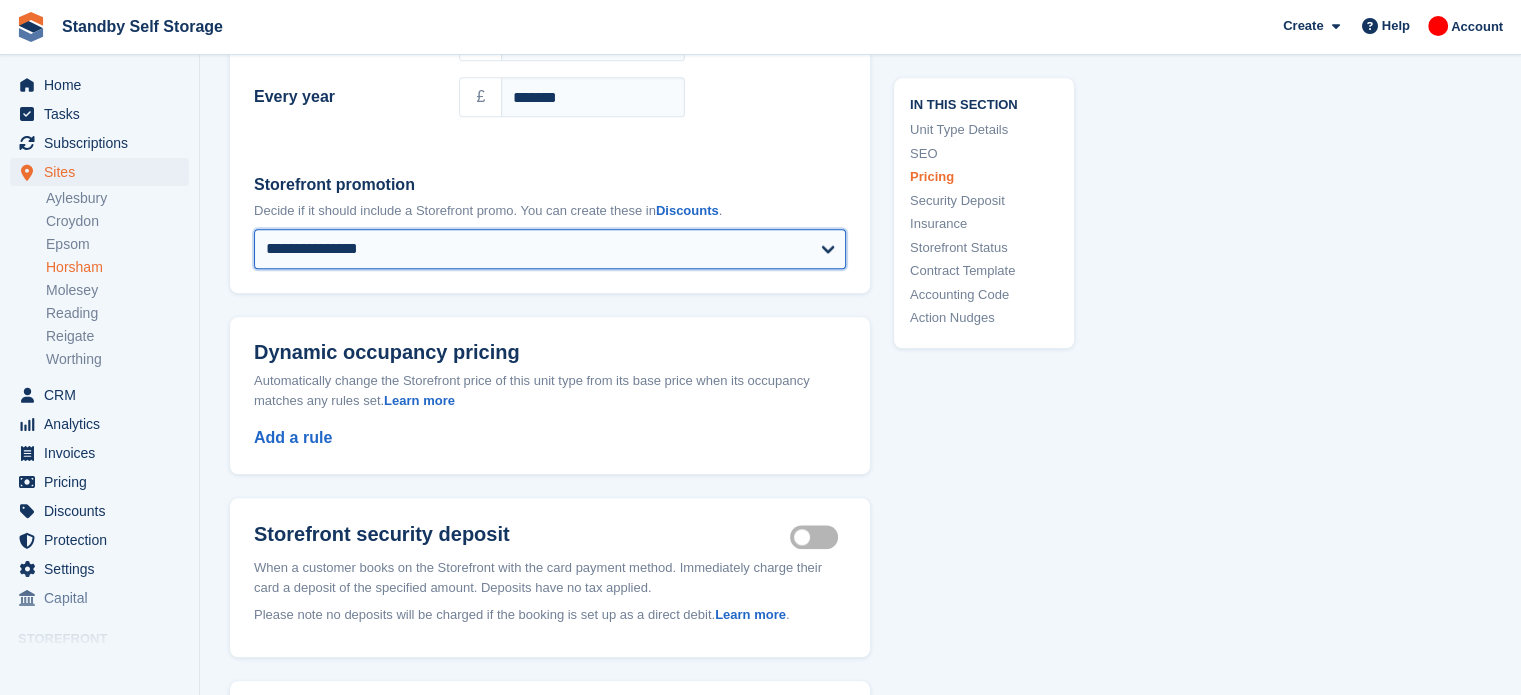 click on "**********" at bounding box center (550, 249) 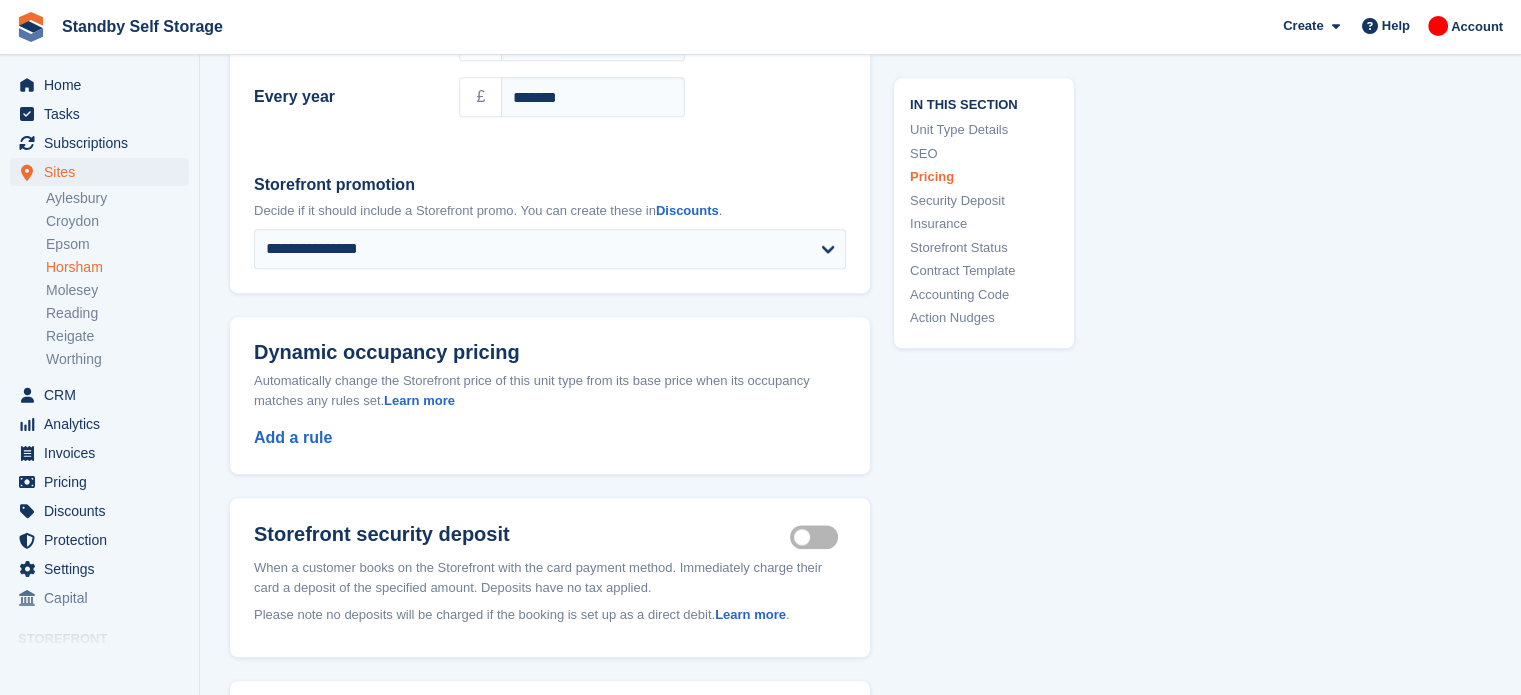 click on "**********" at bounding box center [860, 220] 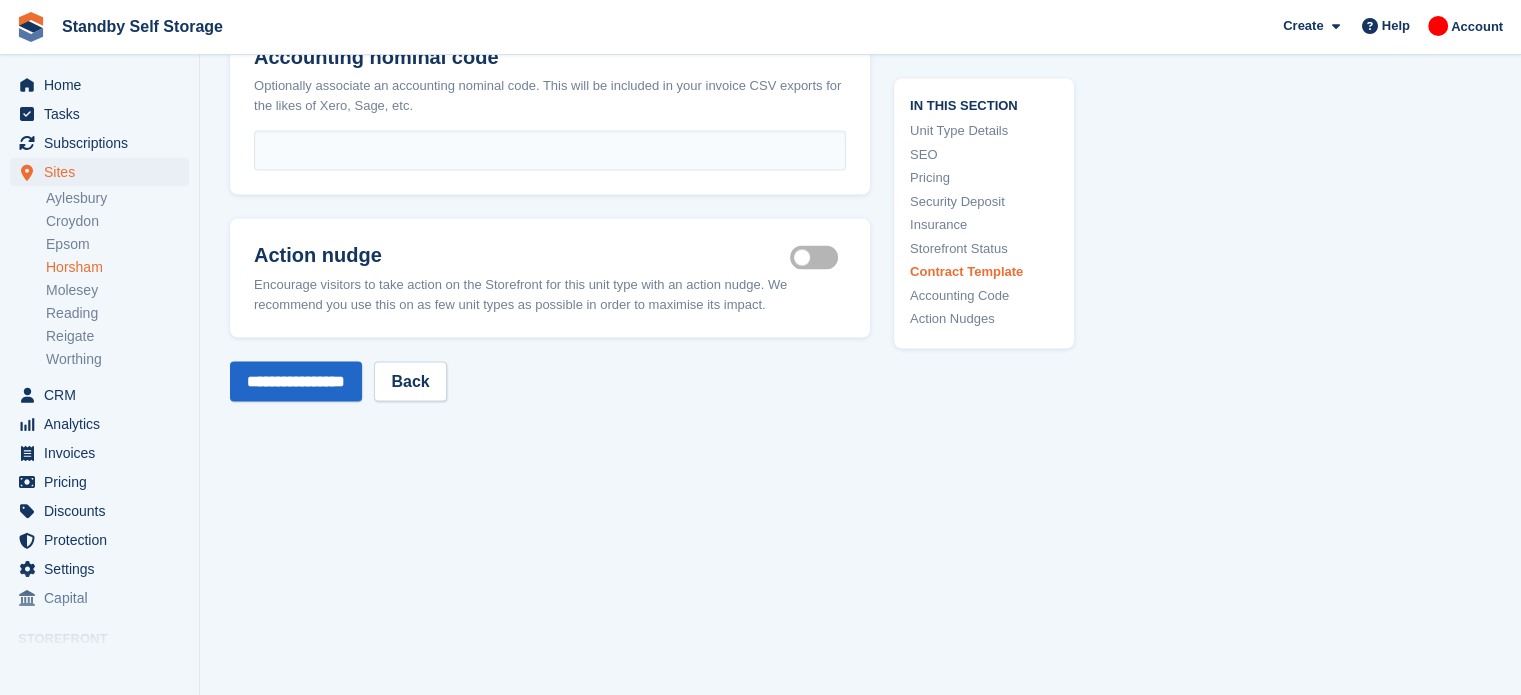 scroll, scrollTop: 3861, scrollLeft: 0, axis: vertical 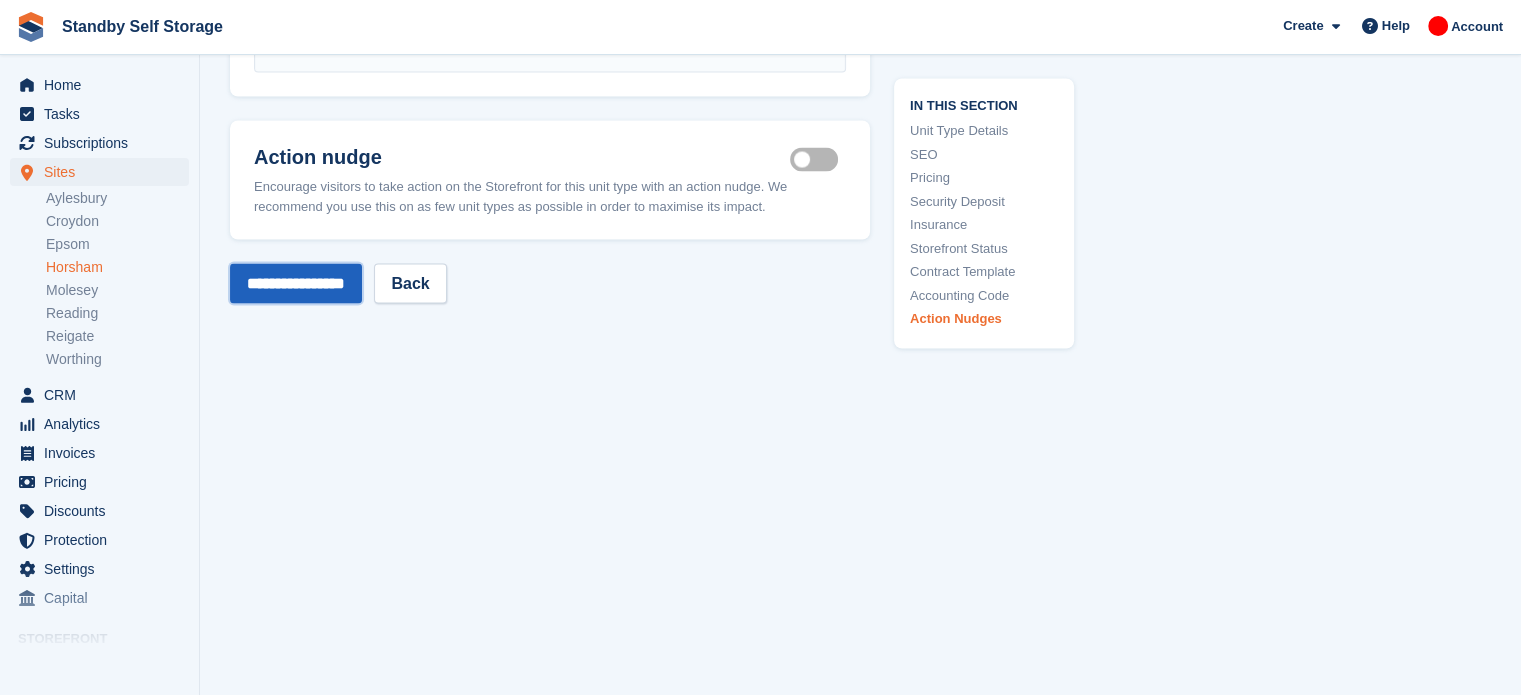 click on "**********" at bounding box center [296, 284] 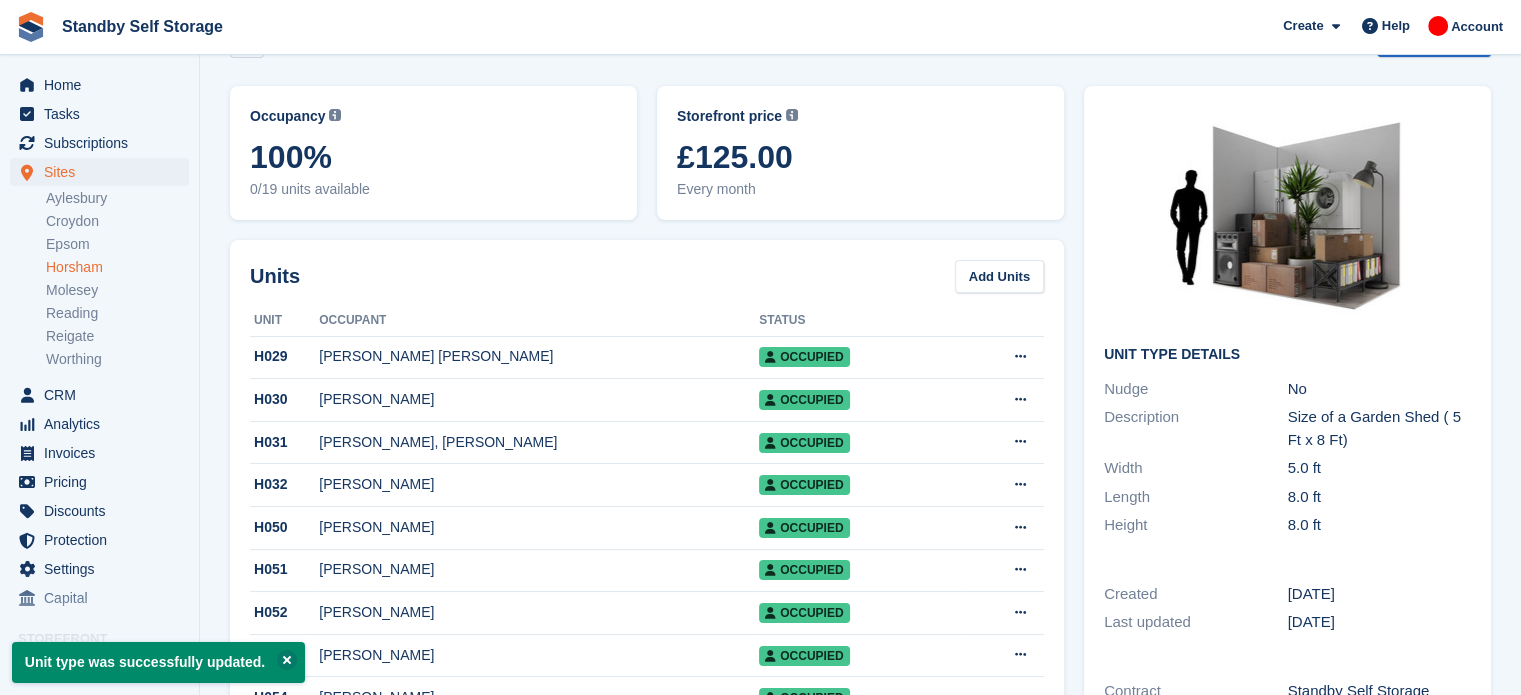 scroll, scrollTop: 0, scrollLeft: 0, axis: both 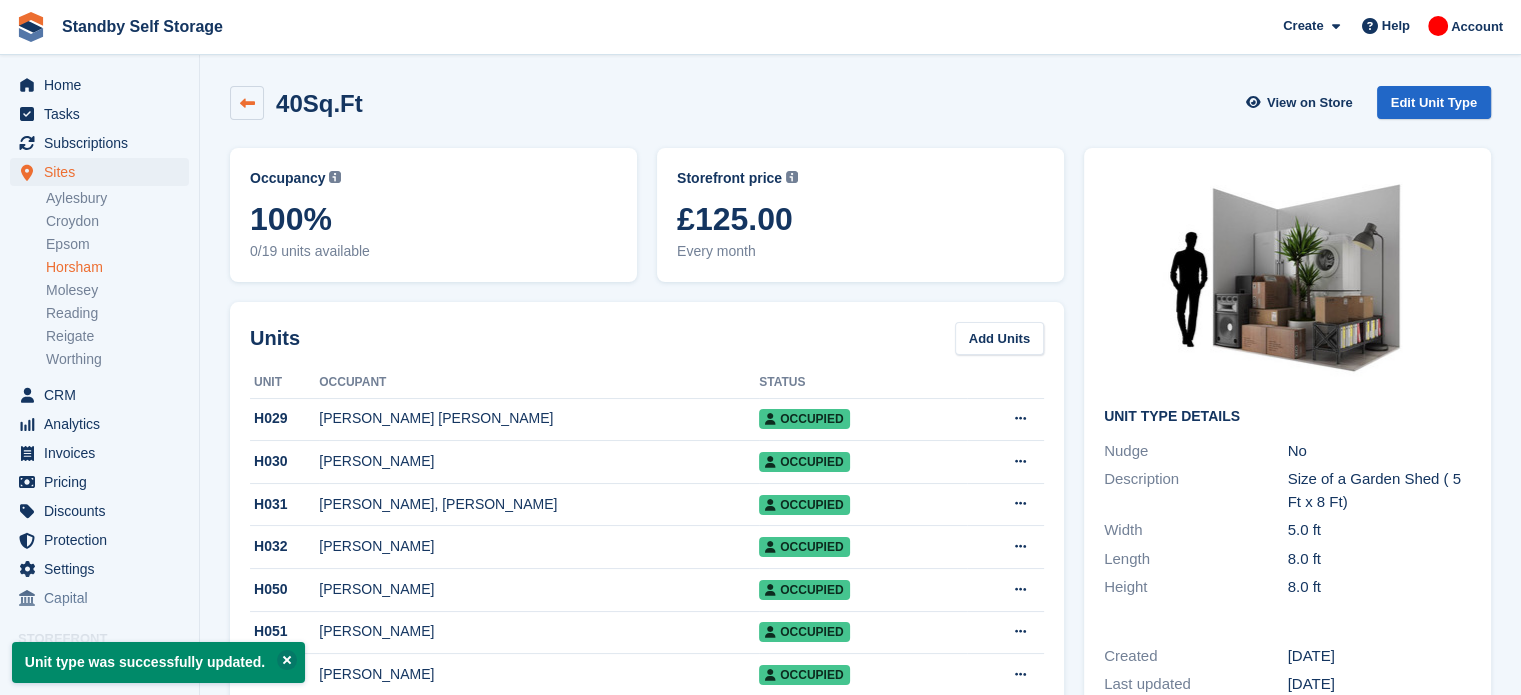 click at bounding box center (247, 103) 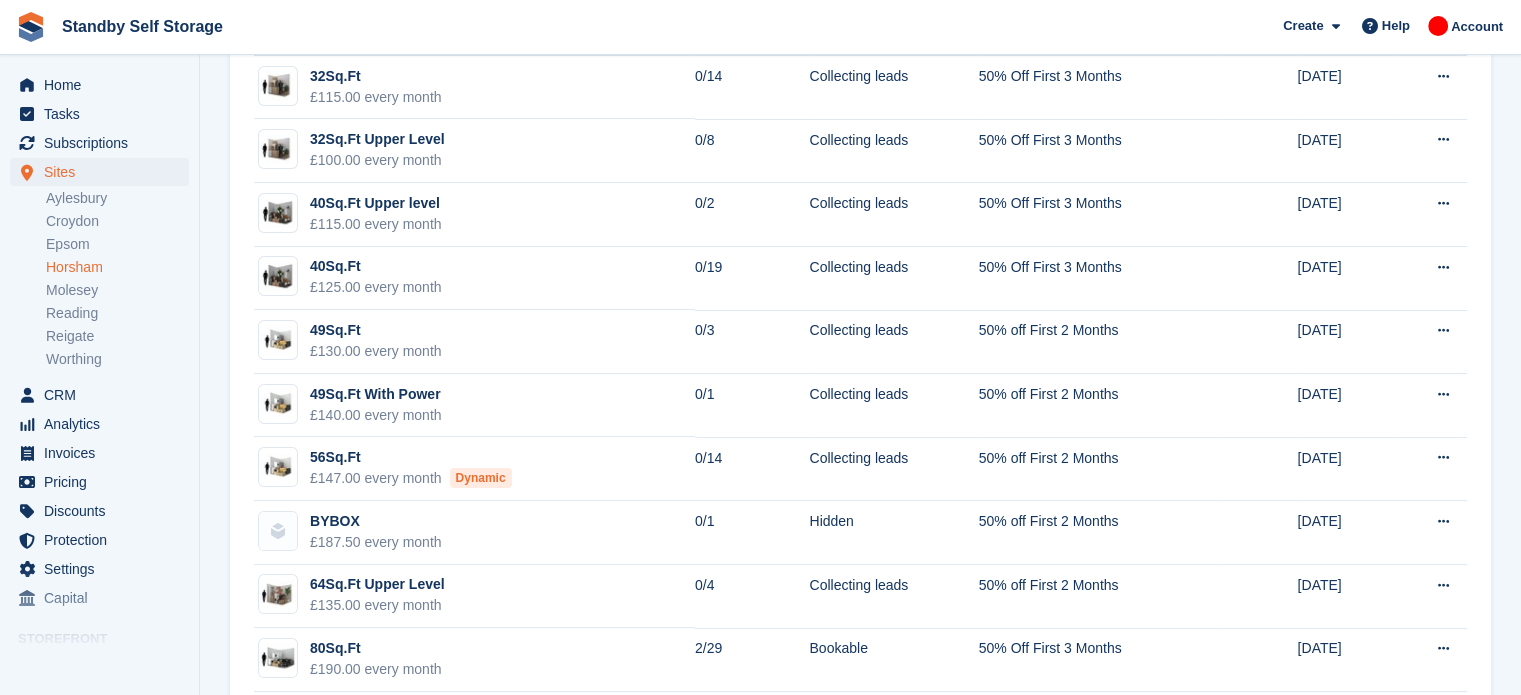 scroll, scrollTop: 234, scrollLeft: 0, axis: vertical 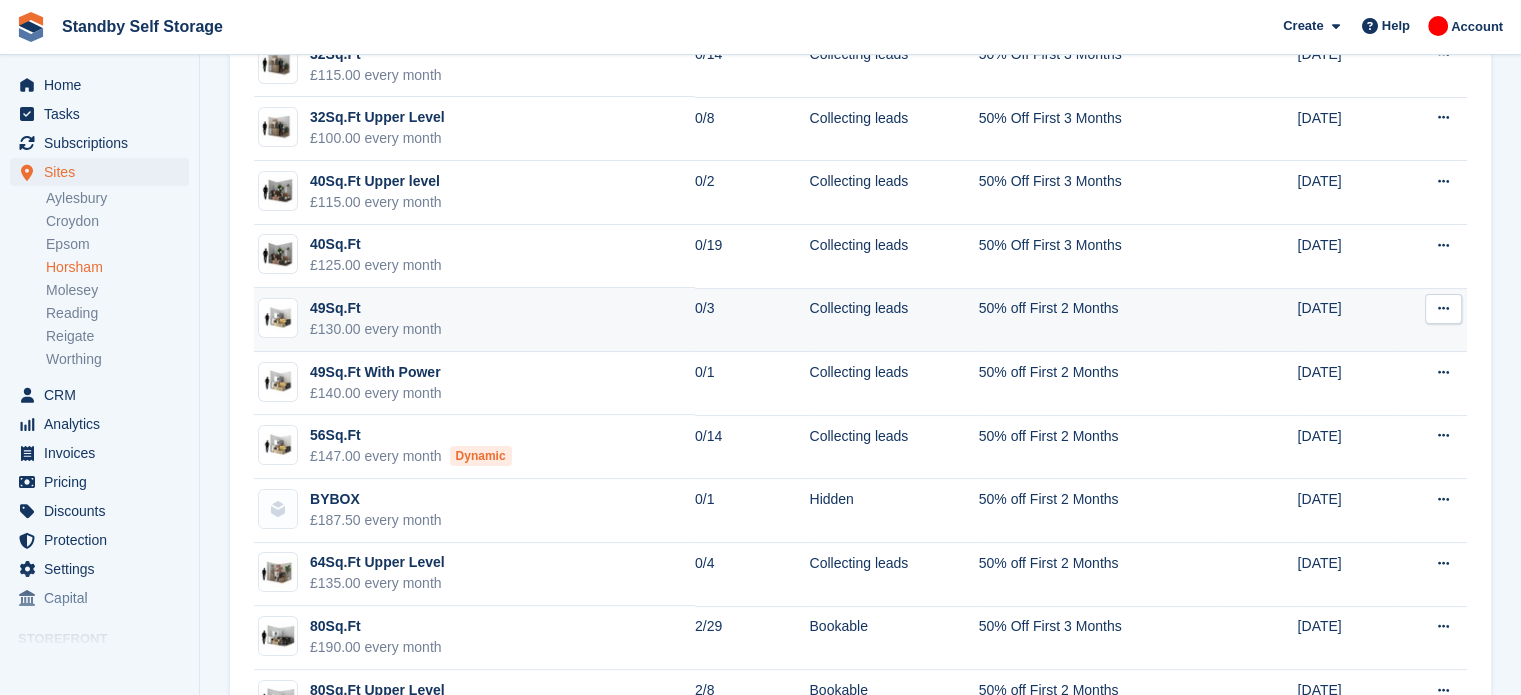 click at bounding box center [1443, 309] 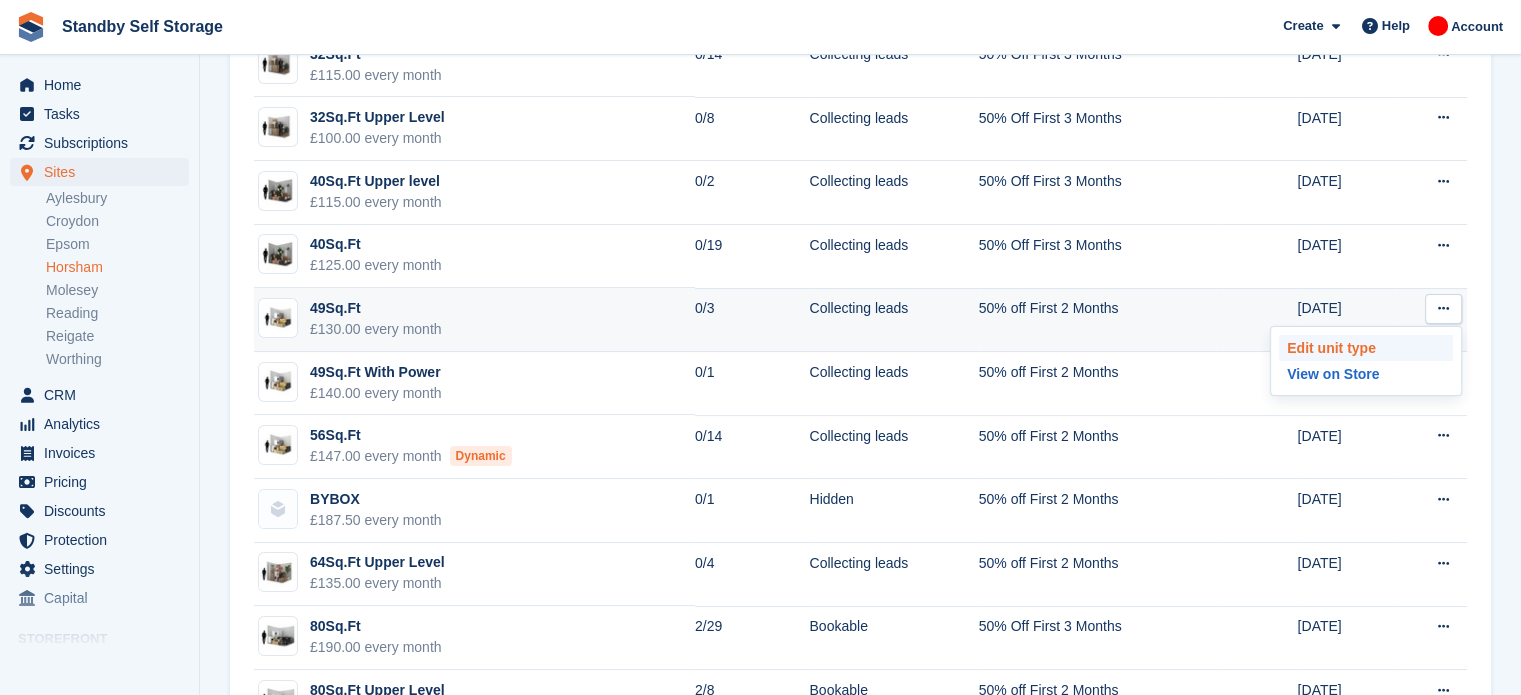 click on "Edit unit type" at bounding box center [1366, 348] 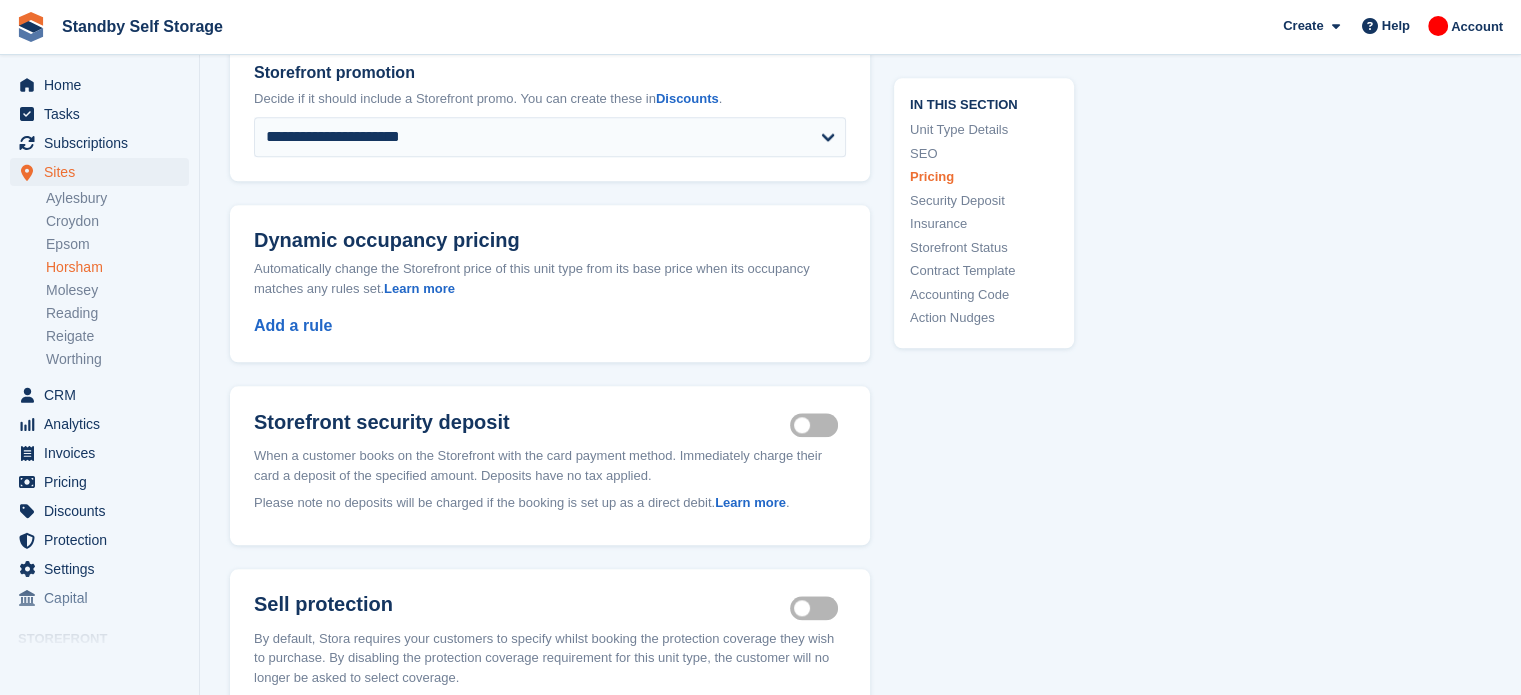 scroll, scrollTop: 2212, scrollLeft: 0, axis: vertical 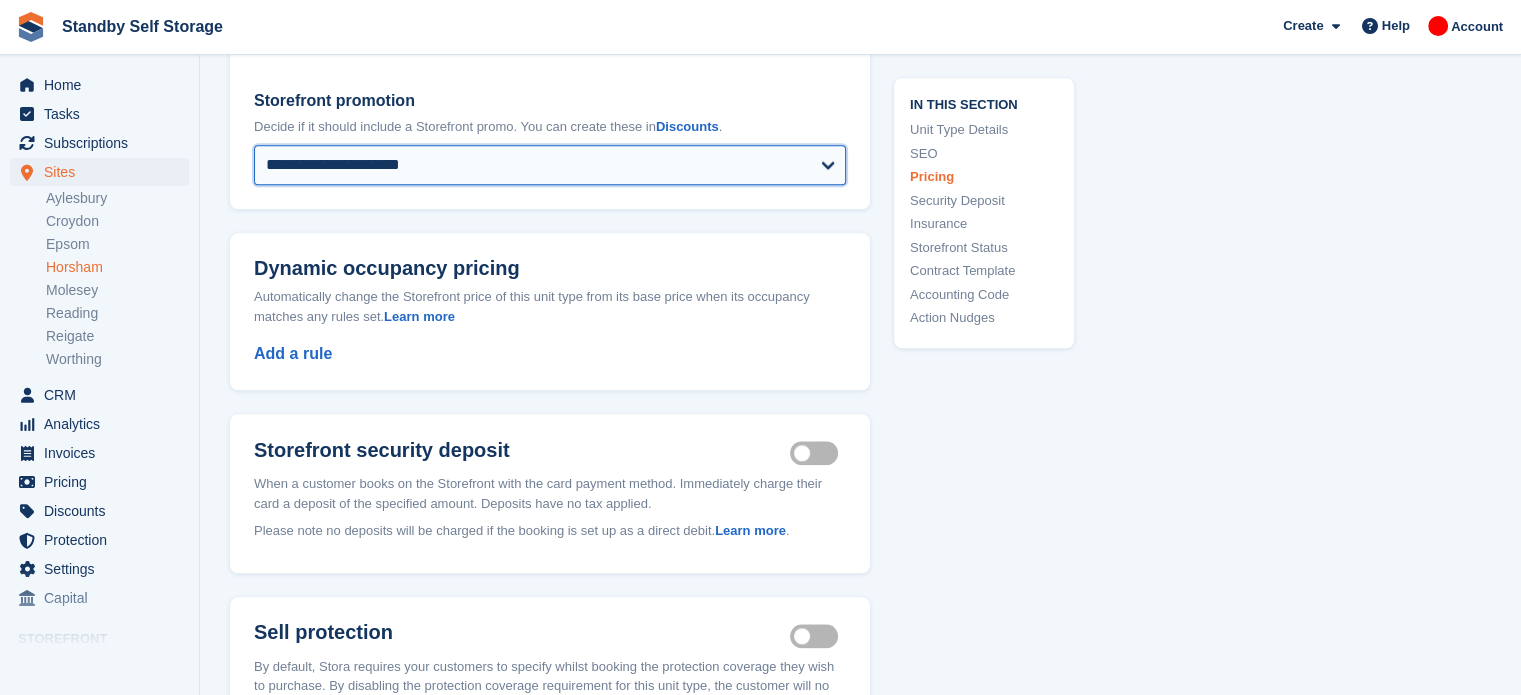 click on "**********" at bounding box center (550, 165) 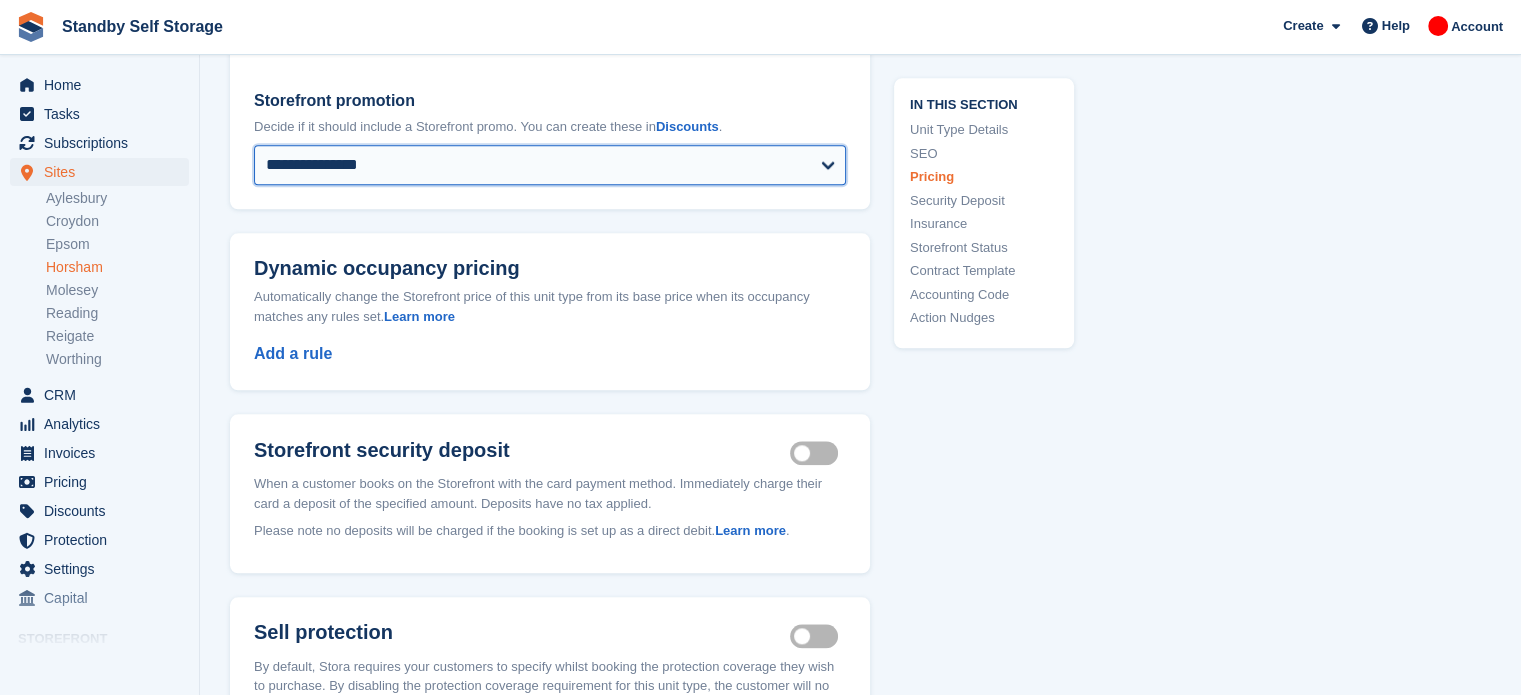 click on "**********" at bounding box center (550, 165) 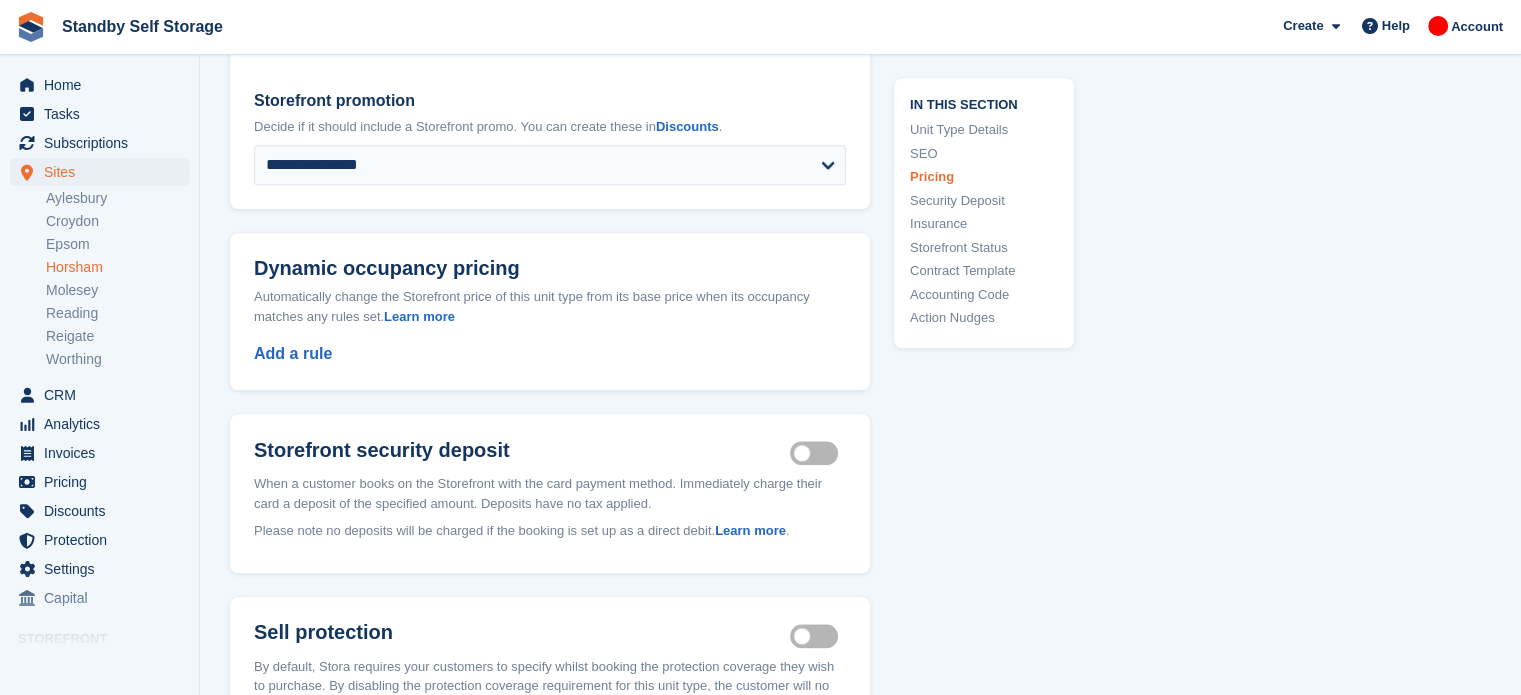 click on "**********" at bounding box center [860, 136] 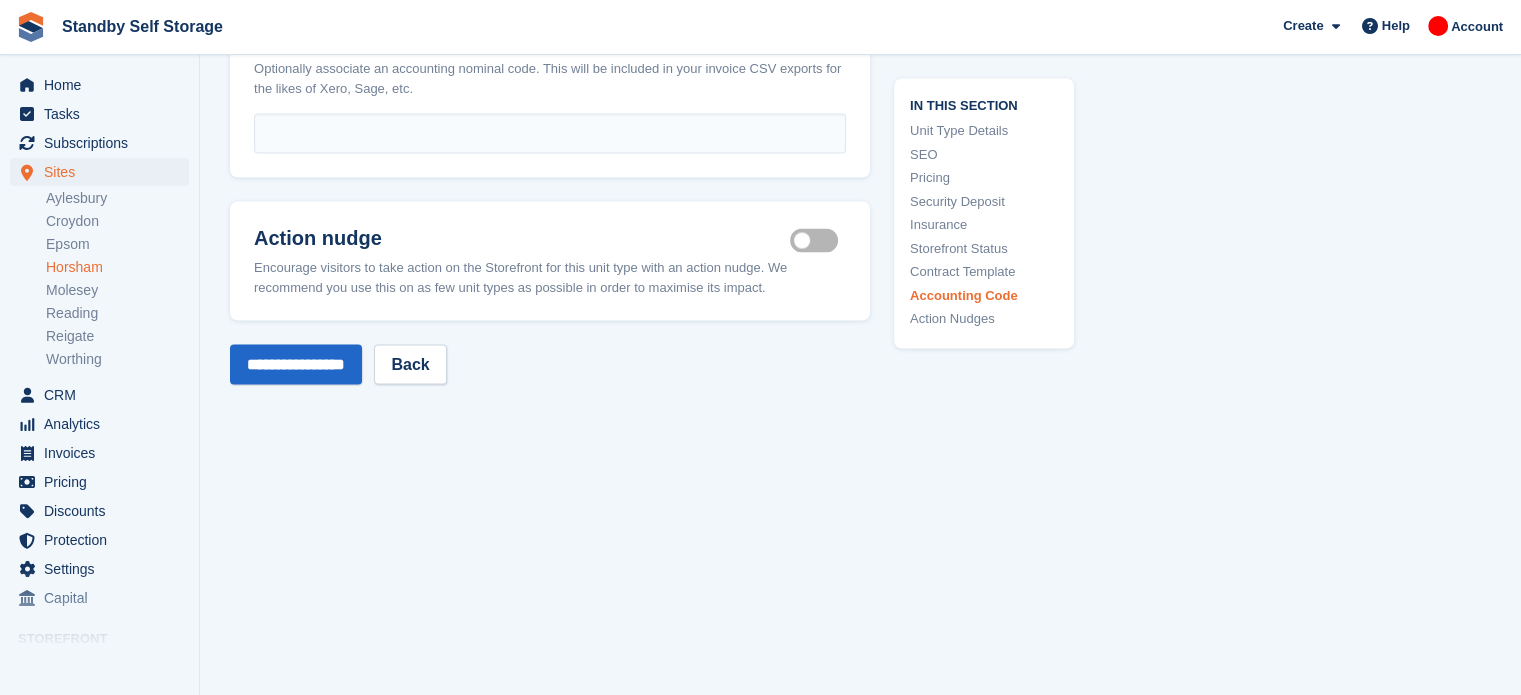 scroll, scrollTop: 3792, scrollLeft: 0, axis: vertical 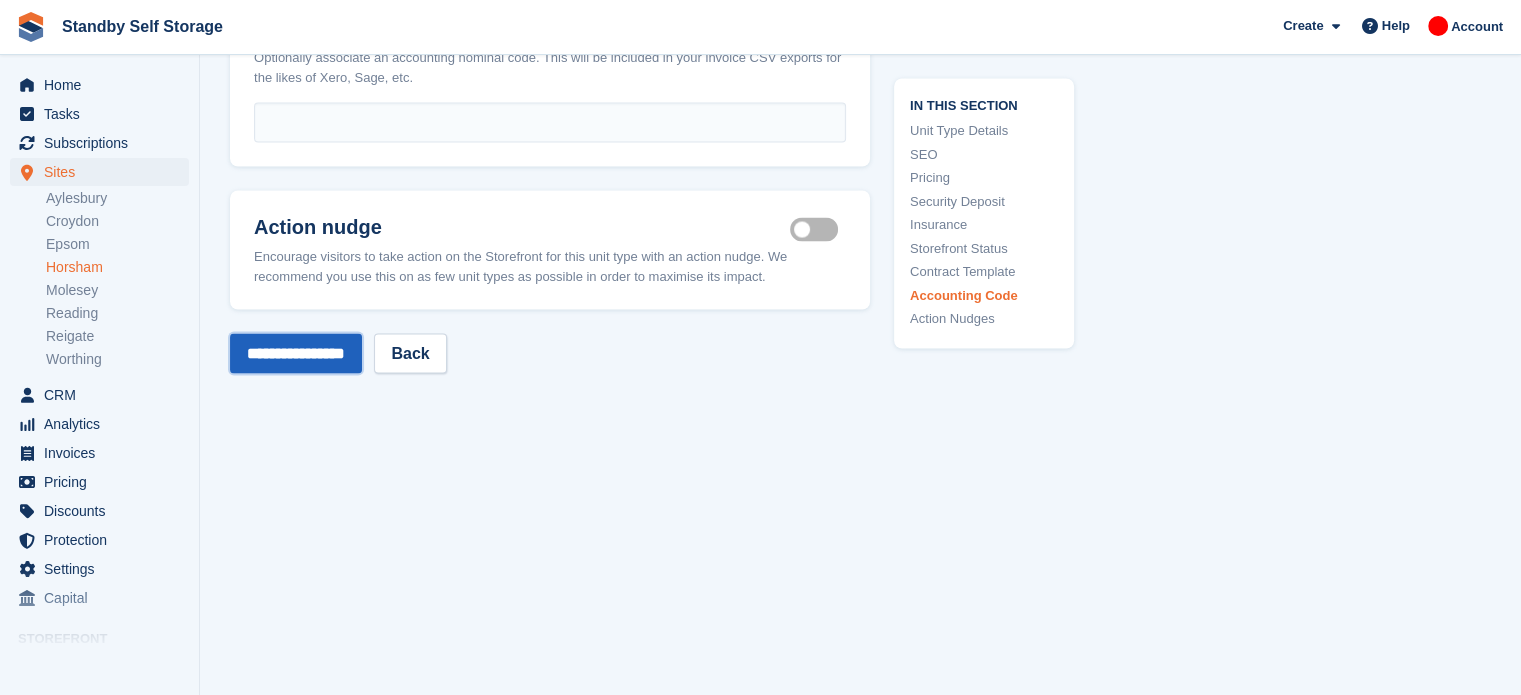 click on "**********" at bounding box center (296, 353) 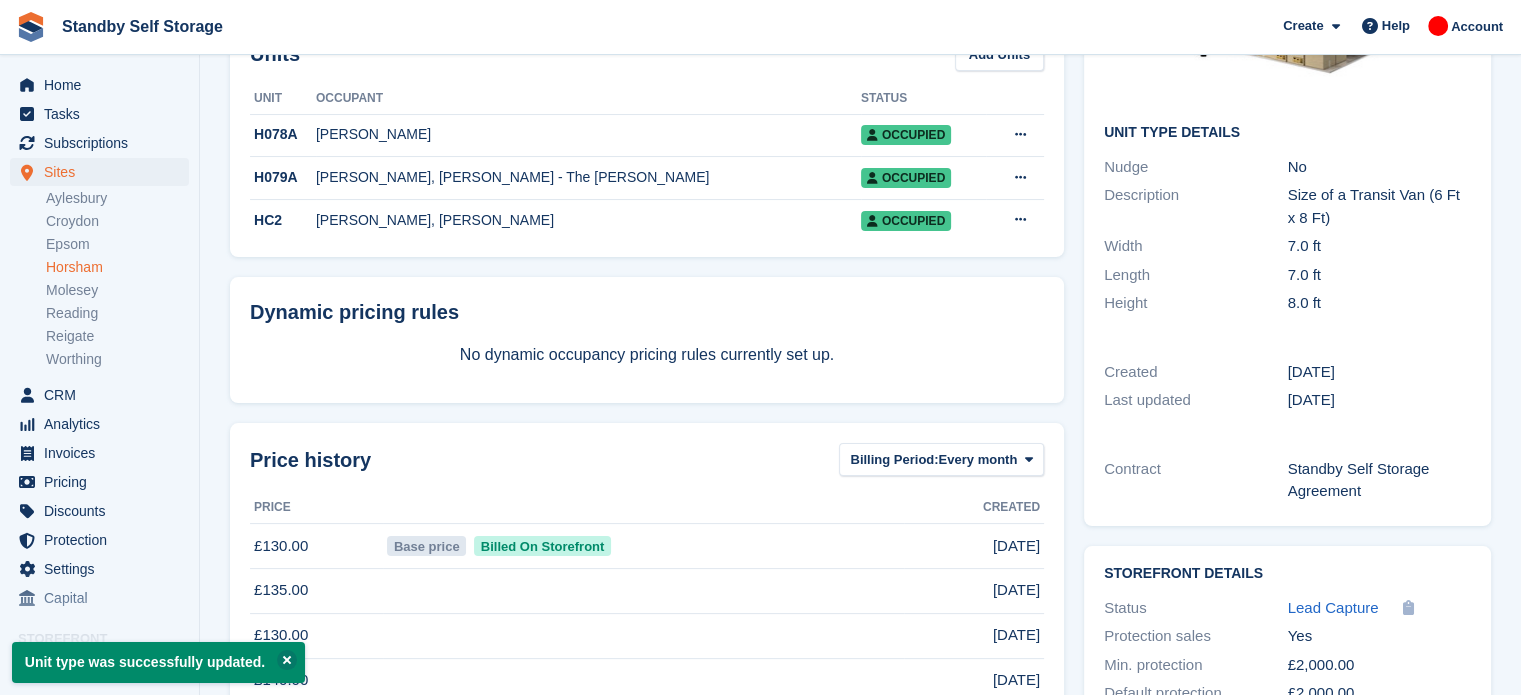 scroll, scrollTop: 0, scrollLeft: 0, axis: both 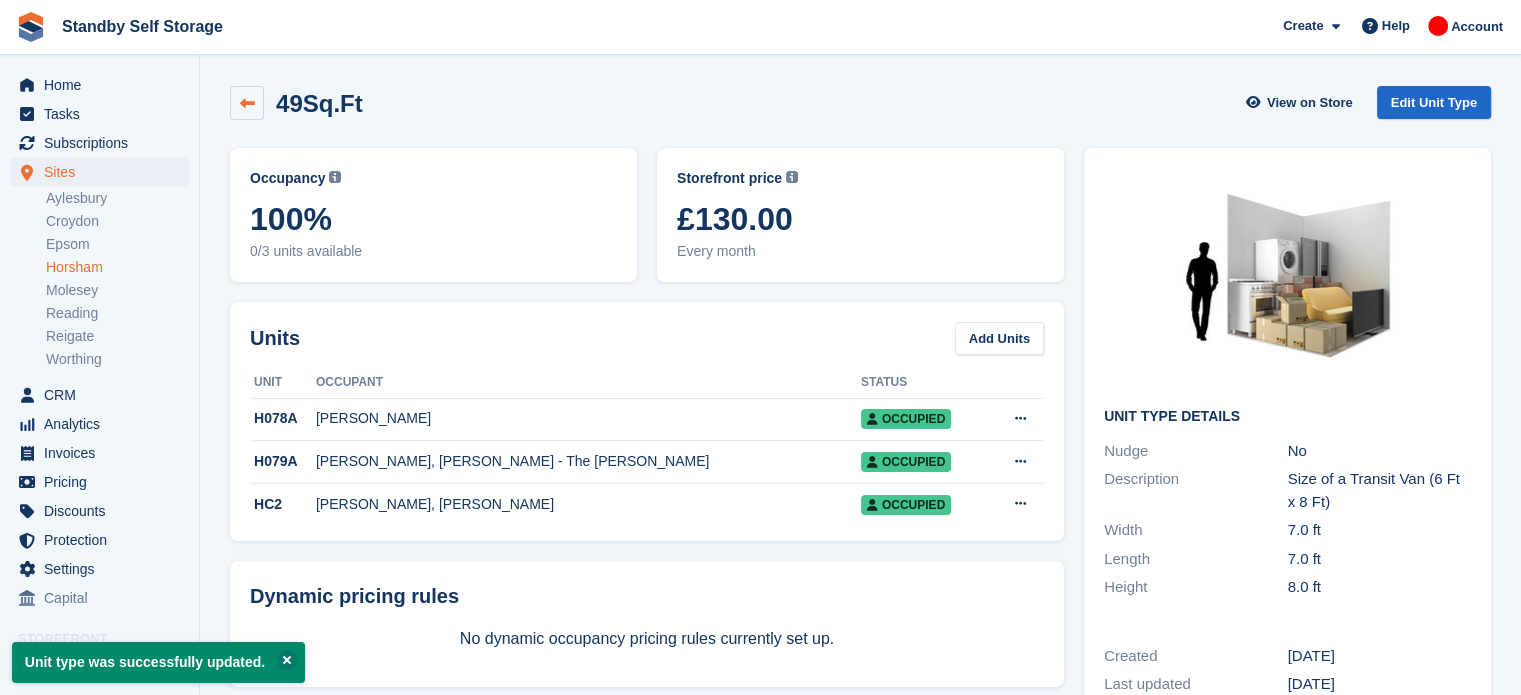 click at bounding box center [247, 103] 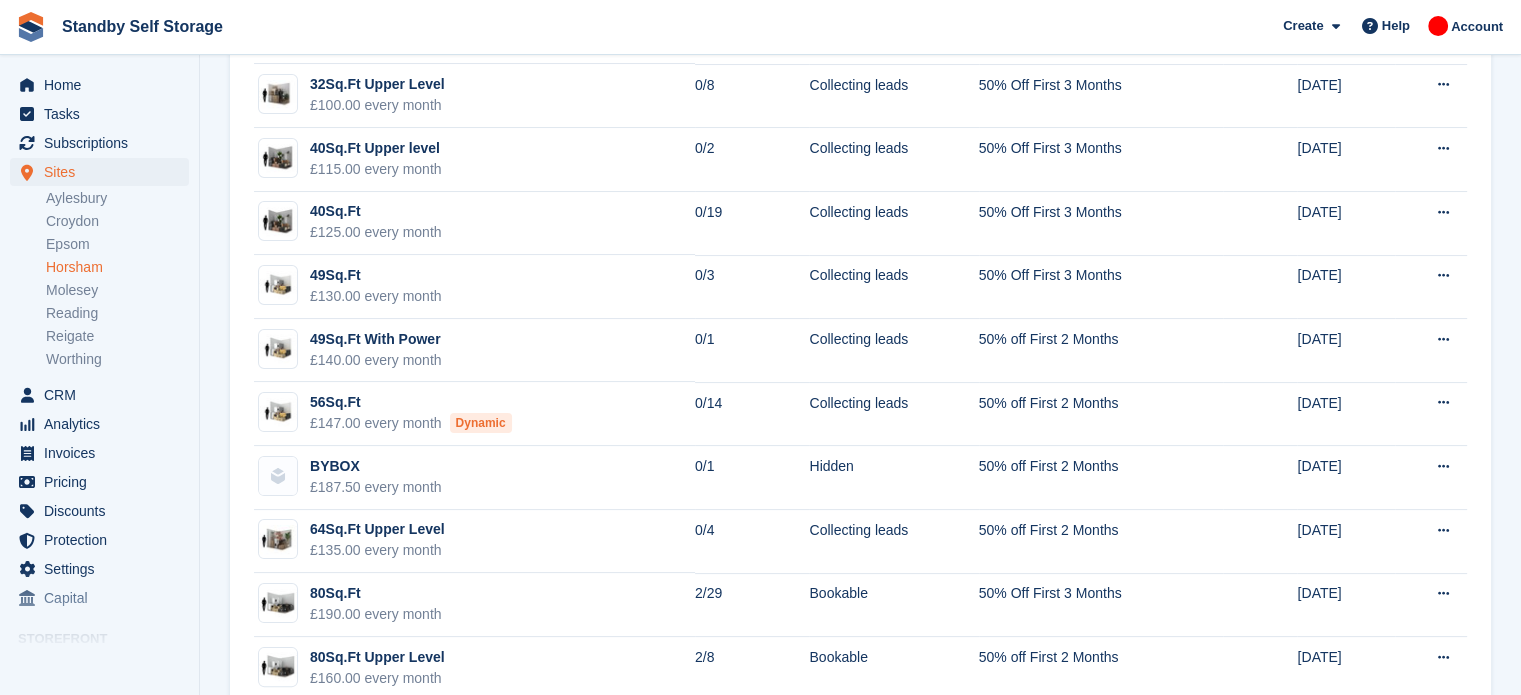 scroll, scrollTop: 269, scrollLeft: 0, axis: vertical 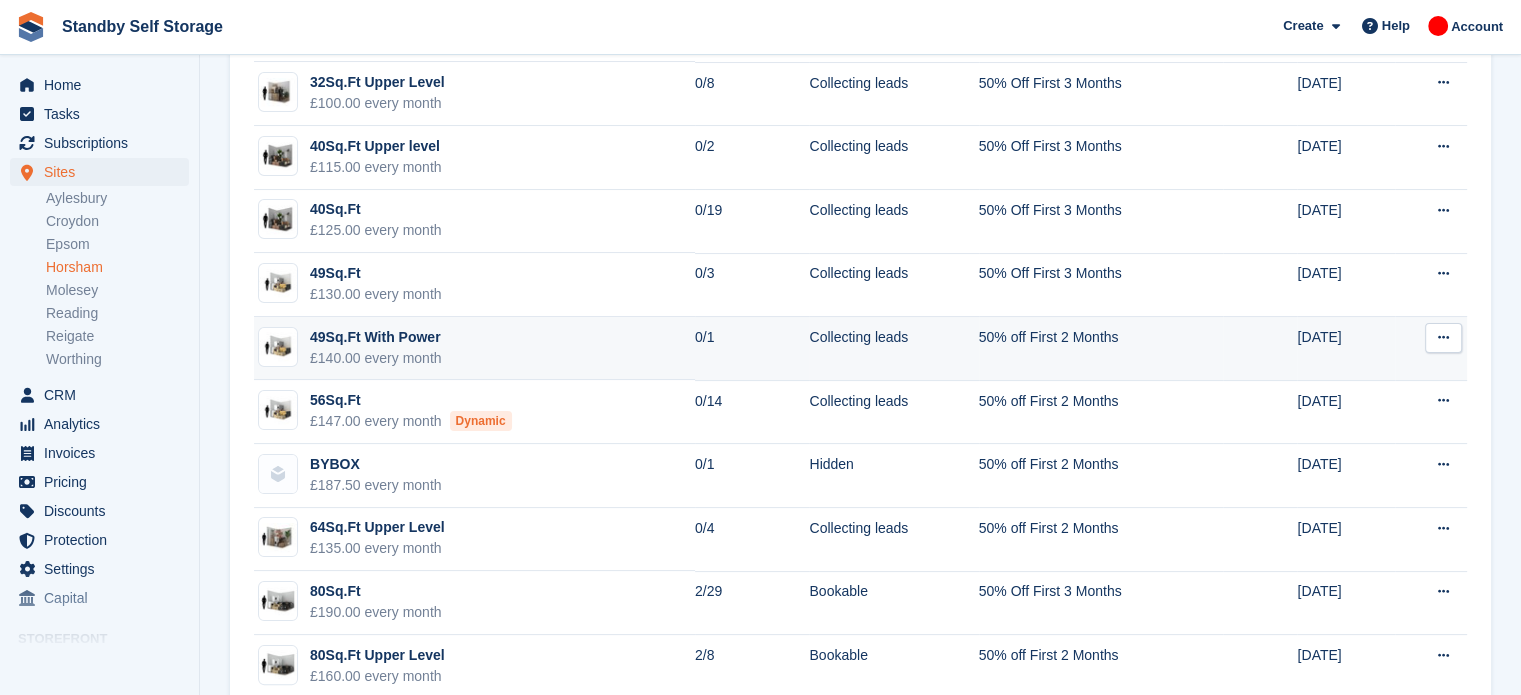 click at bounding box center [1443, 337] 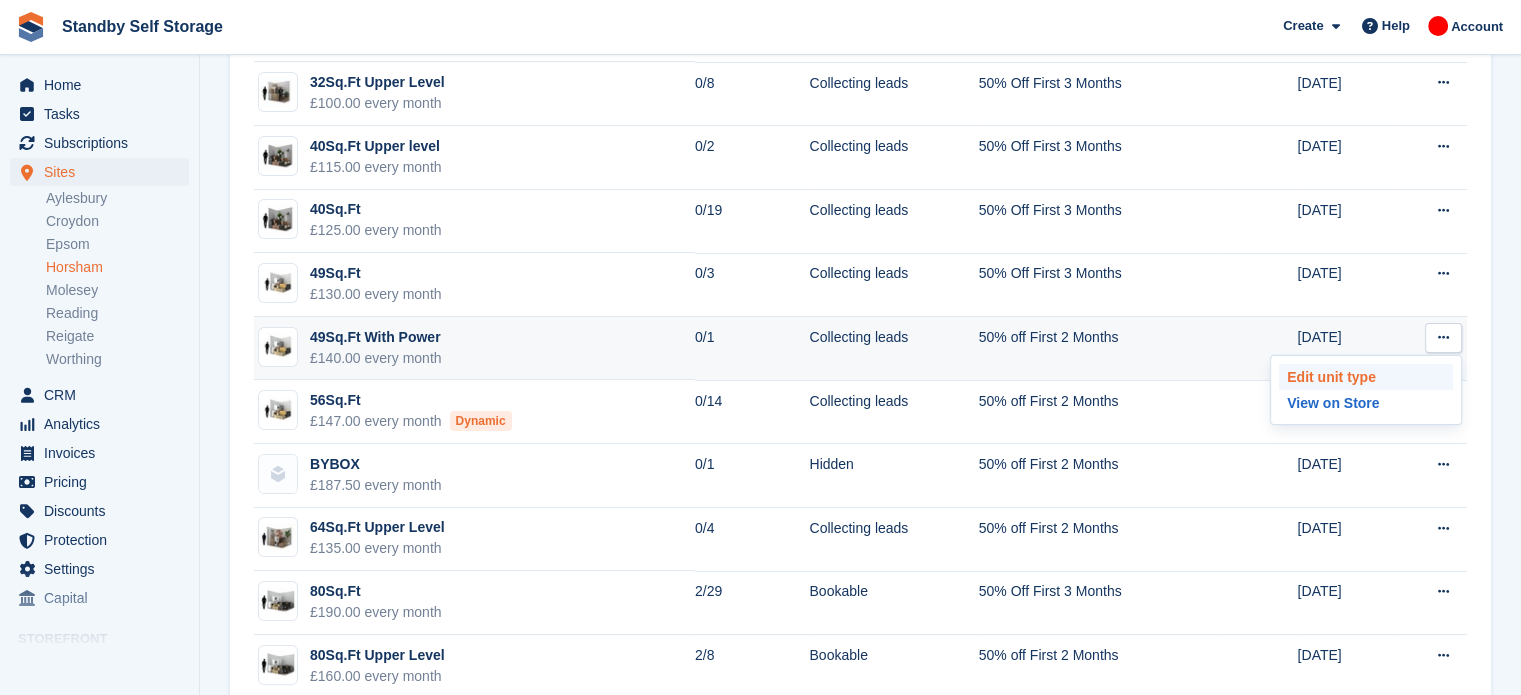 click on "Edit unit type" at bounding box center [1366, 377] 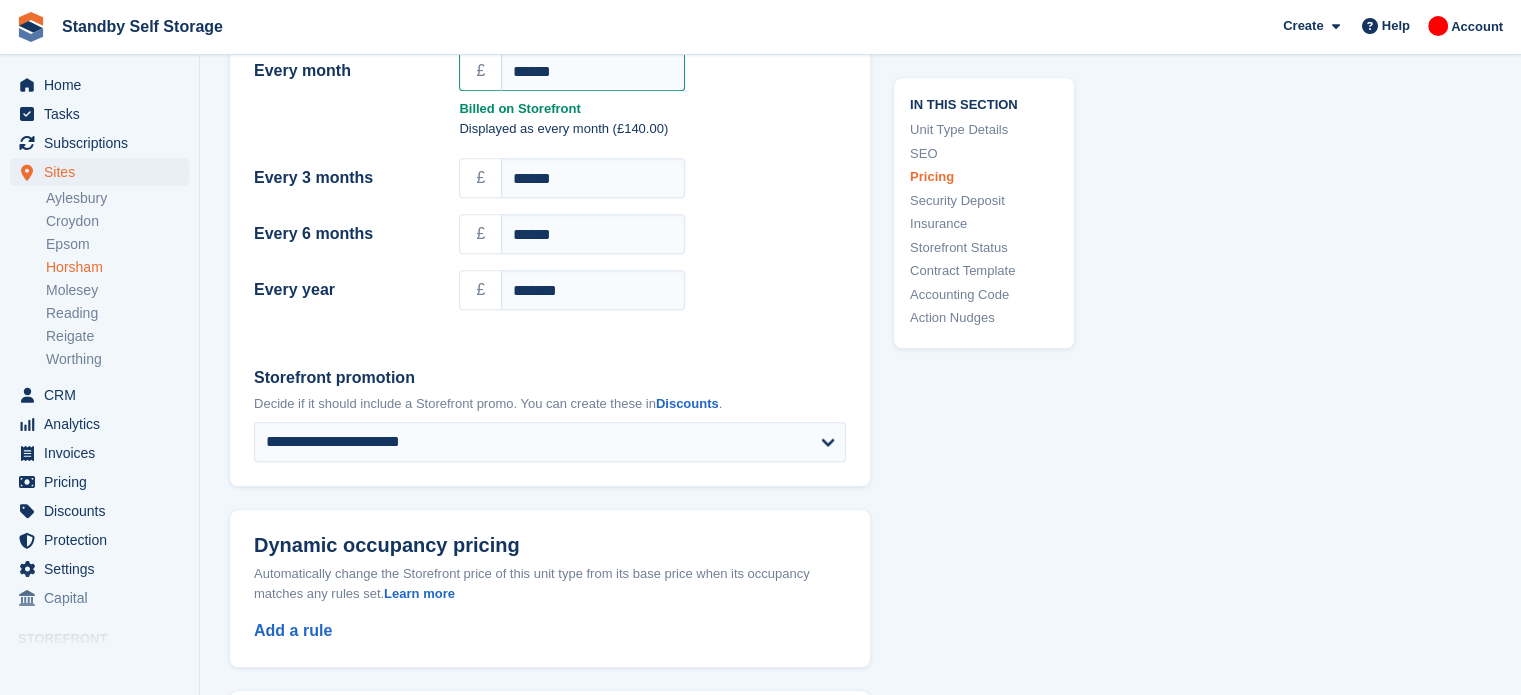 scroll, scrollTop: 1925, scrollLeft: 0, axis: vertical 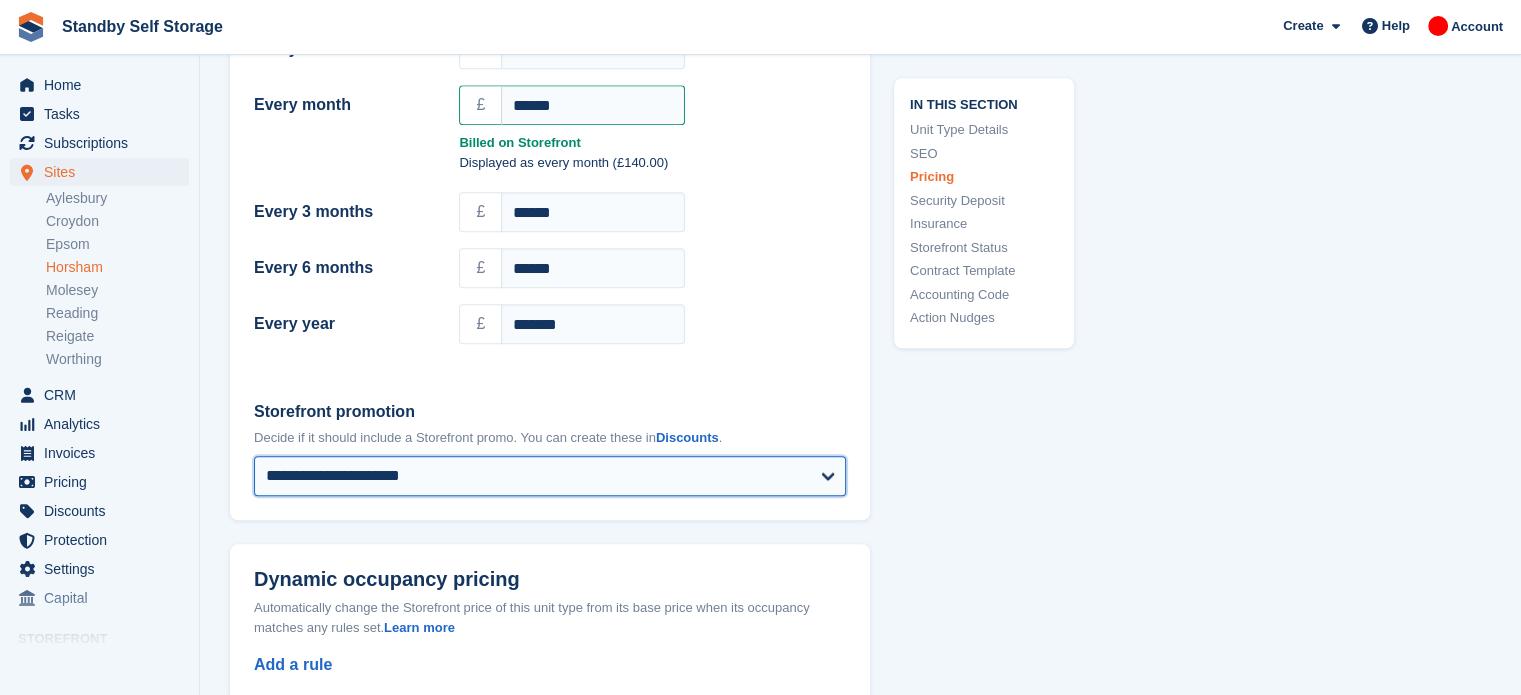click on "**********" at bounding box center [550, 476] 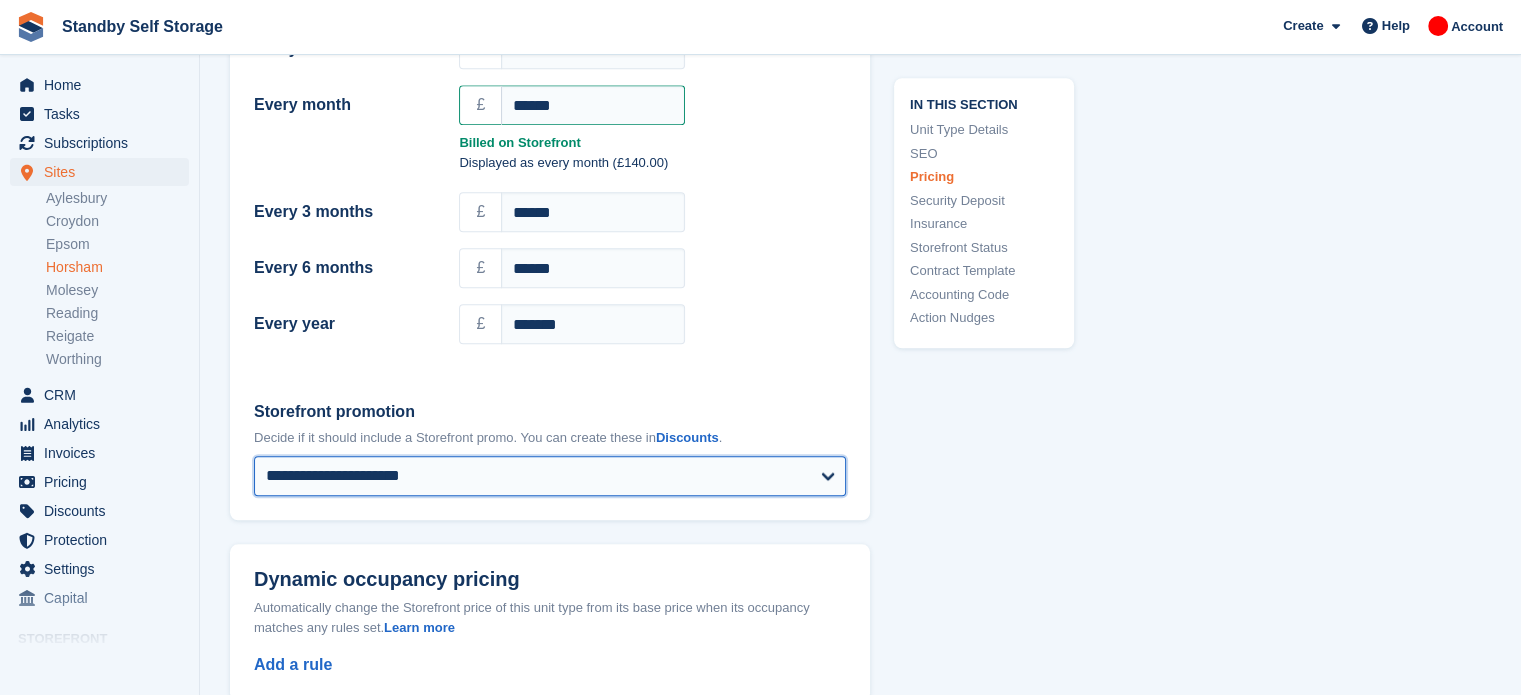 select on "****" 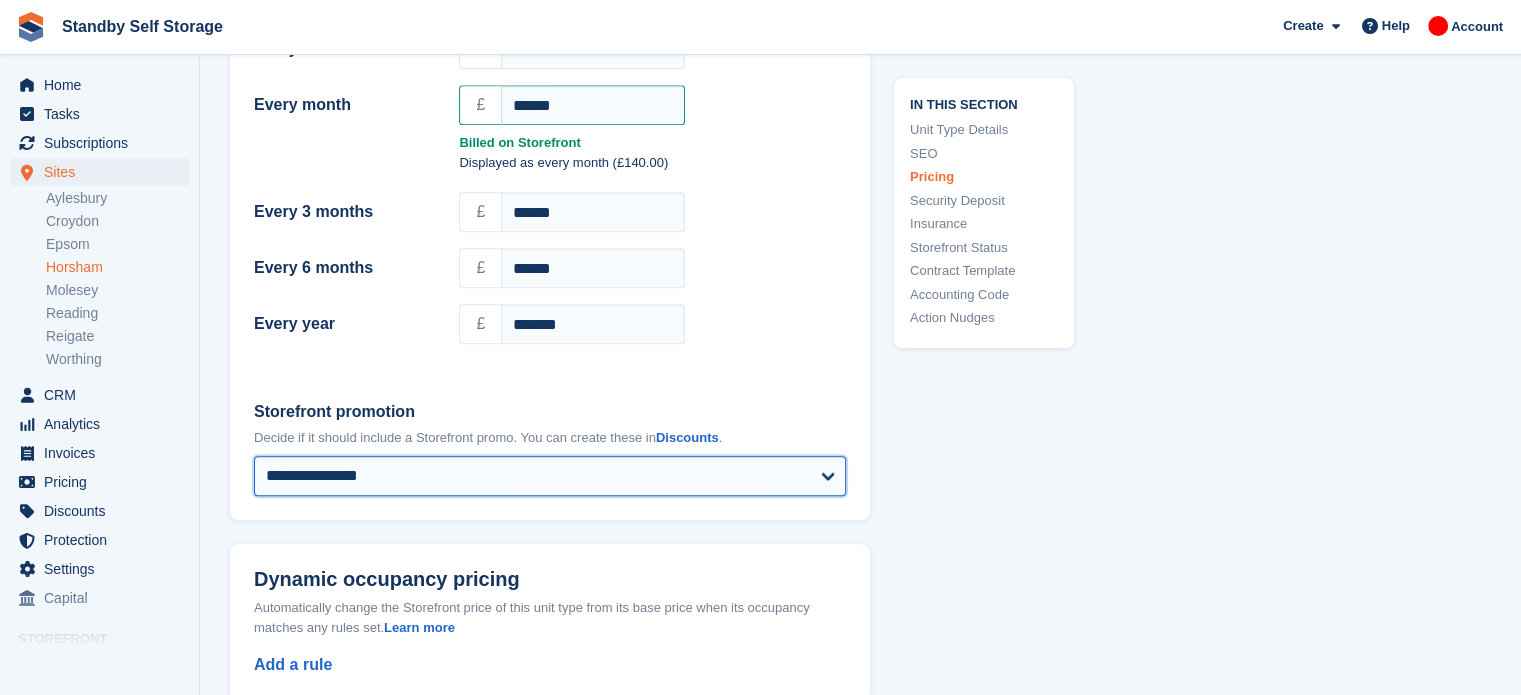 click on "**********" at bounding box center (550, 476) 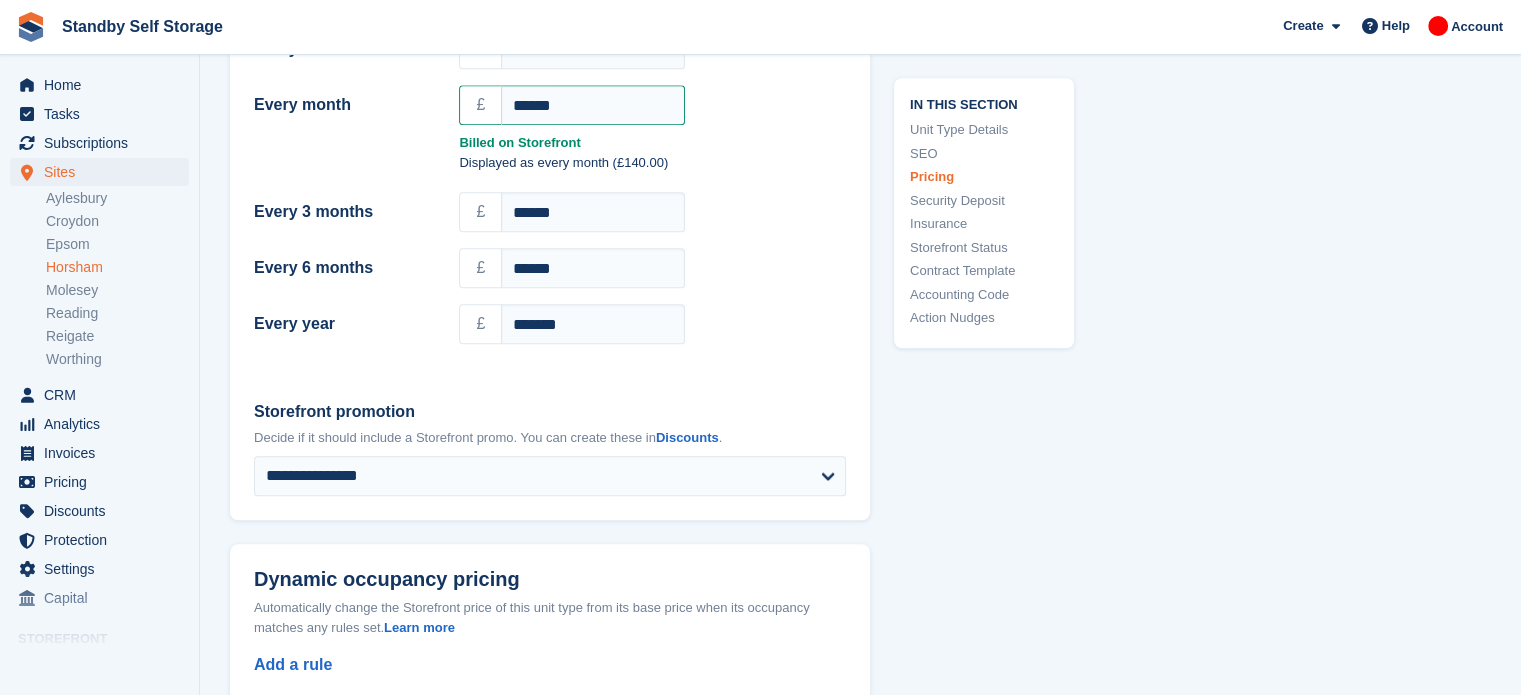 click on "**********" at bounding box center [860, 435] 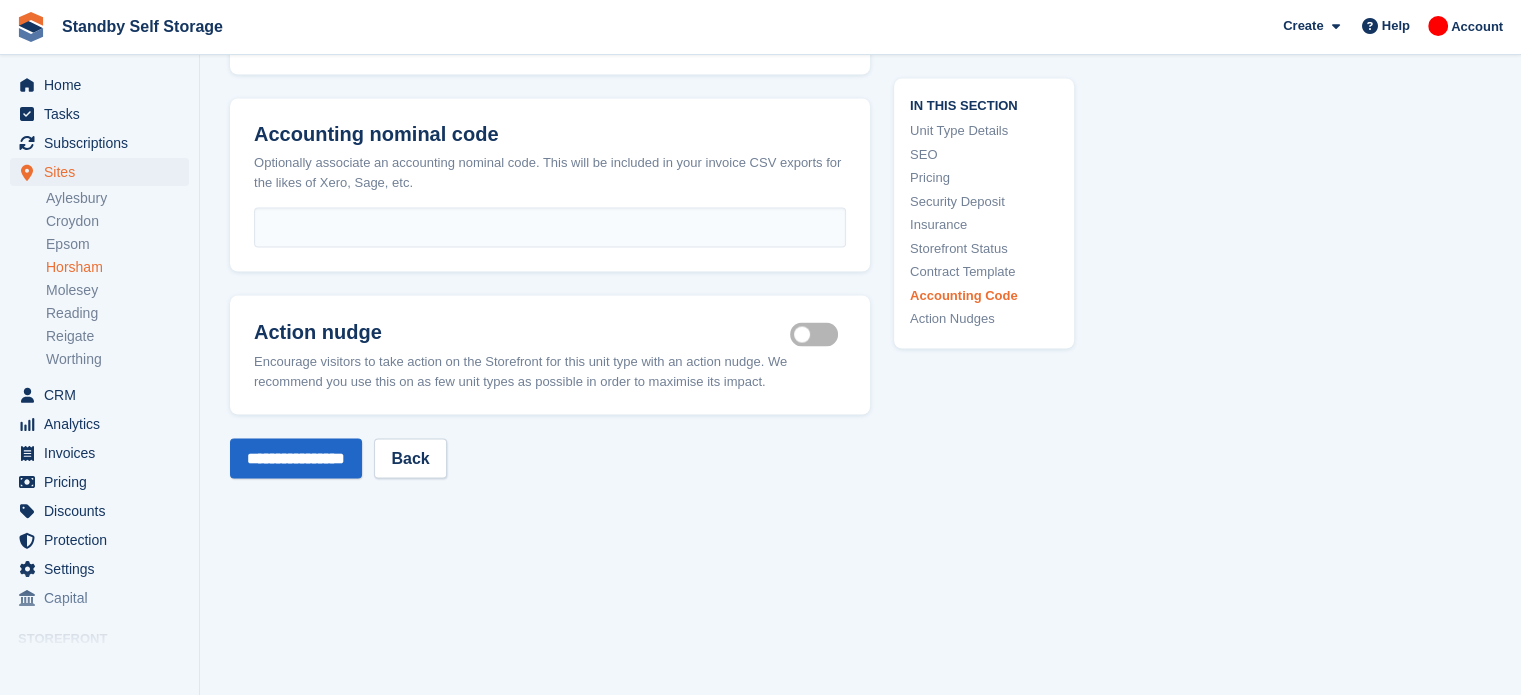 scroll, scrollTop: 3760, scrollLeft: 0, axis: vertical 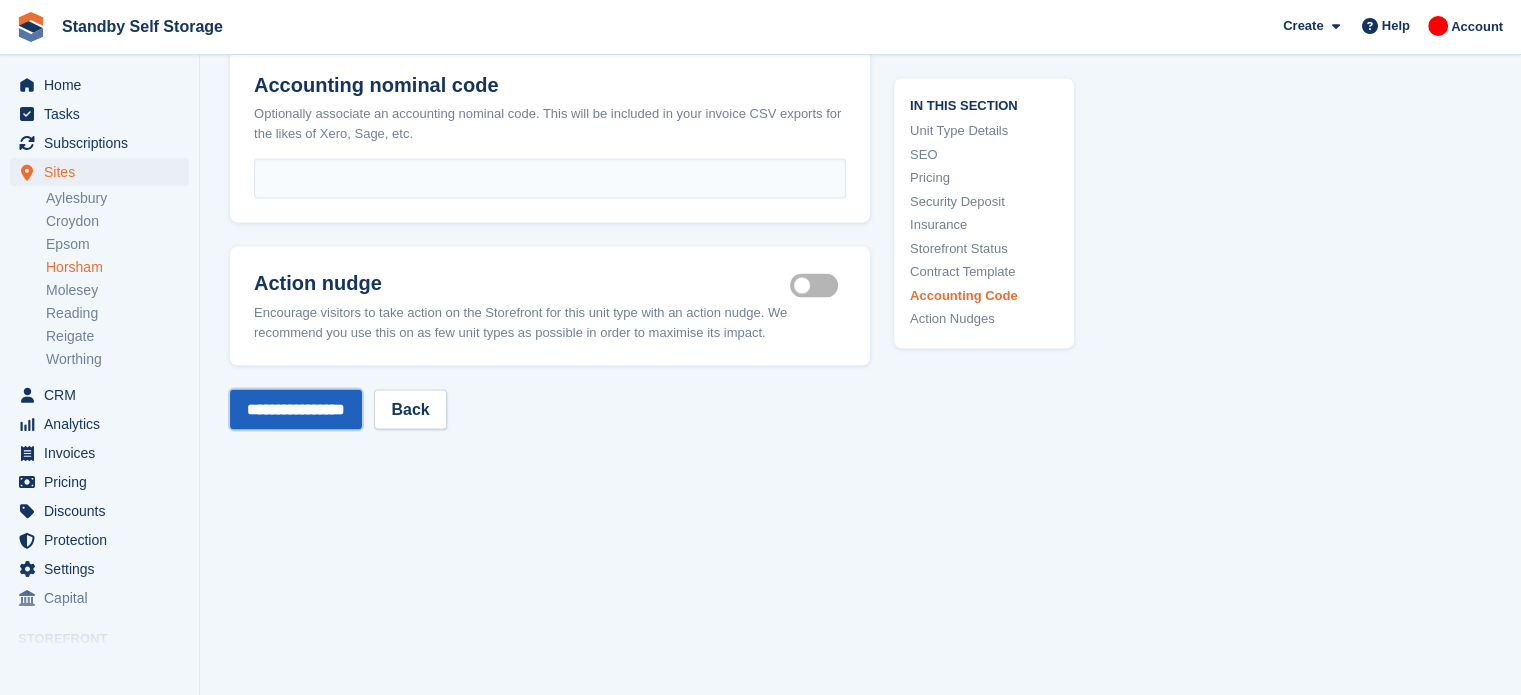 click on "**********" at bounding box center [296, 409] 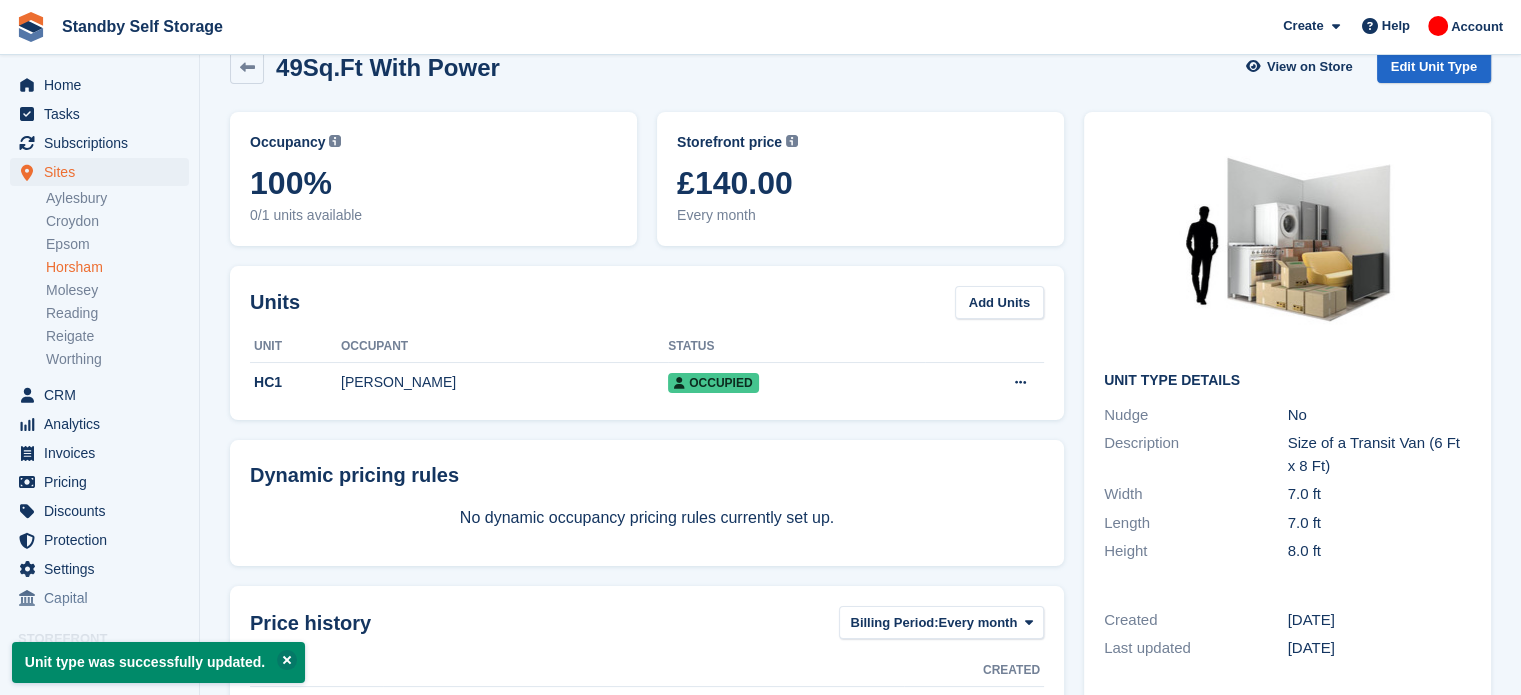 scroll, scrollTop: 0, scrollLeft: 0, axis: both 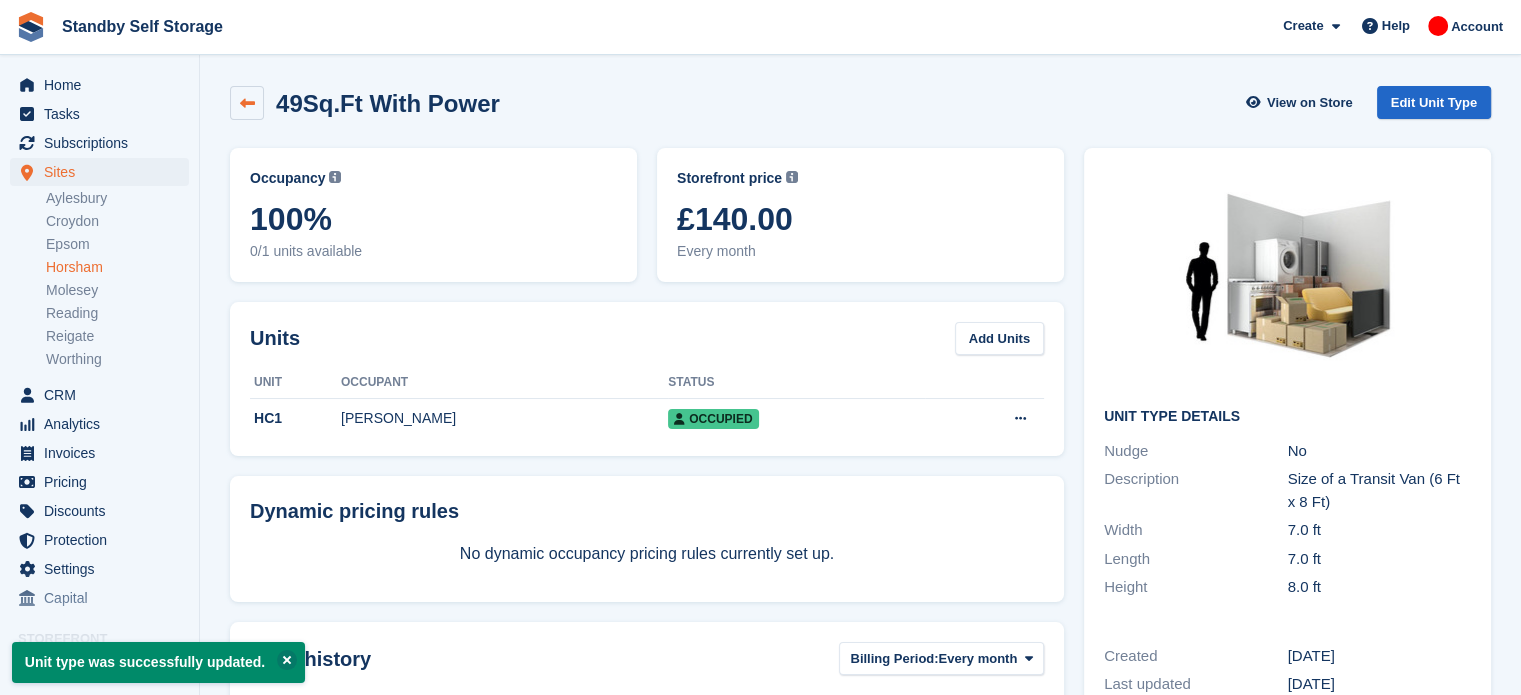 click at bounding box center (247, 103) 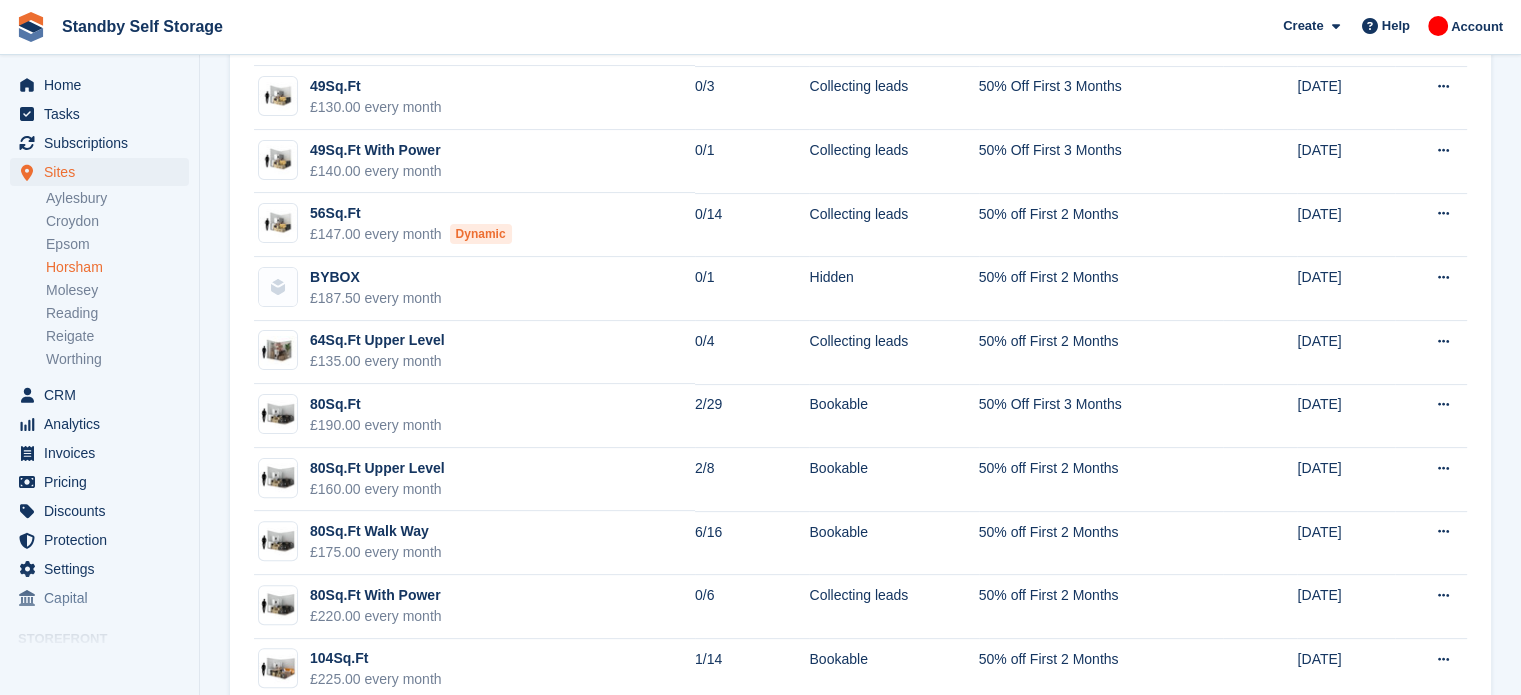 scroll, scrollTop: 472, scrollLeft: 0, axis: vertical 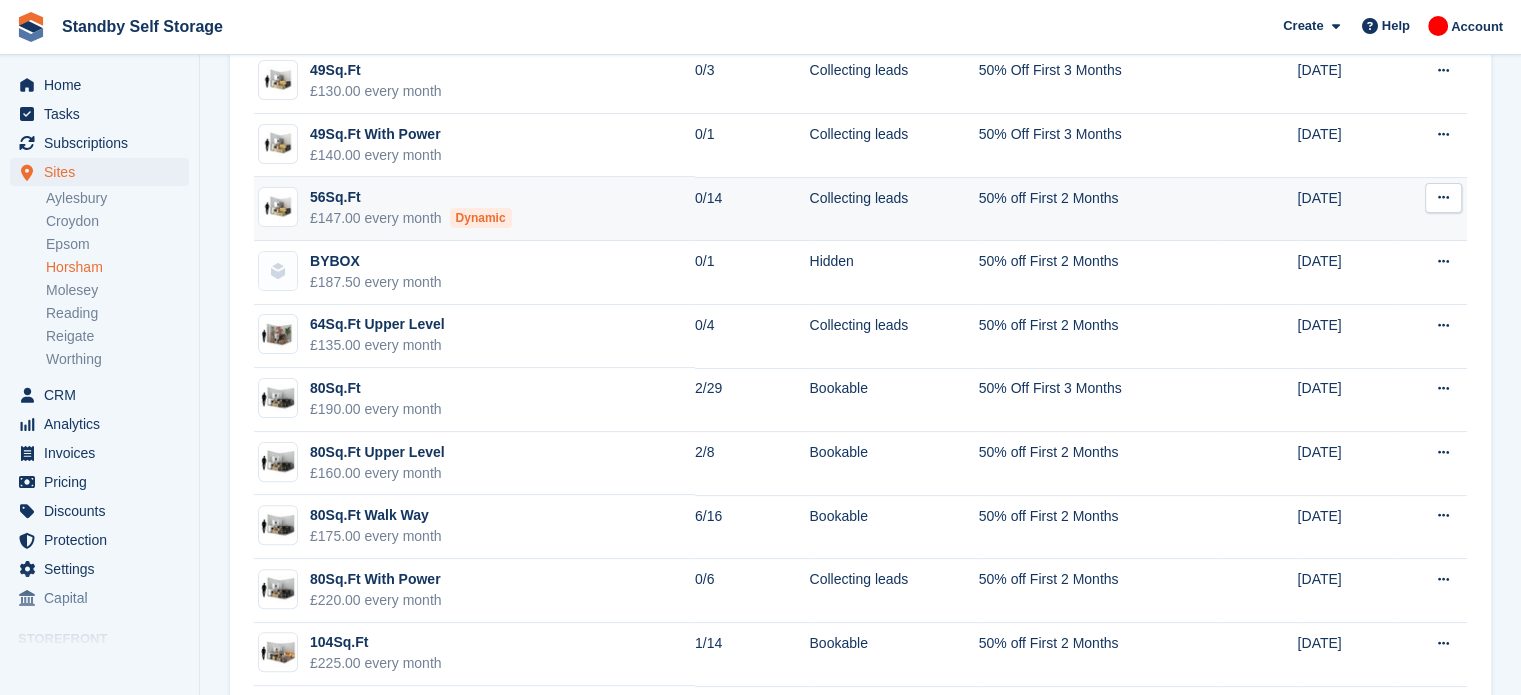 click at bounding box center (1443, 198) 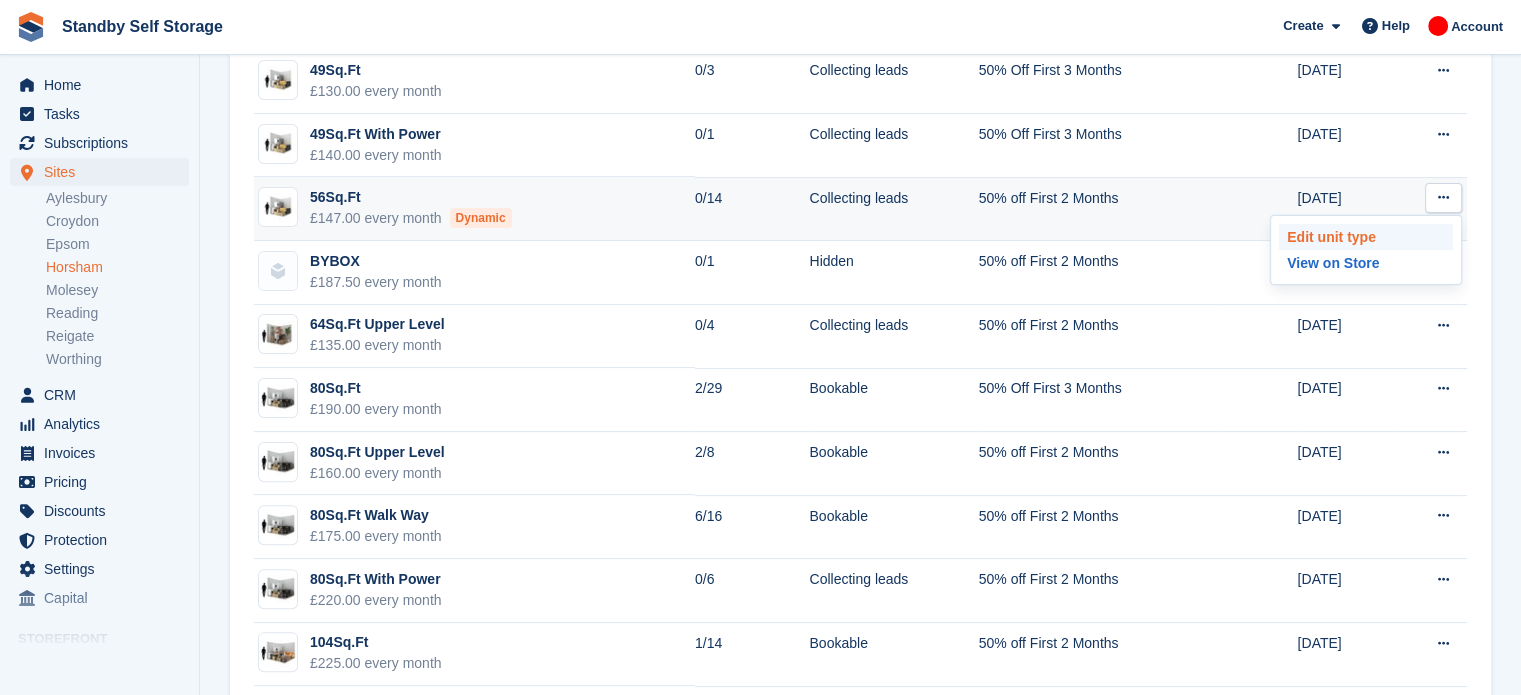 click on "Edit unit type" at bounding box center [1366, 237] 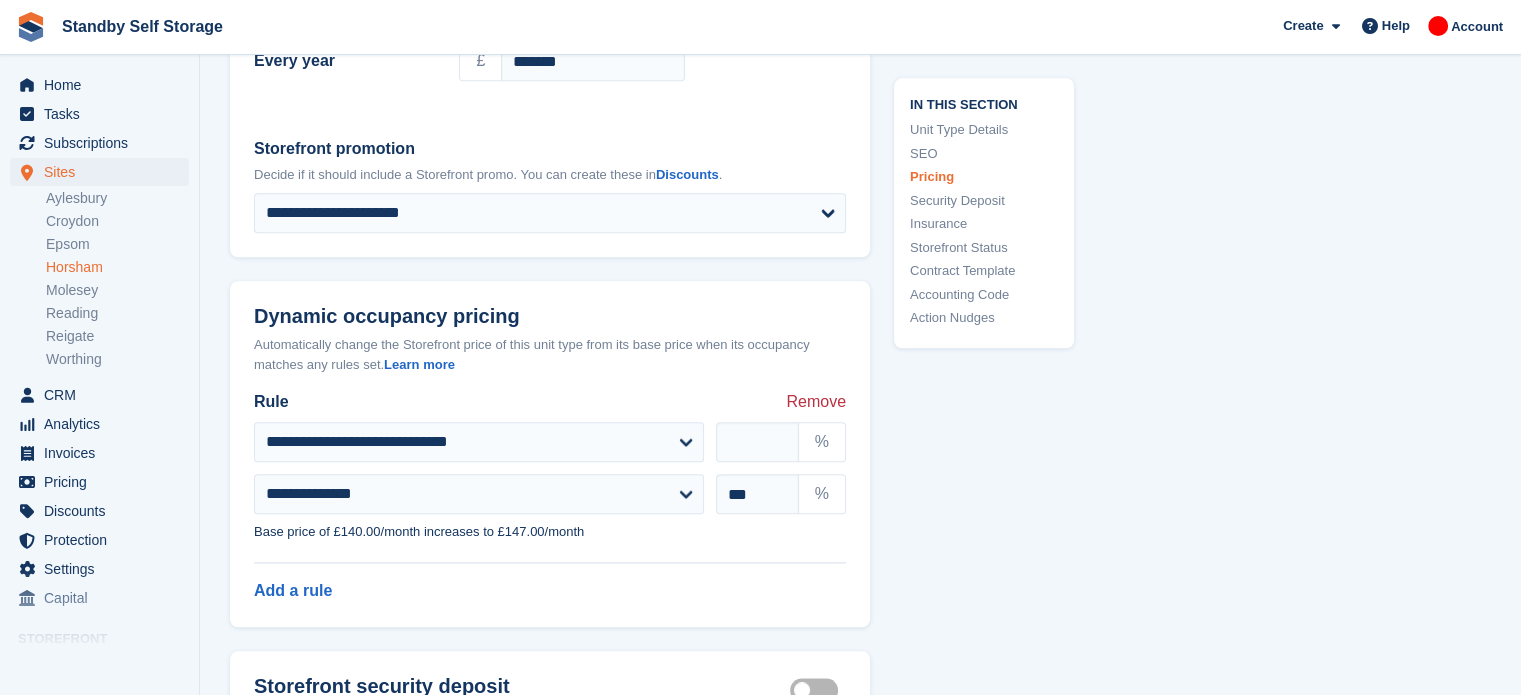 scroll, scrollTop: 2171, scrollLeft: 0, axis: vertical 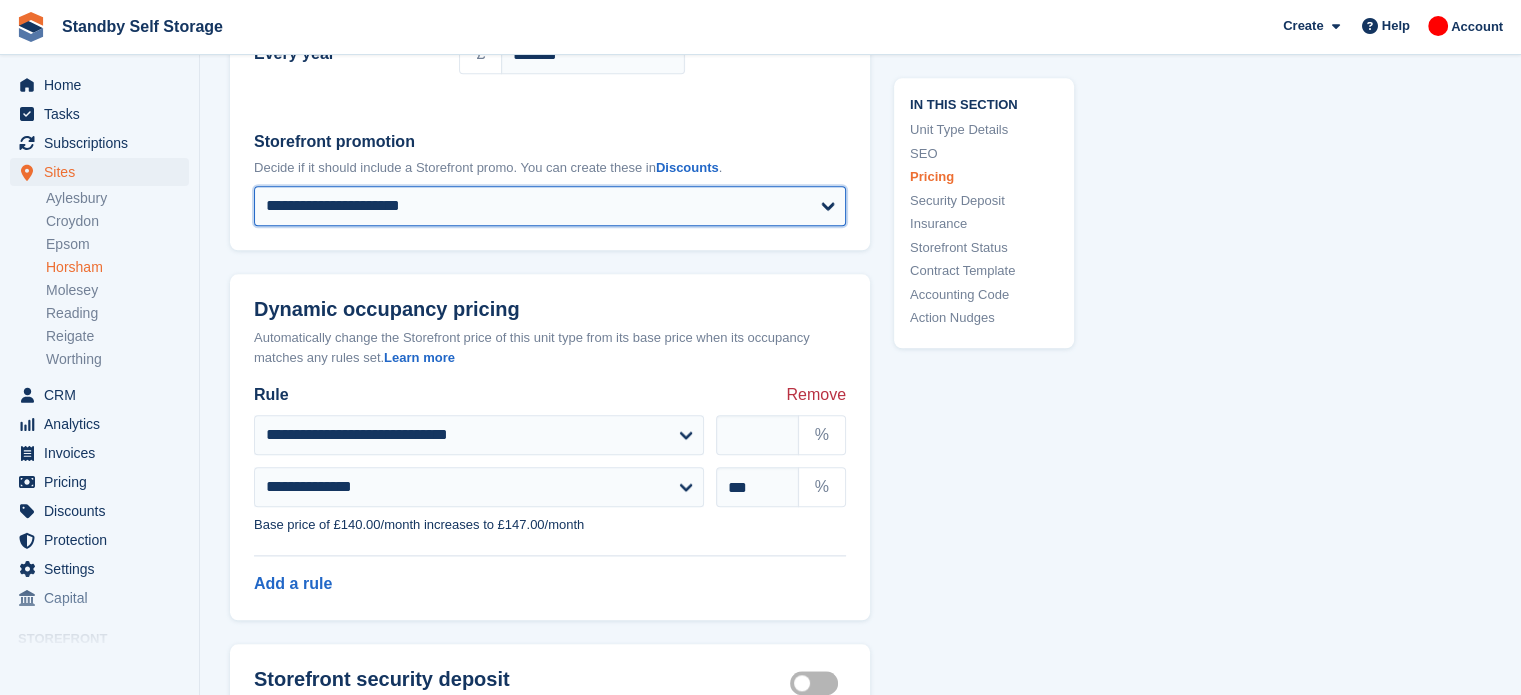 click on "**********" at bounding box center (550, 206) 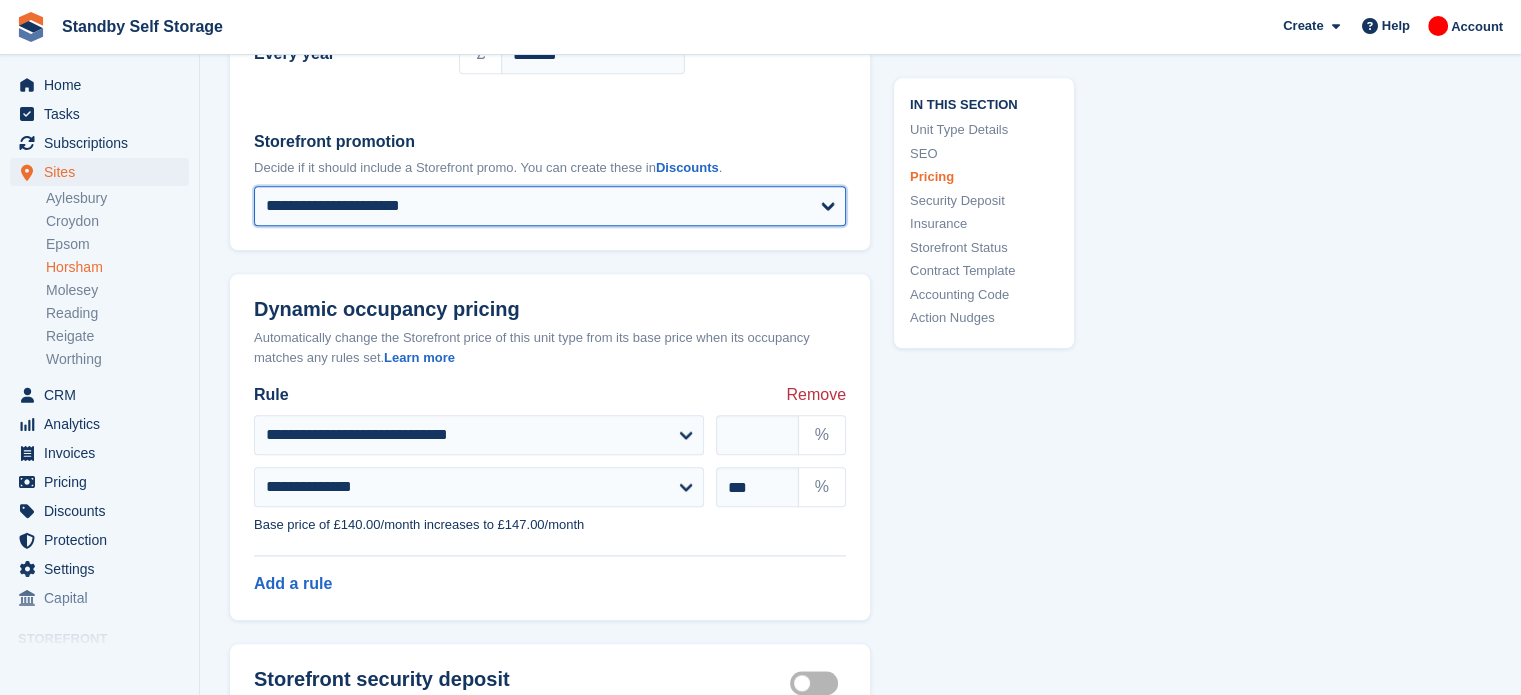 select on "****" 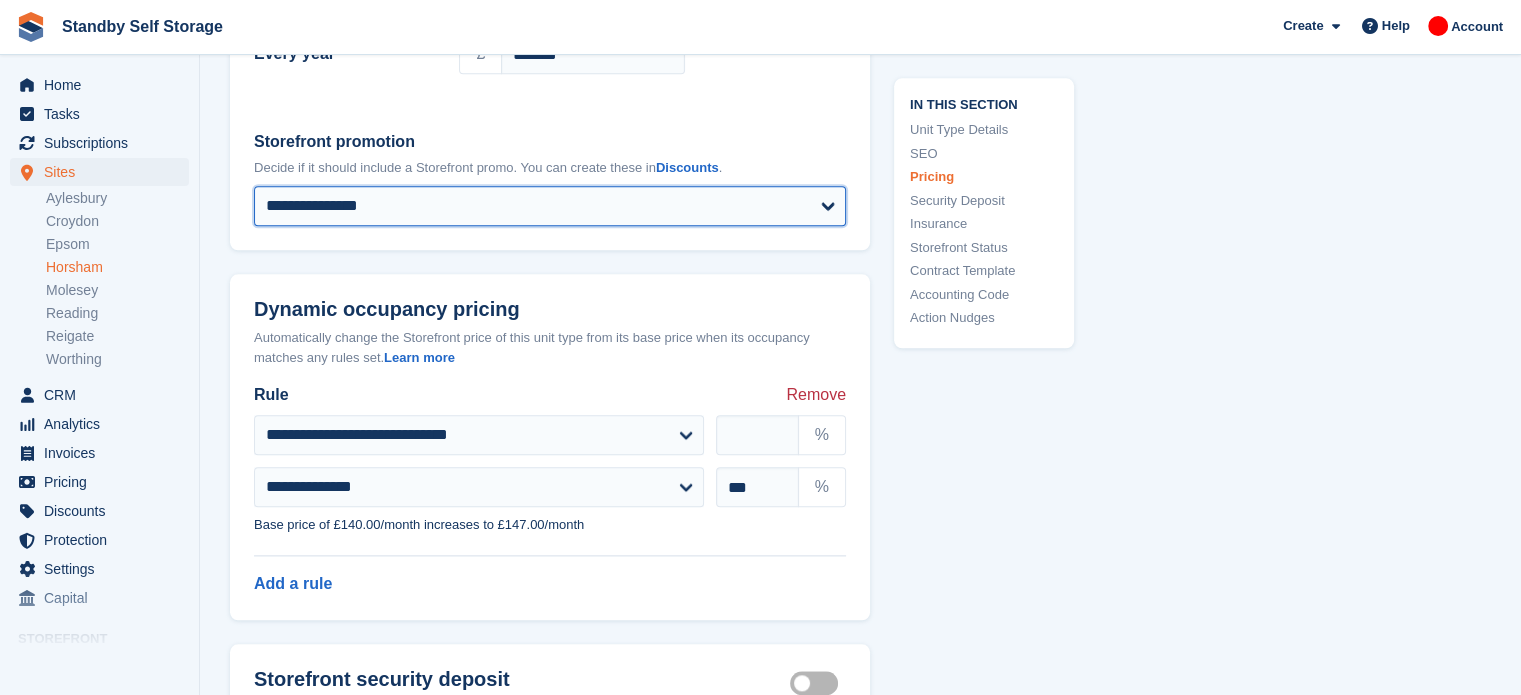 click on "**********" at bounding box center [550, 206] 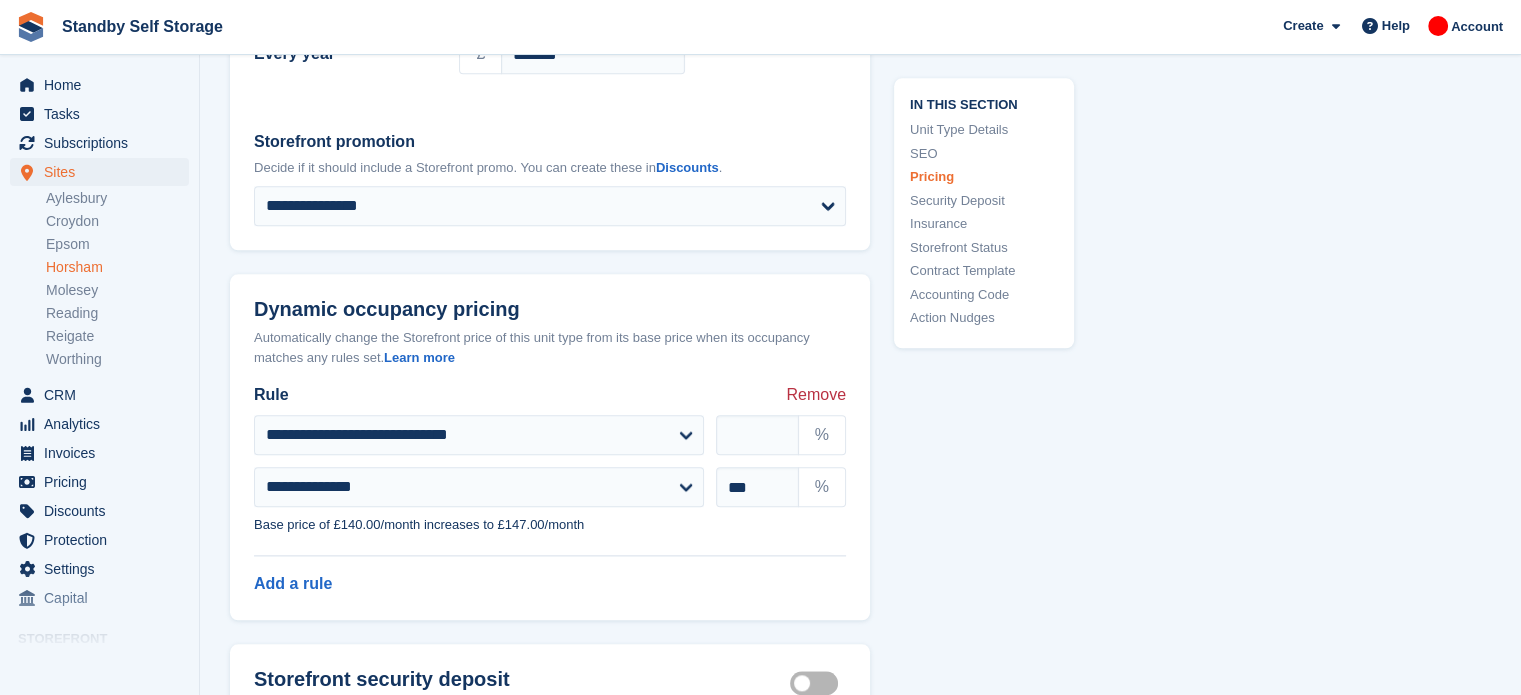 click on "**********" at bounding box center (860, 271) 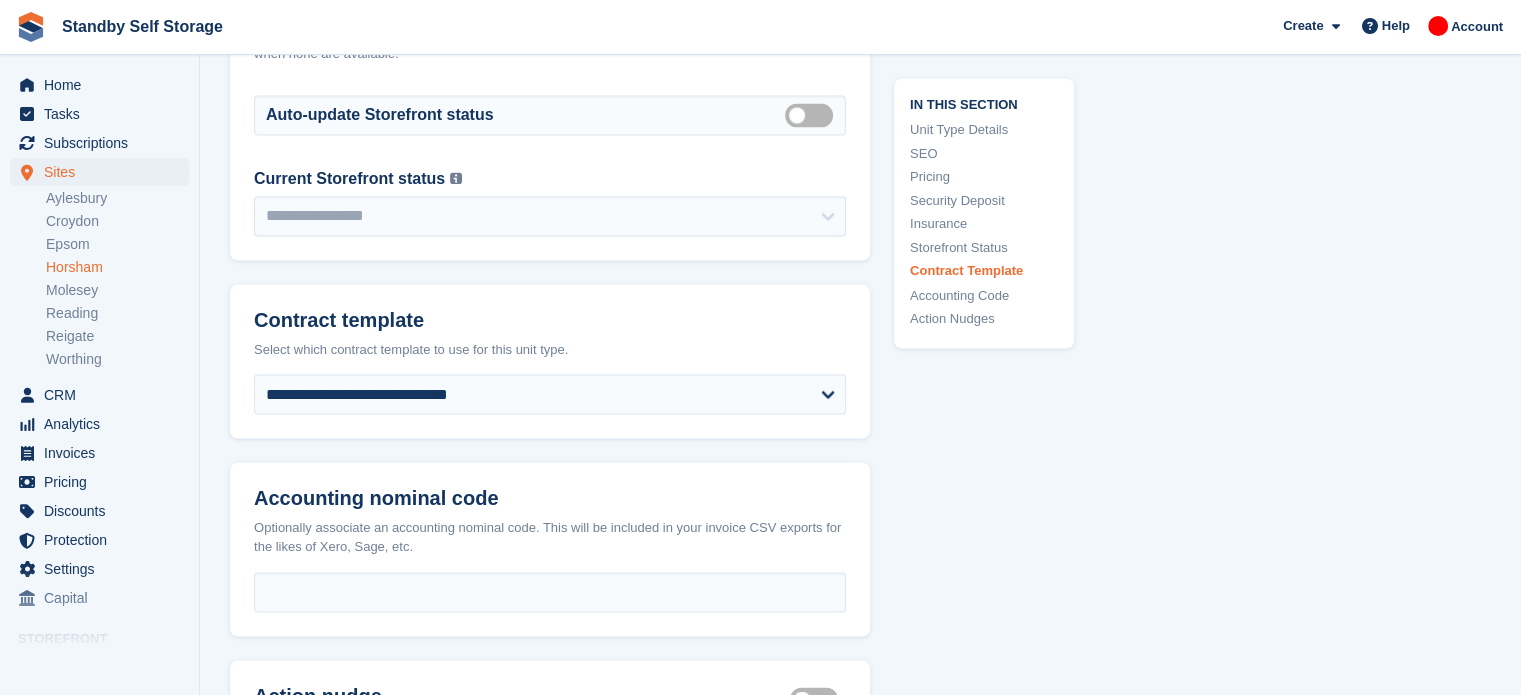 scroll, scrollTop: 3712, scrollLeft: 0, axis: vertical 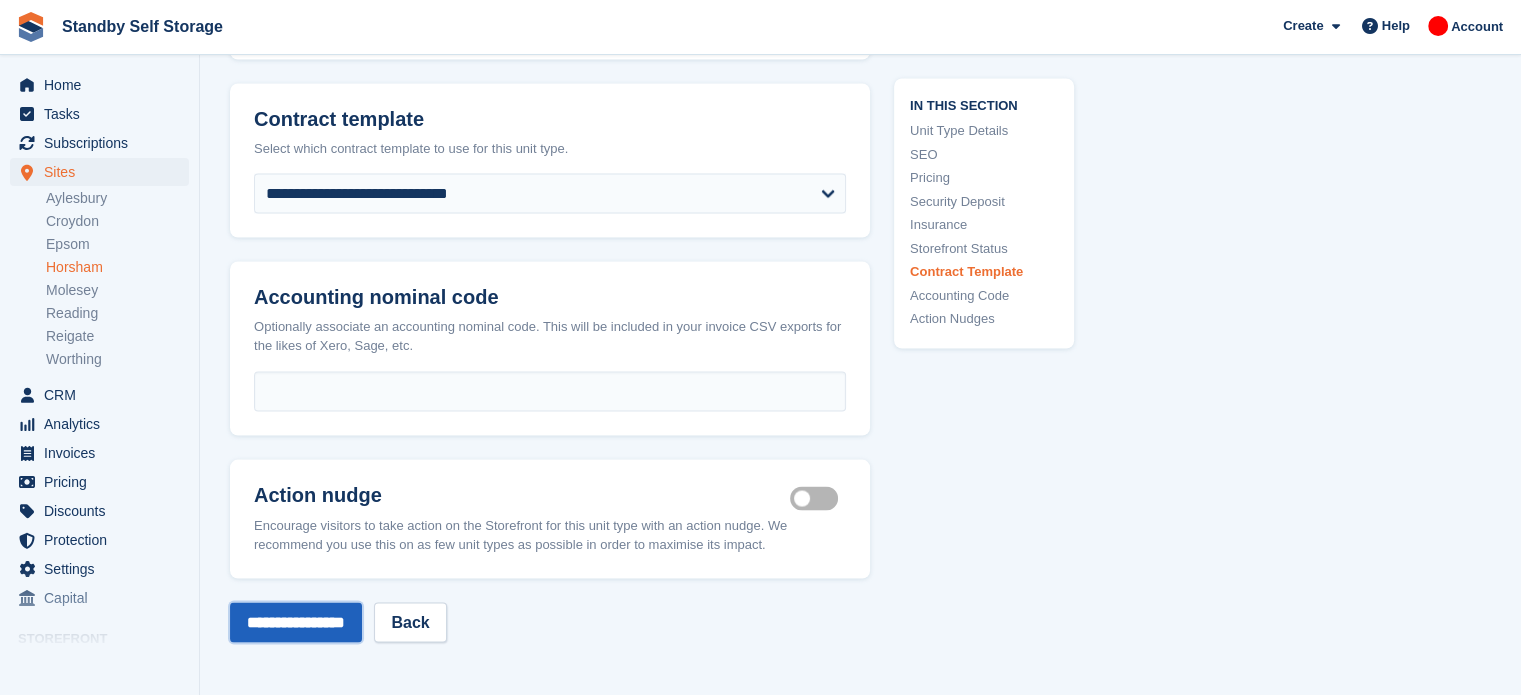 click on "**********" at bounding box center (296, 622) 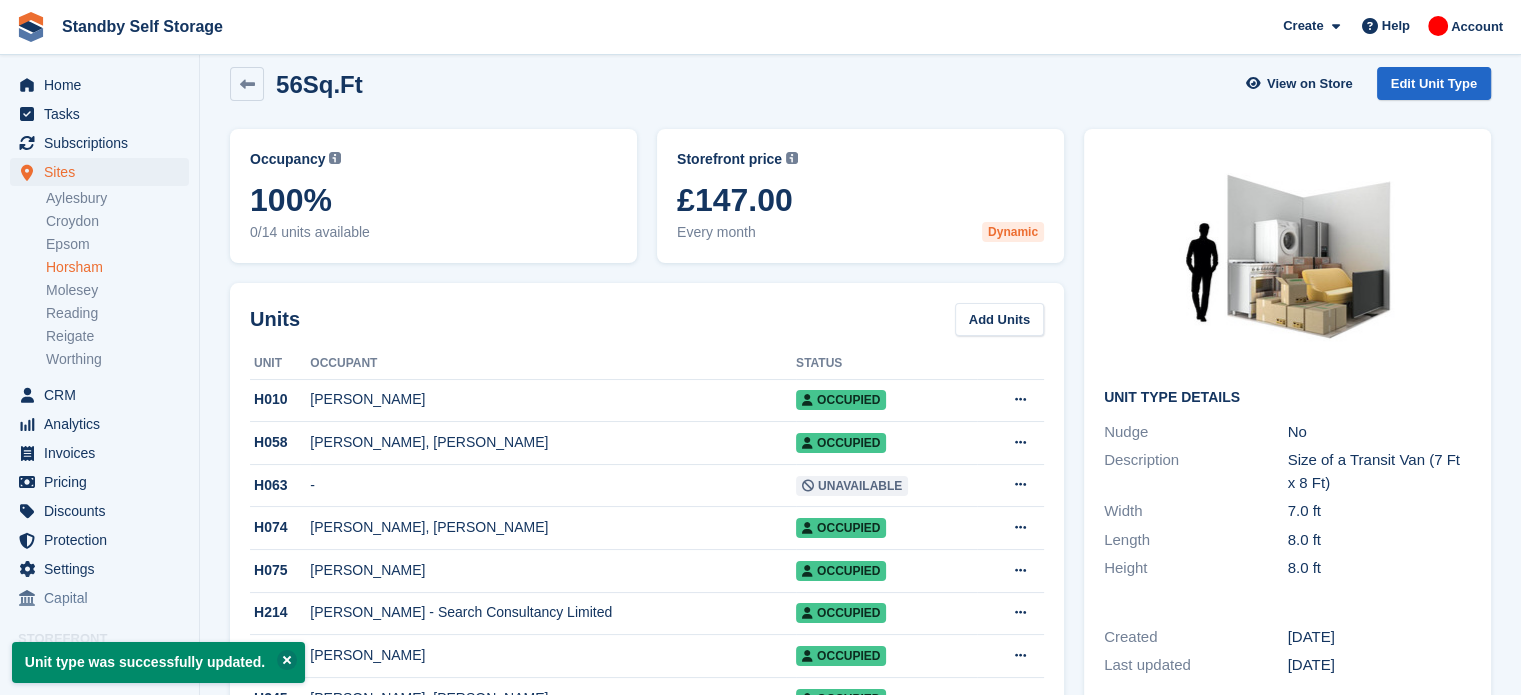scroll, scrollTop: 0, scrollLeft: 0, axis: both 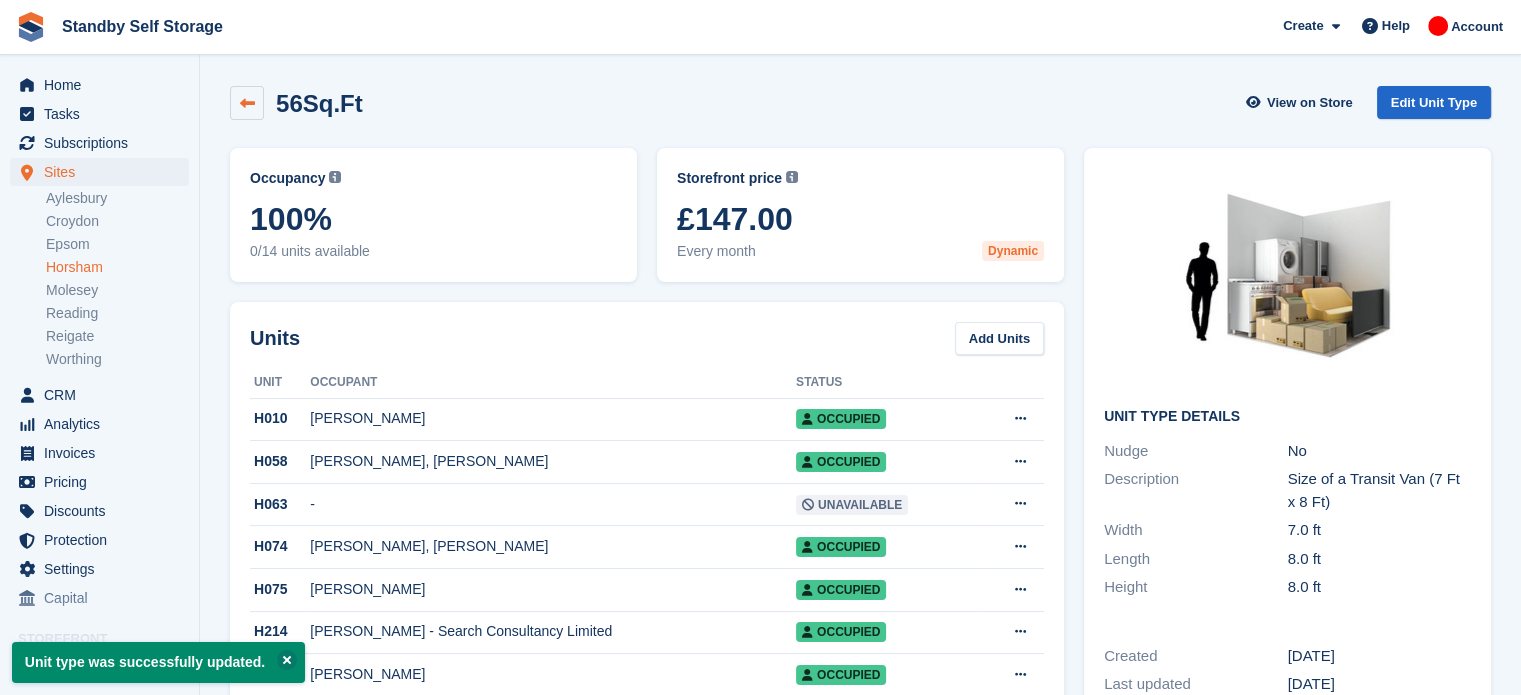click at bounding box center [247, 103] 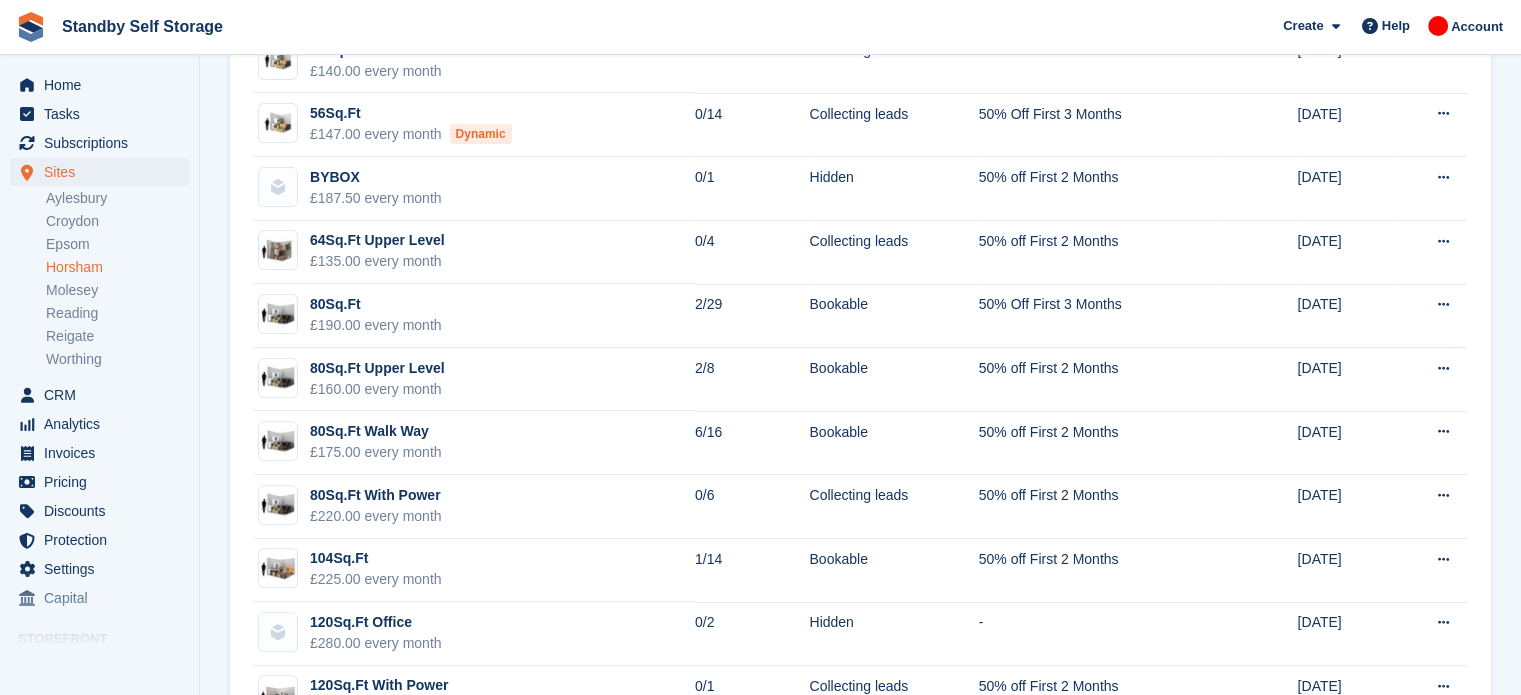 scroll, scrollTop: 563, scrollLeft: 0, axis: vertical 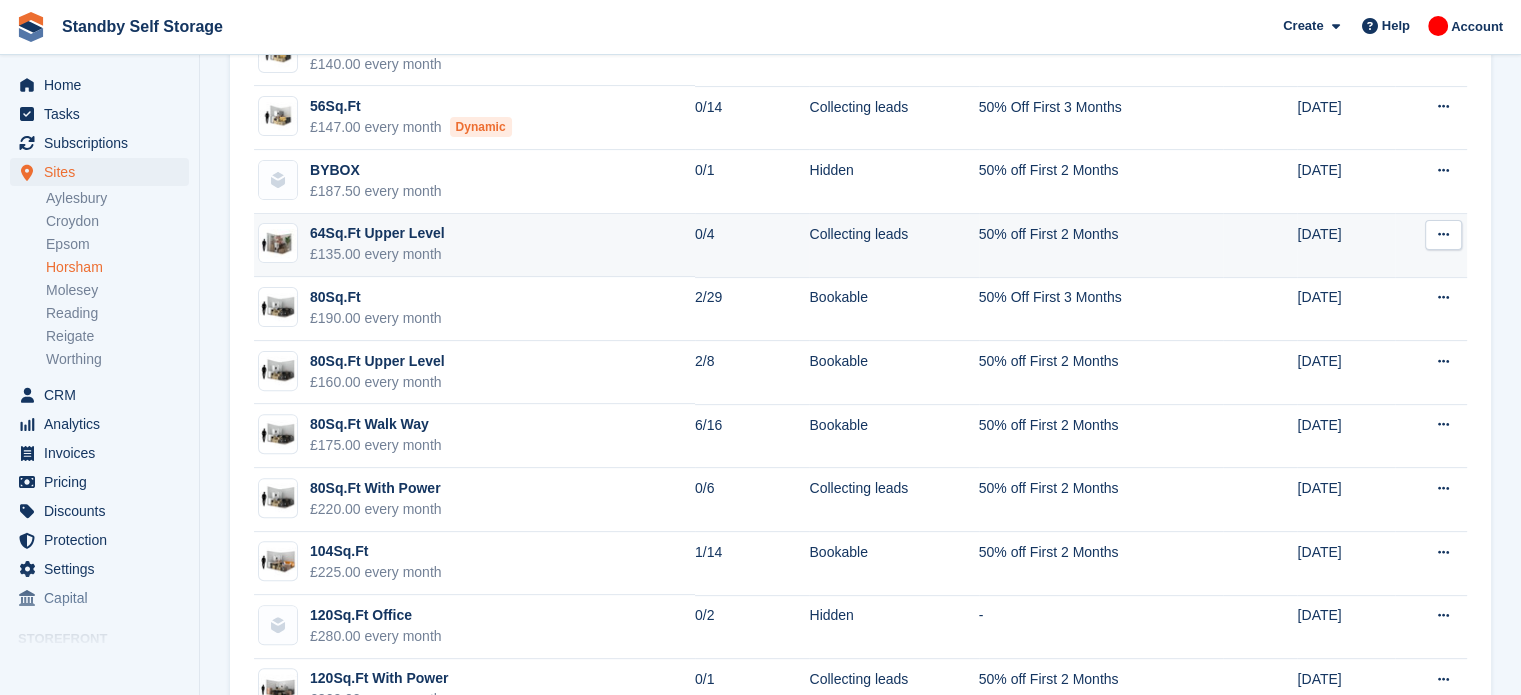 click at bounding box center [1443, 234] 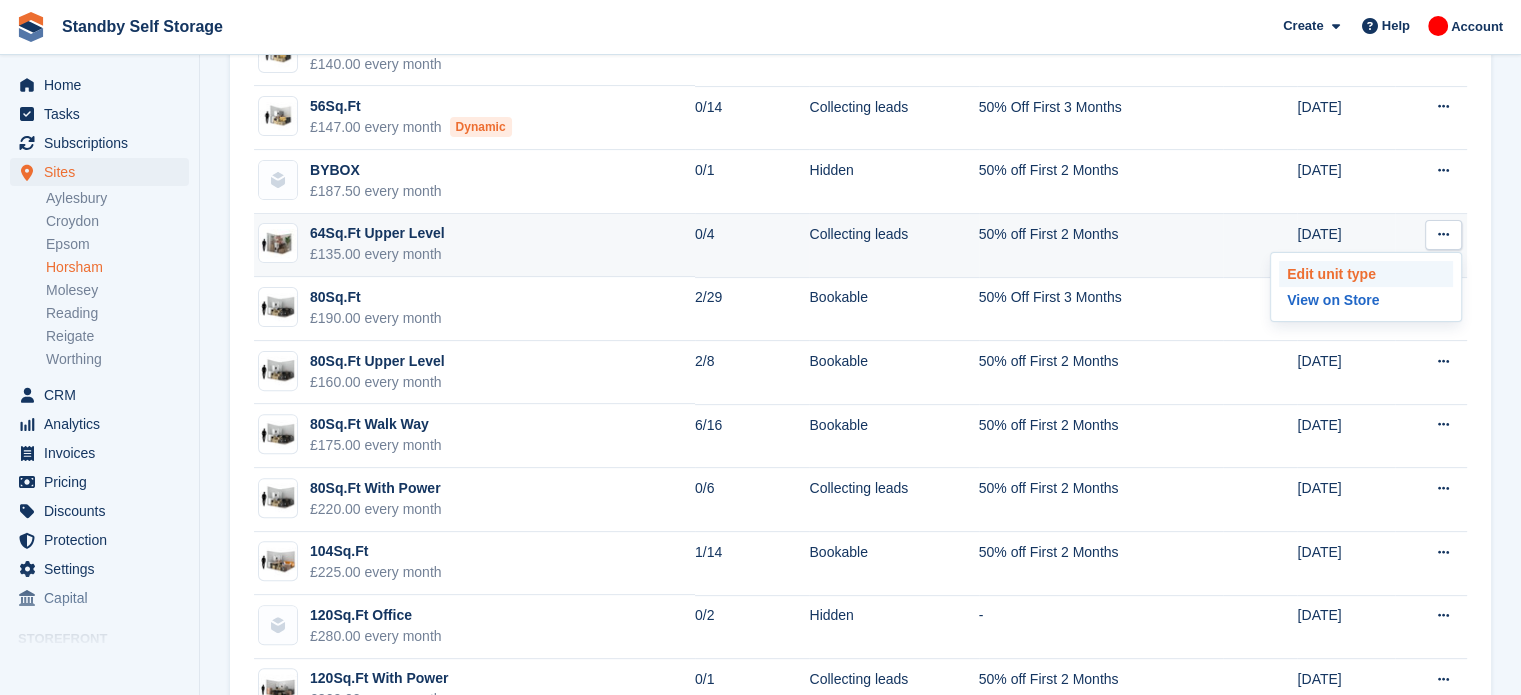 click on "Edit unit type" at bounding box center (1366, 274) 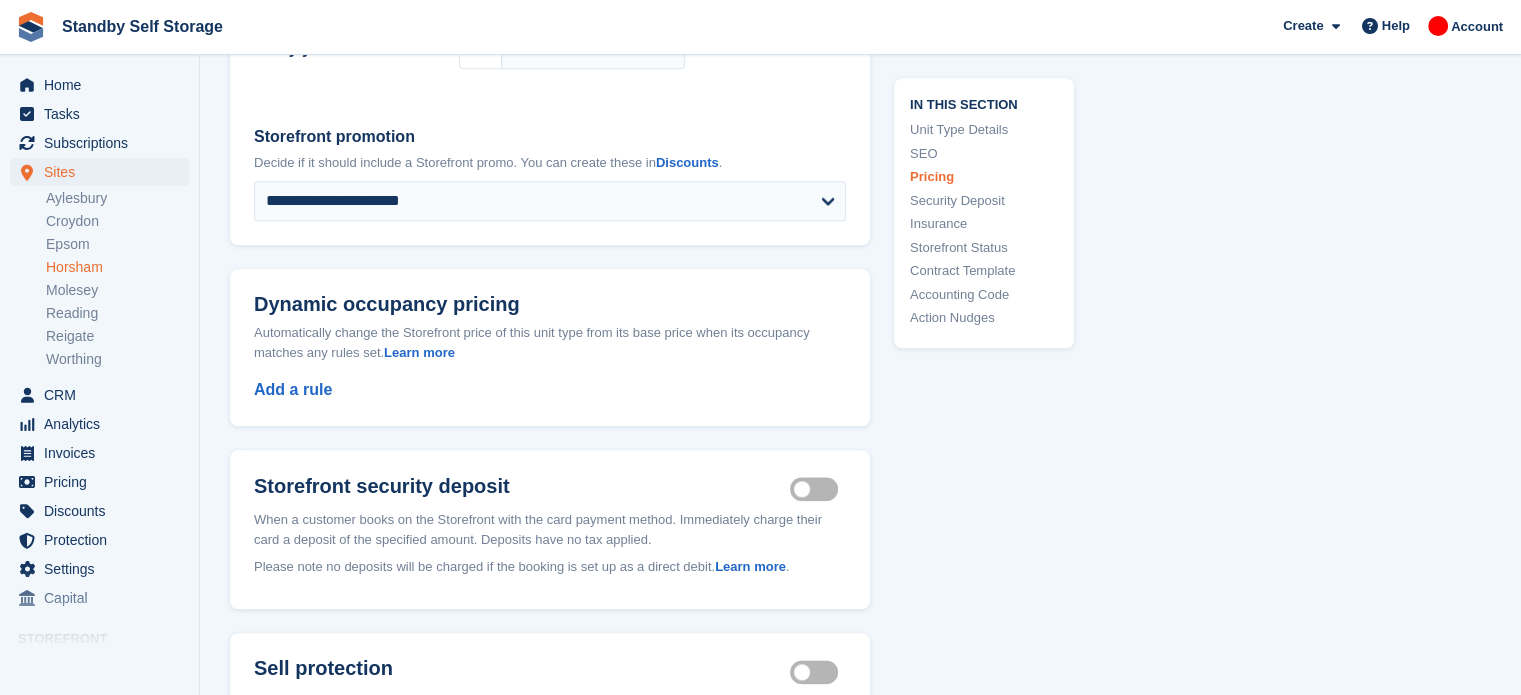scroll, scrollTop: 2184, scrollLeft: 0, axis: vertical 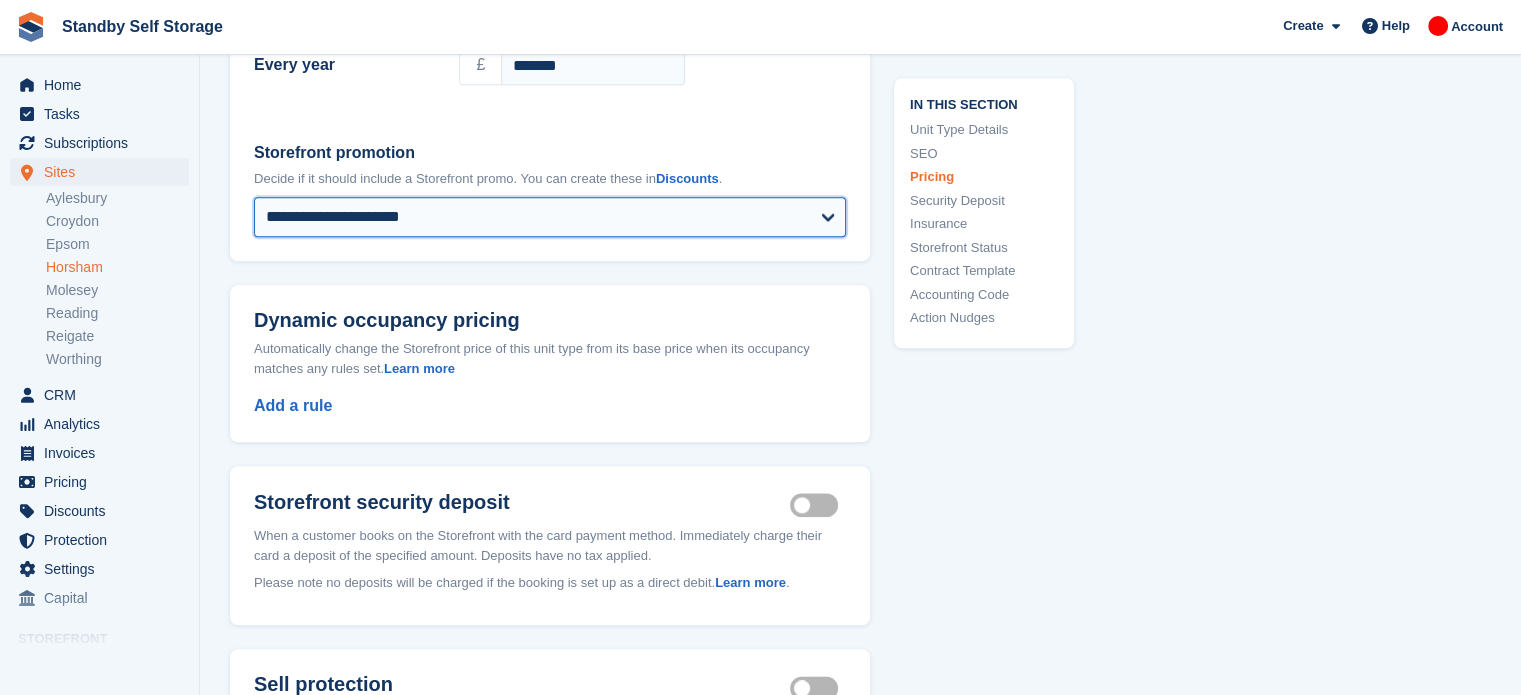 click on "**********" at bounding box center (550, 217) 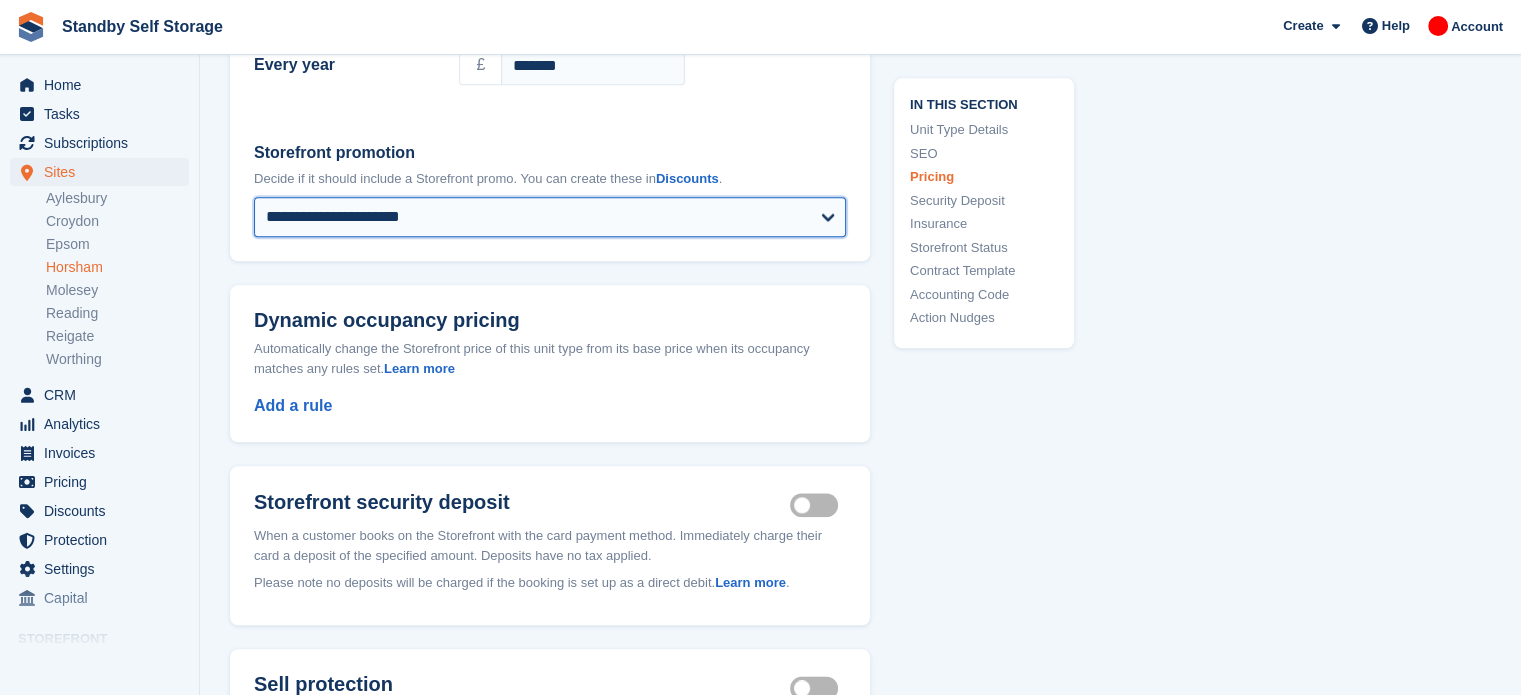 select on "****" 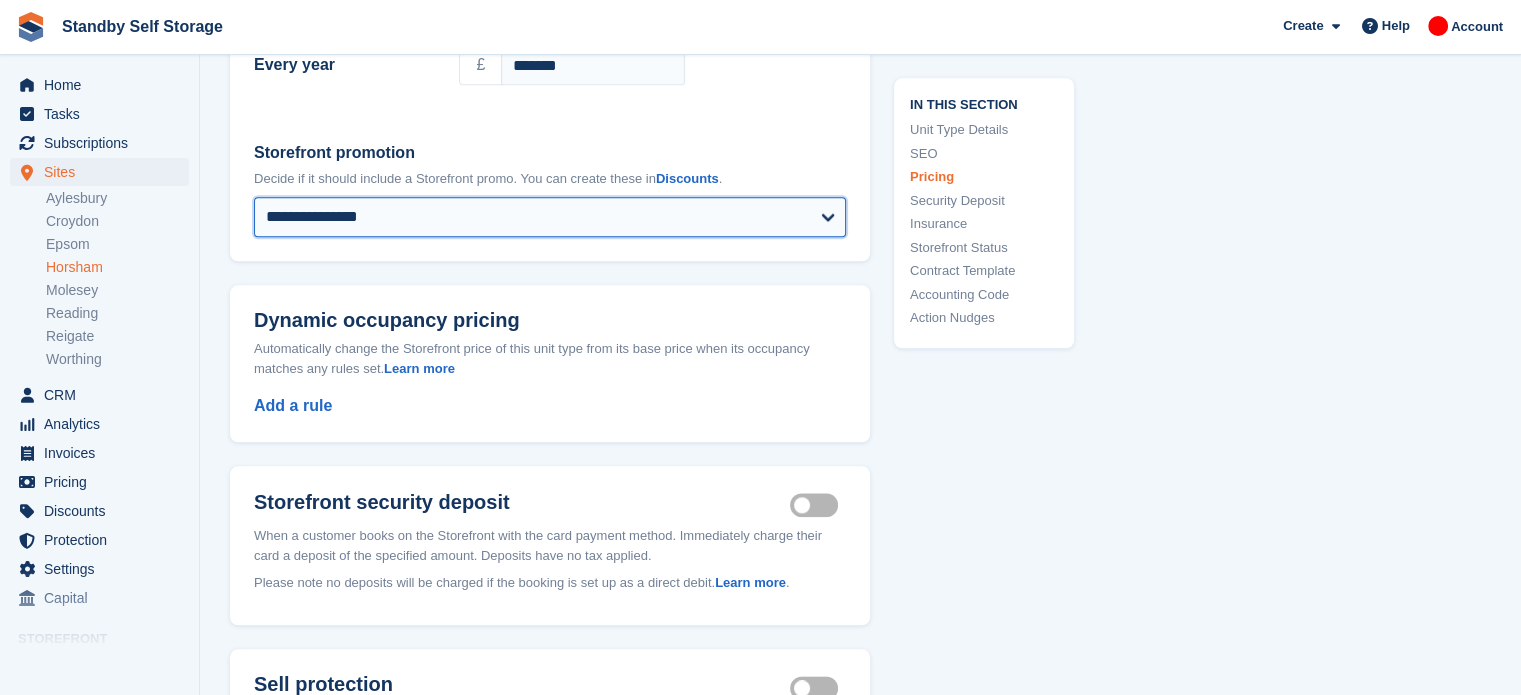 click on "**********" at bounding box center (550, 217) 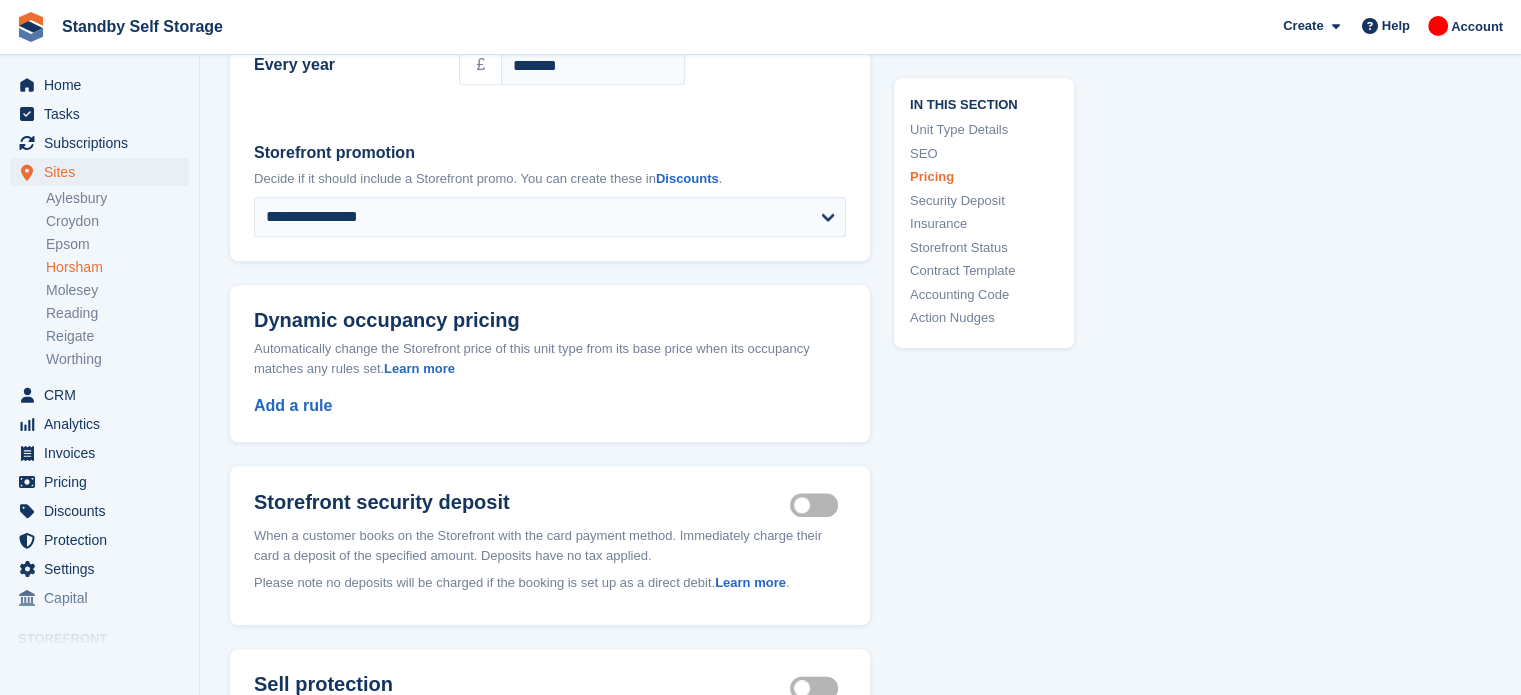 click on "**********" at bounding box center [860, 176] 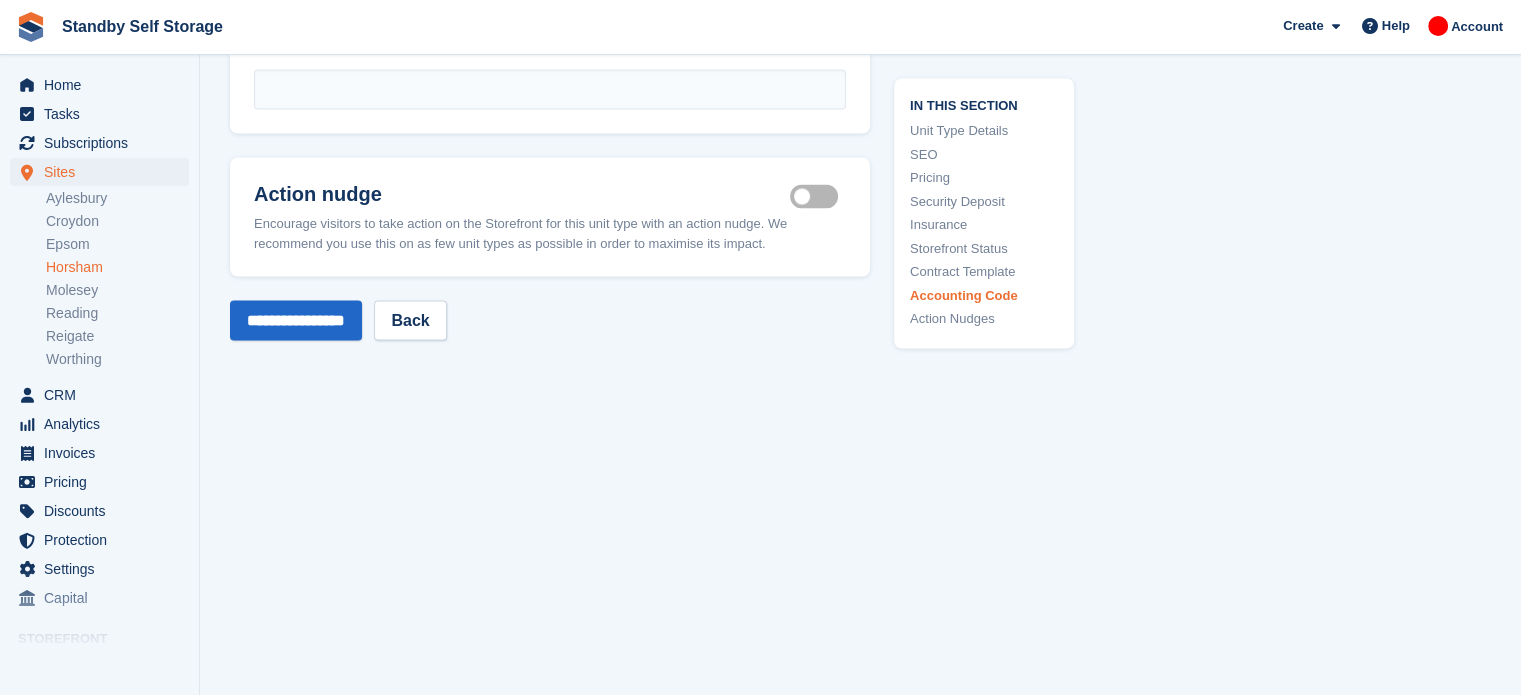 scroll, scrollTop: 3861, scrollLeft: 0, axis: vertical 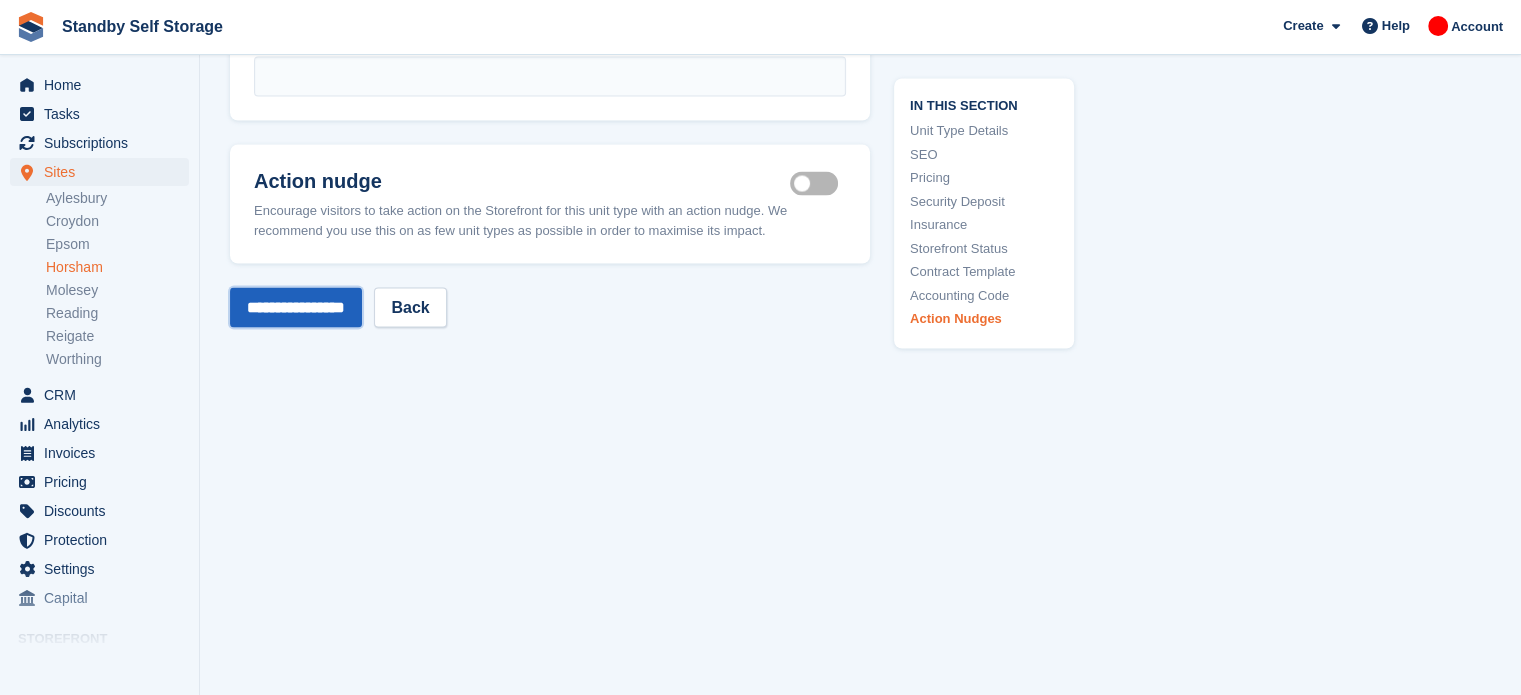 click on "**********" at bounding box center [296, 308] 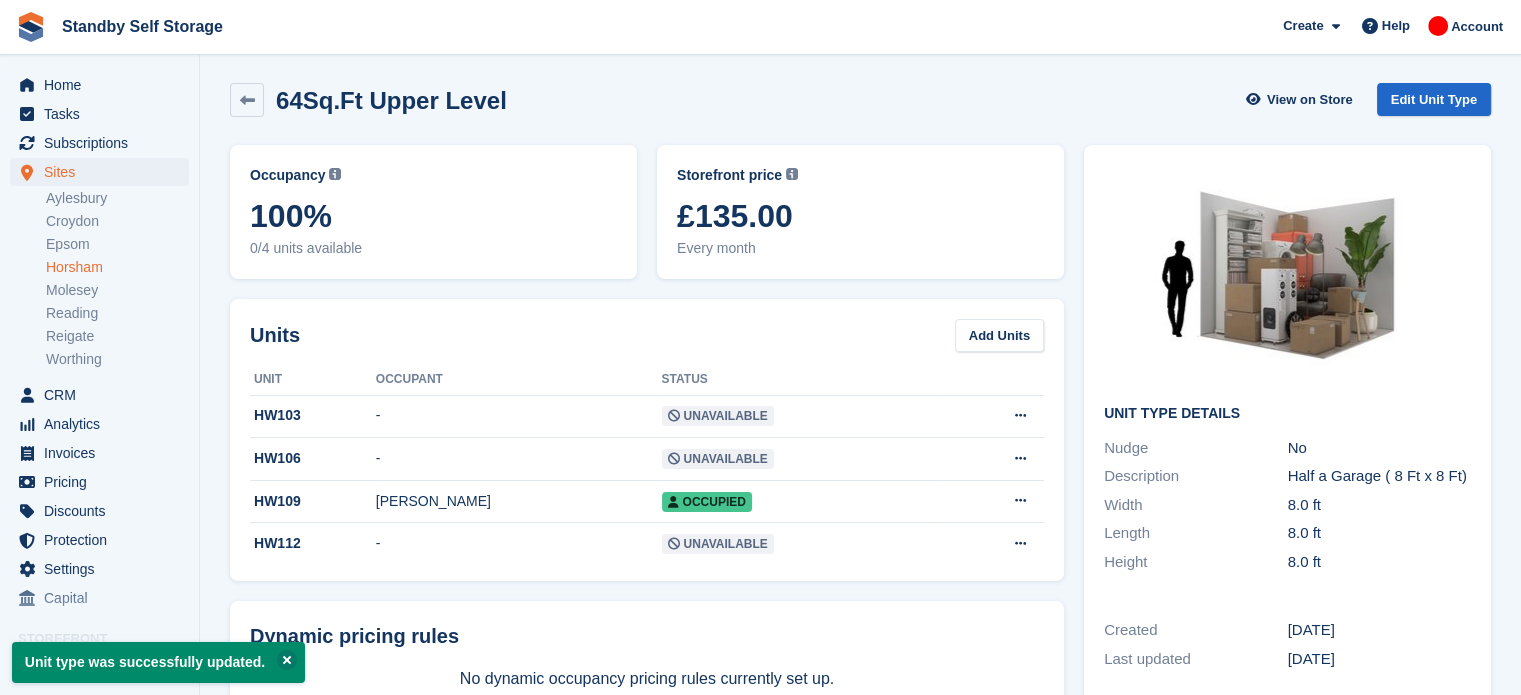 scroll, scrollTop: 0, scrollLeft: 0, axis: both 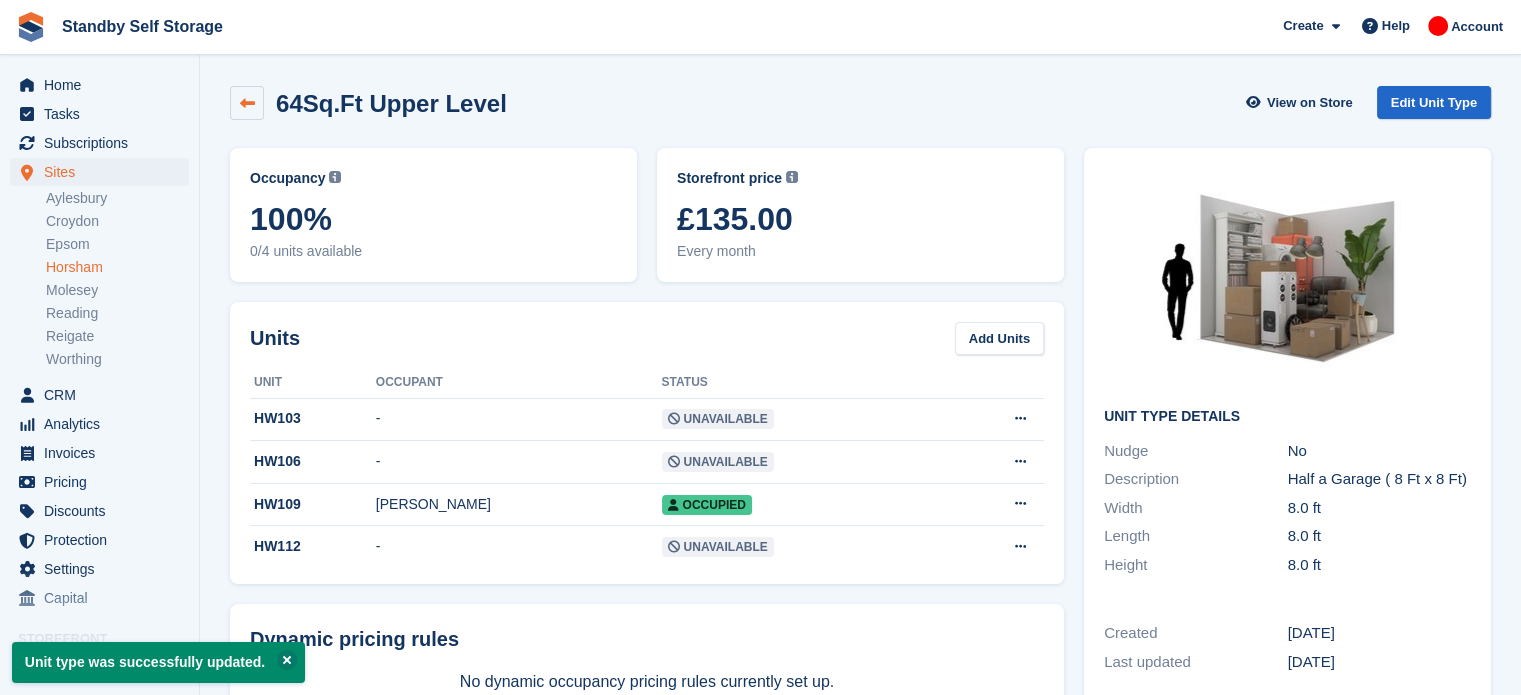 click at bounding box center (247, 103) 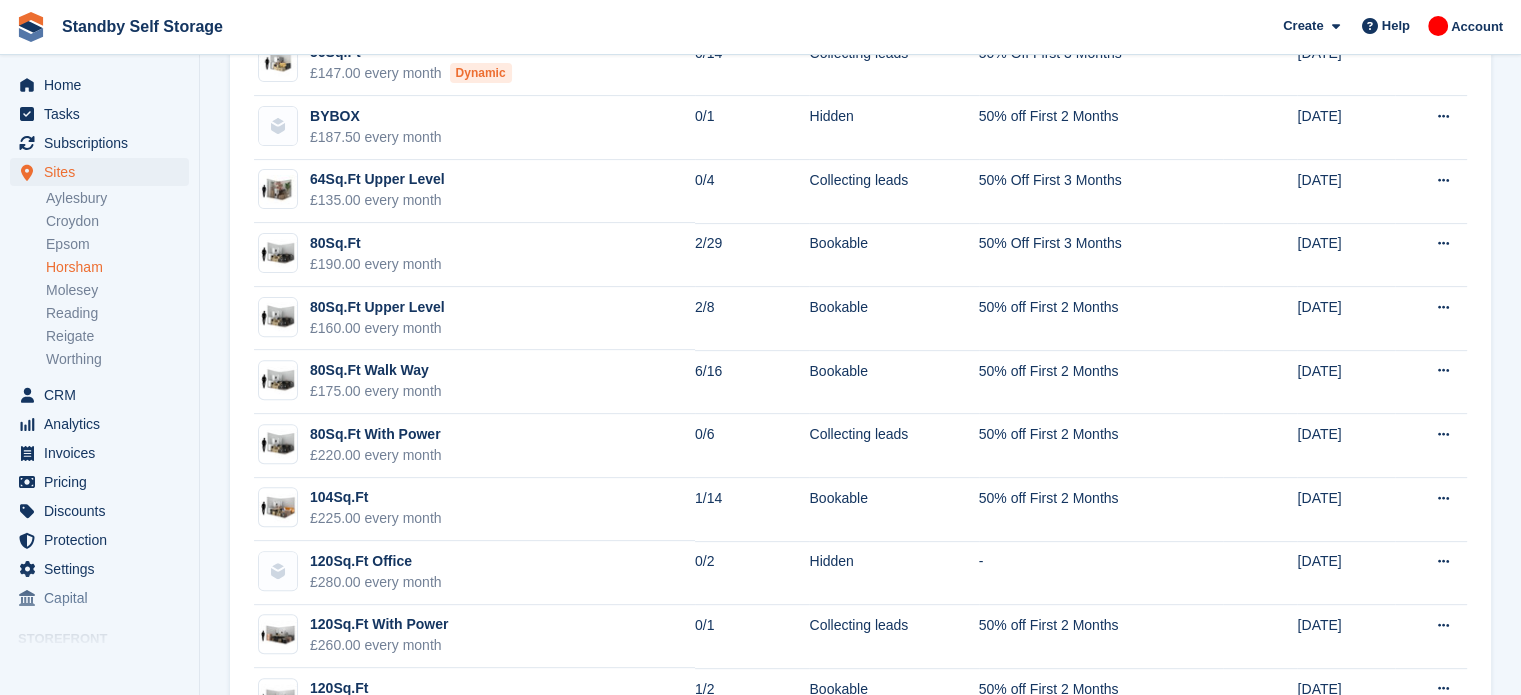 scroll, scrollTop: 653, scrollLeft: 0, axis: vertical 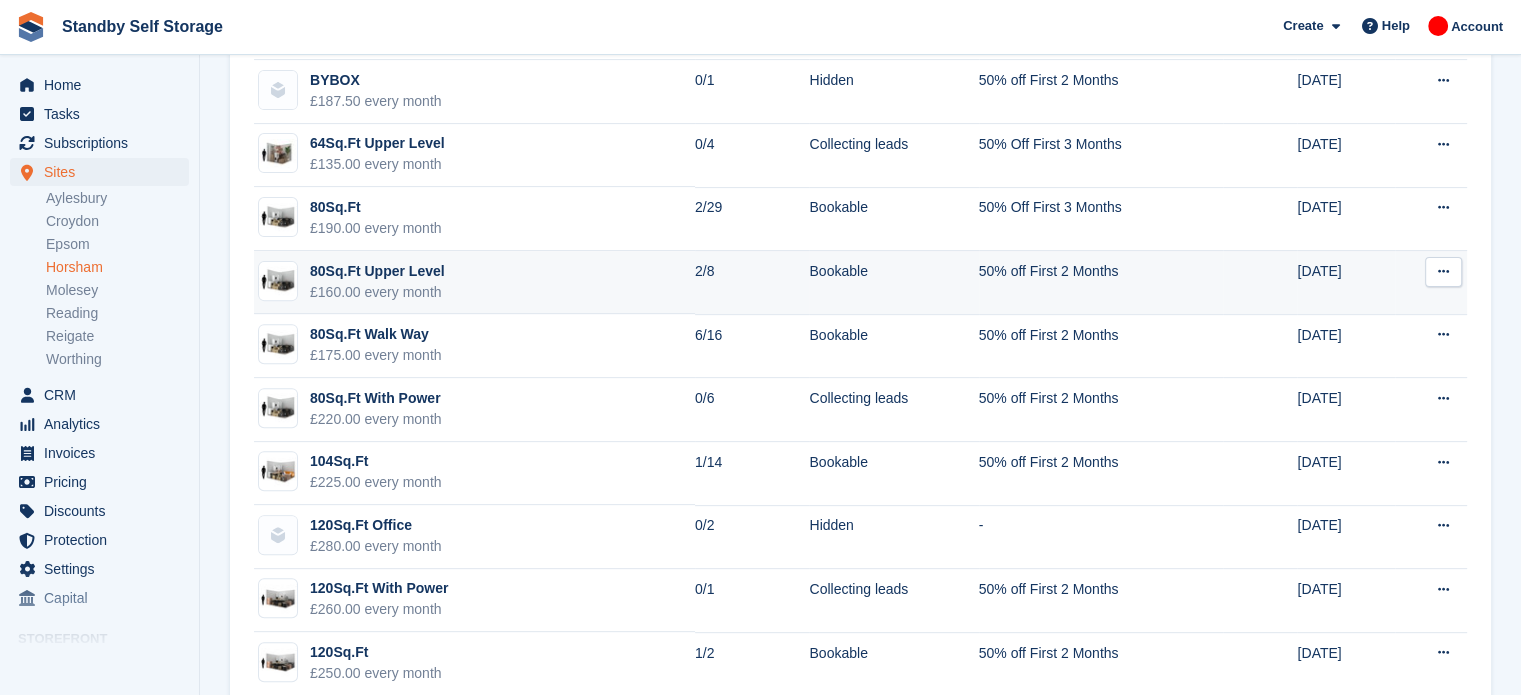 click at bounding box center [1443, 271] 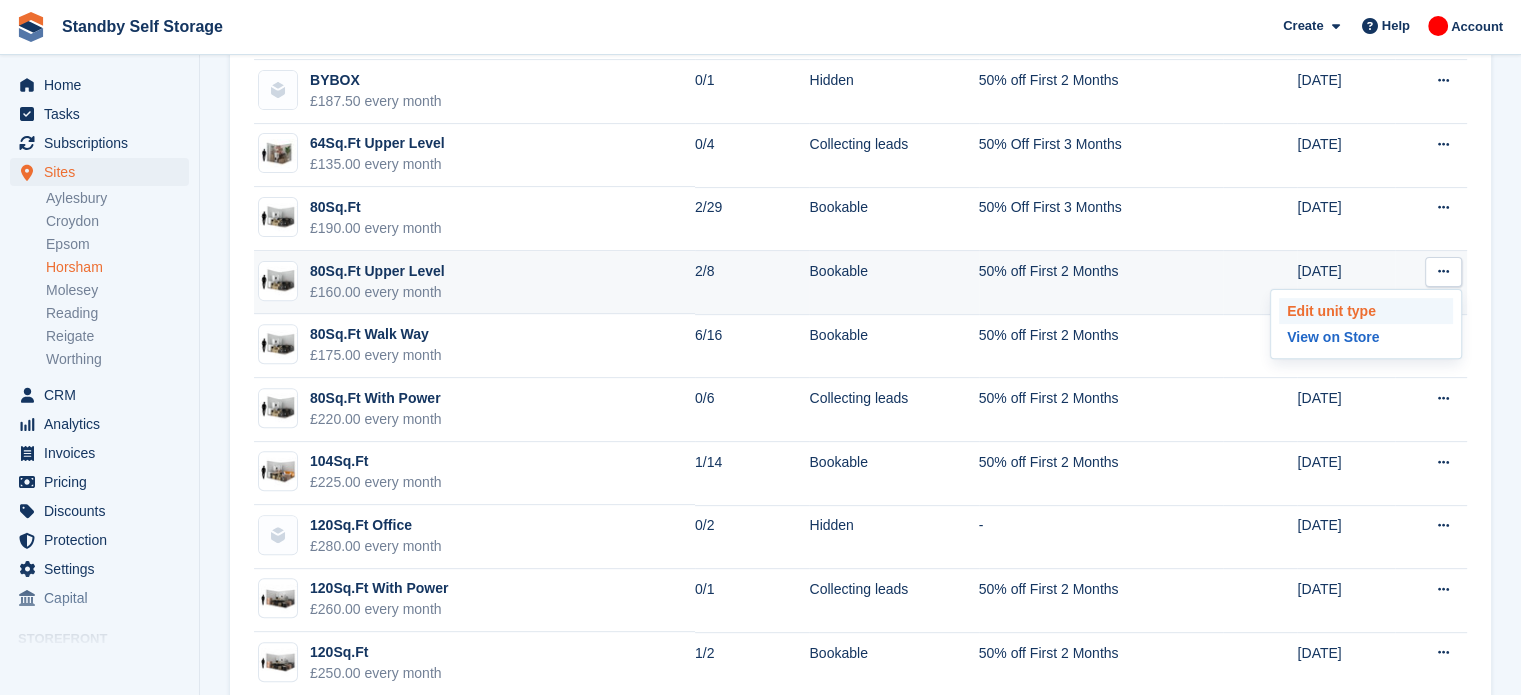 click on "Edit unit type" at bounding box center [1366, 311] 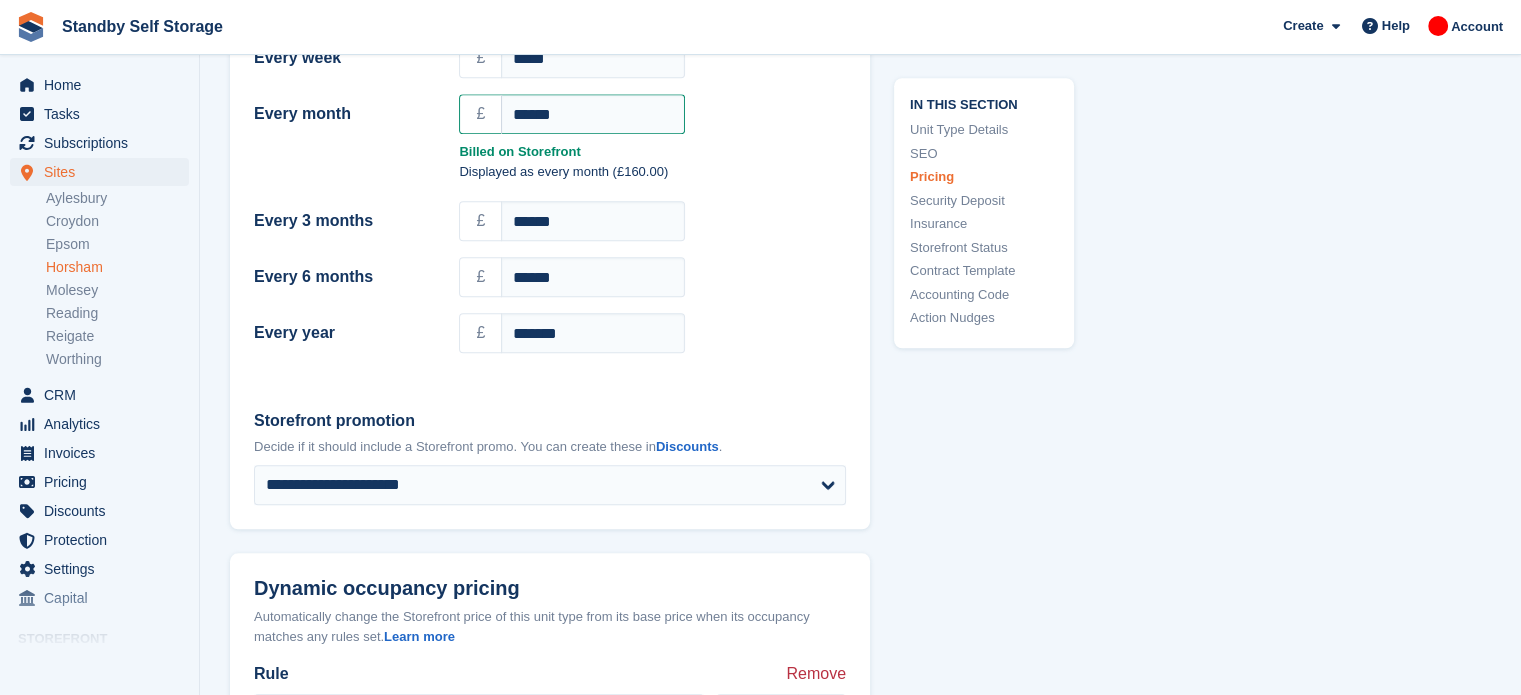 scroll, scrollTop: 1963, scrollLeft: 0, axis: vertical 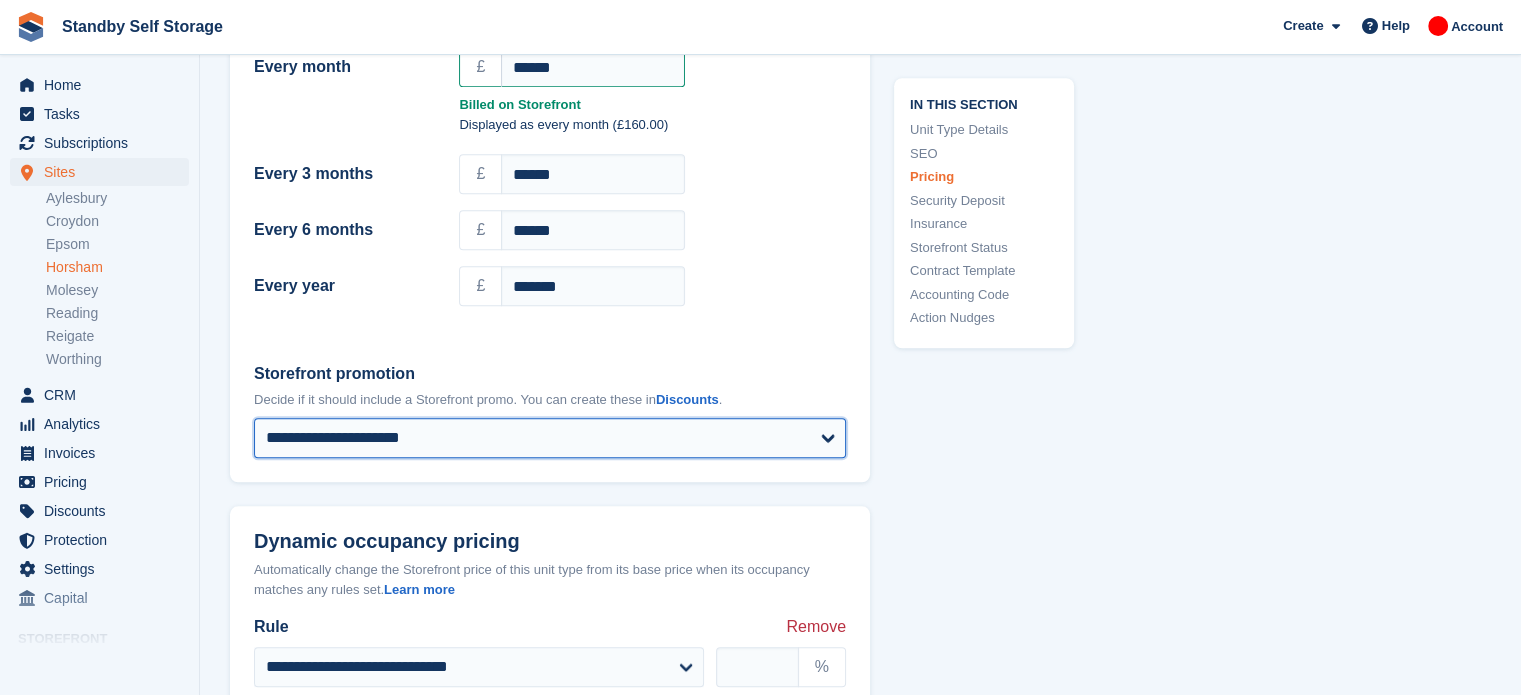 click on "**********" at bounding box center (550, 438) 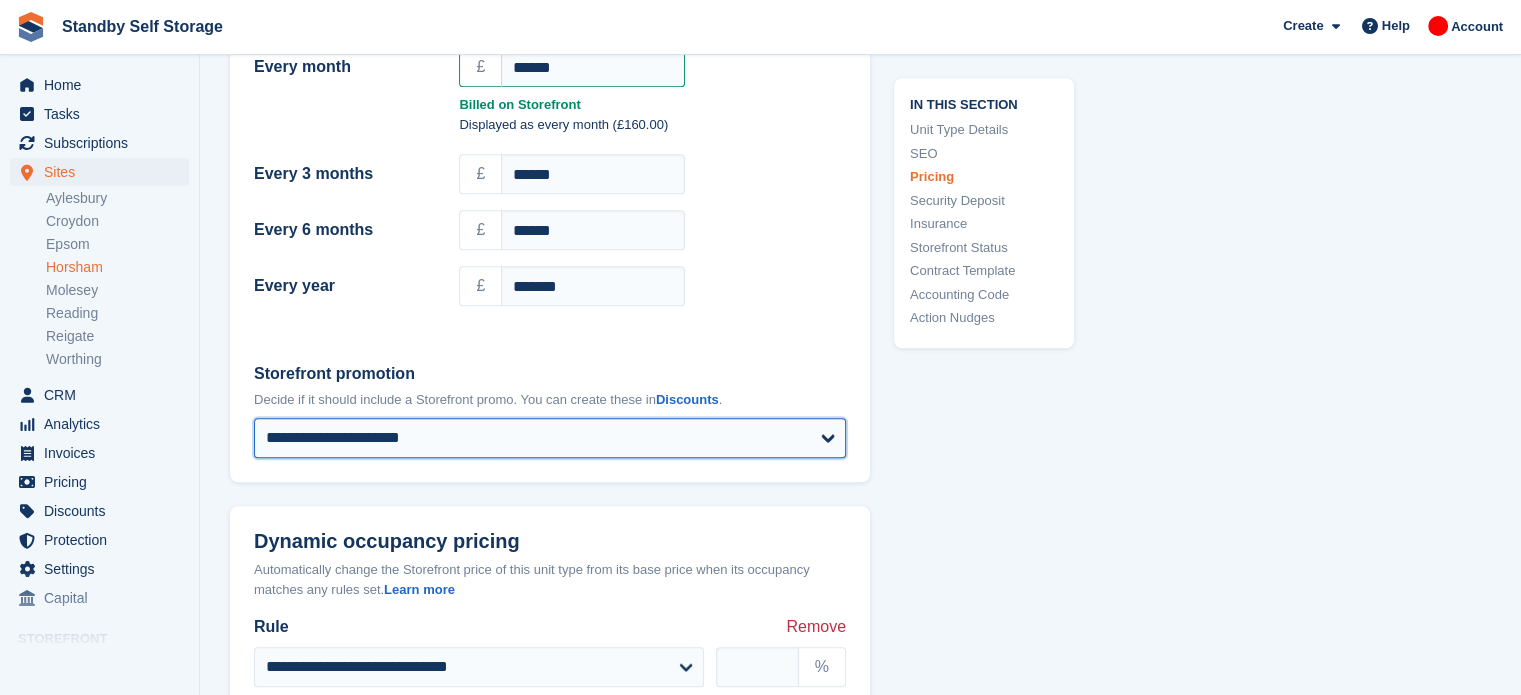select on "****" 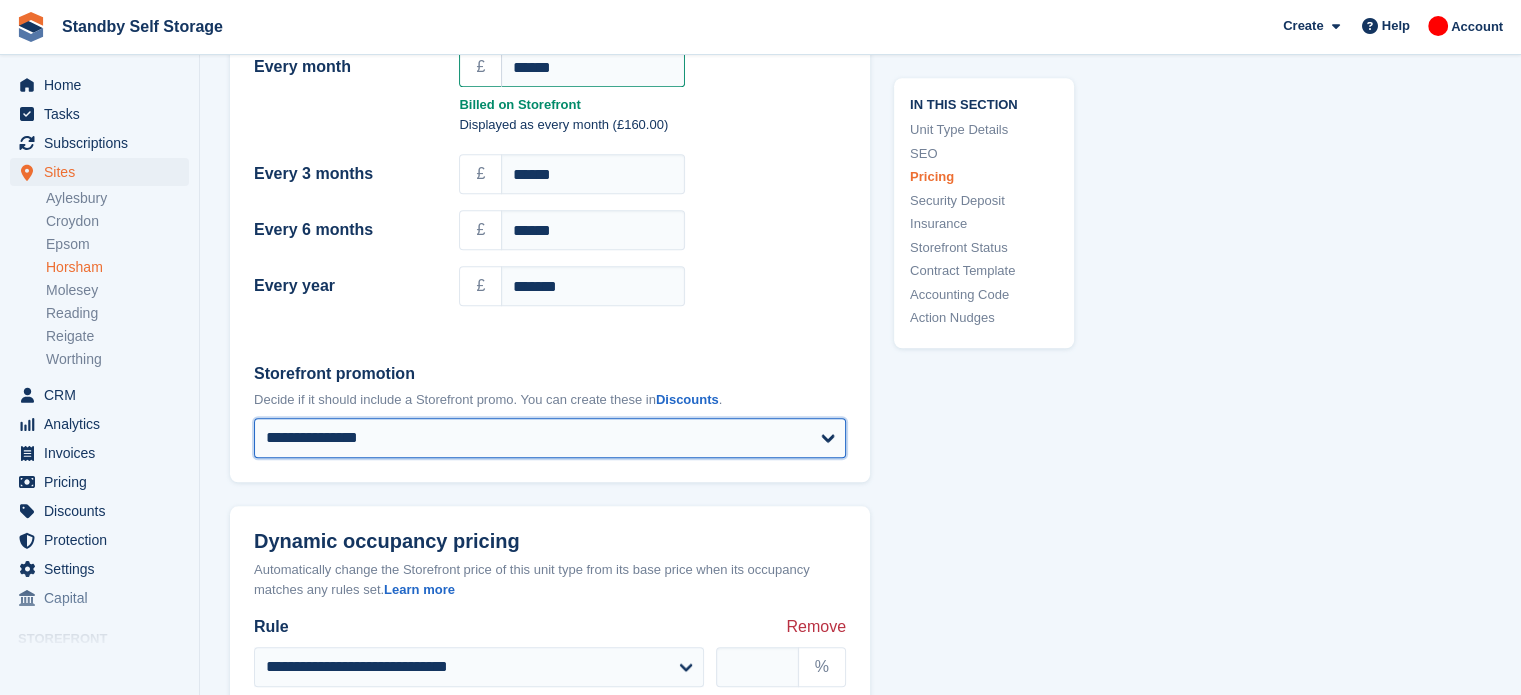 click on "**********" at bounding box center [550, 438] 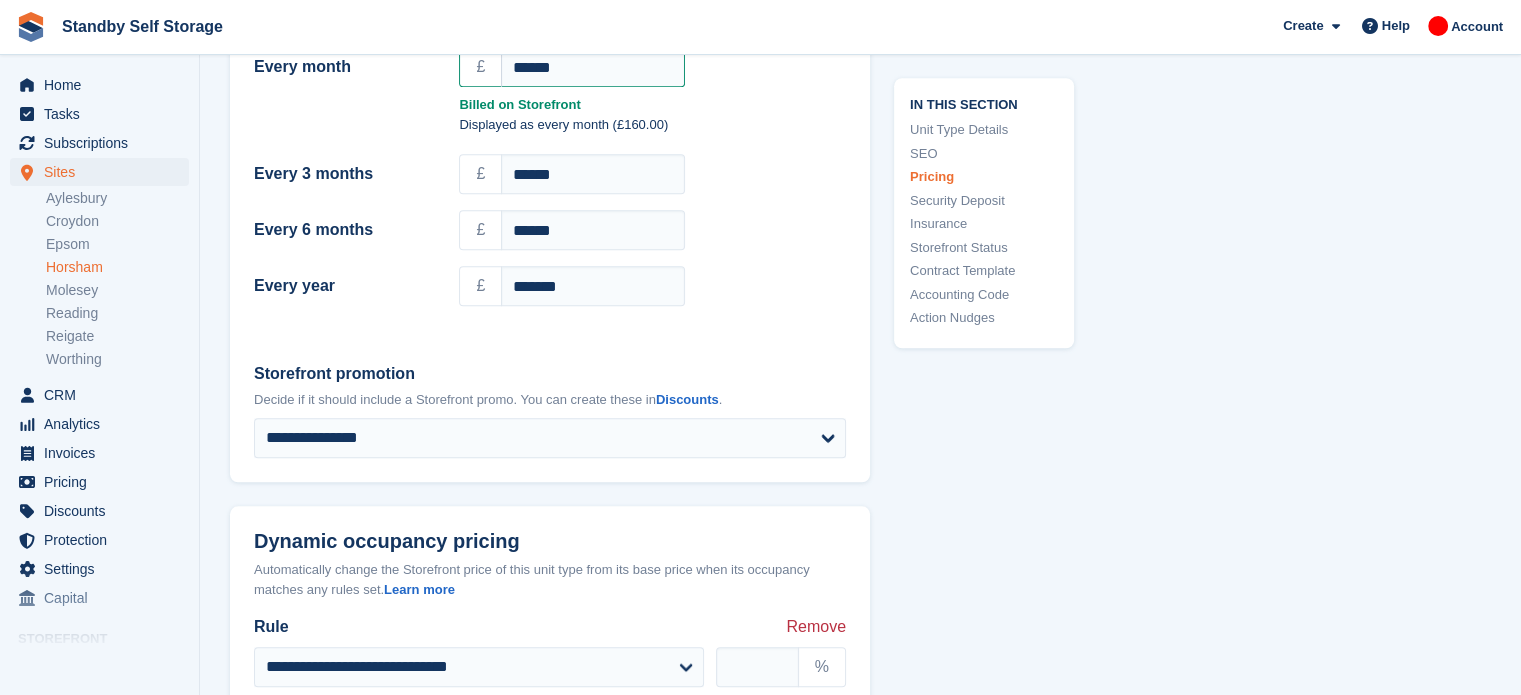click on "**********" at bounding box center [860, 491] 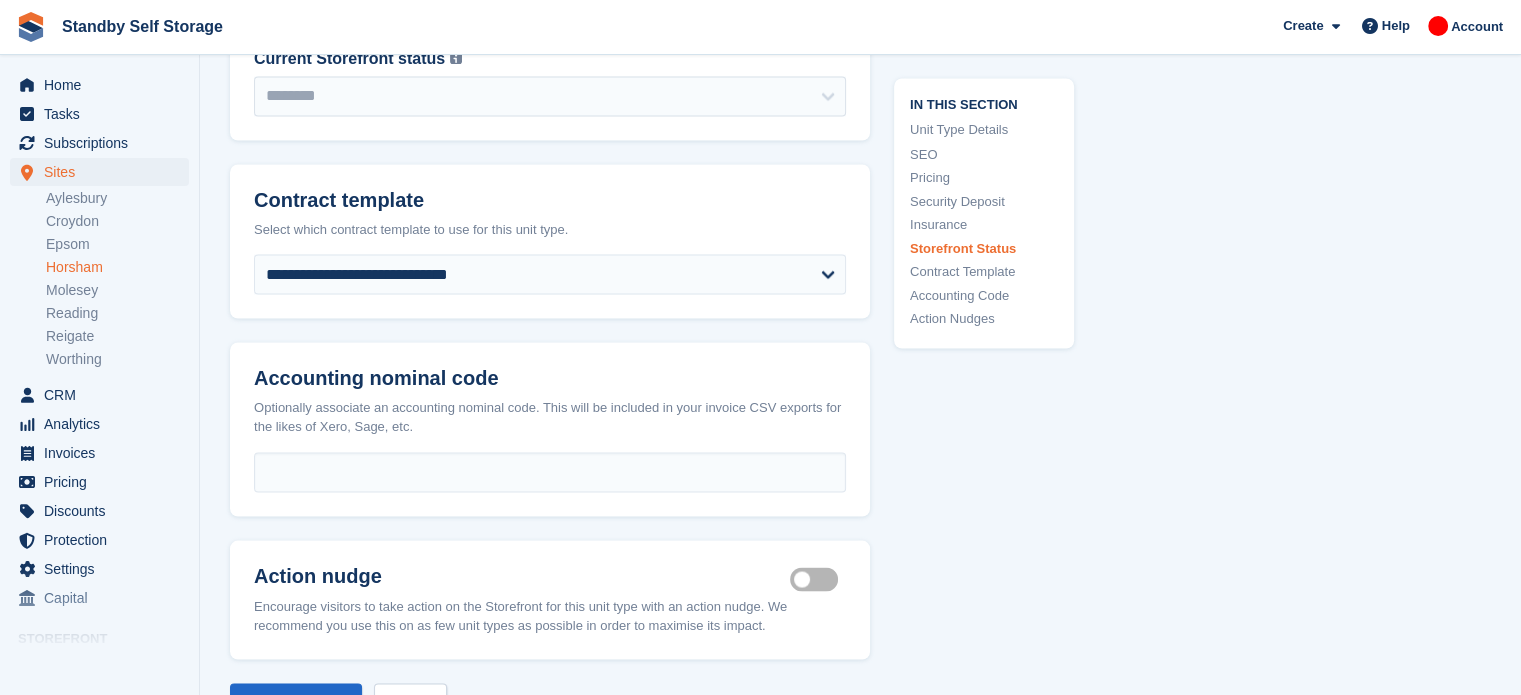 scroll, scrollTop: 3776, scrollLeft: 0, axis: vertical 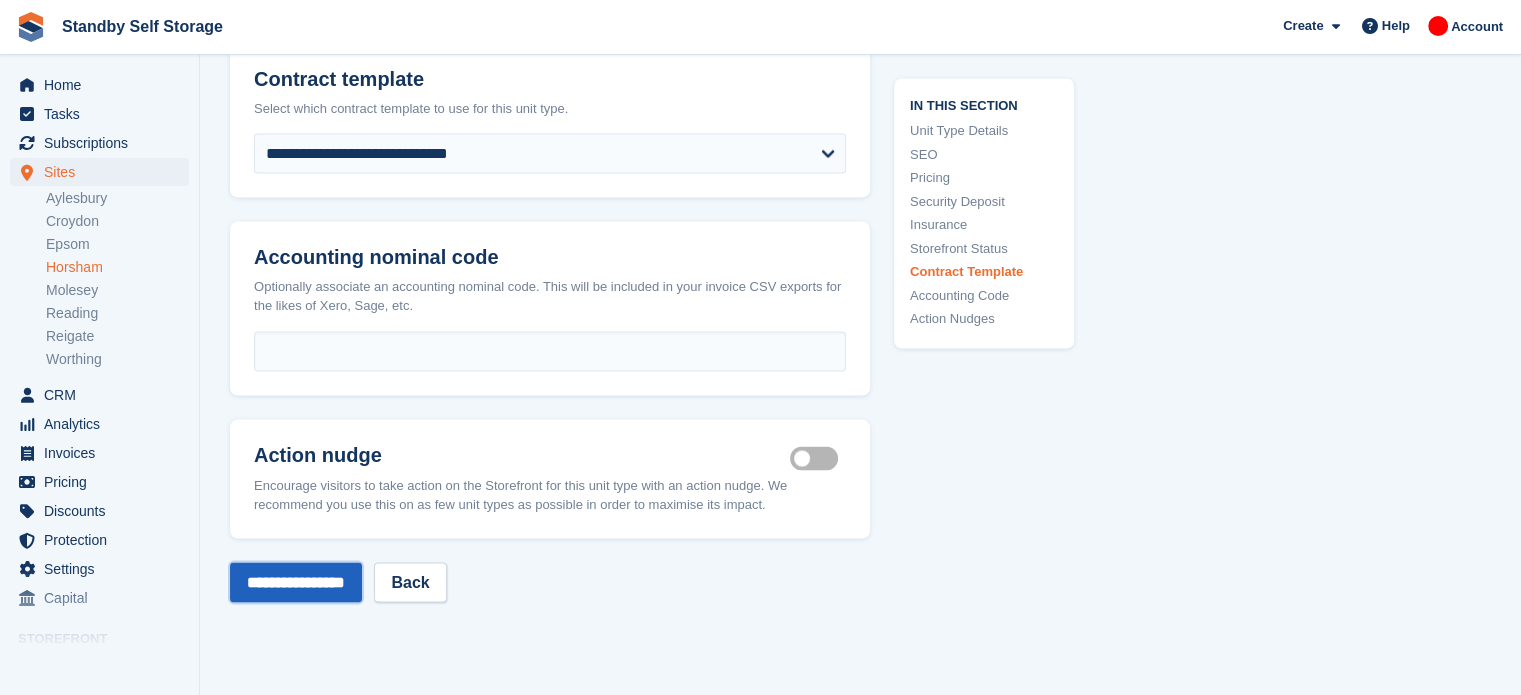 click on "**********" at bounding box center [296, 582] 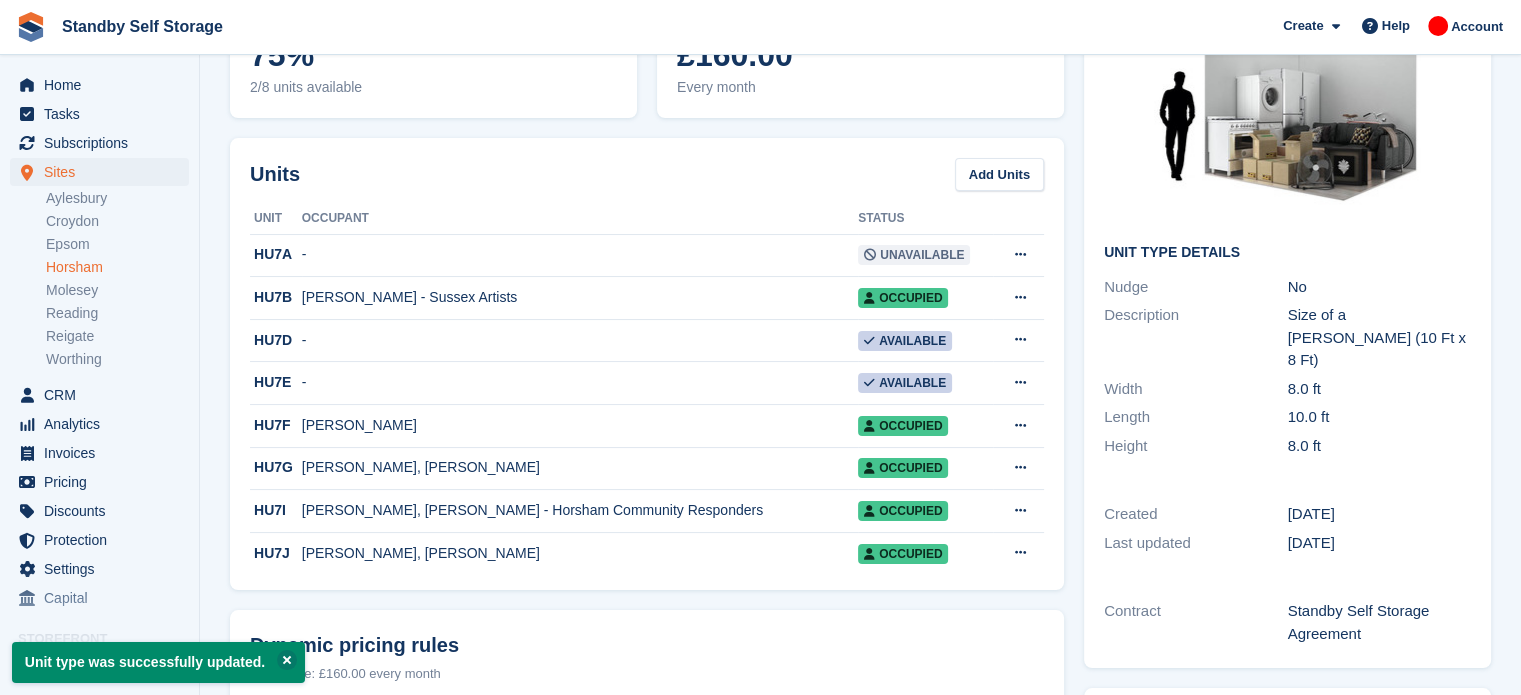 scroll, scrollTop: 0, scrollLeft: 0, axis: both 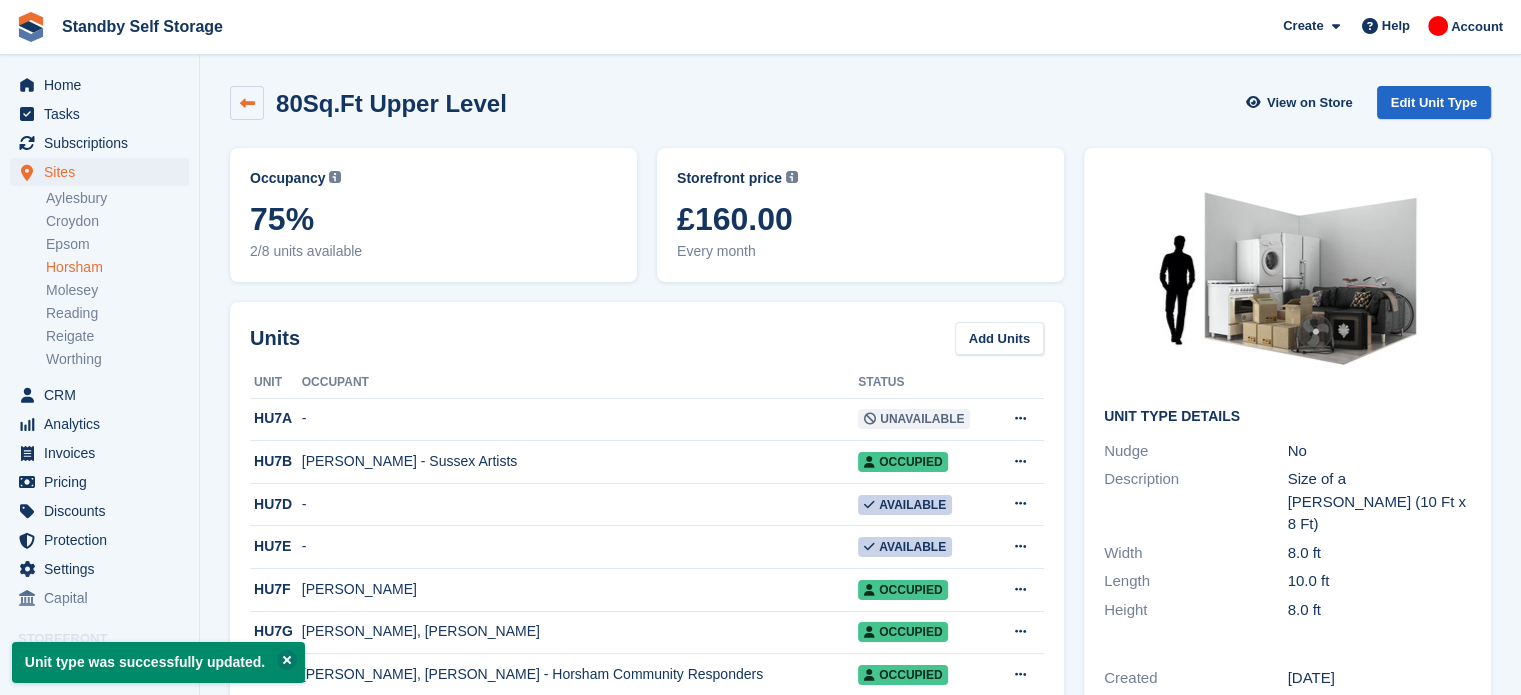 click at bounding box center [247, 103] 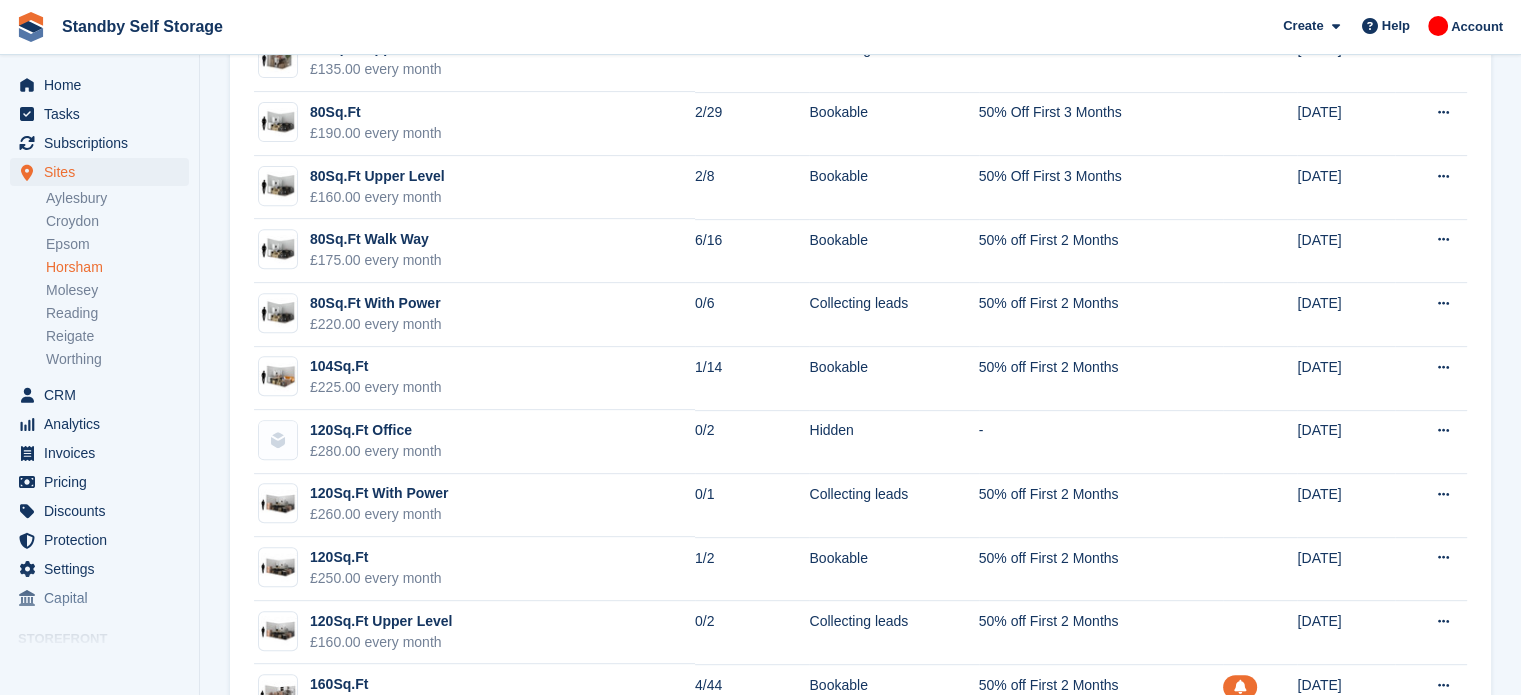 scroll, scrollTop: 756, scrollLeft: 0, axis: vertical 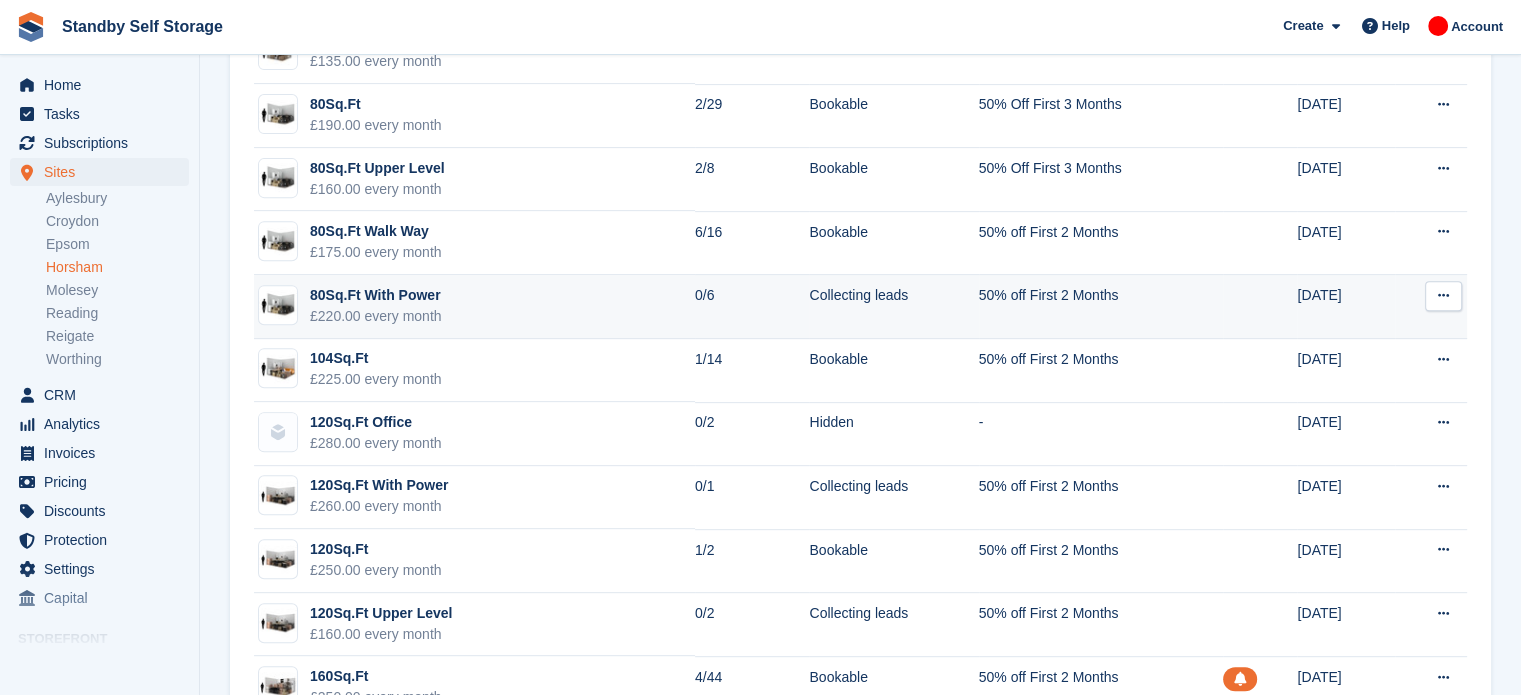click at bounding box center (1443, 296) 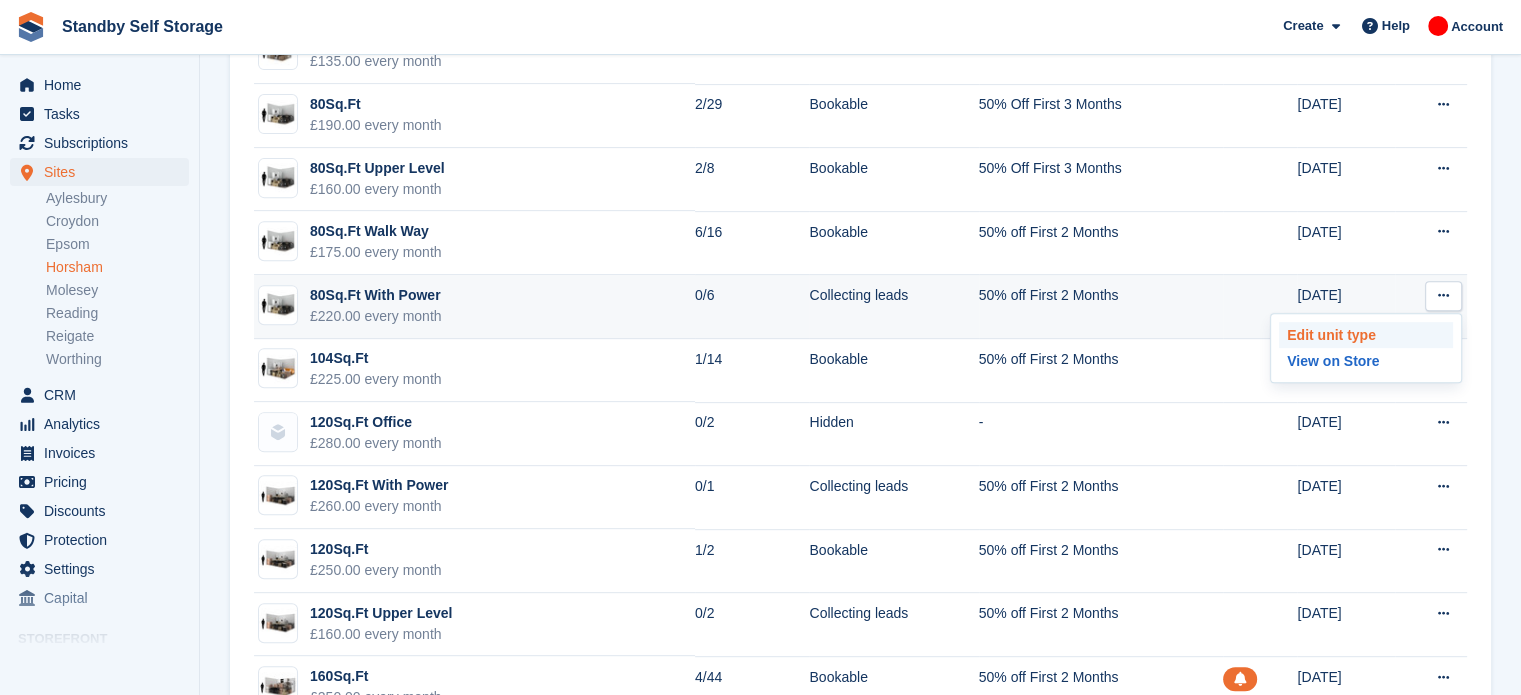 click on "Edit unit type" at bounding box center (1366, 335) 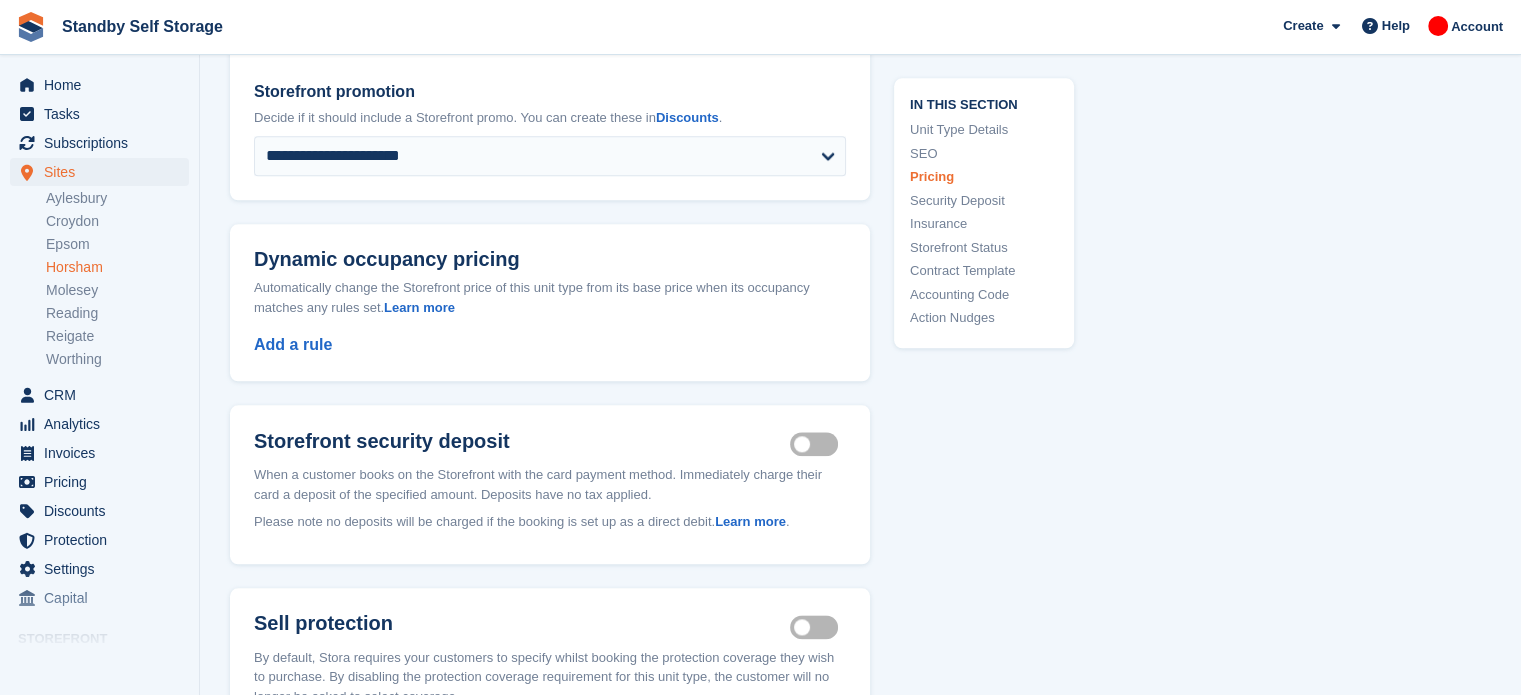 scroll, scrollTop: 2267, scrollLeft: 0, axis: vertical 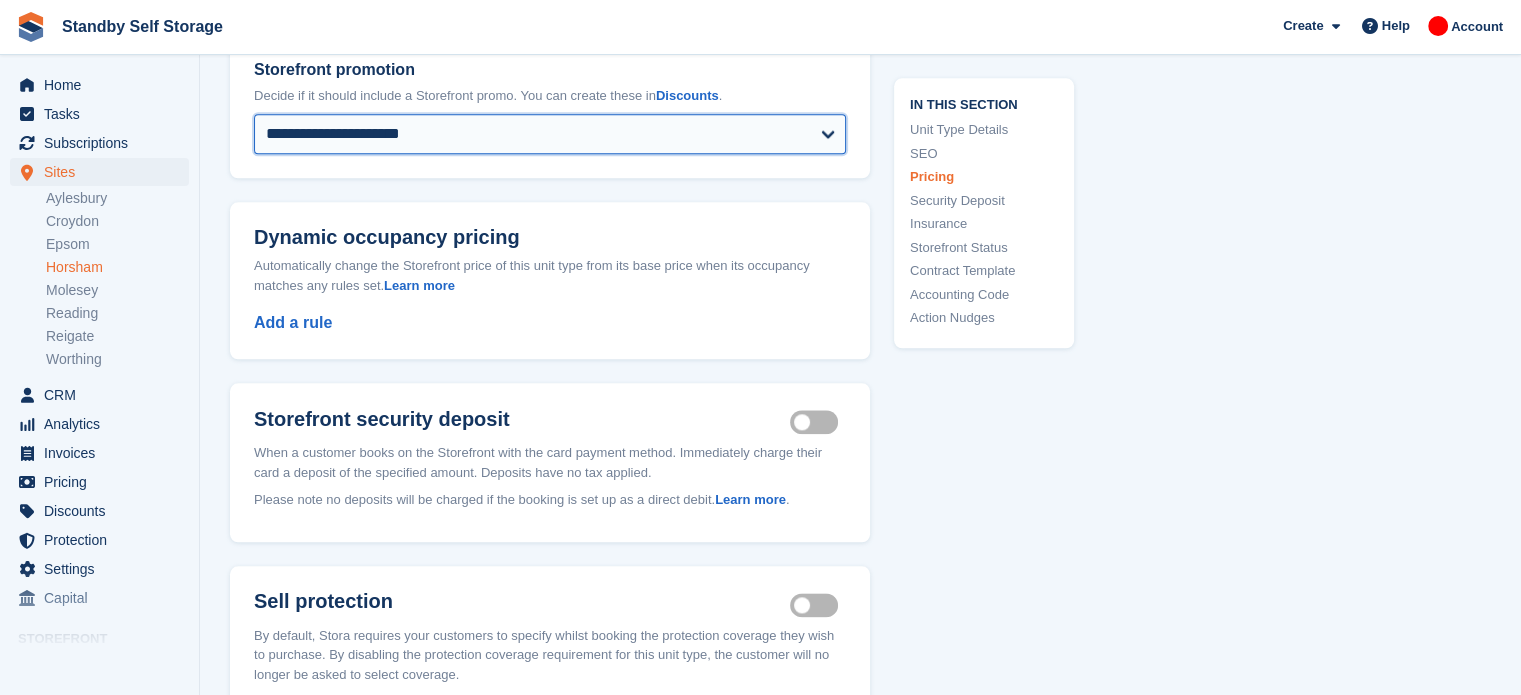 click on "**********" at bounding box center (550, 134) 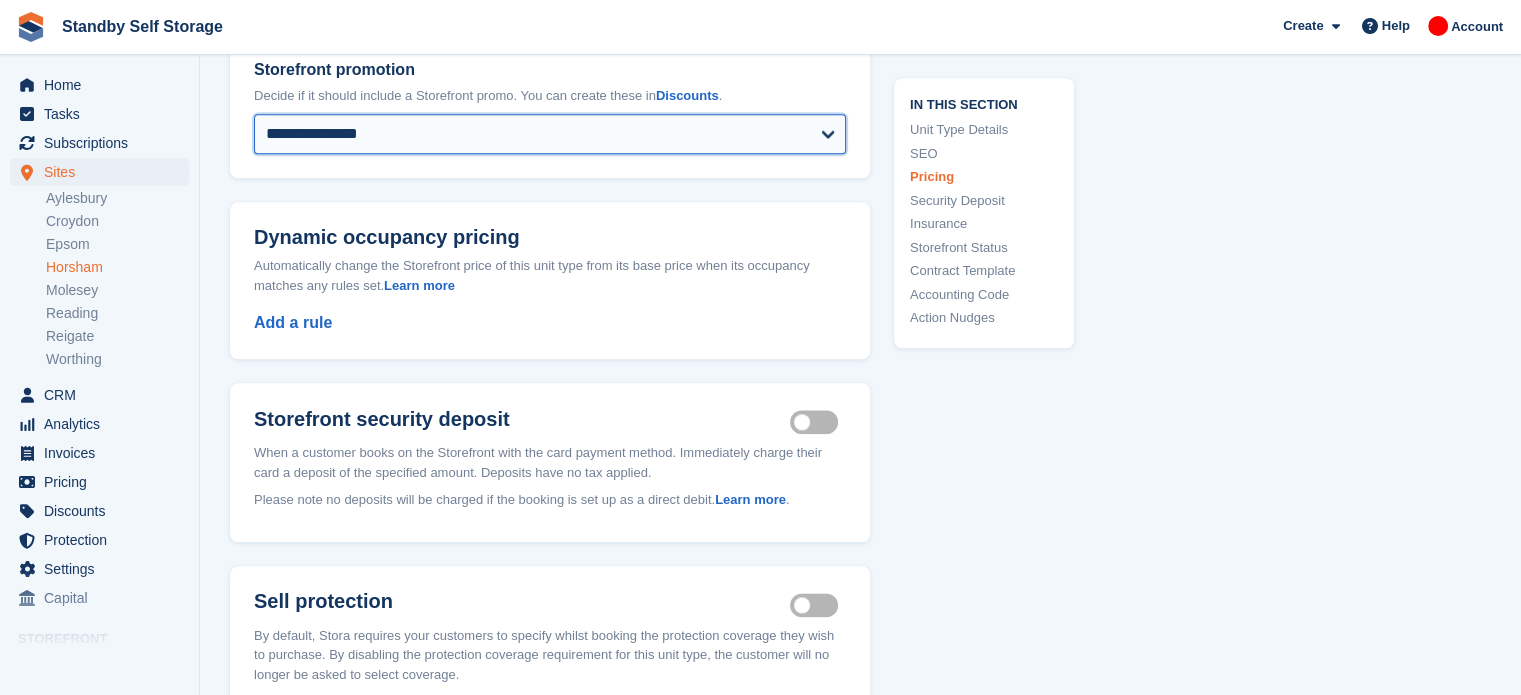click on "**********" at bounding box center [550, 134] 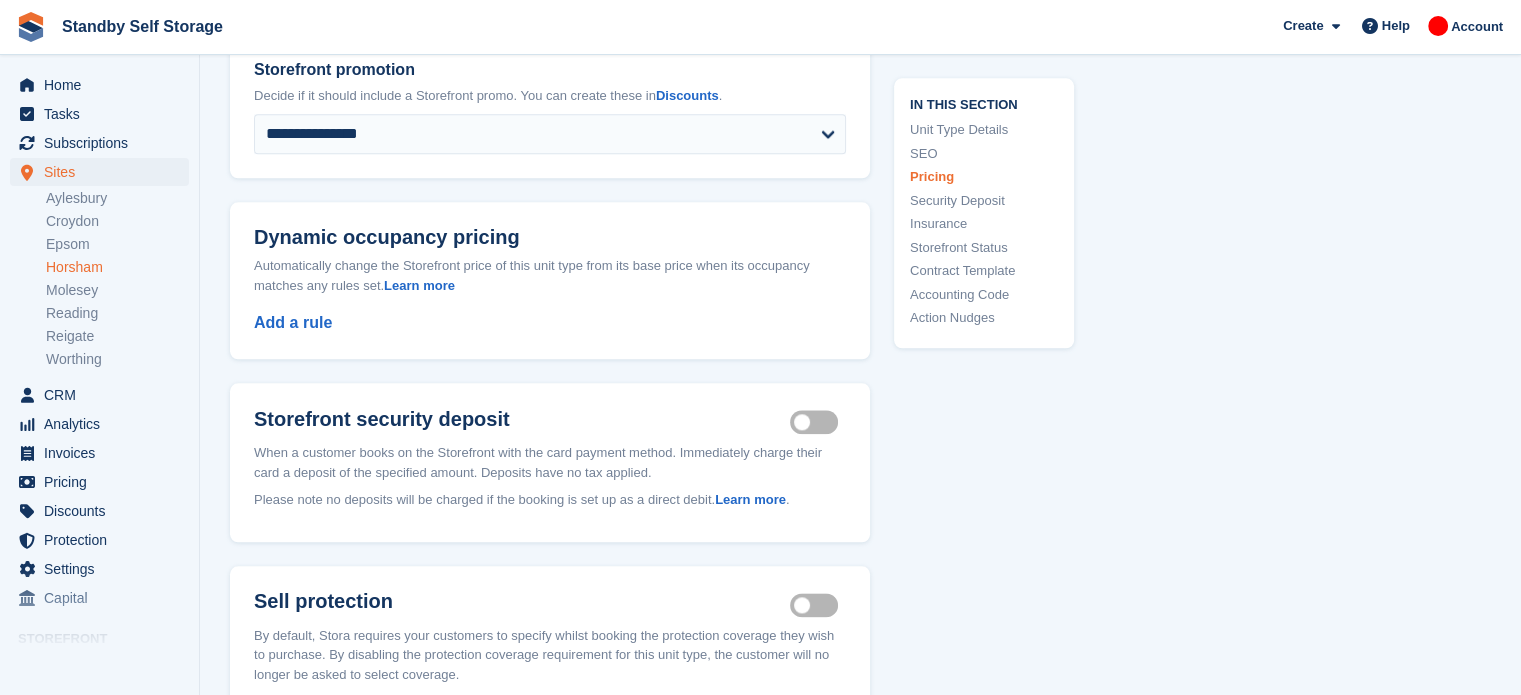 click on "**********" at bounding box center (860, 93) 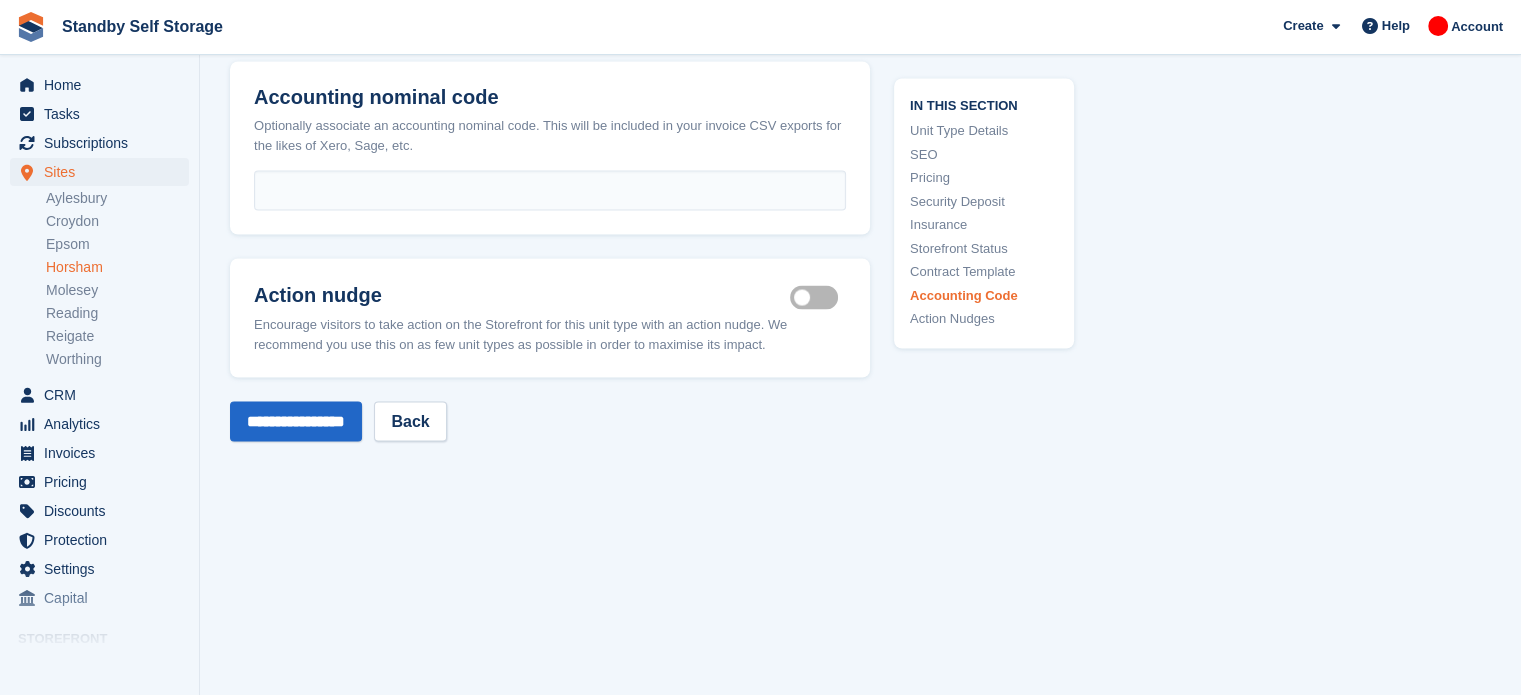 scroll, scrollTop: 3798, scrollLeft: 0, axis: vertical 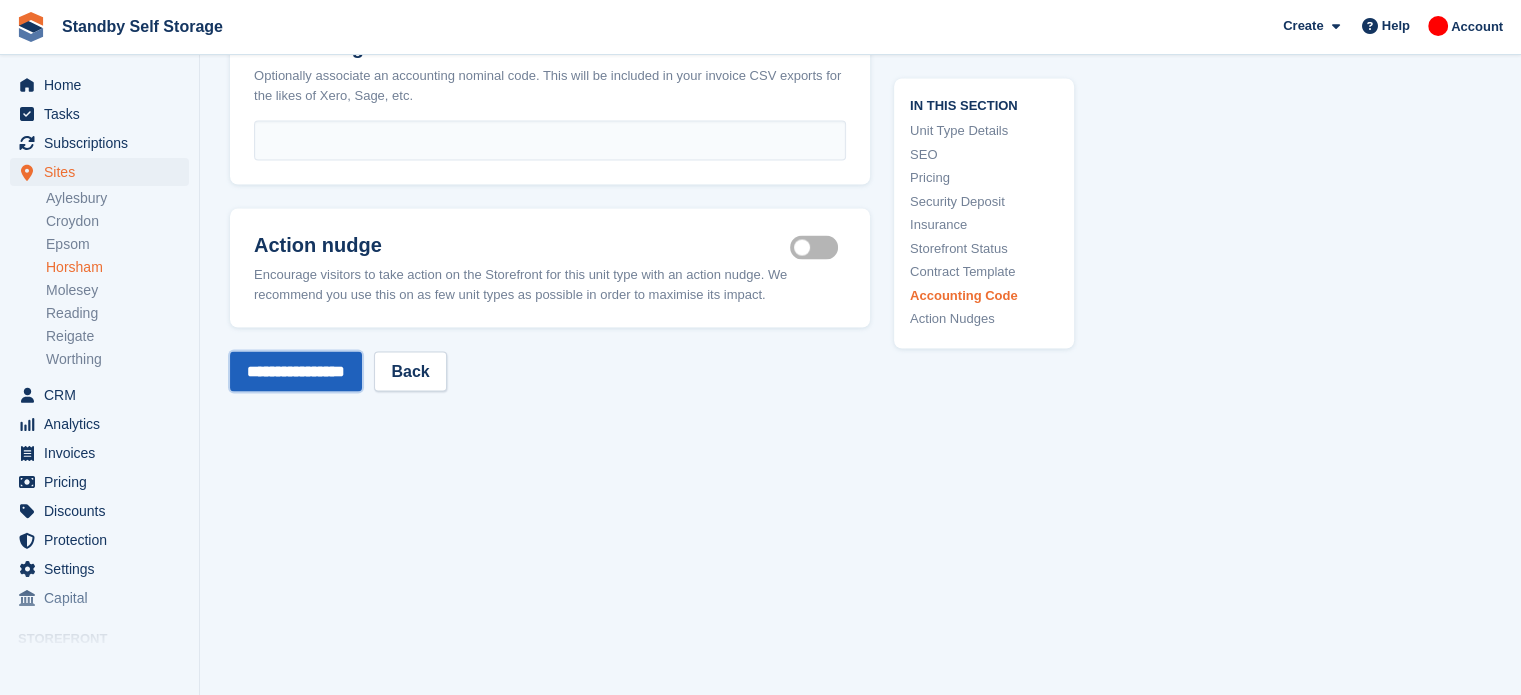 click on "**********" at bounding box center (296, 371) 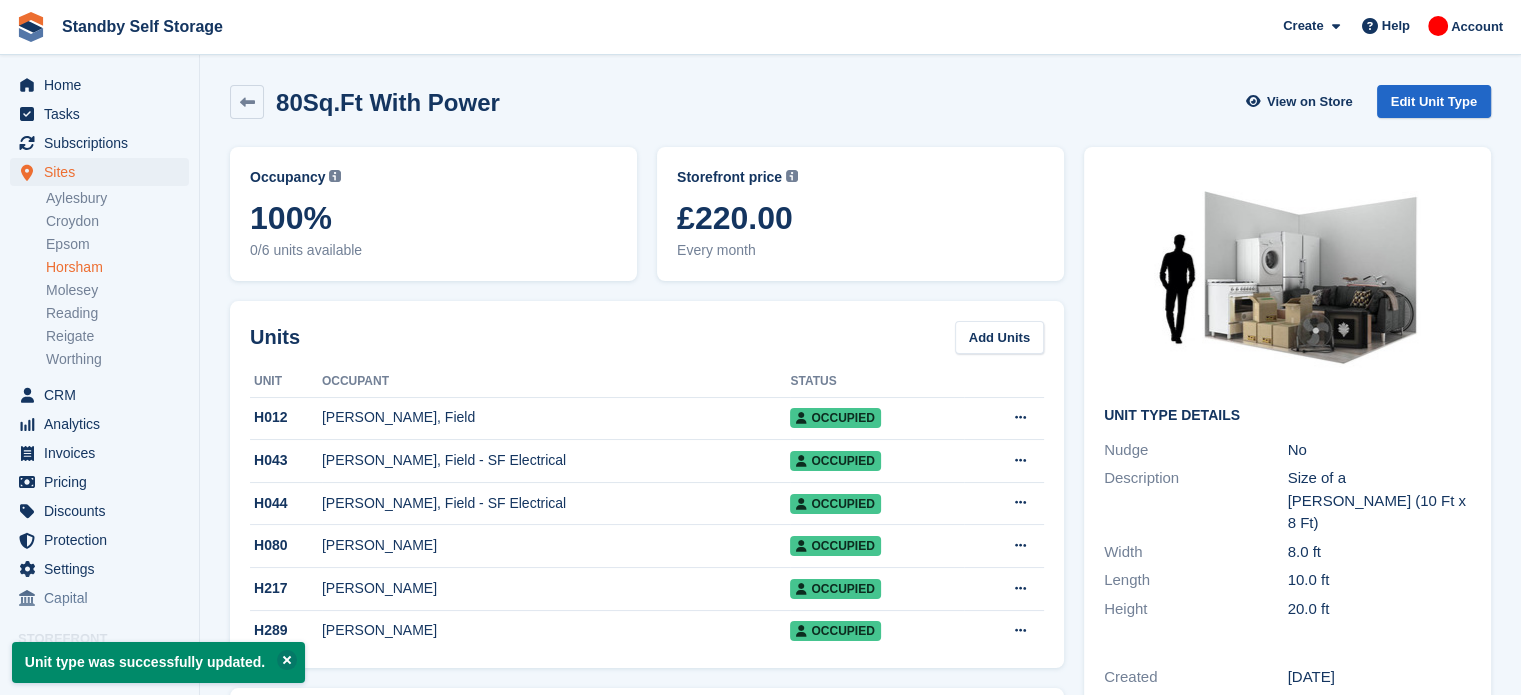 scroll, scrollTop: 0, scrollLeft: 0, axis: both 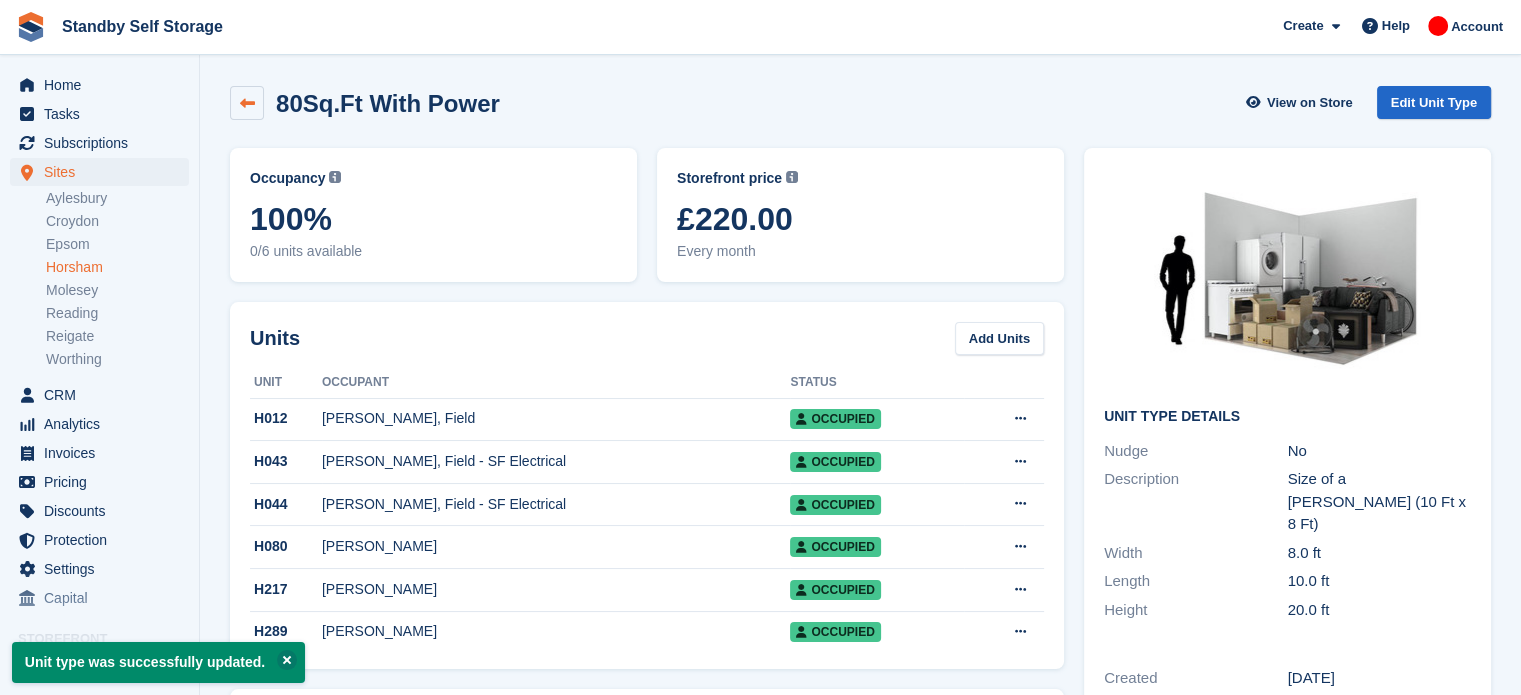 click at bounding box center (247, 103) 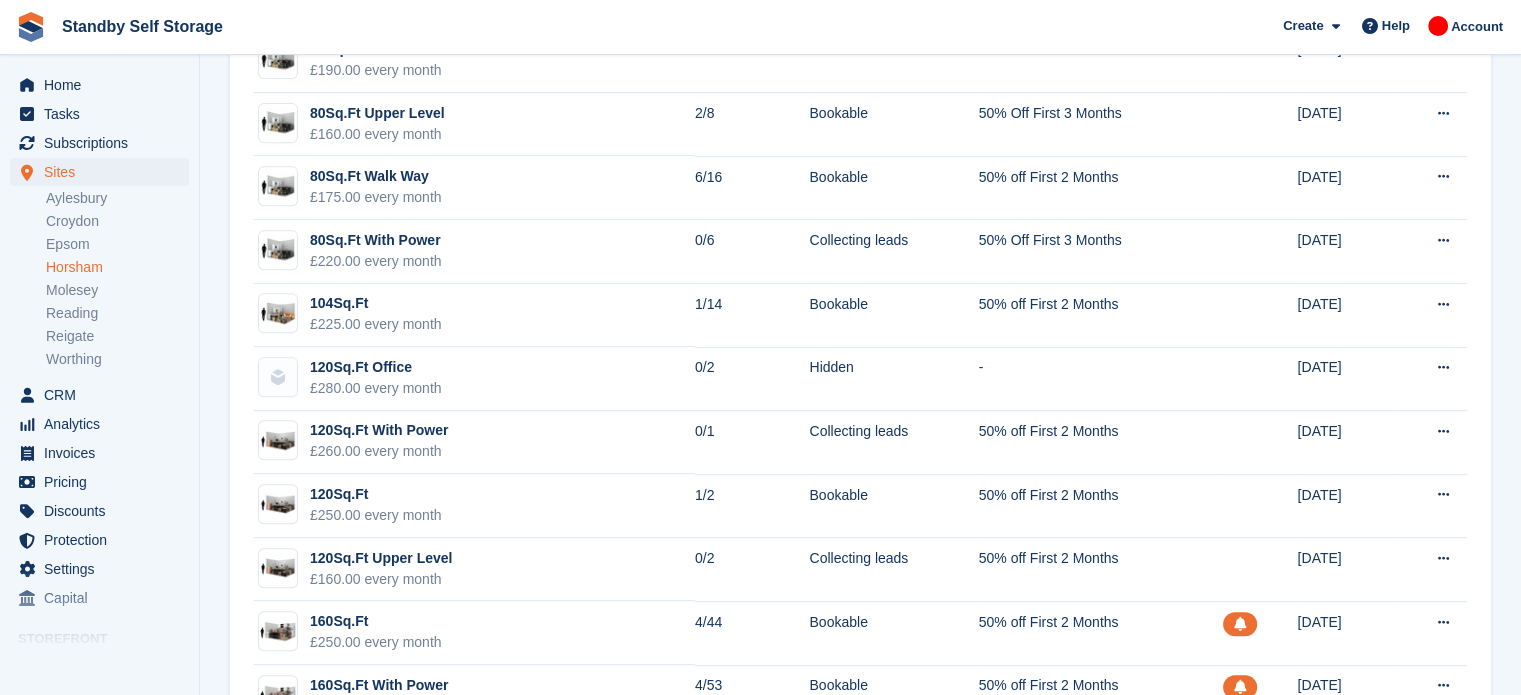 scroll, scrollTop: 813, scrollLeft: 0, axis: vertical 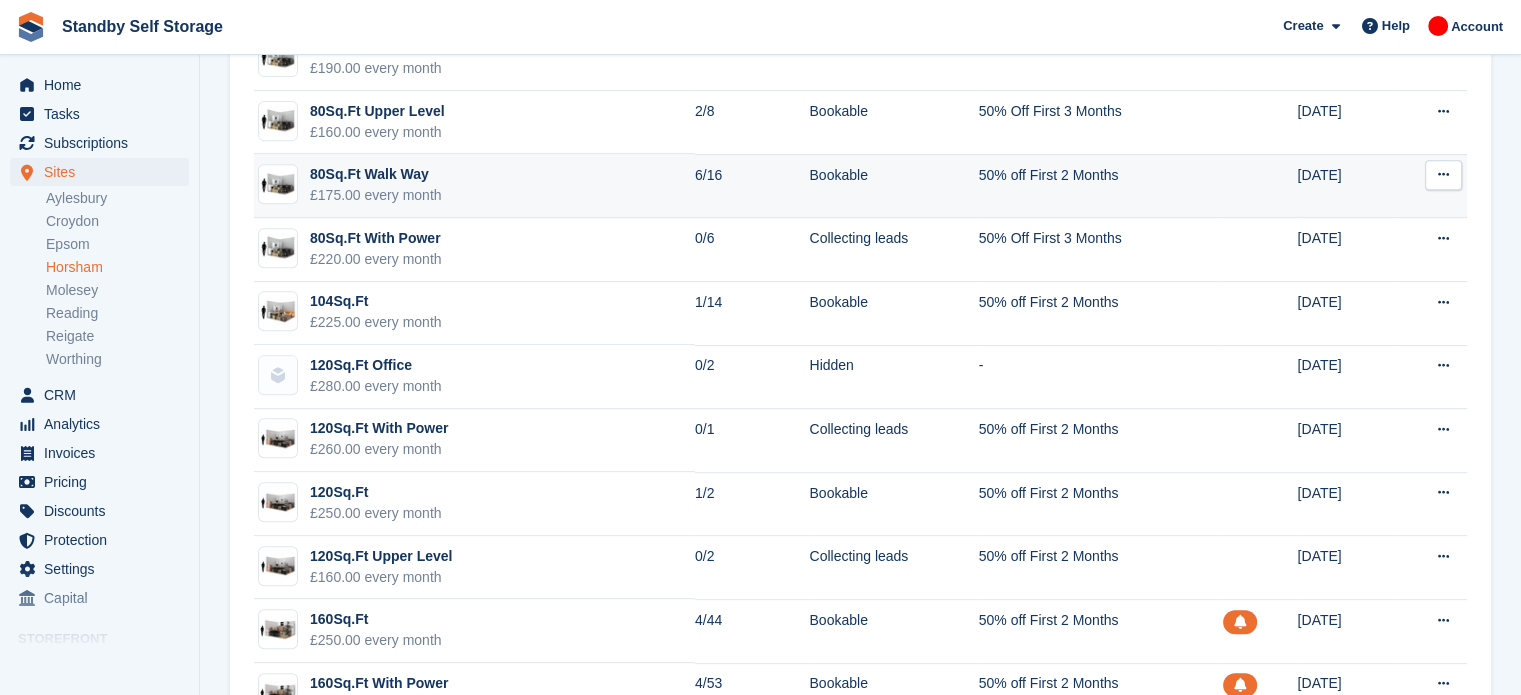 click at bounding box center [1443, 175] 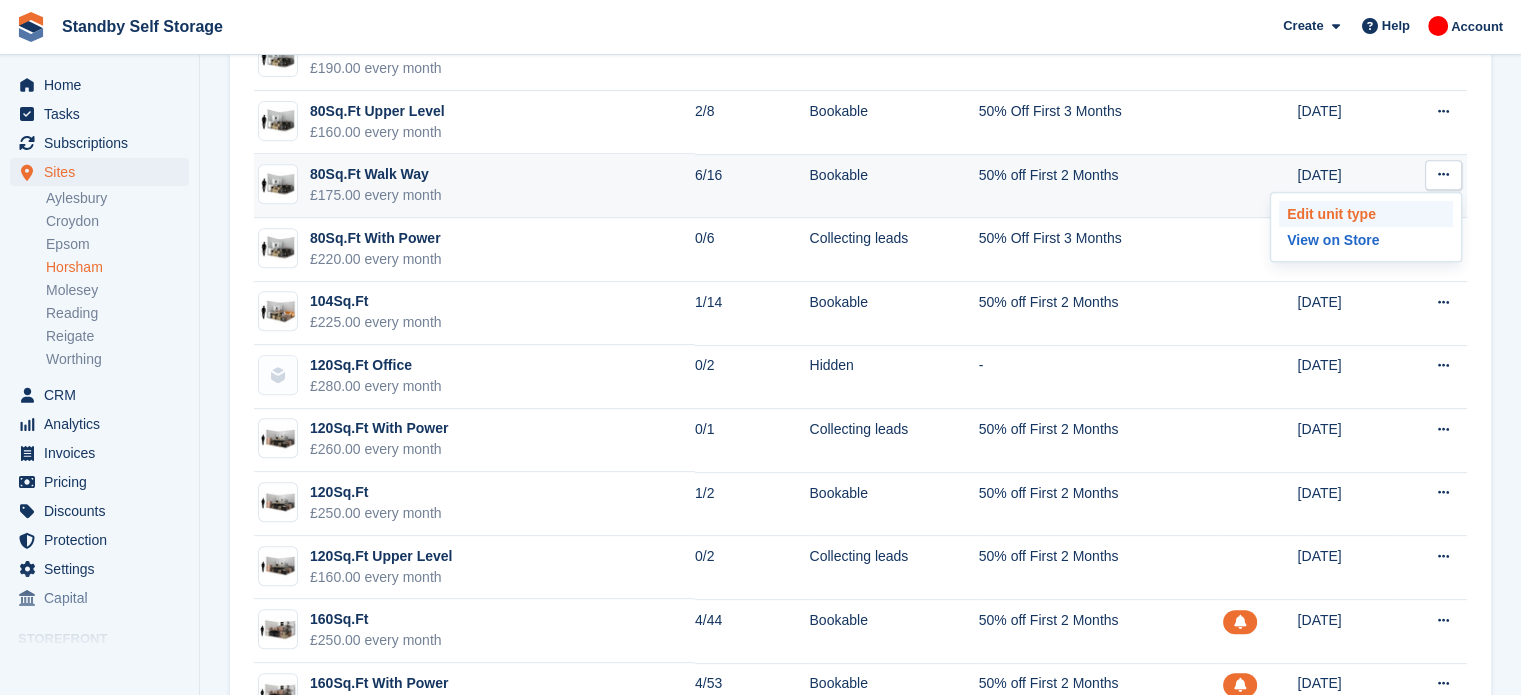 click on "Edit unit type" at bounding box center (1366, 214) 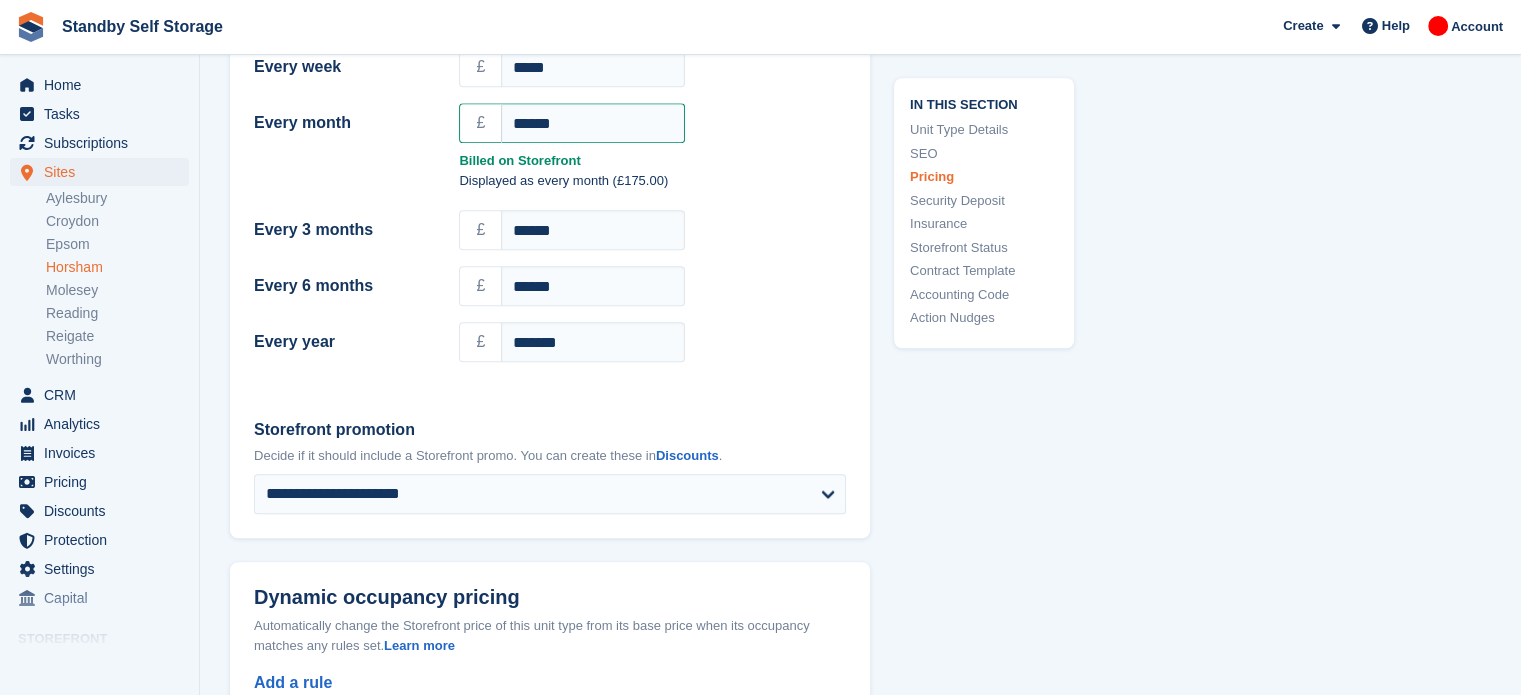 scroll, scrollTop: 1929, scrollLeft: 0, axis: vertical 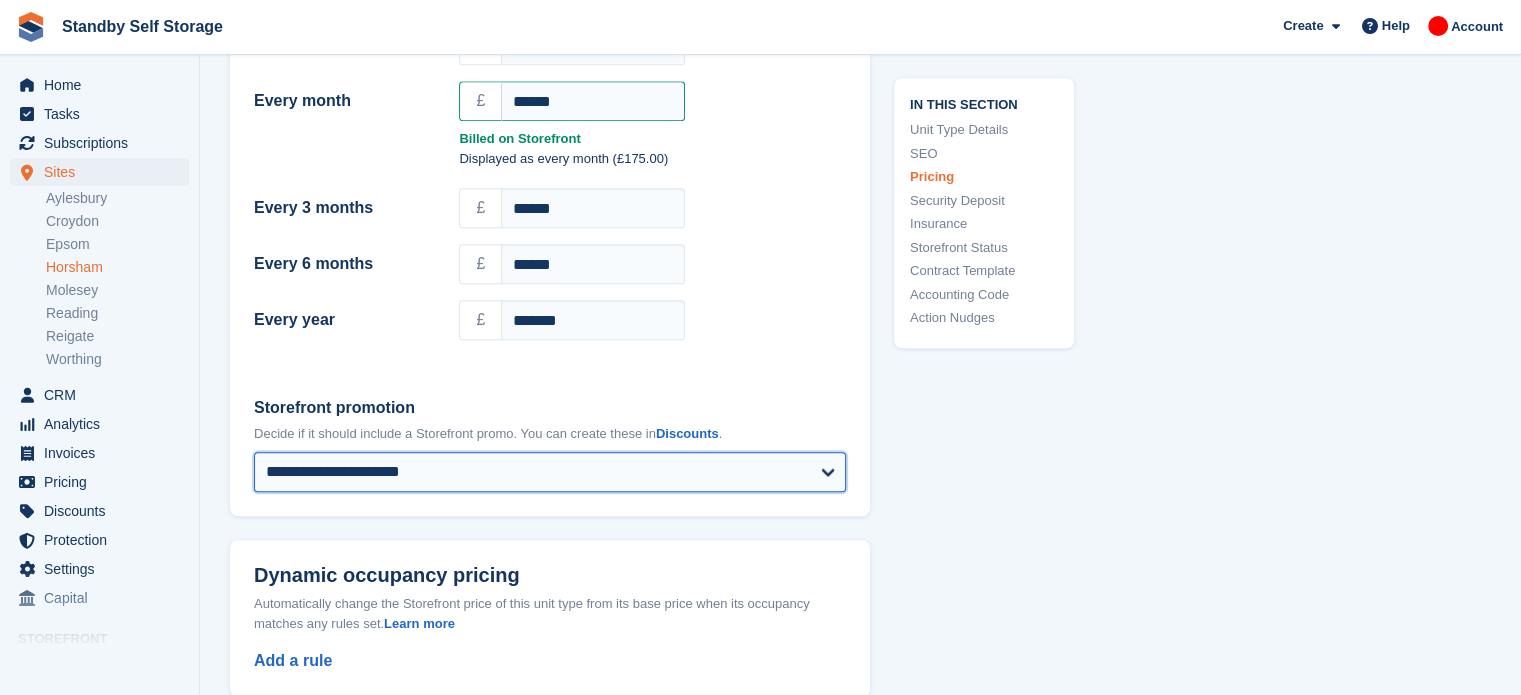 click on "**********" at bounding box center [550, 472] 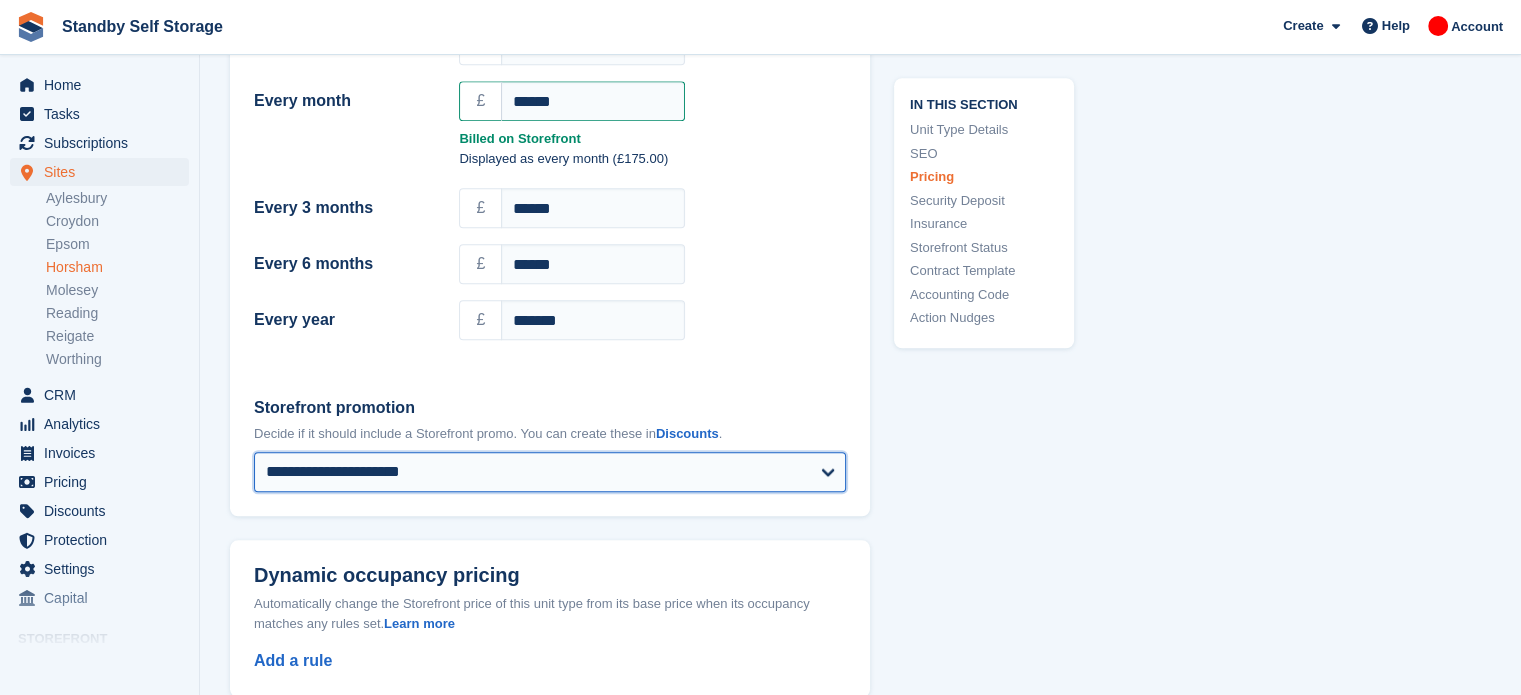 select on "****" 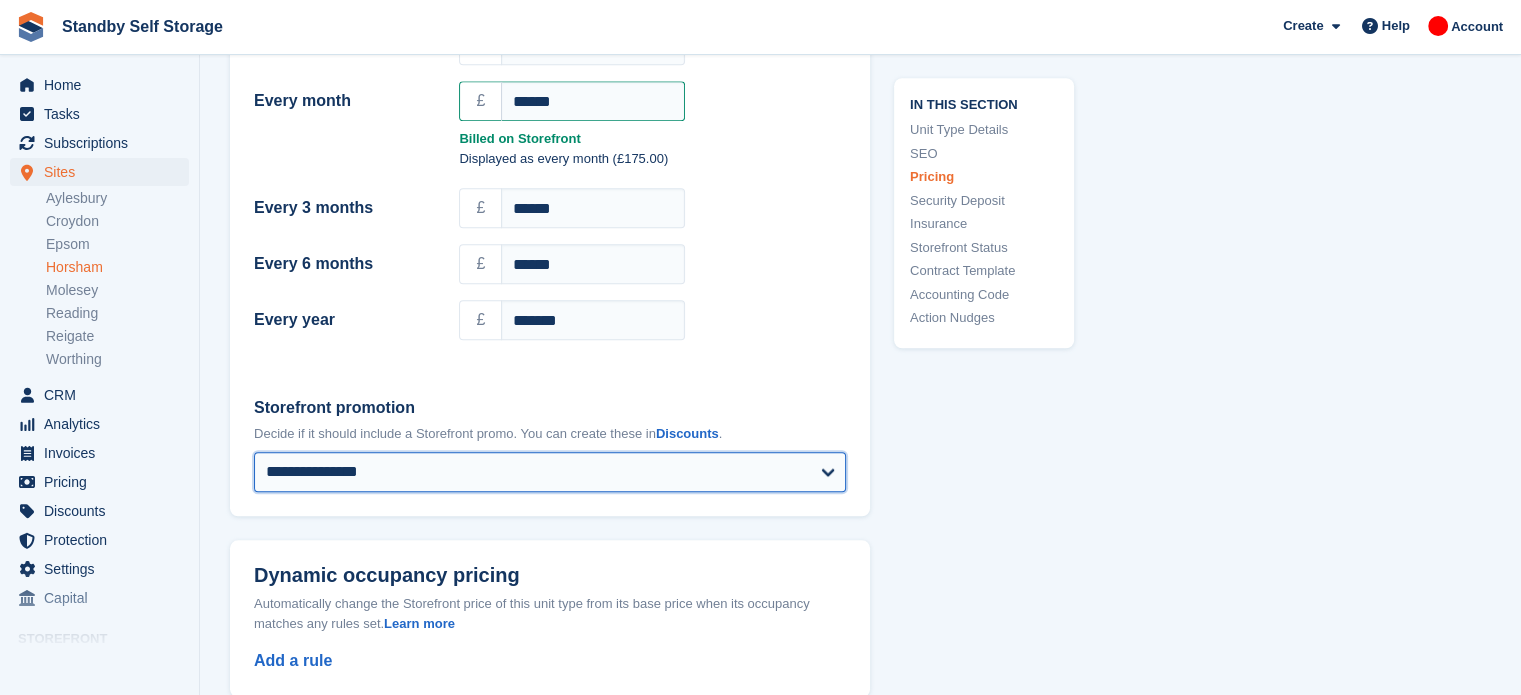click on "**********" at bounding box center (550, 472) 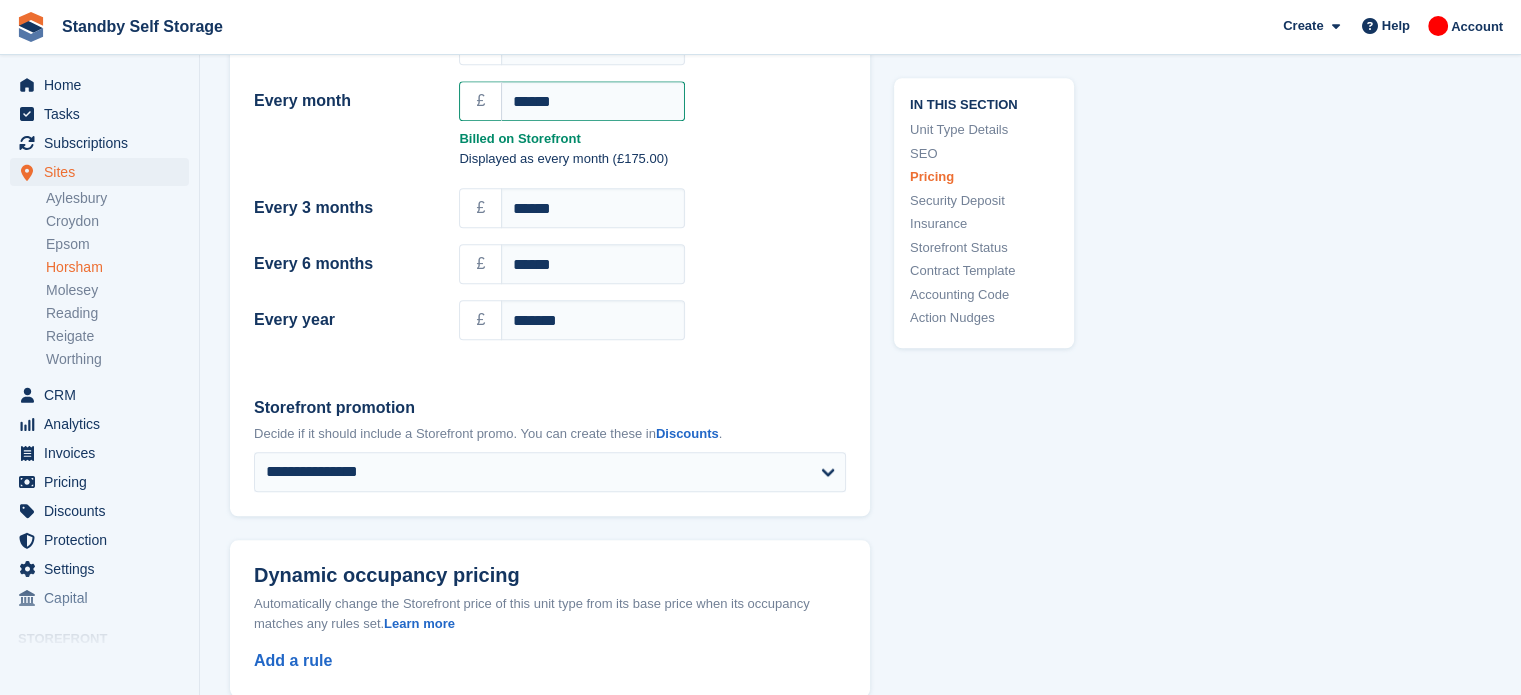 click on "**********" at bounding box center (860, 431) 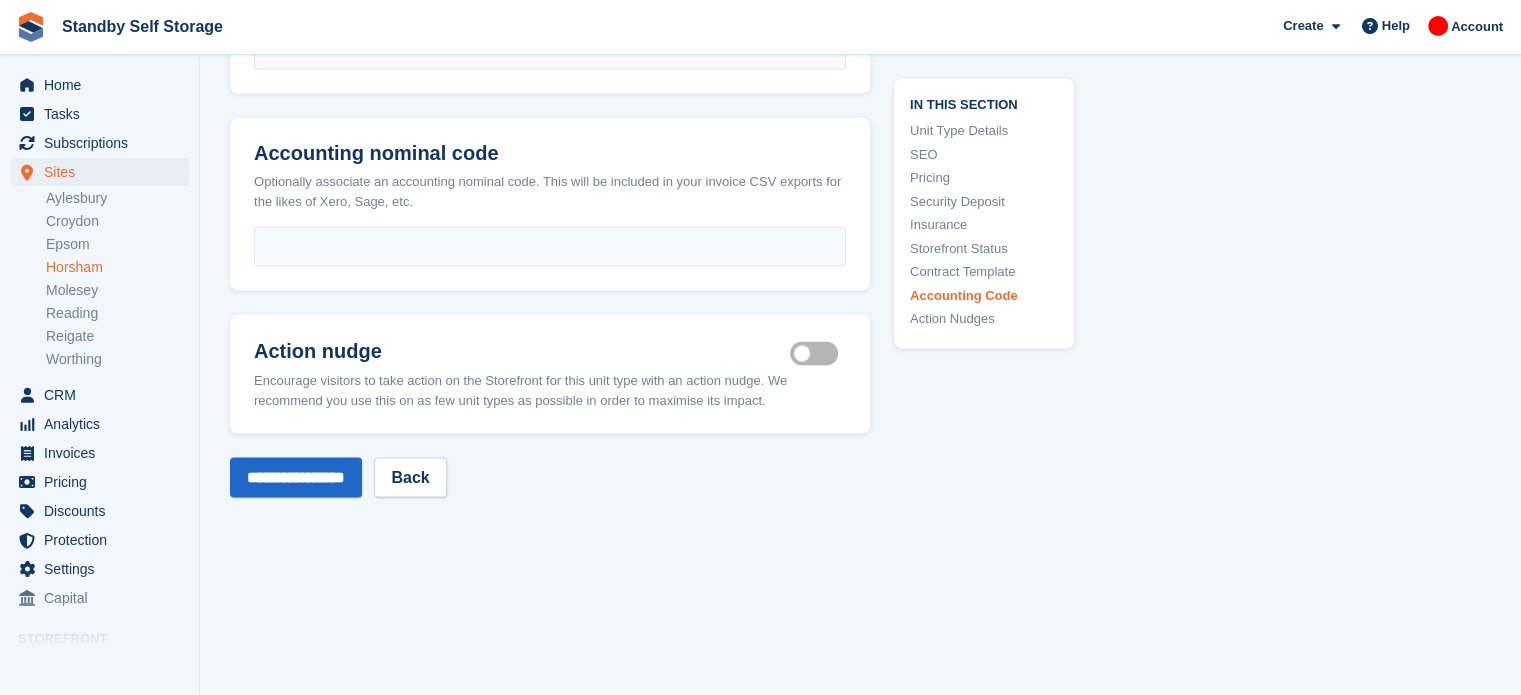 scroll, scrollTop: 3764, scrollLeft: 0, axis: vertical 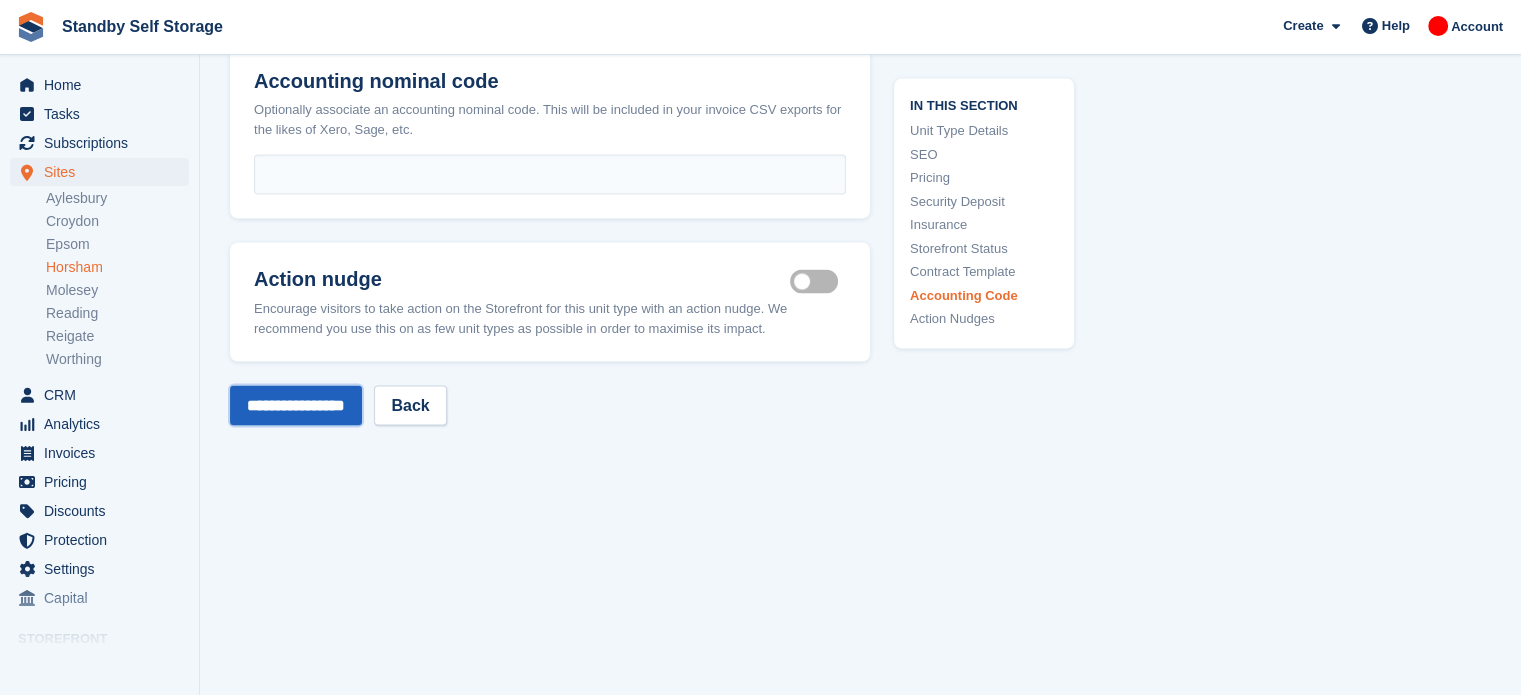 click on "**********" at bounding box center (296, 405) 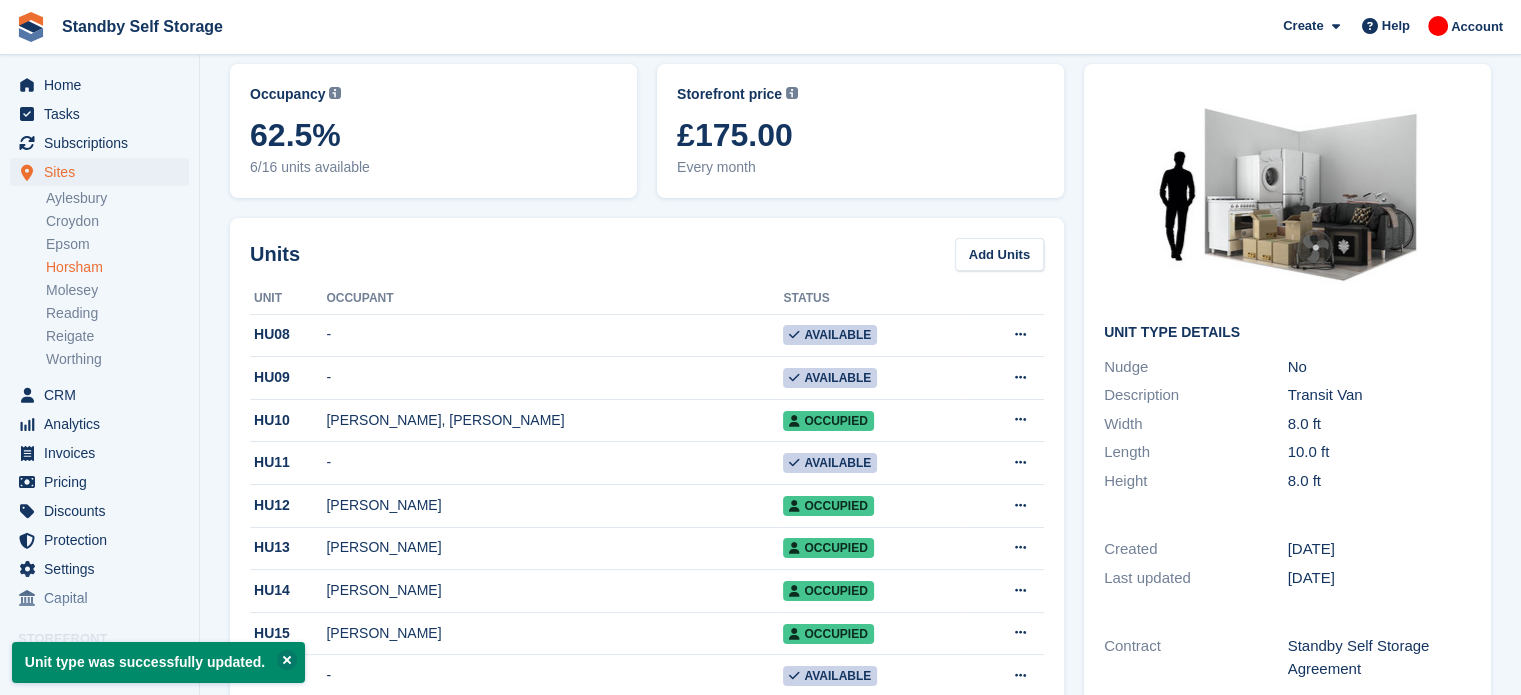 scroll, scrollTop: 0, scrollLeft: 0, axis: both 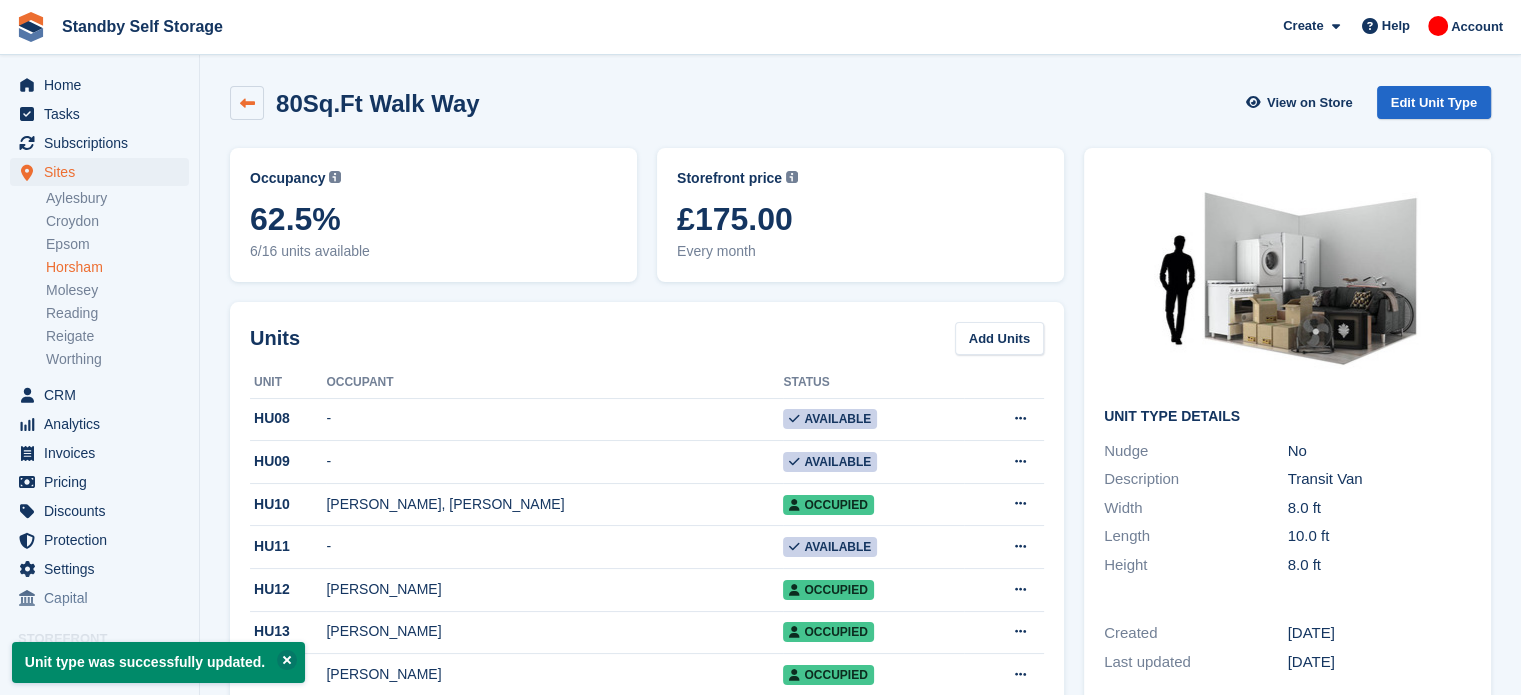 click at bounding box center (247, 103) 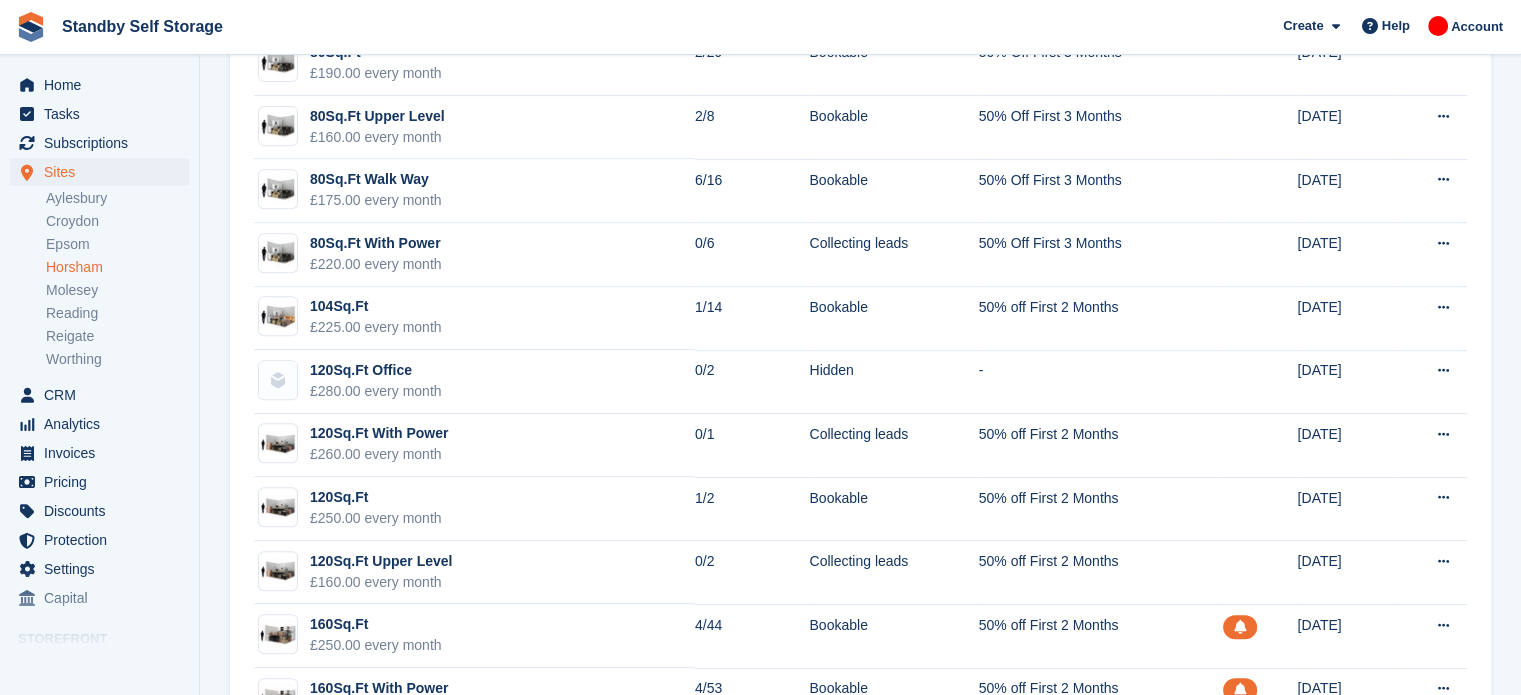 scroll, scrollTop: 818, scrollLeft: 0, axis: vertical 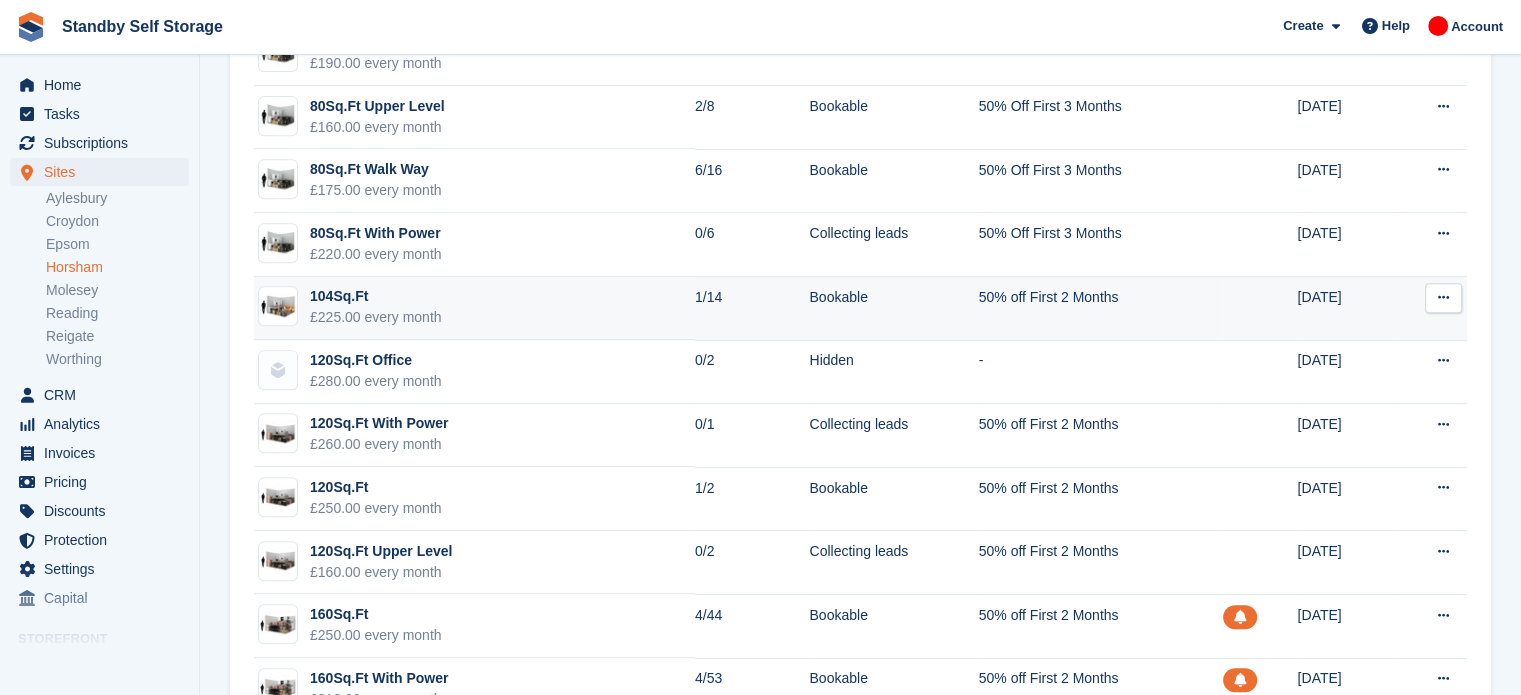 click at bounding box center (1443, 297) 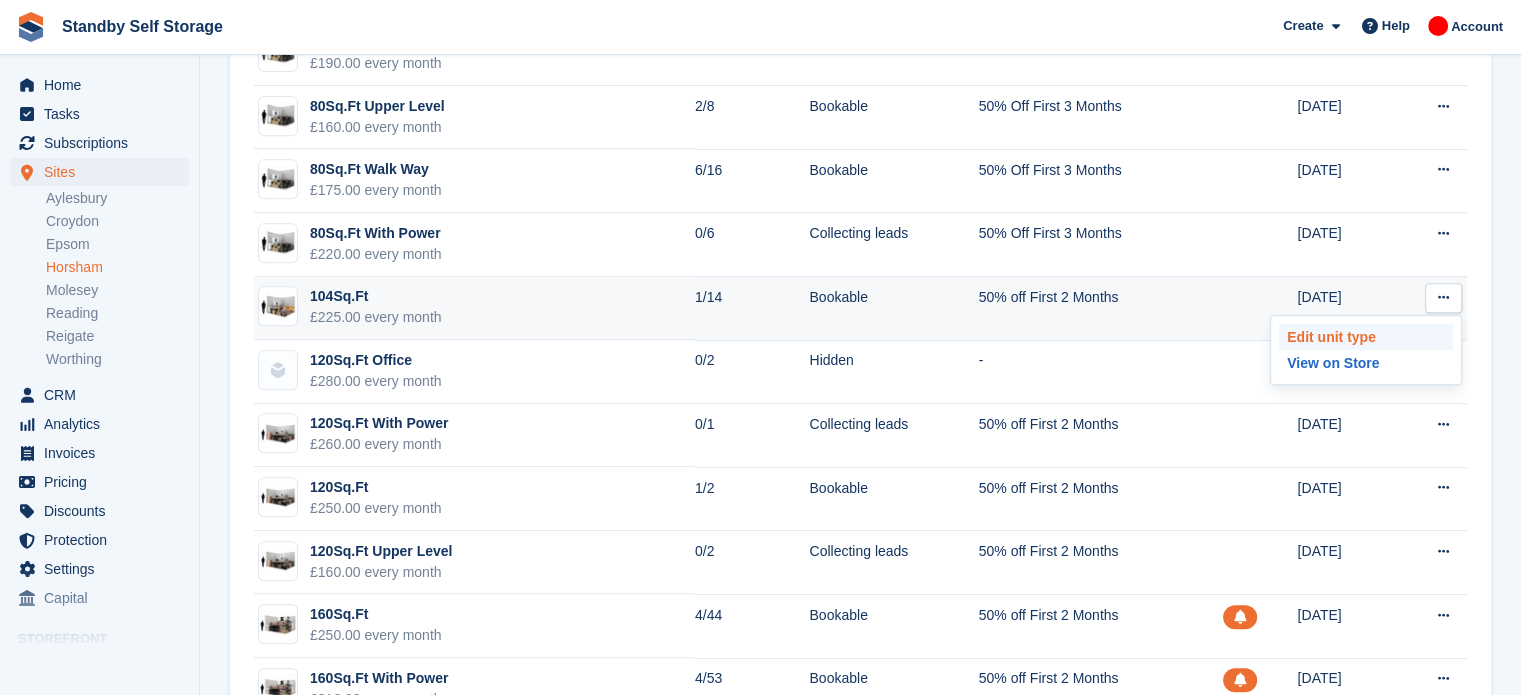 click on "Edit unit type" at bounding box center [1366, 337] 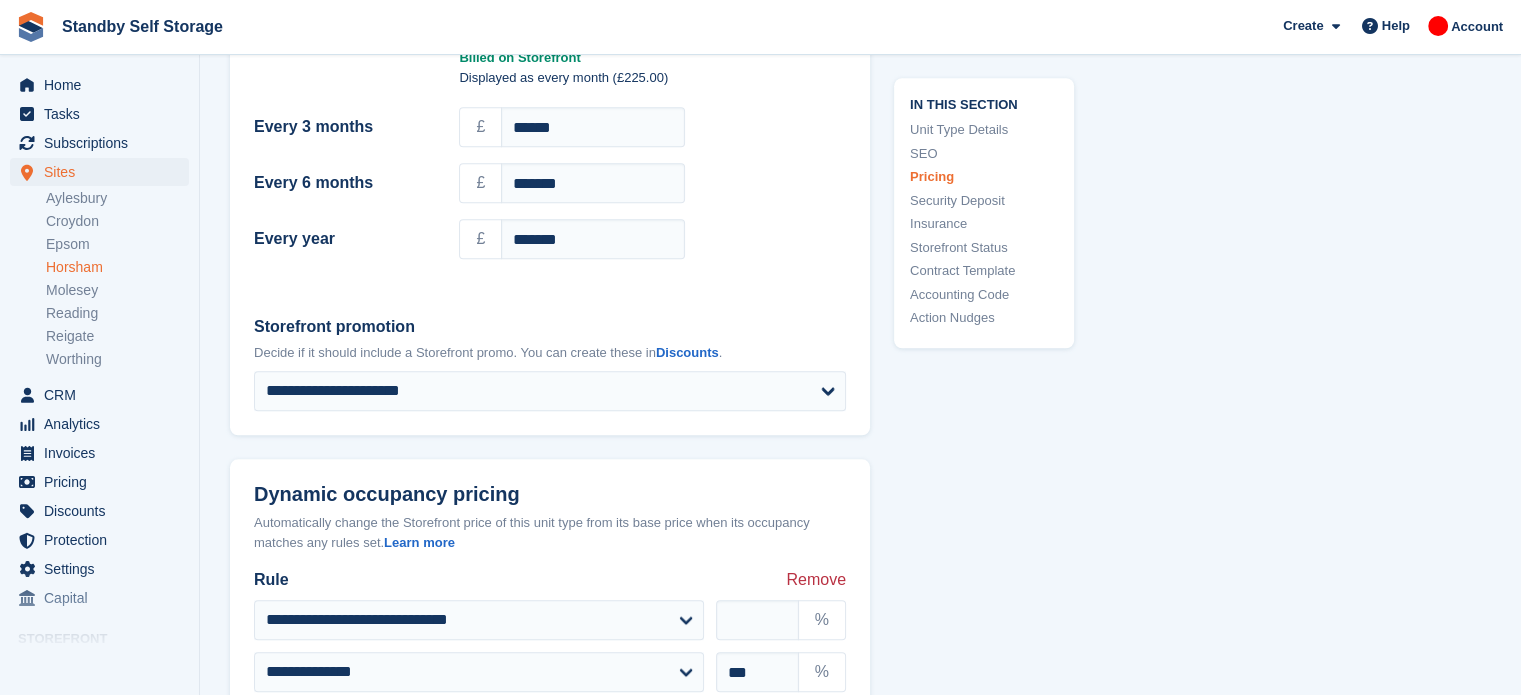 scroll, scrollTop: 1945, scrollLeft: 0, axis: vertical 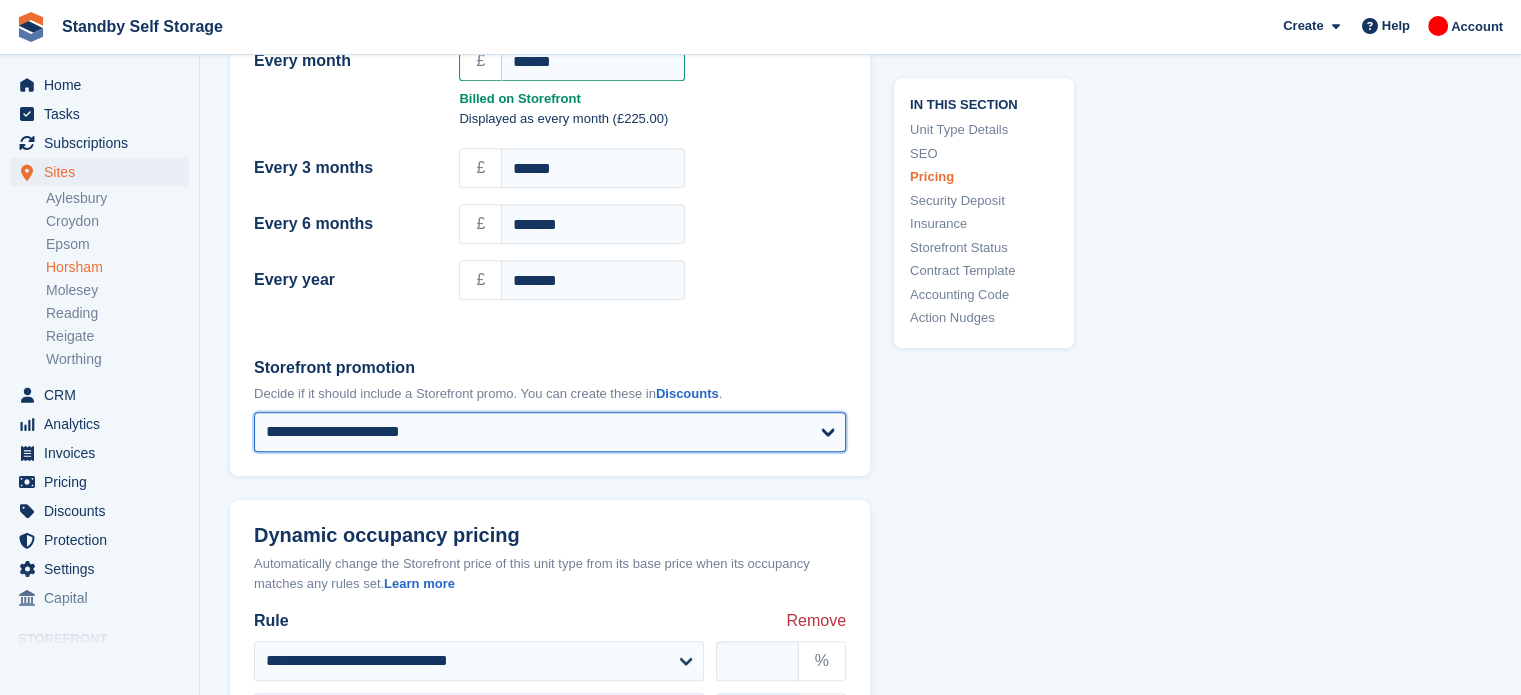 click on "**********" at bounding box center [550, 432] 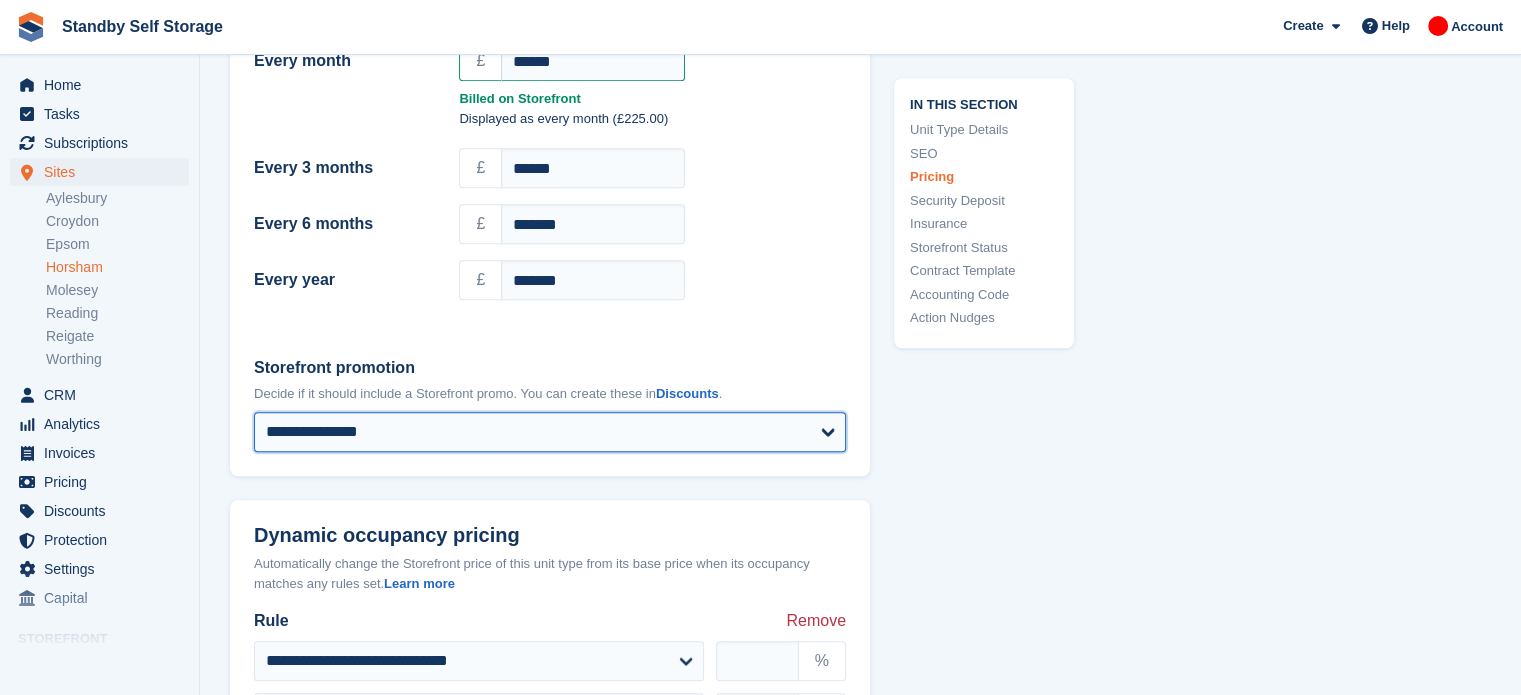 click on "**********" at bounding box center (550, 432) 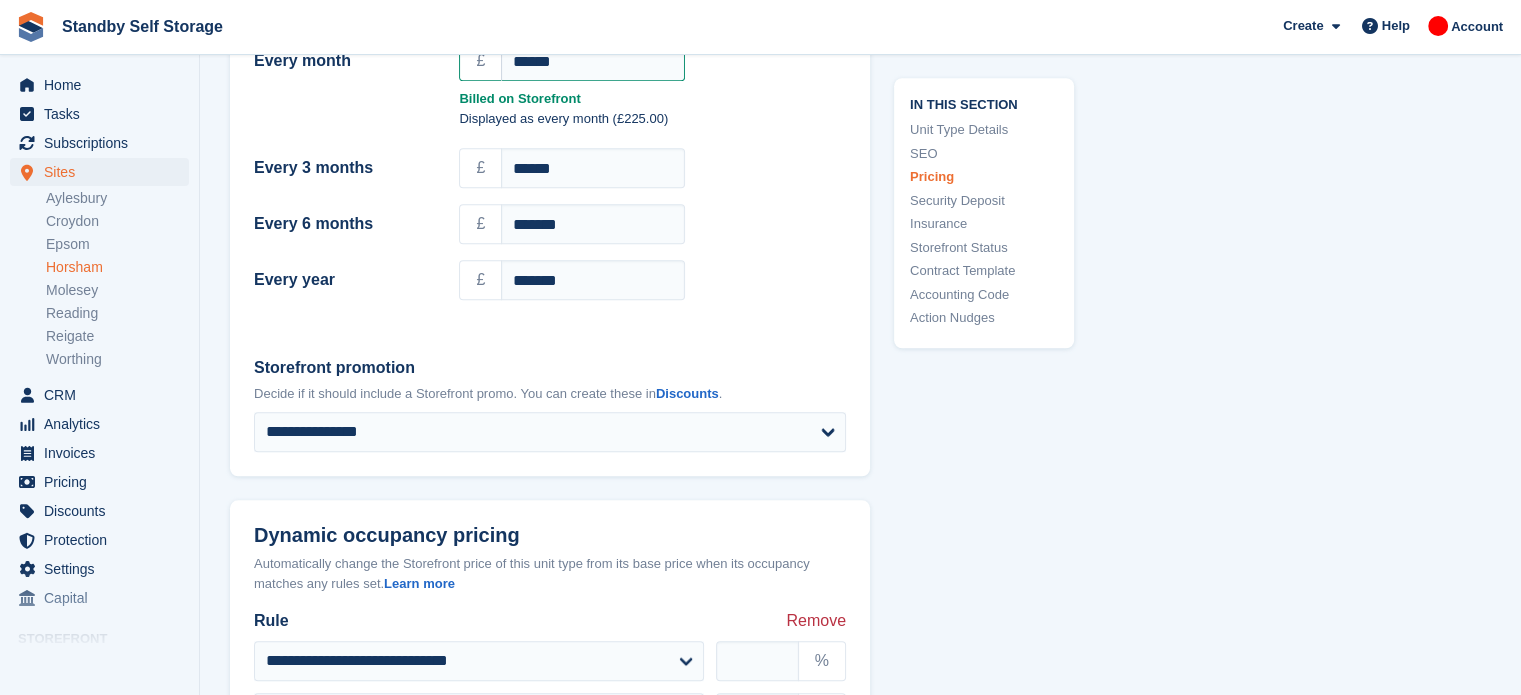 click on "In this section
Unit Type Details
SEO
Pricing
Security Deposit
Insurance
Storefront Status
Contract Template
Accounting Code
Action Nudges" at bounding box center [972, 497] 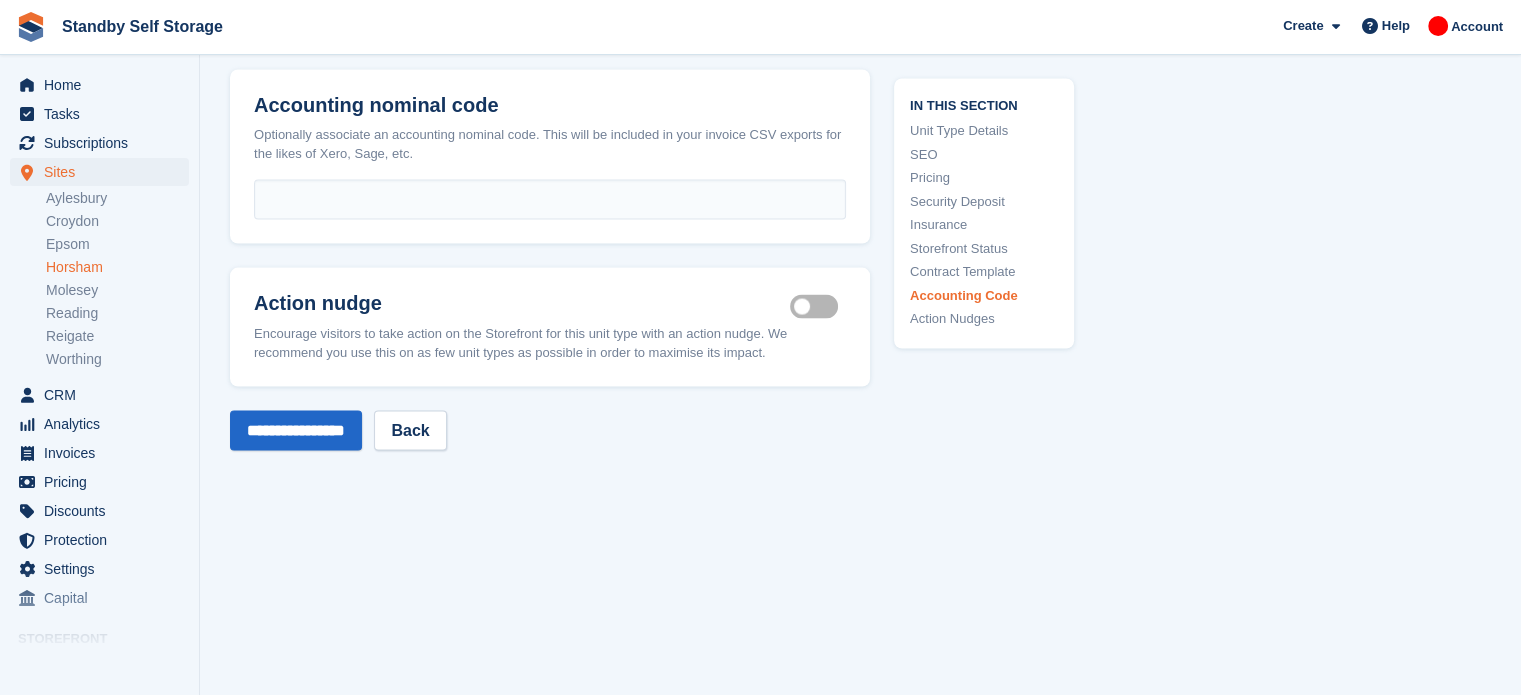 scroll, scrollTop: 4050, scrollLeft: 0, axis: vertical 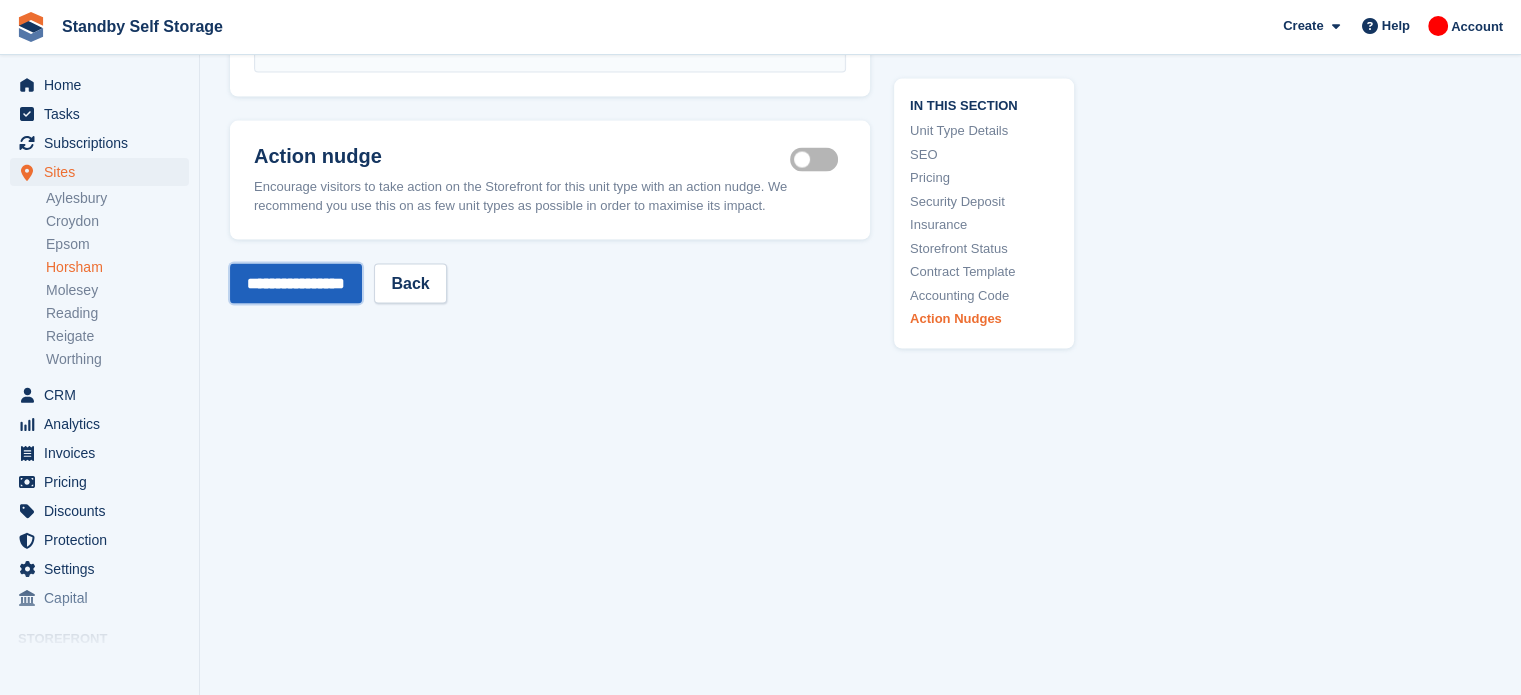click on "**********" at bounding box center [296, 284] 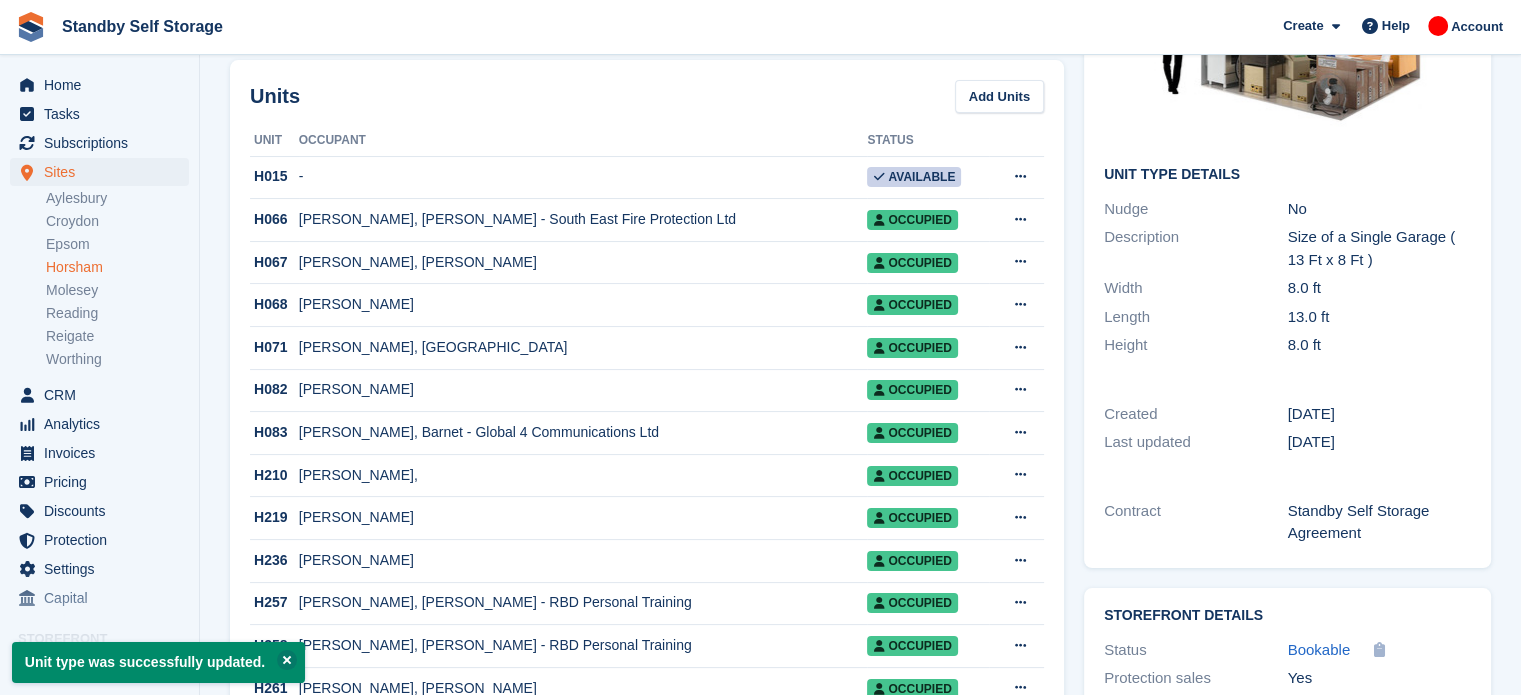 scroll, scrollTop: 0, scrollLeft: 0, axis: both 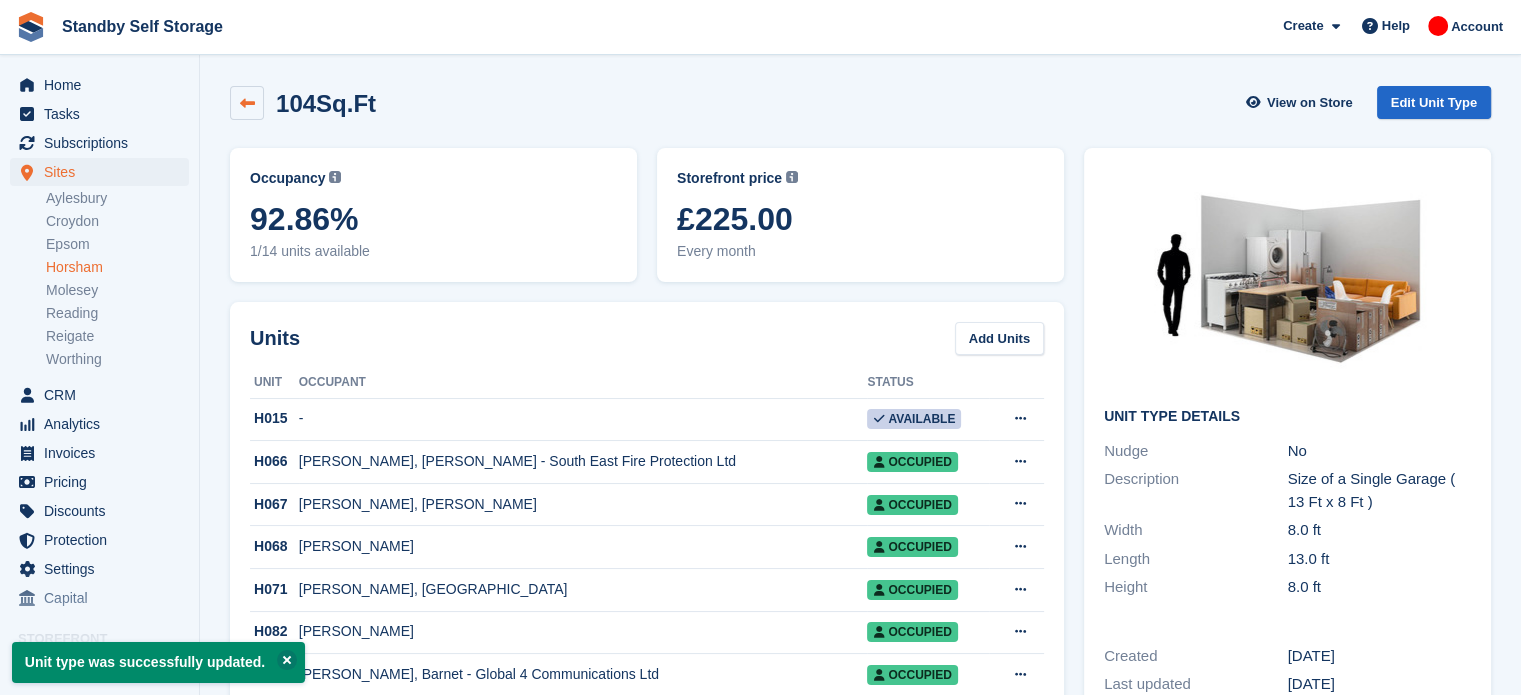 click at bounding box center (247, 103) 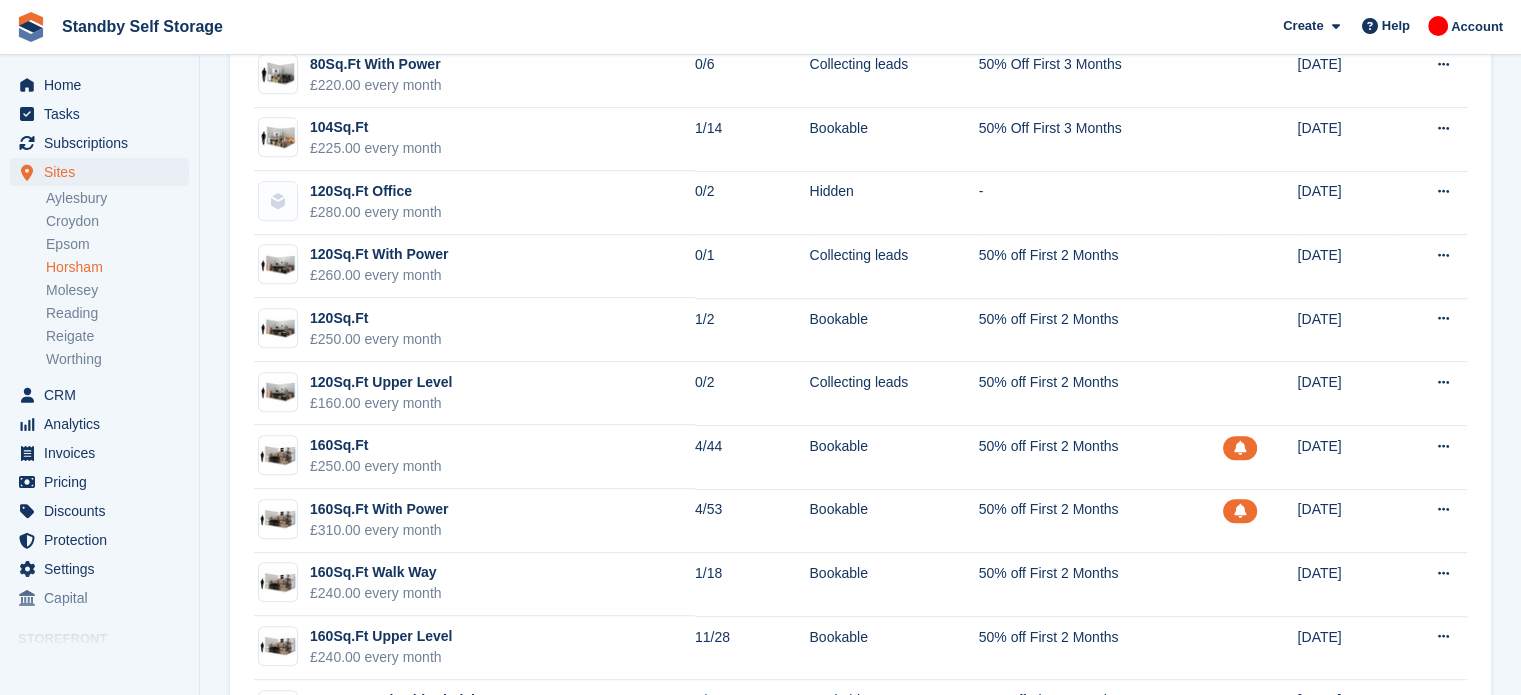 scroll, scrollTop: 989, scrollLeft: 0, axis: vertical 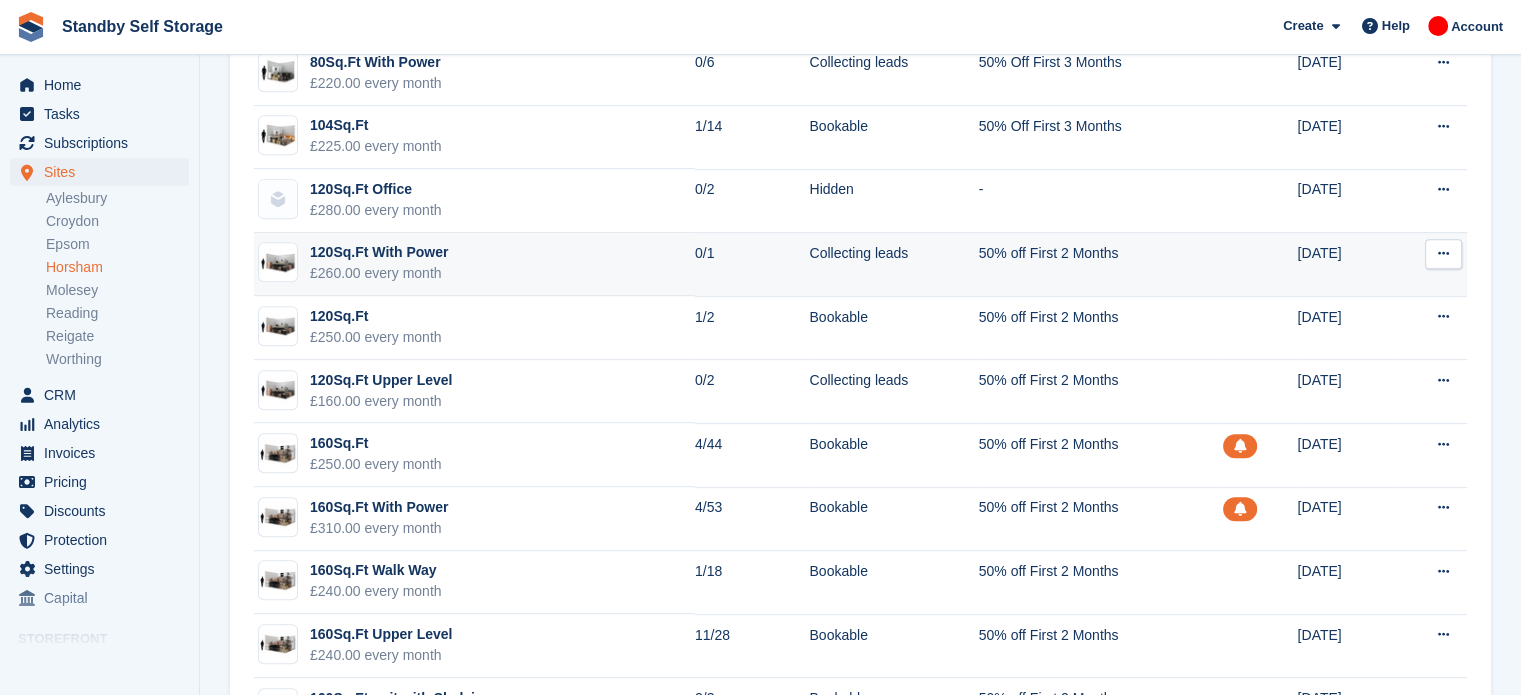 click at bounding box center (1443, 254) 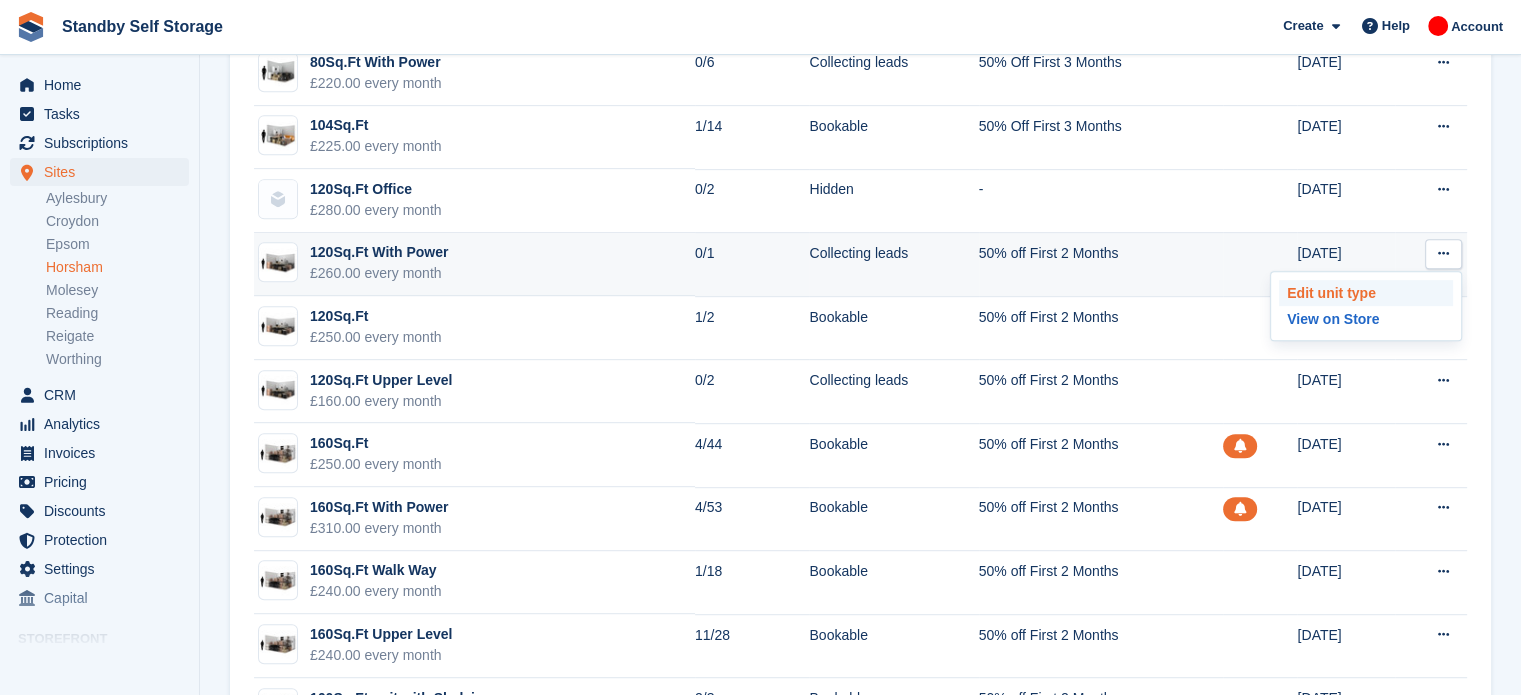 click on "Edit unit type" at bounding box center [1366, 293] 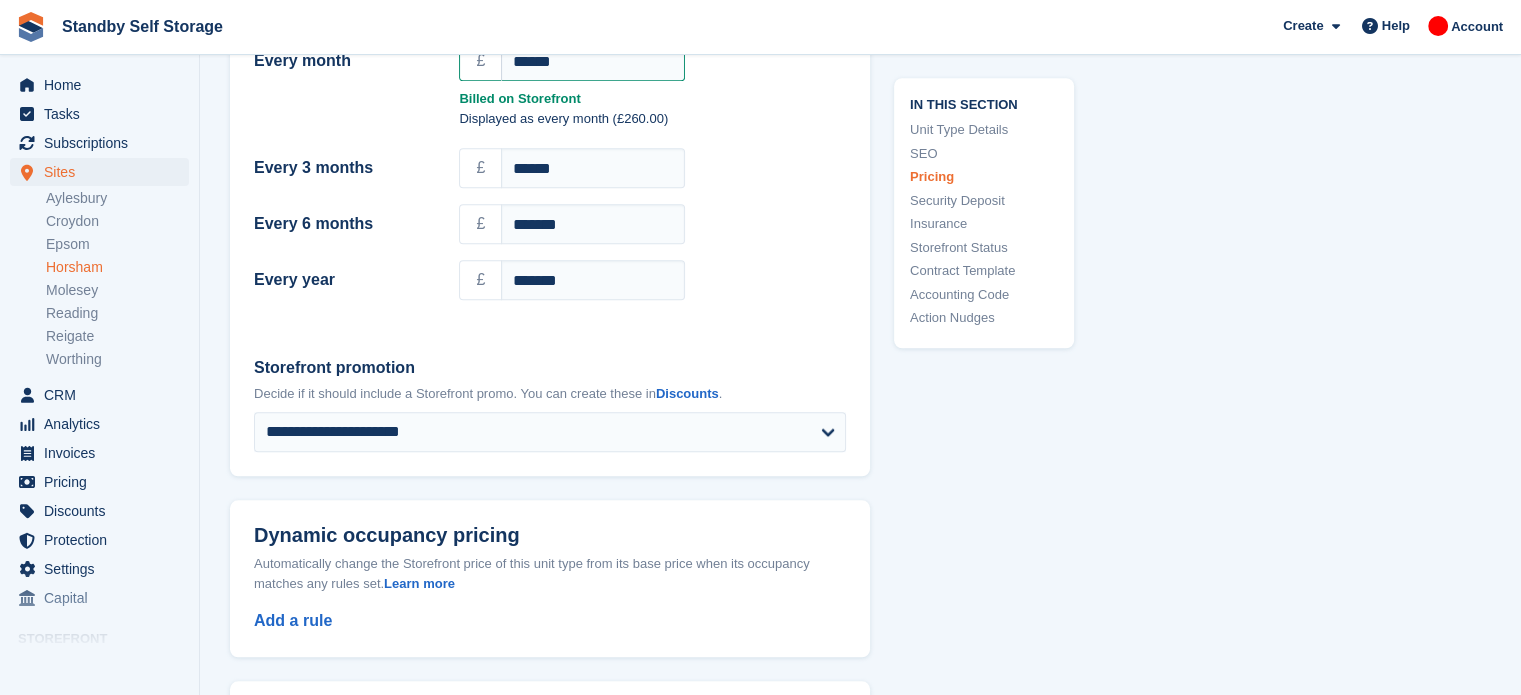scroll, scrollTop: 2019, scrollLeft: 0, axis: vertical 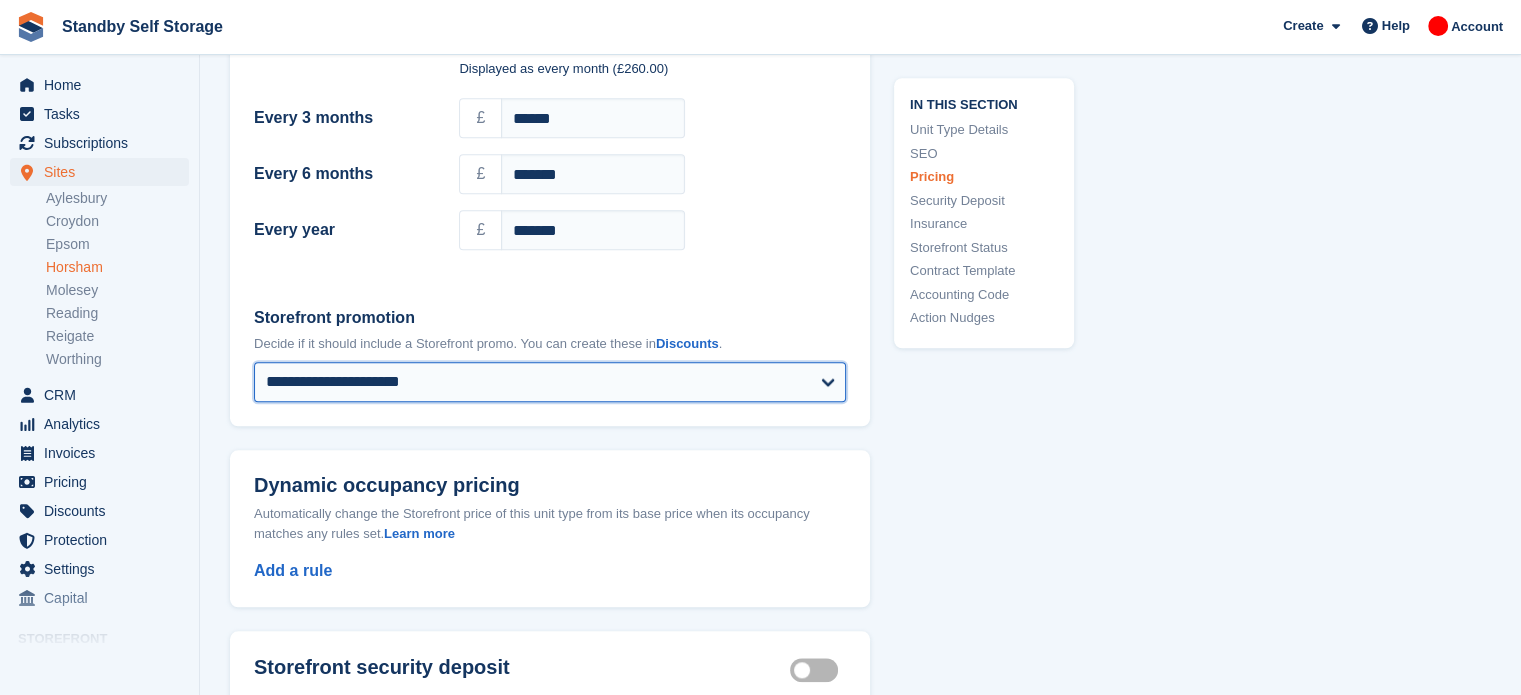 click on "**********" at bounding box center [550, 382] 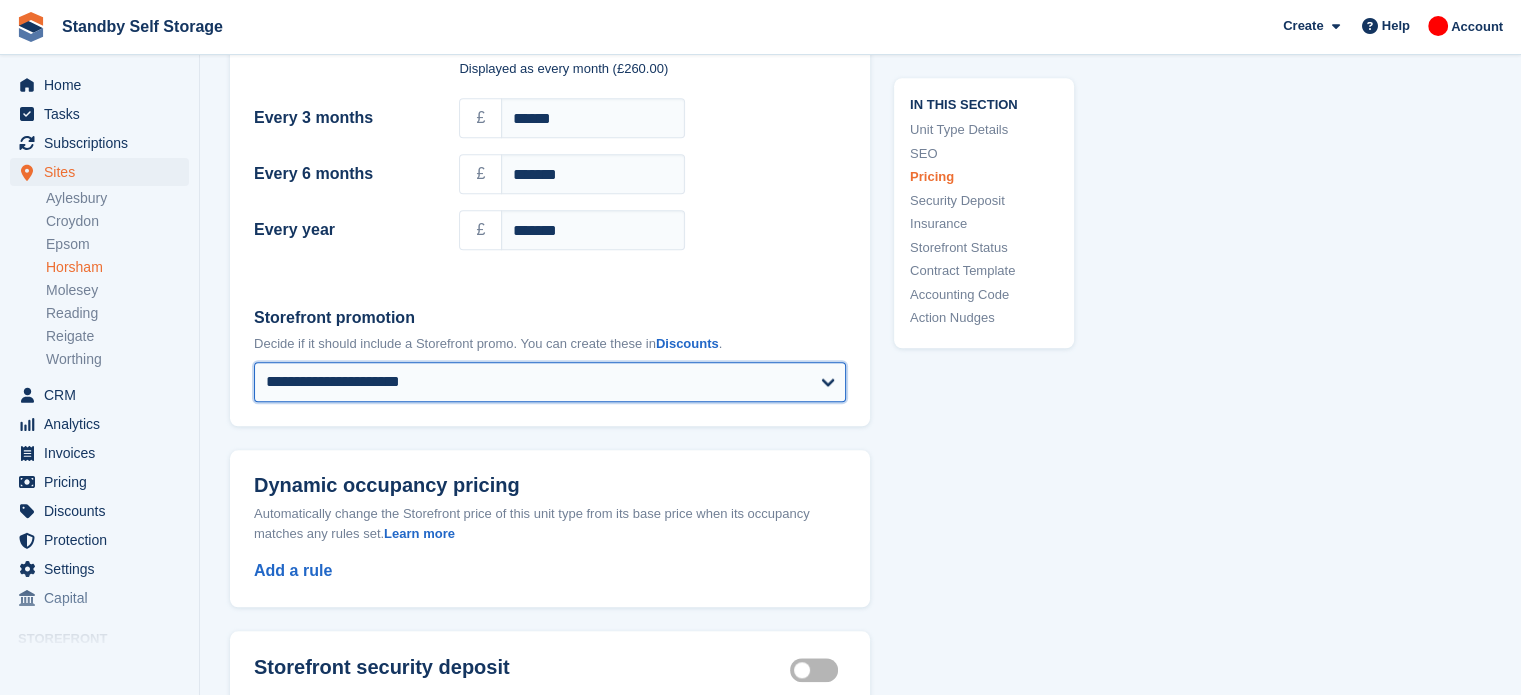 select on "****" 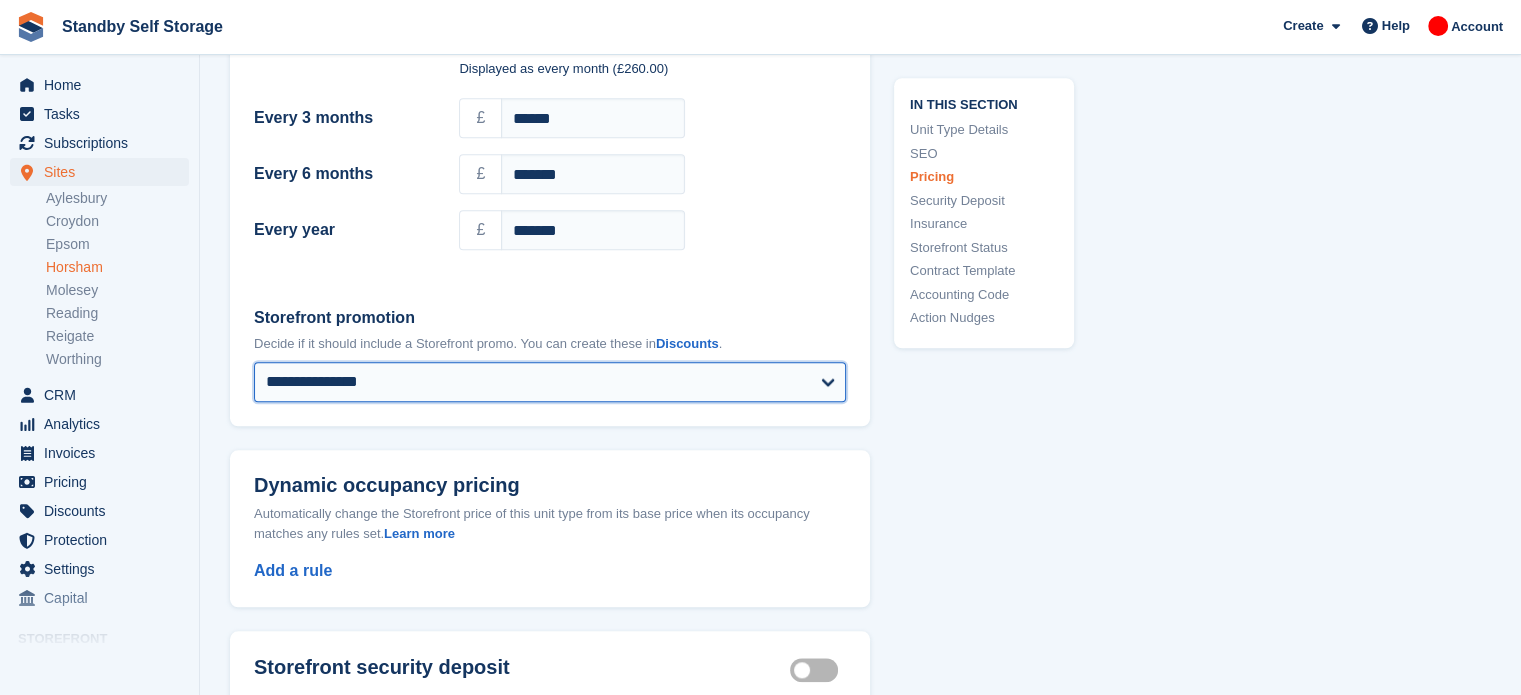 click on "**********" at bounding box center [550, 382] 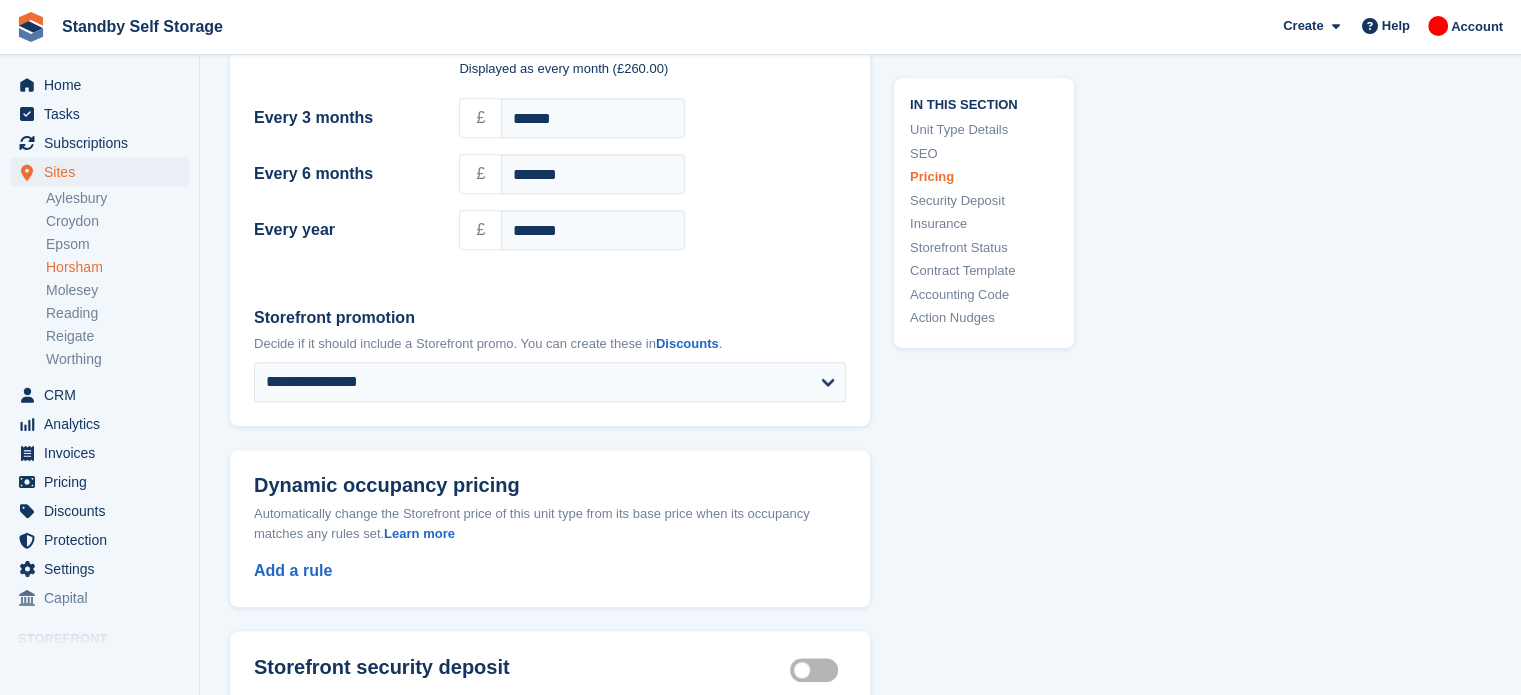 click on "**********" at bounding box center (860, 341) 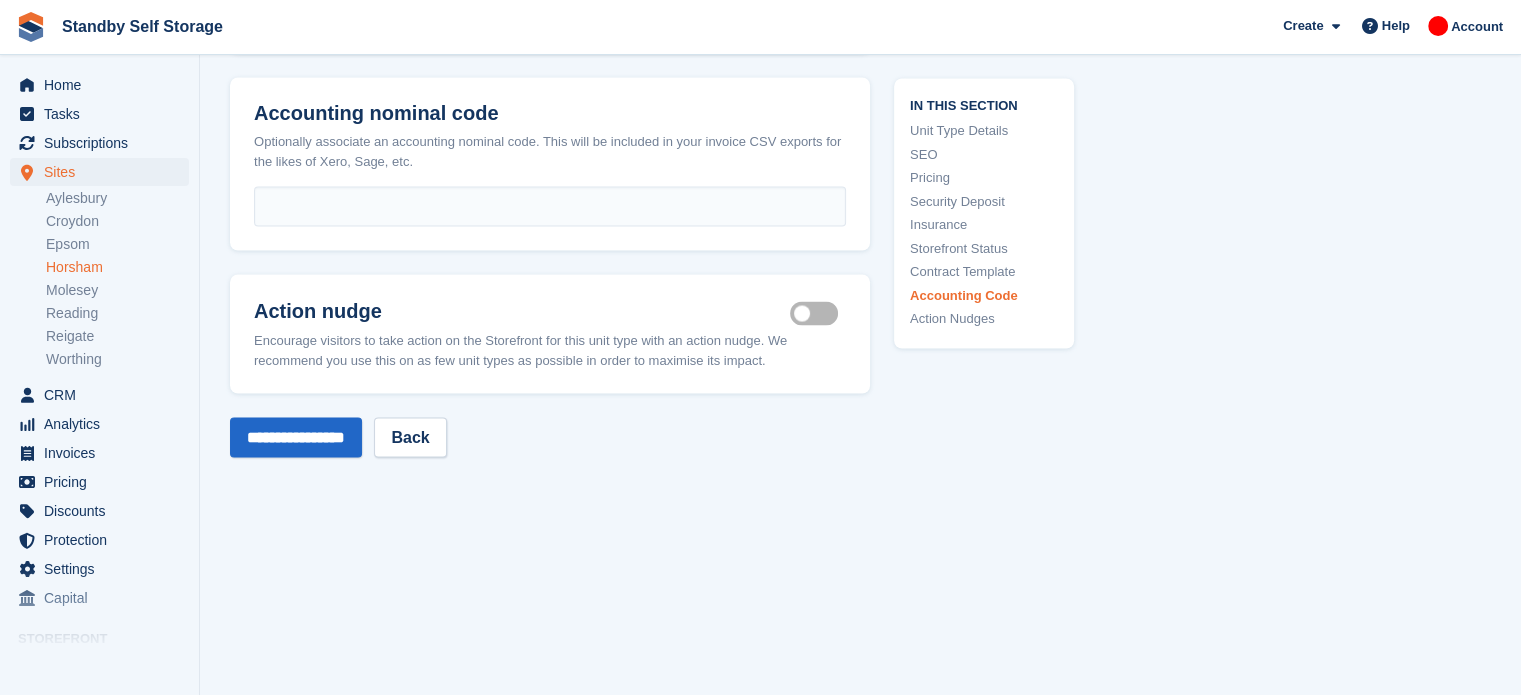 scroll, scrollTop: 3760, scrollLeft: 0, axis: vertical 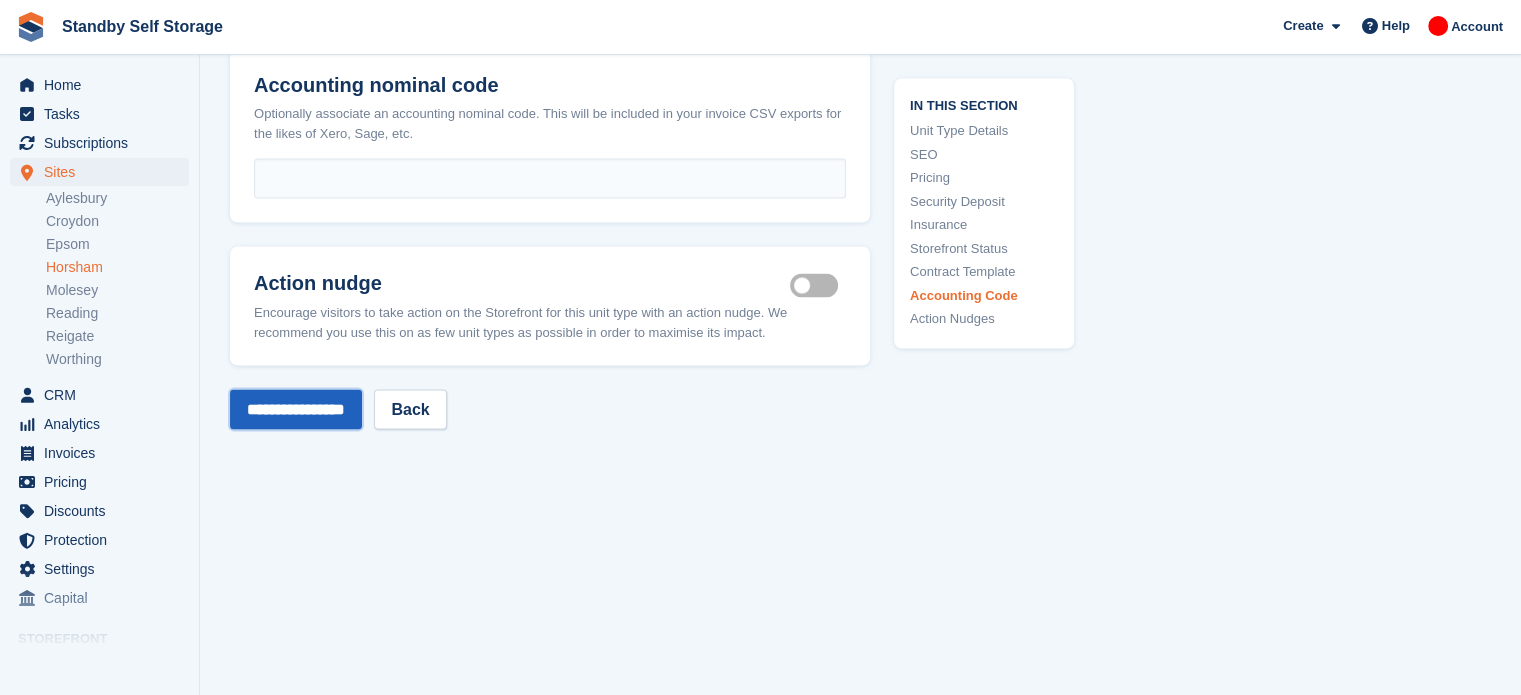 click on "**********" at bounding box center [296, 409] 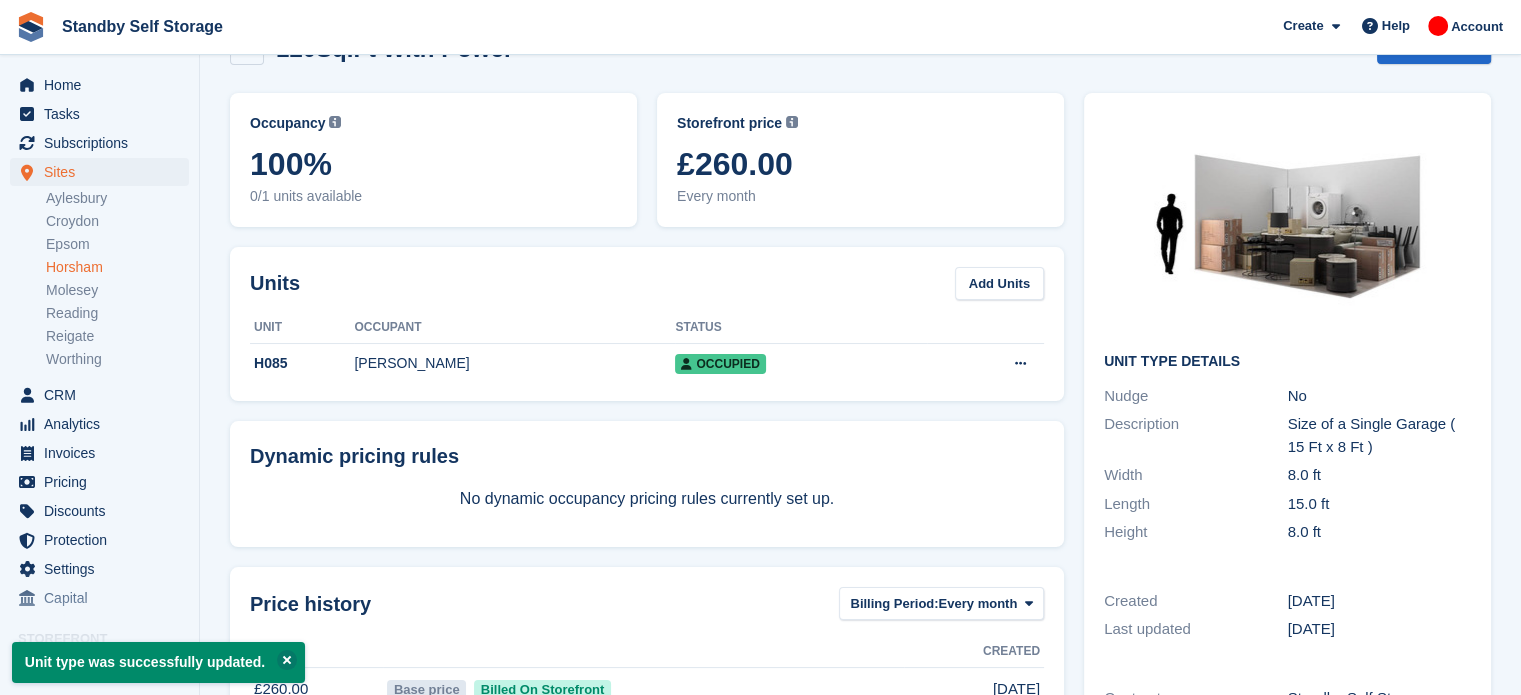 scroll, scrollTop: 0, scrollLeft: 0, axis: both 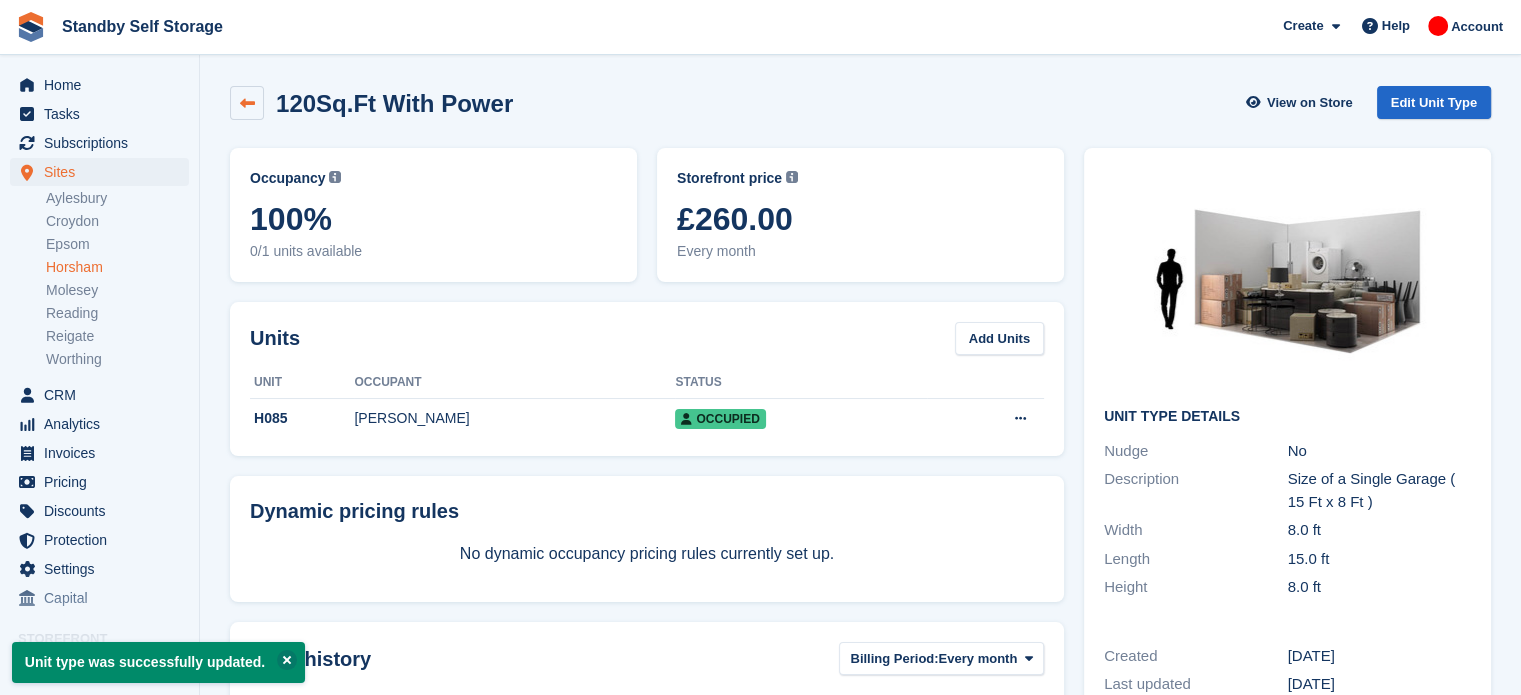 click at bounding box center [247, 103] 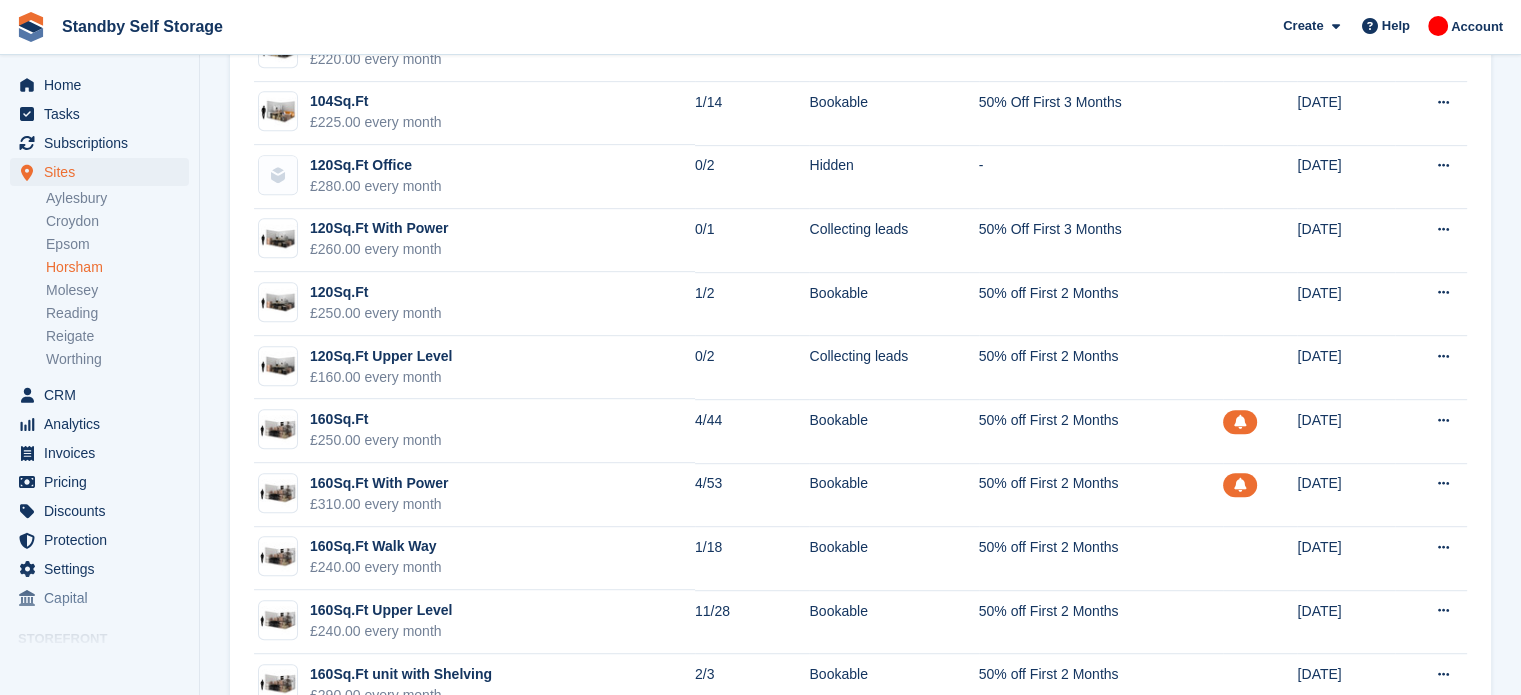 scroll, scrollTop: 1020, scrollLeft: 0, axis: vertical 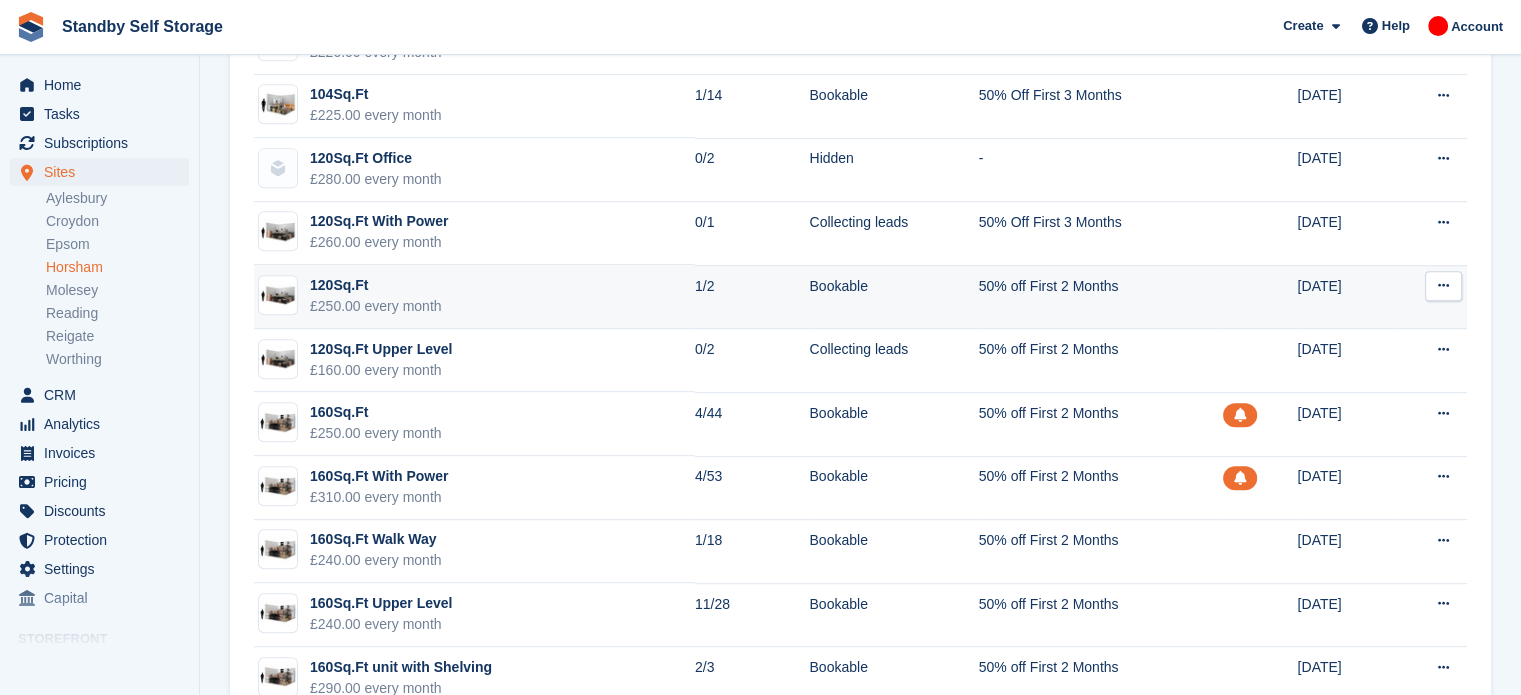 click at bounding box center (1443, 286) 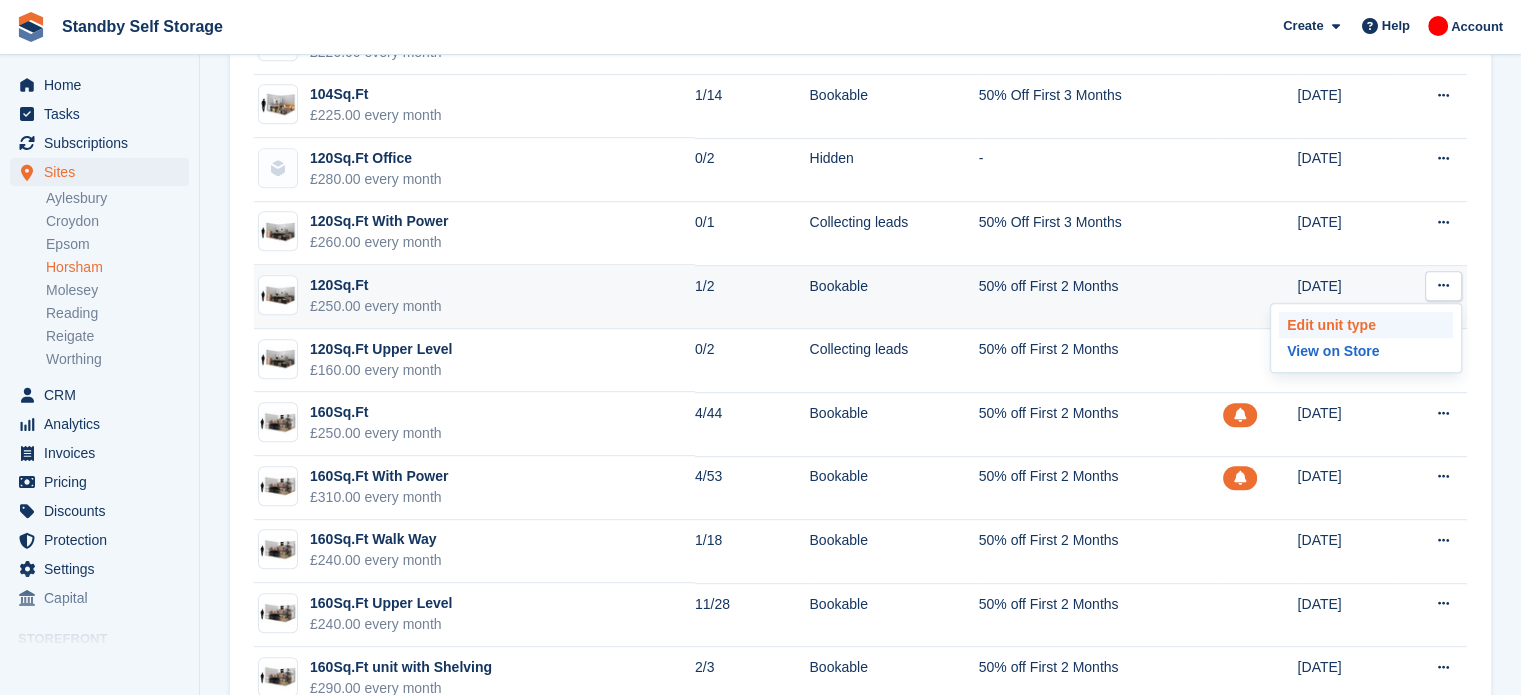 click on "Edit unit type" at bounding box center (1366, 325) 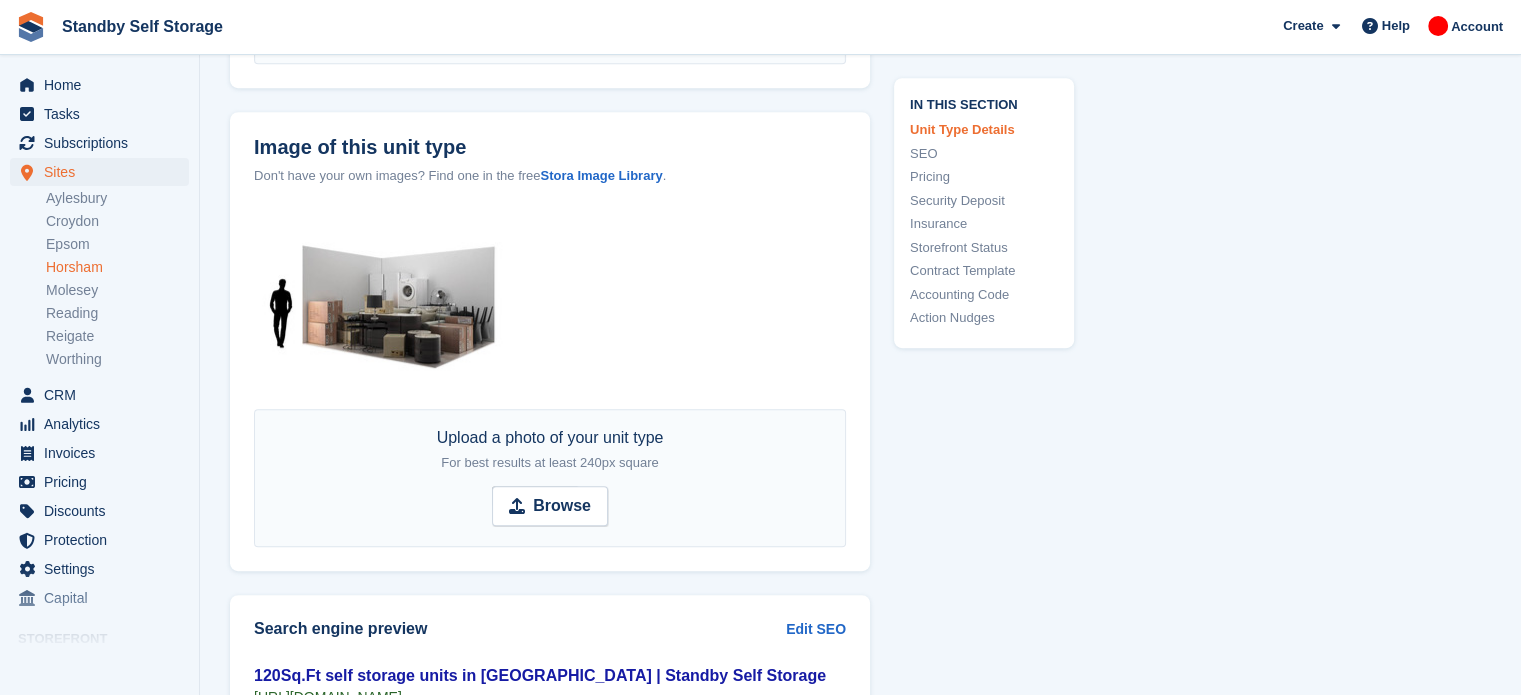 scroll, scrollTop: 0, scrollLeft: 0, axis: both 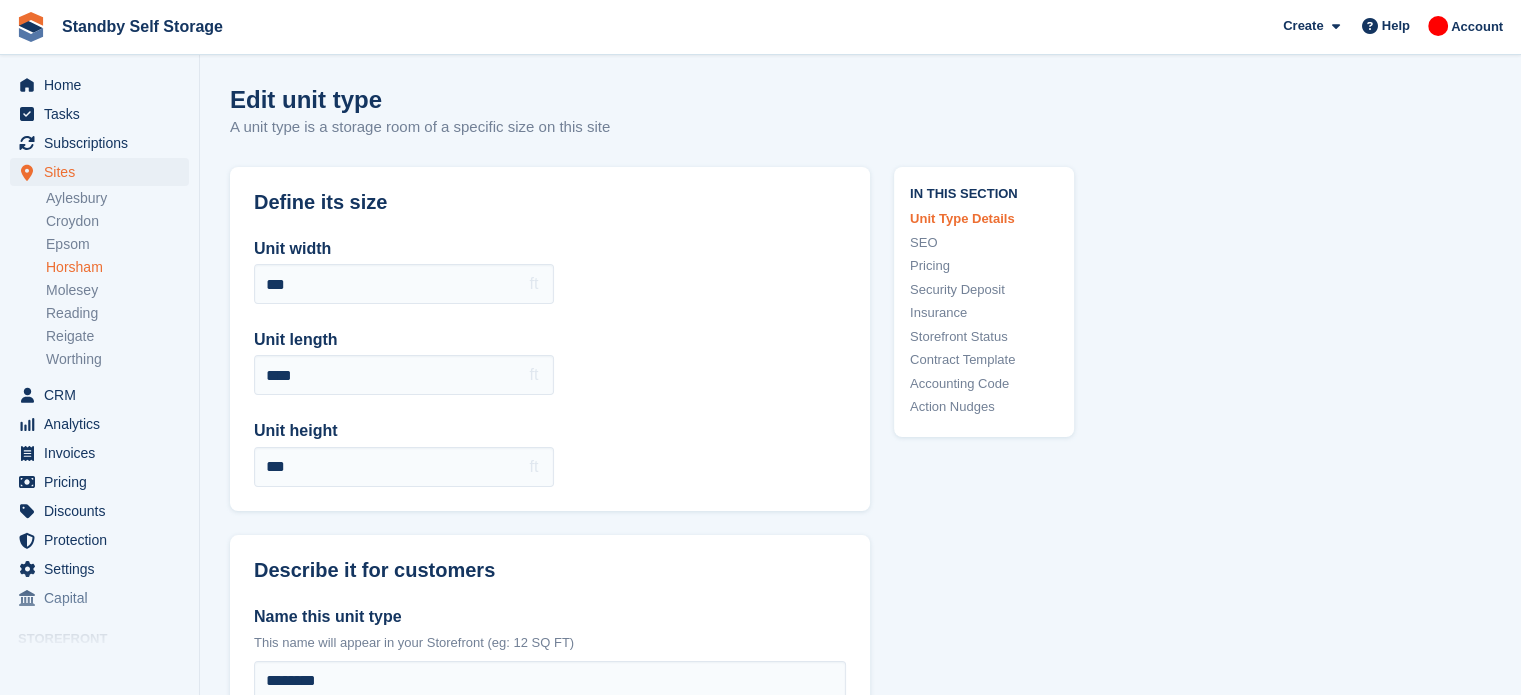 click on "**********" at bounding box center [860, 2373] 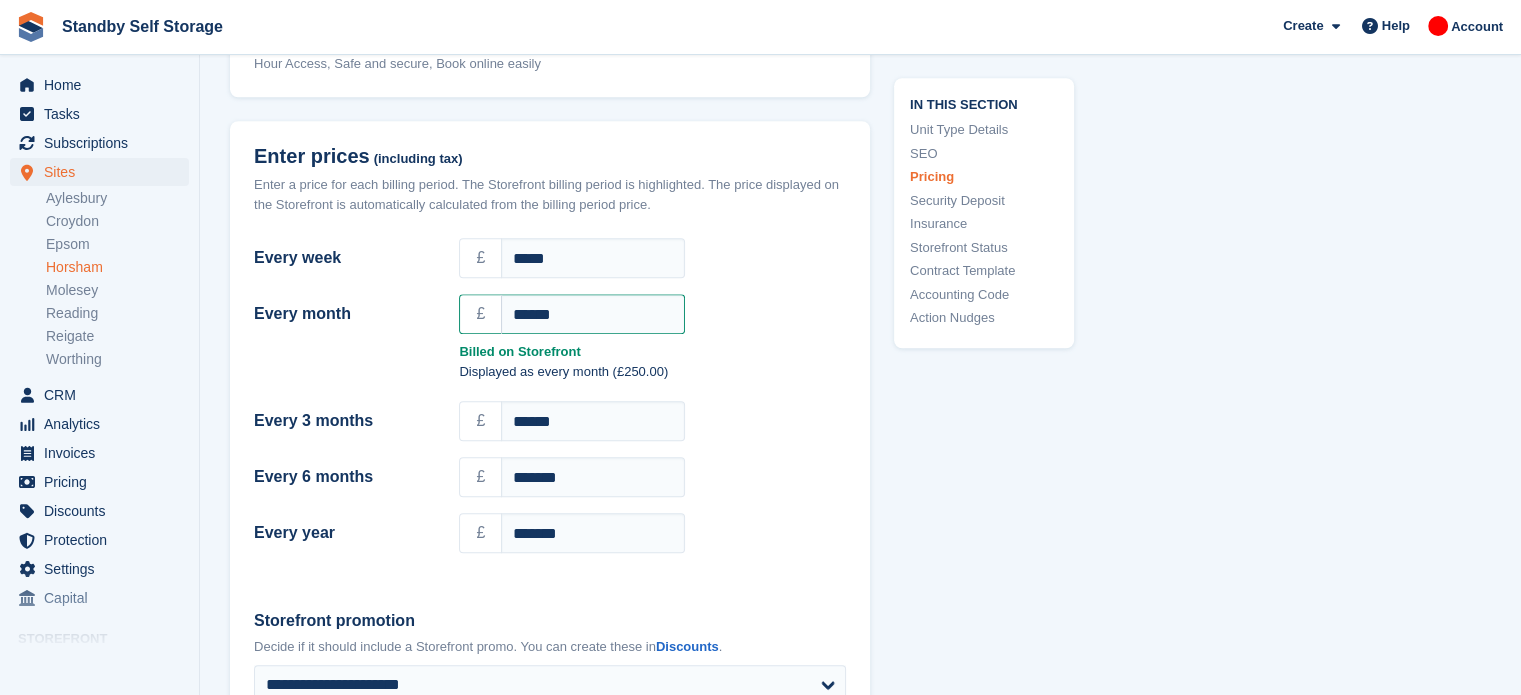 scroll, scrollTop: 1732, scrollLeft: 0, axis: vertical 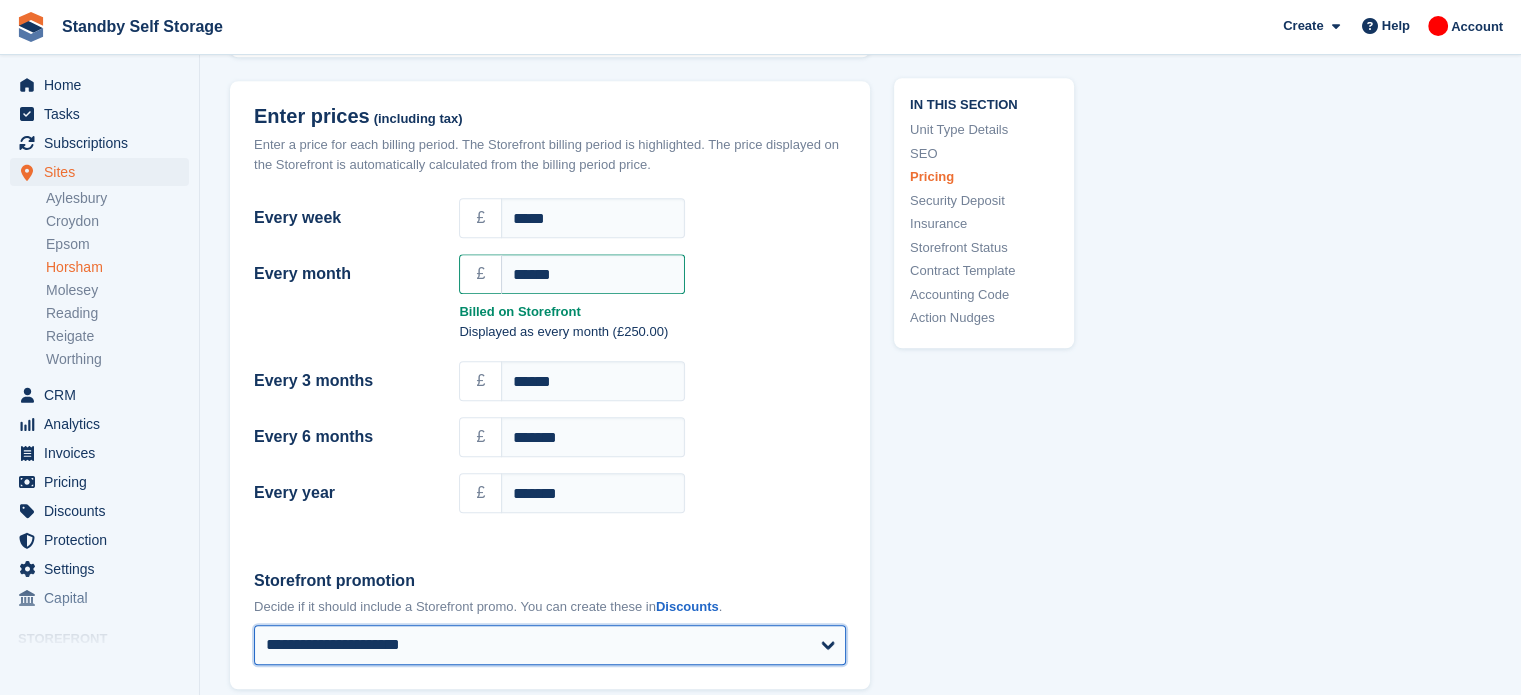 click on "**********" at bounding box center [550, 645] 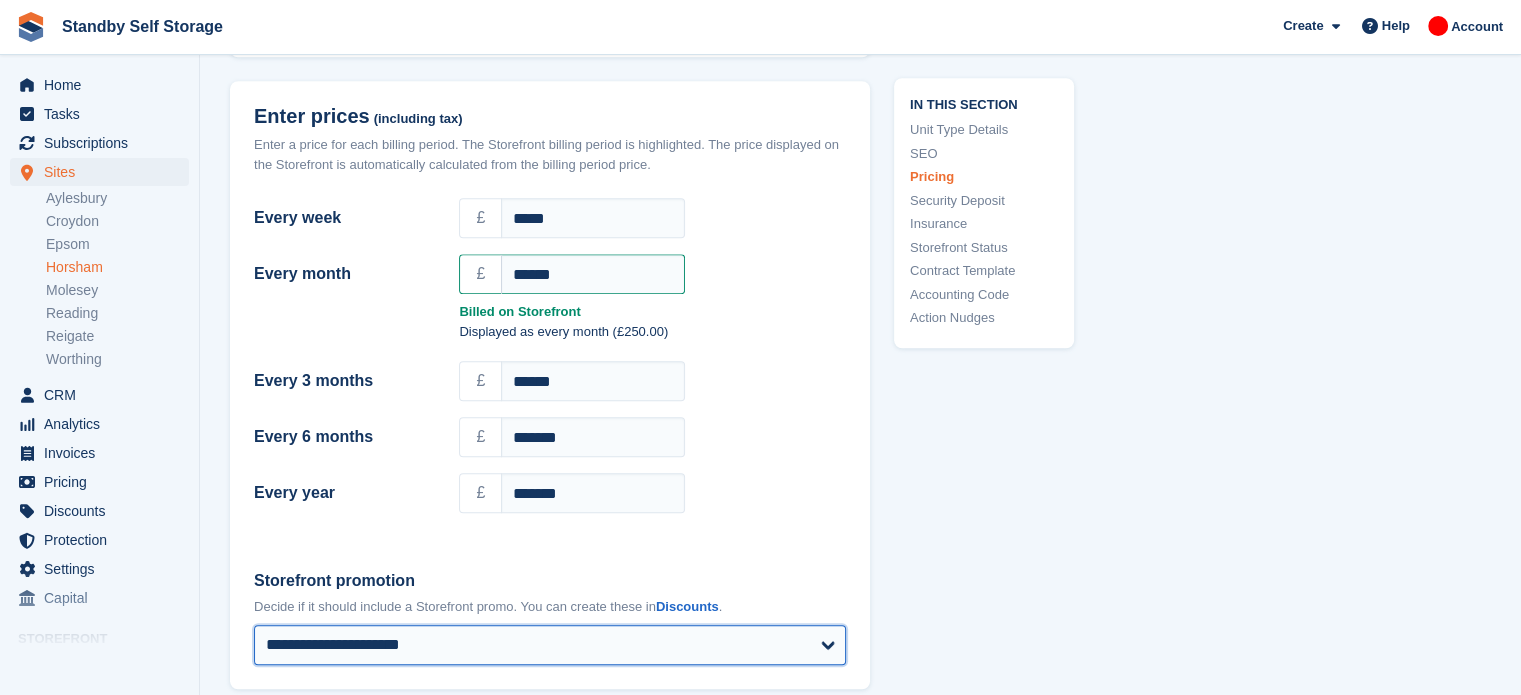 select on "****" 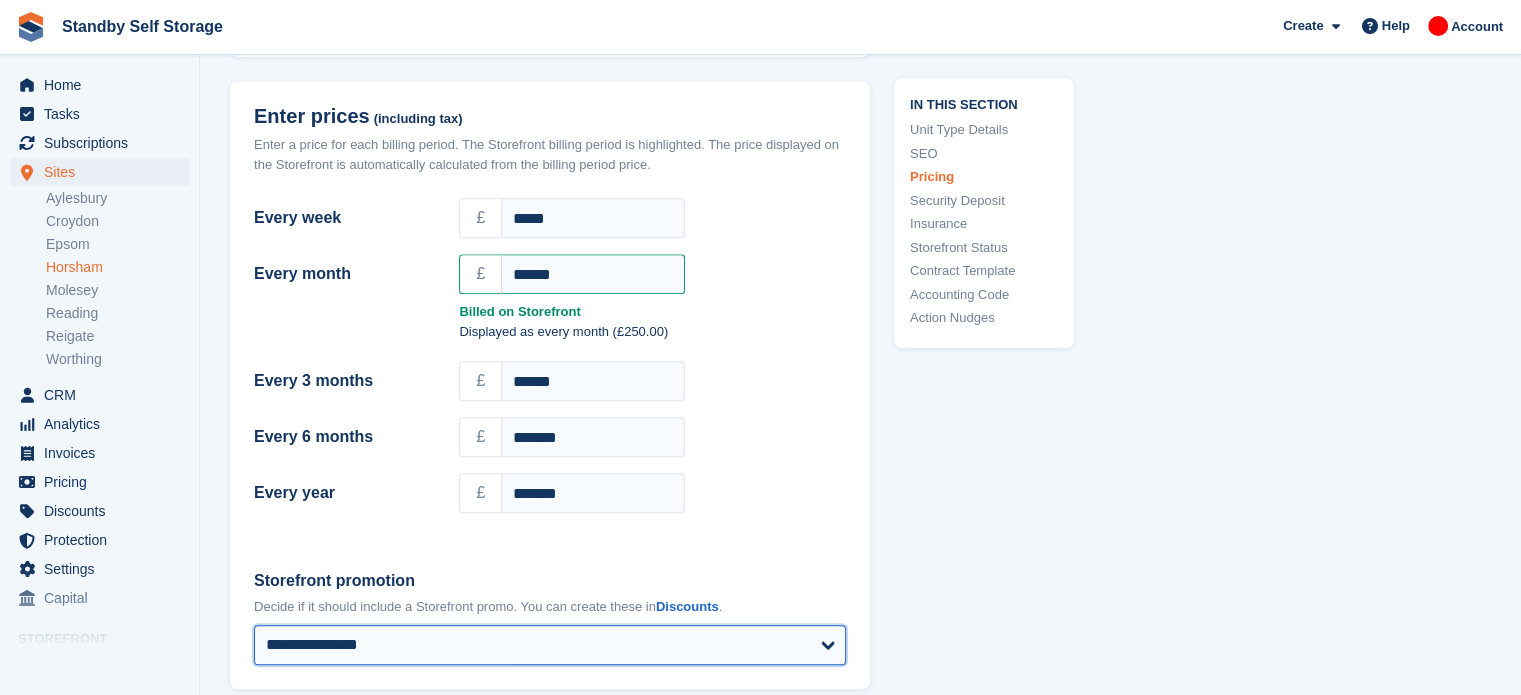 click on "**********" at bounding box center [550, 645] 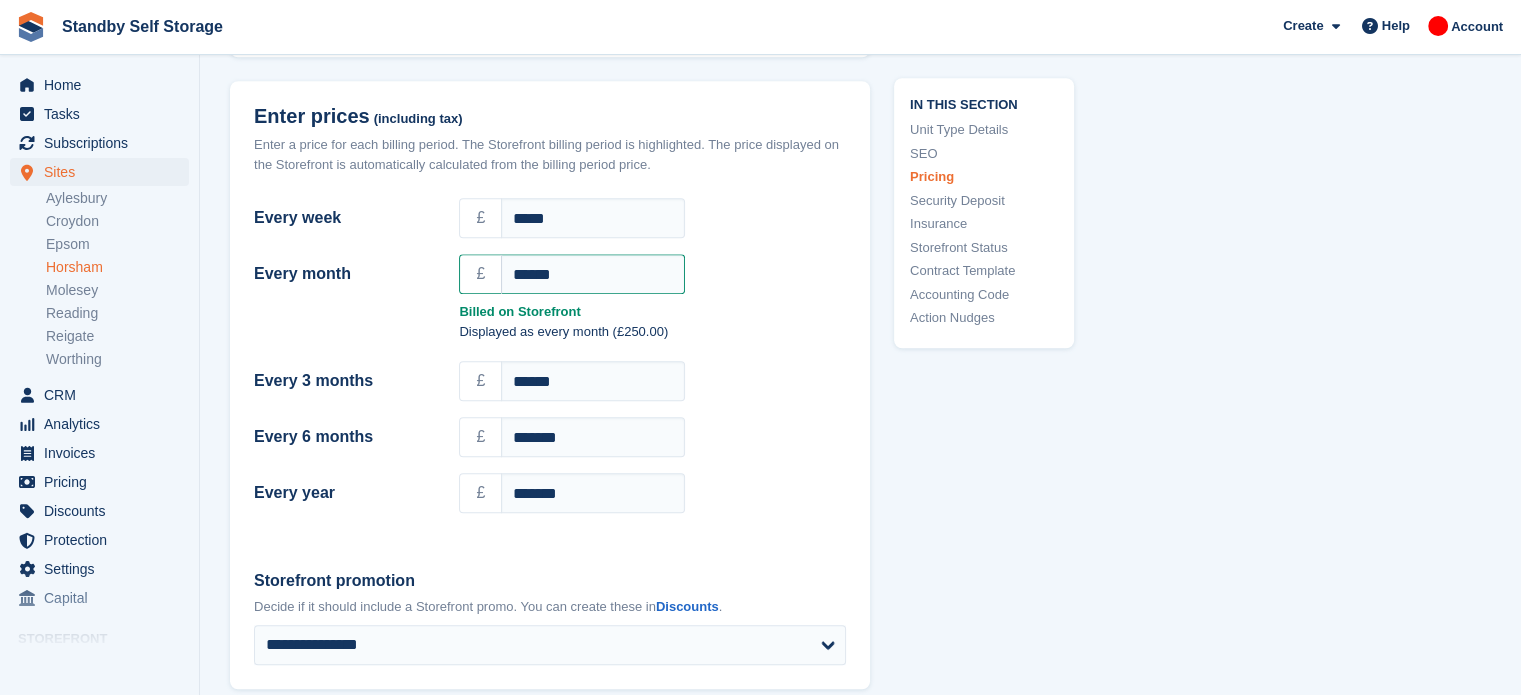 click on "**********" at bounding box center [860, 710] 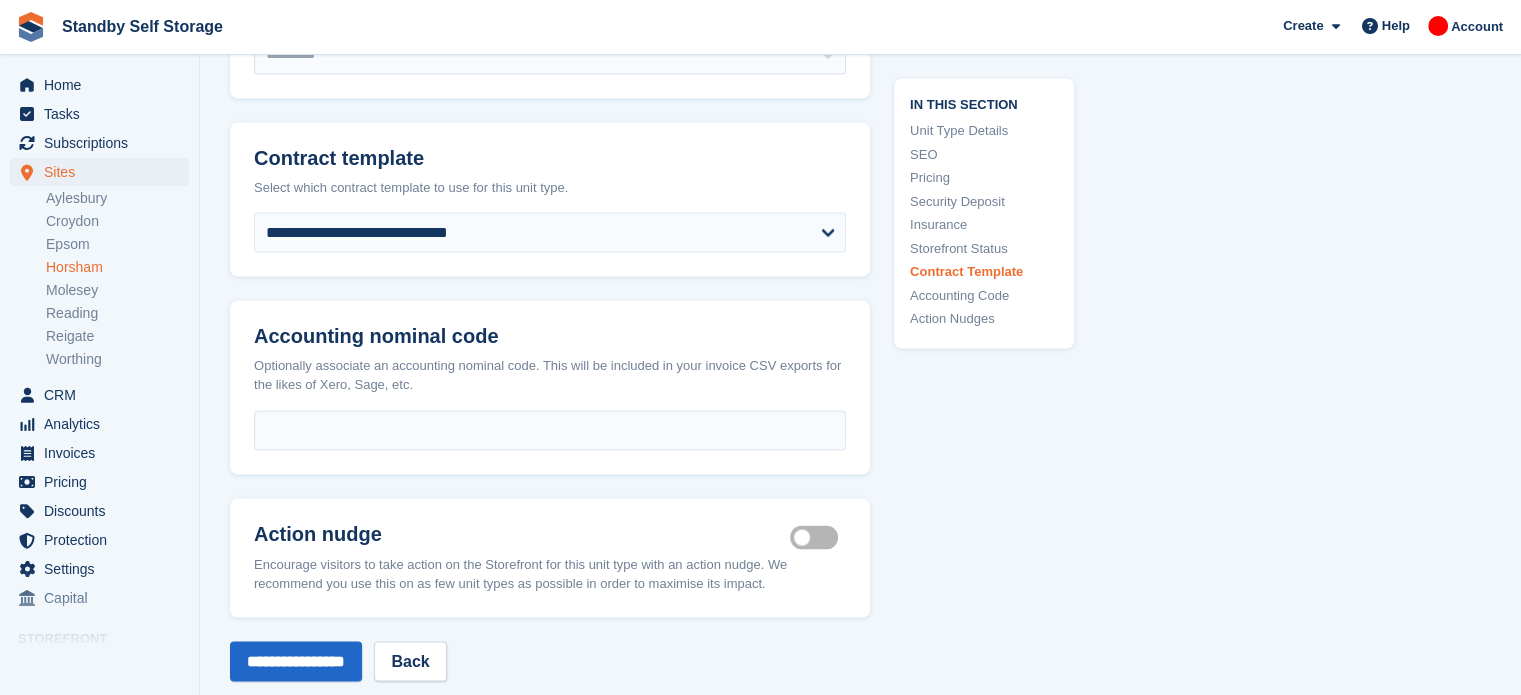 scroll, scrollTop: 3708, scrollLeft: 0, axis: vertical 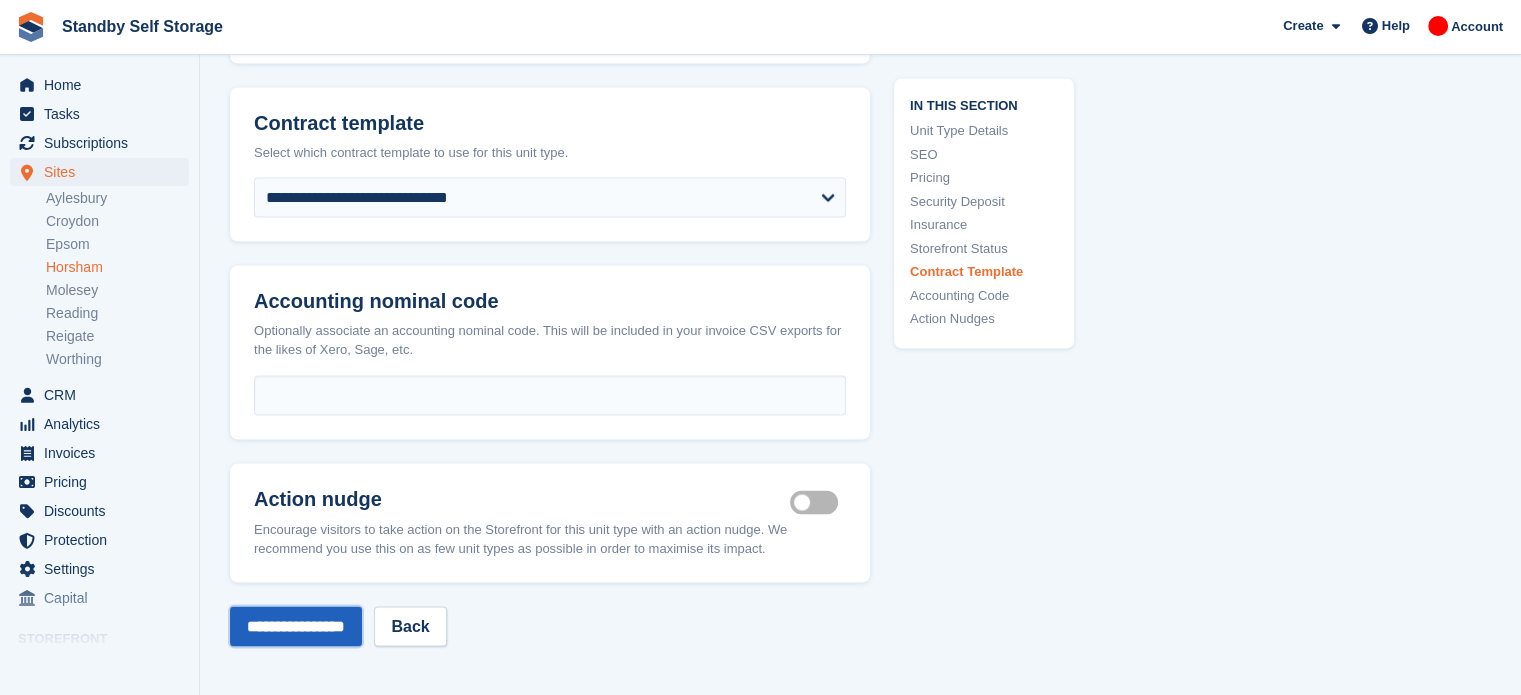 click on "**********" at bounding box center (296, 626) 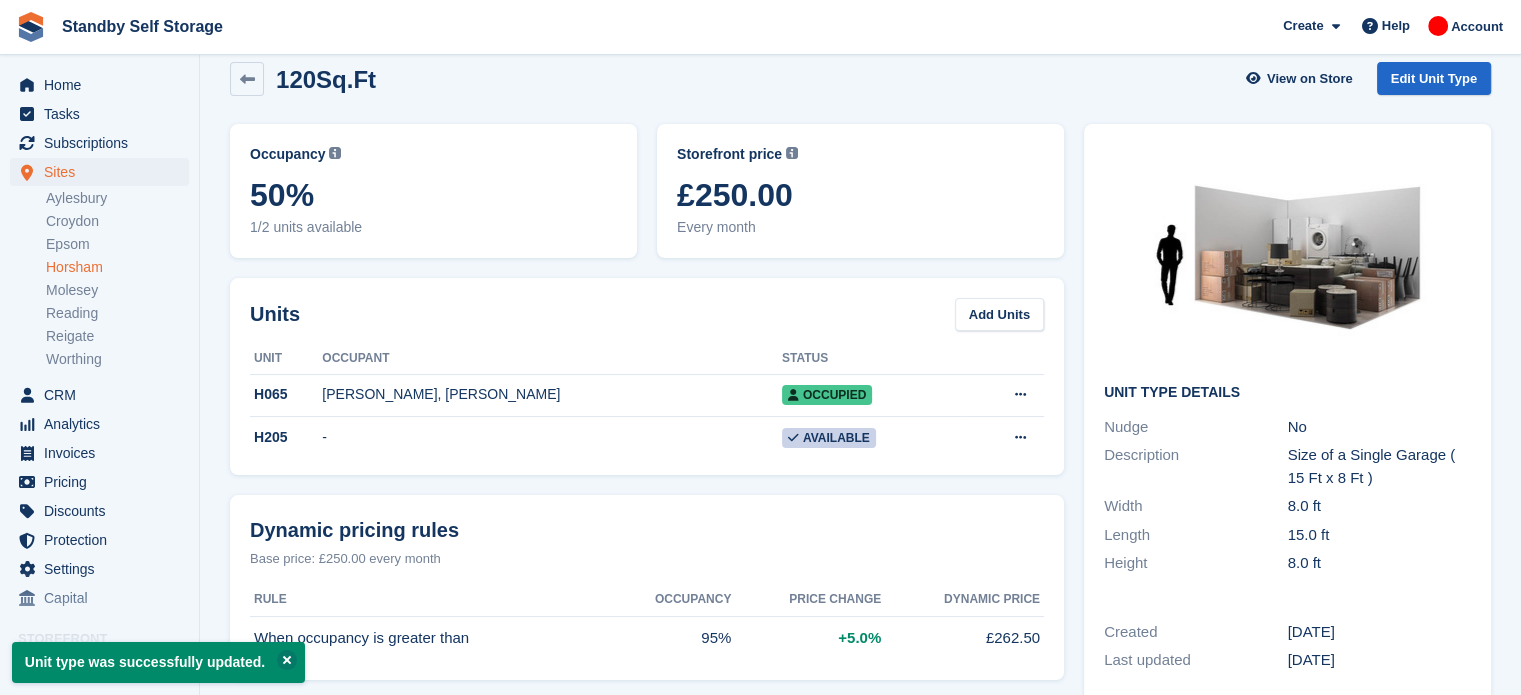 scroll, scrollTop: 0, scrollLeft: 0, axis: both 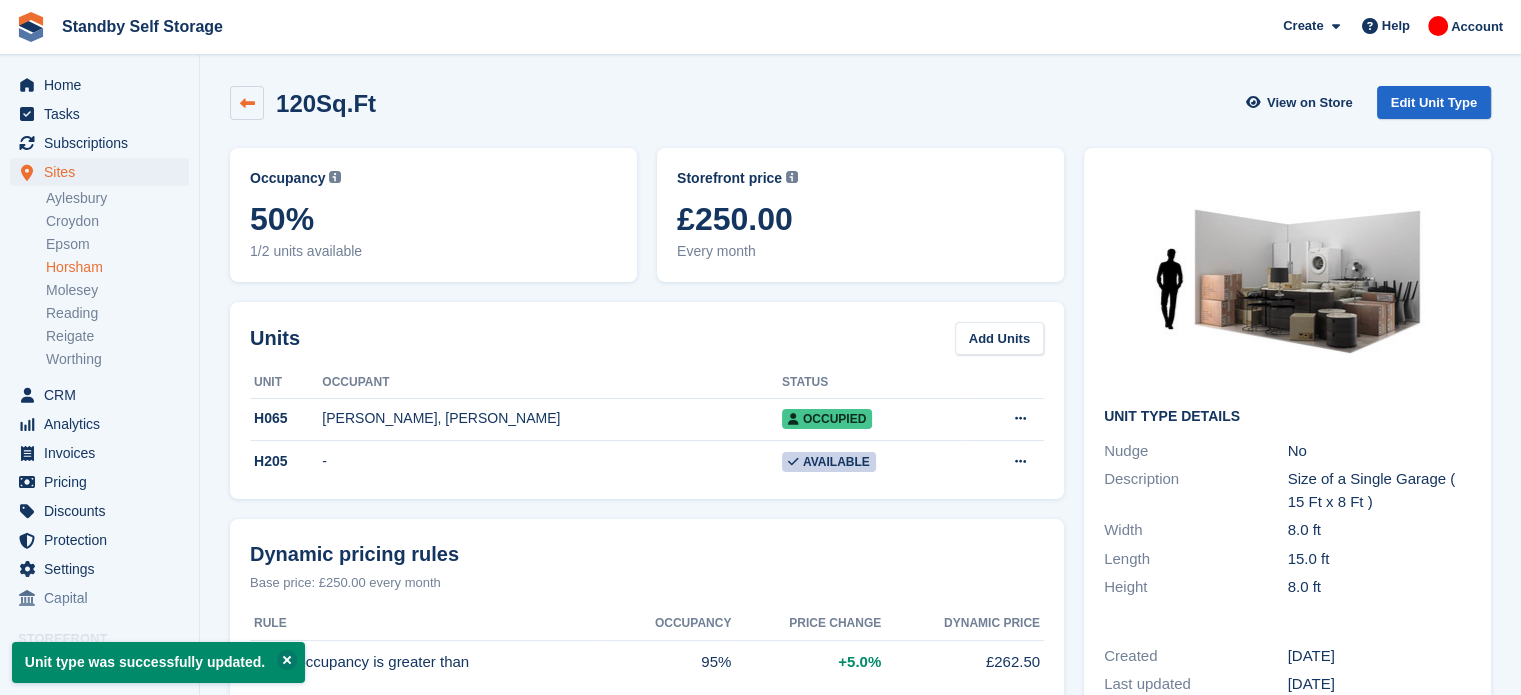 click at bounding box center (247, 103) 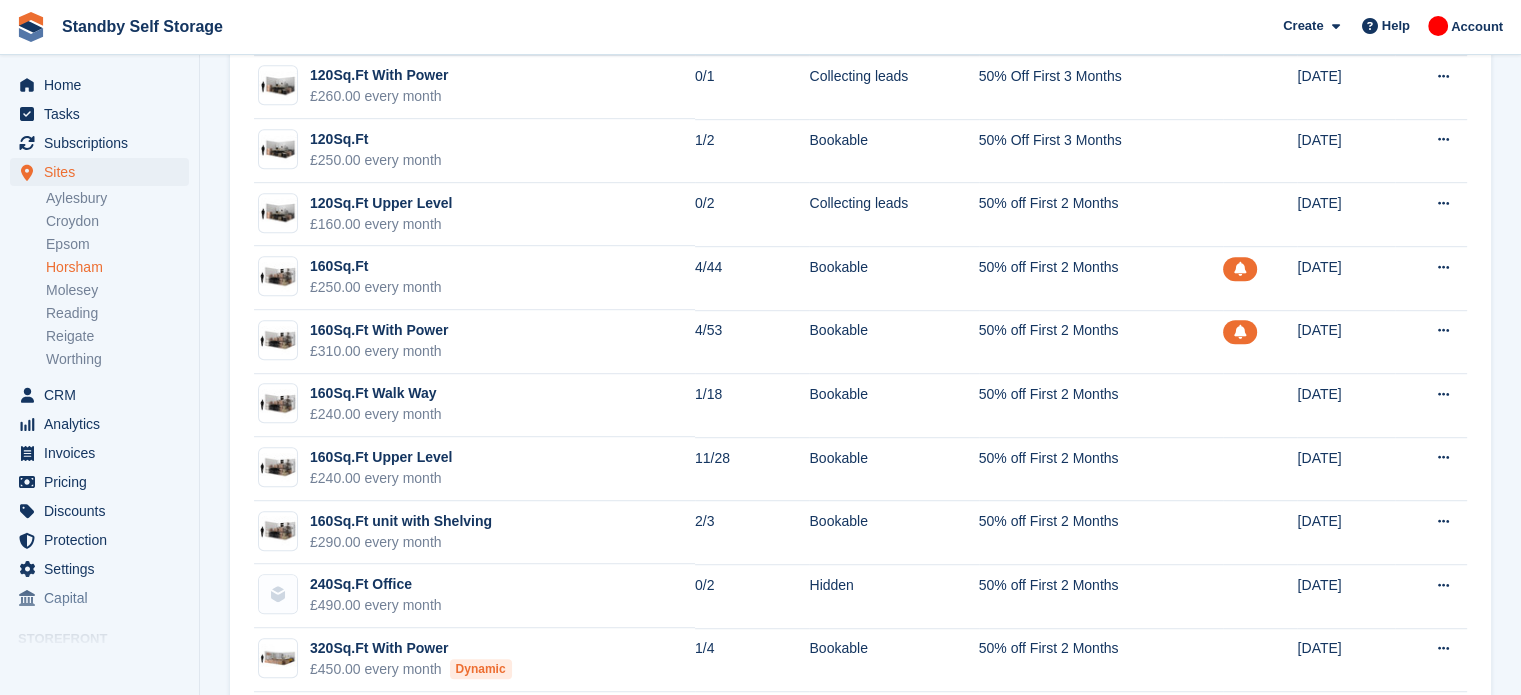 scroll, scrollTop: 1171, scrollLeft: 0, axis: vertical 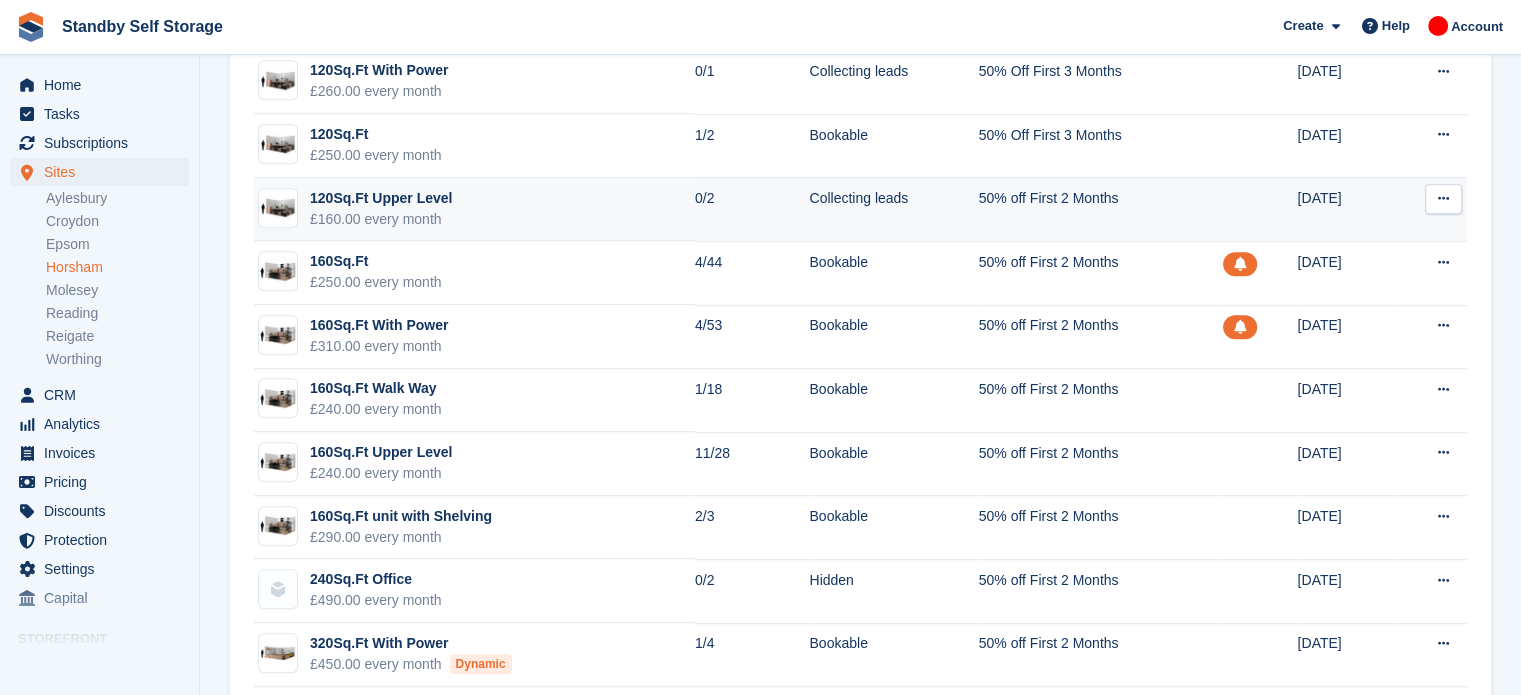 click at bounding box center [1443, 199] 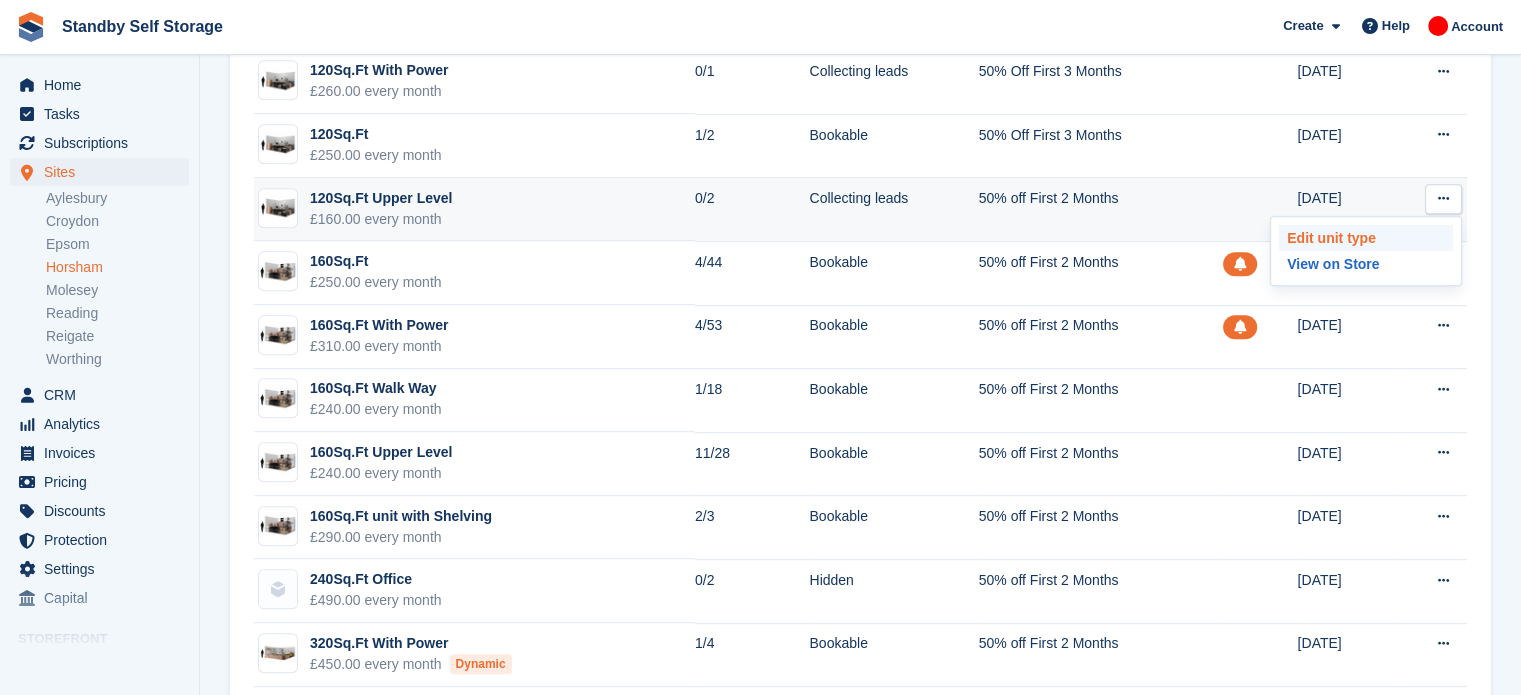 click on "Edit unit type" at bounding box center (1366, 238) 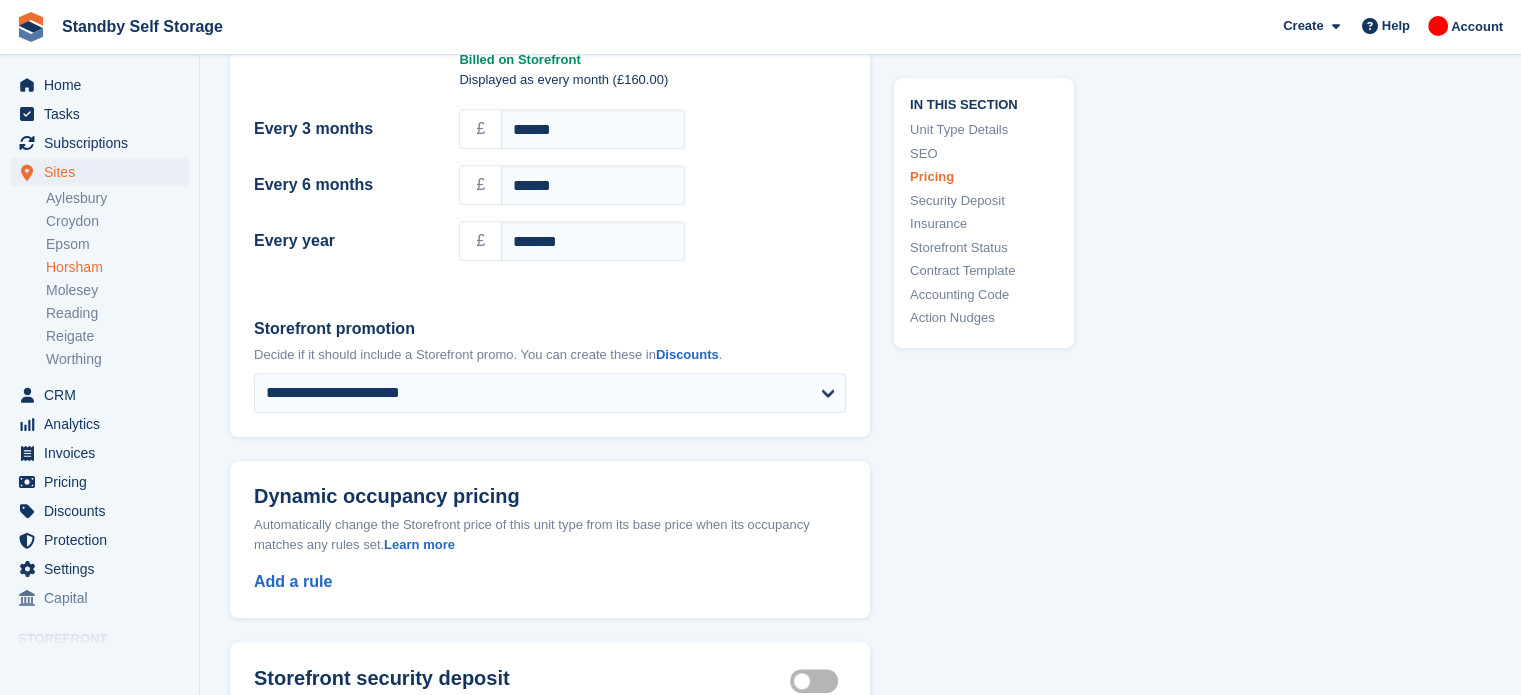 scroll, scrollTop: 2024, scrollLeft: 0, axis: vertical 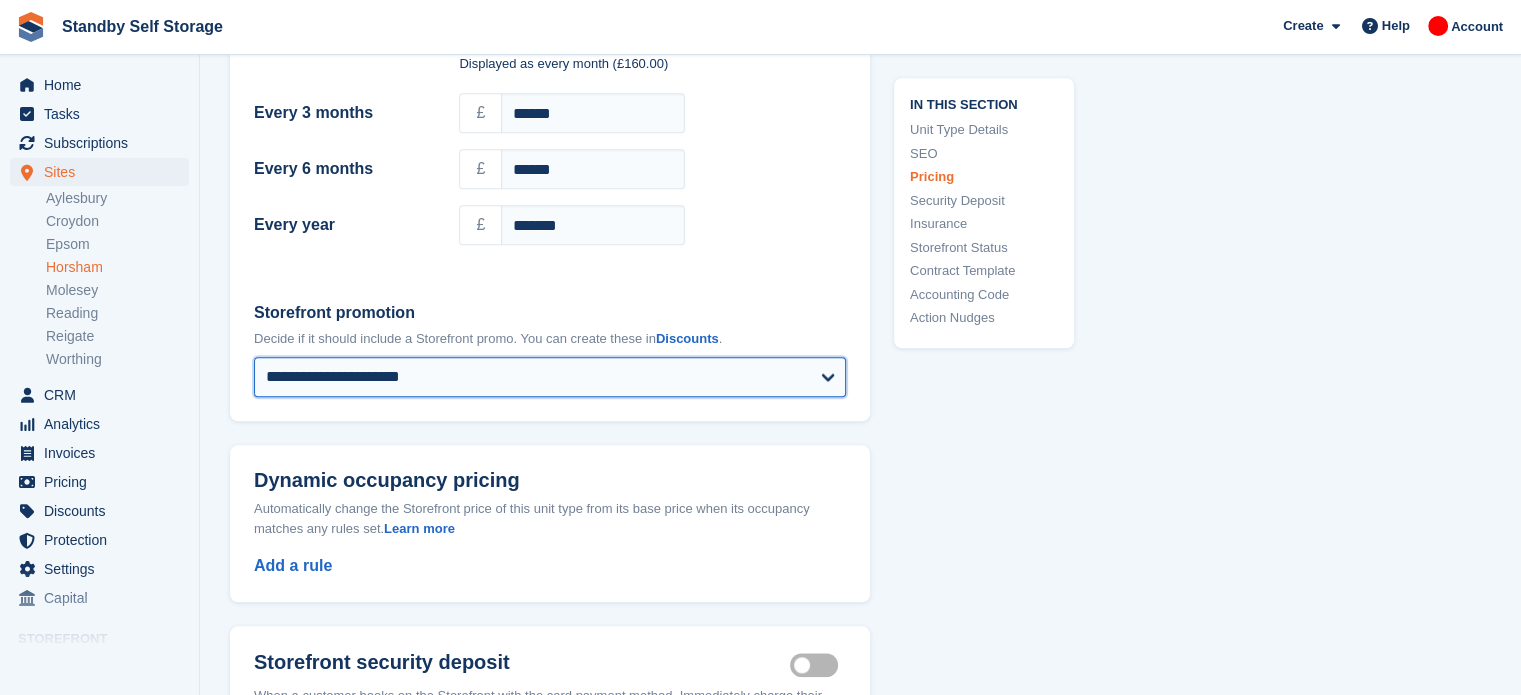 click on "**********" at bounding box center (550, 377) 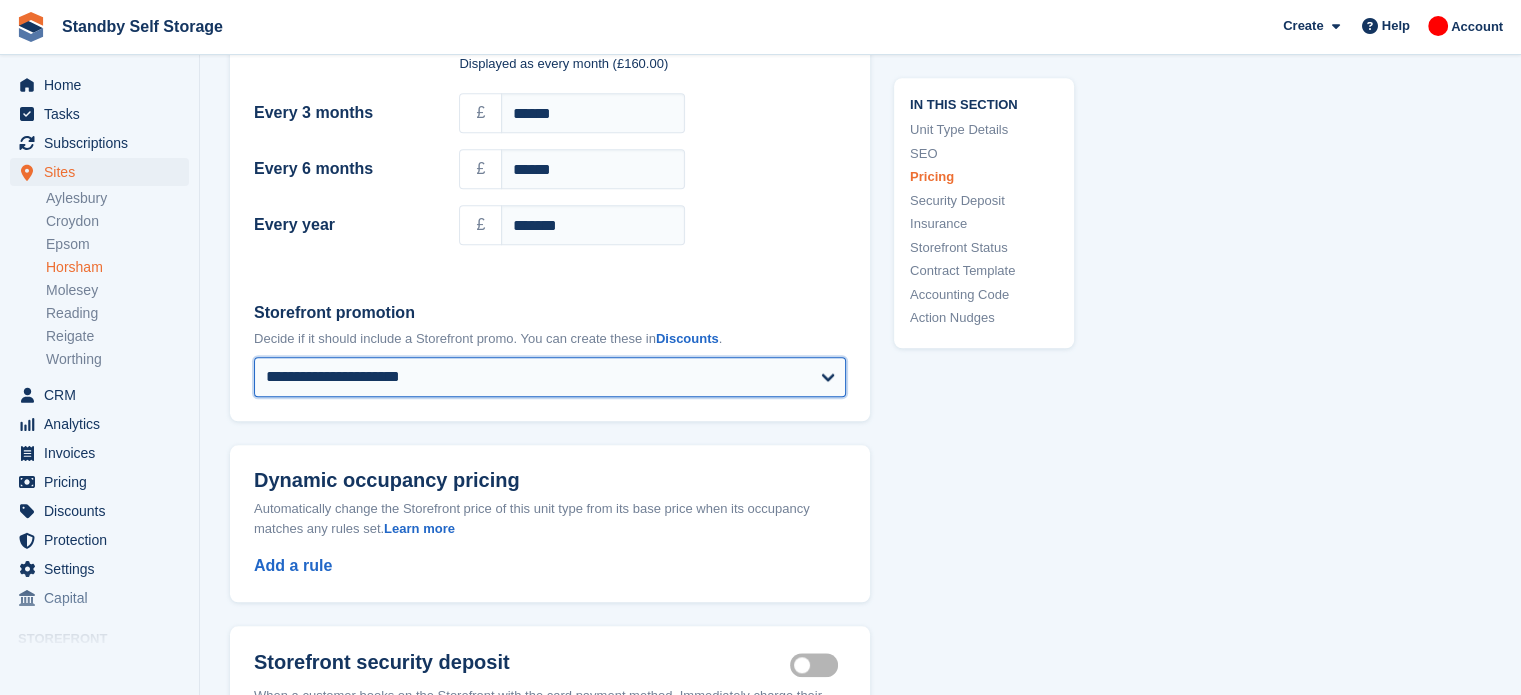 select on "****" 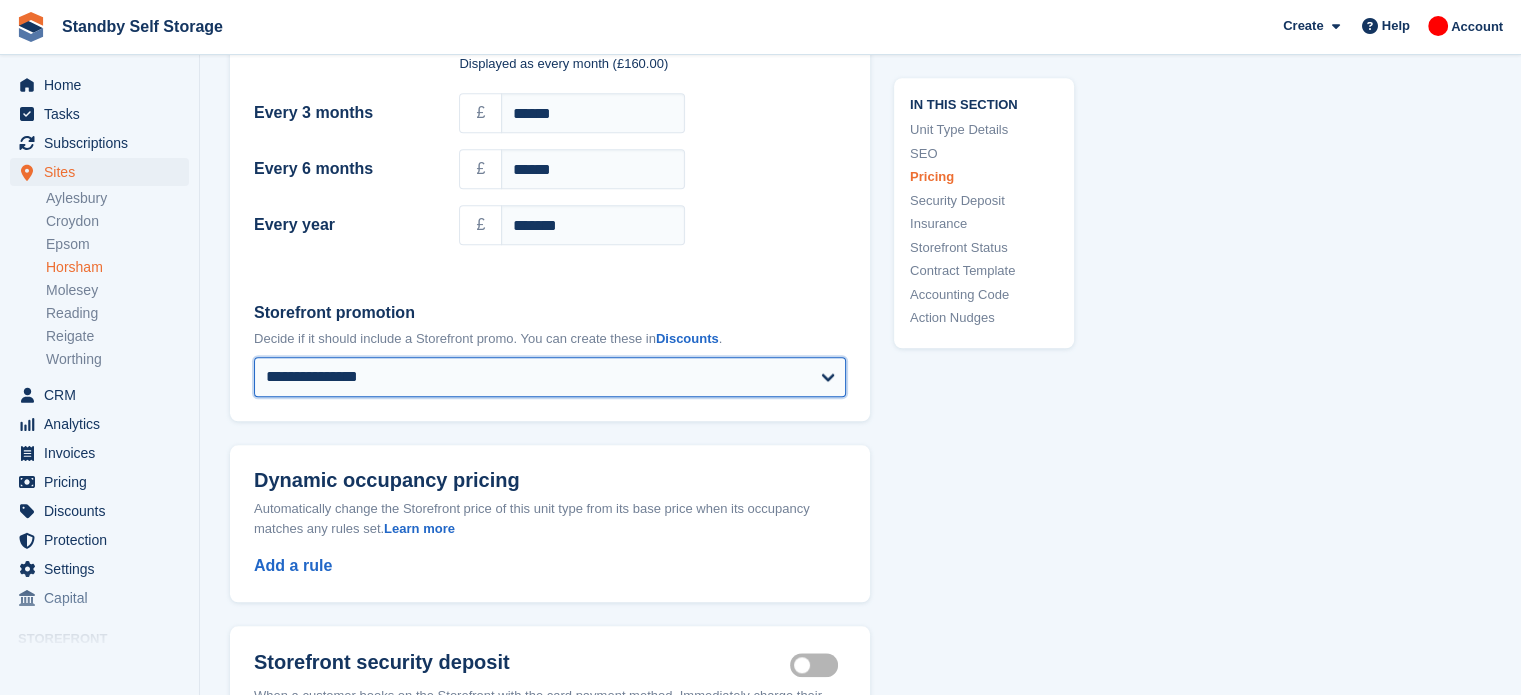 click on "**********" at bounding box center [550, 377] 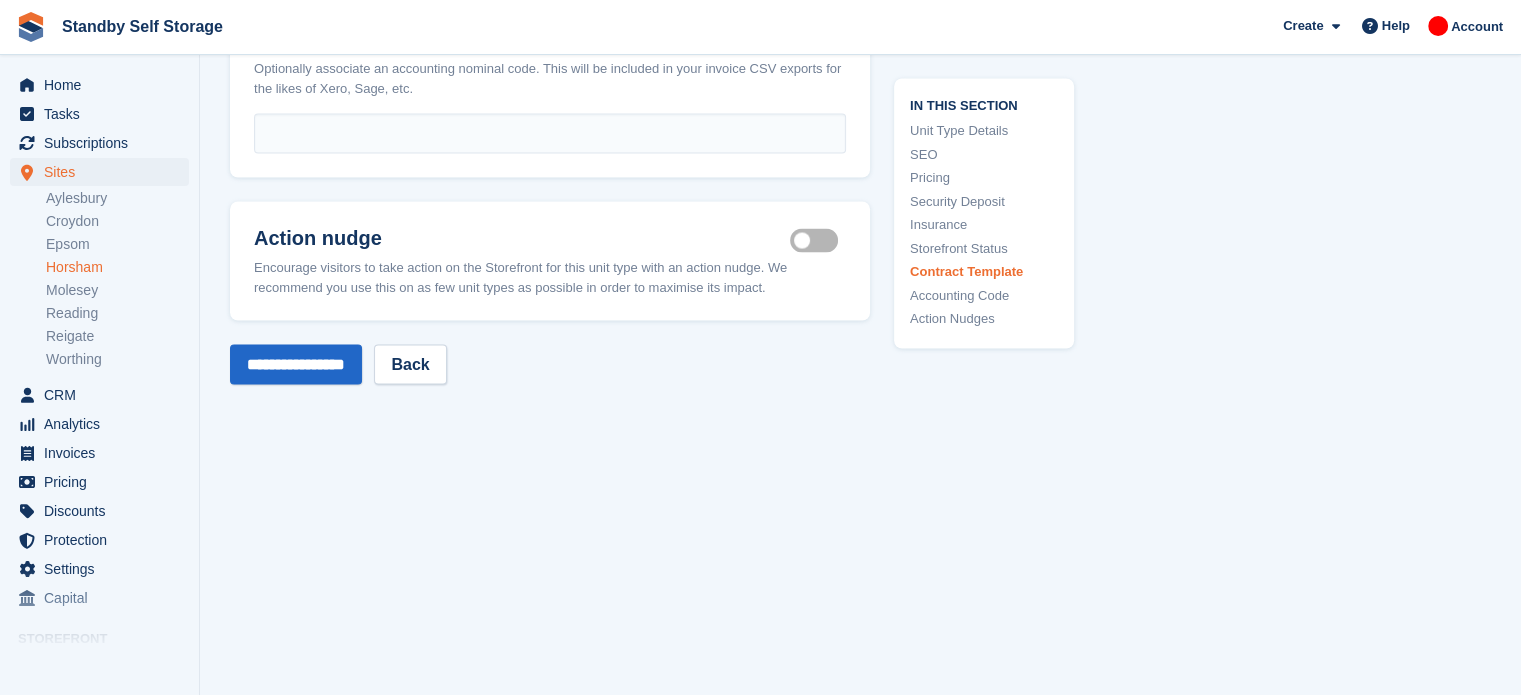 scroll, scrollTop: 3880, scrollLeft: 0, axis: vertical 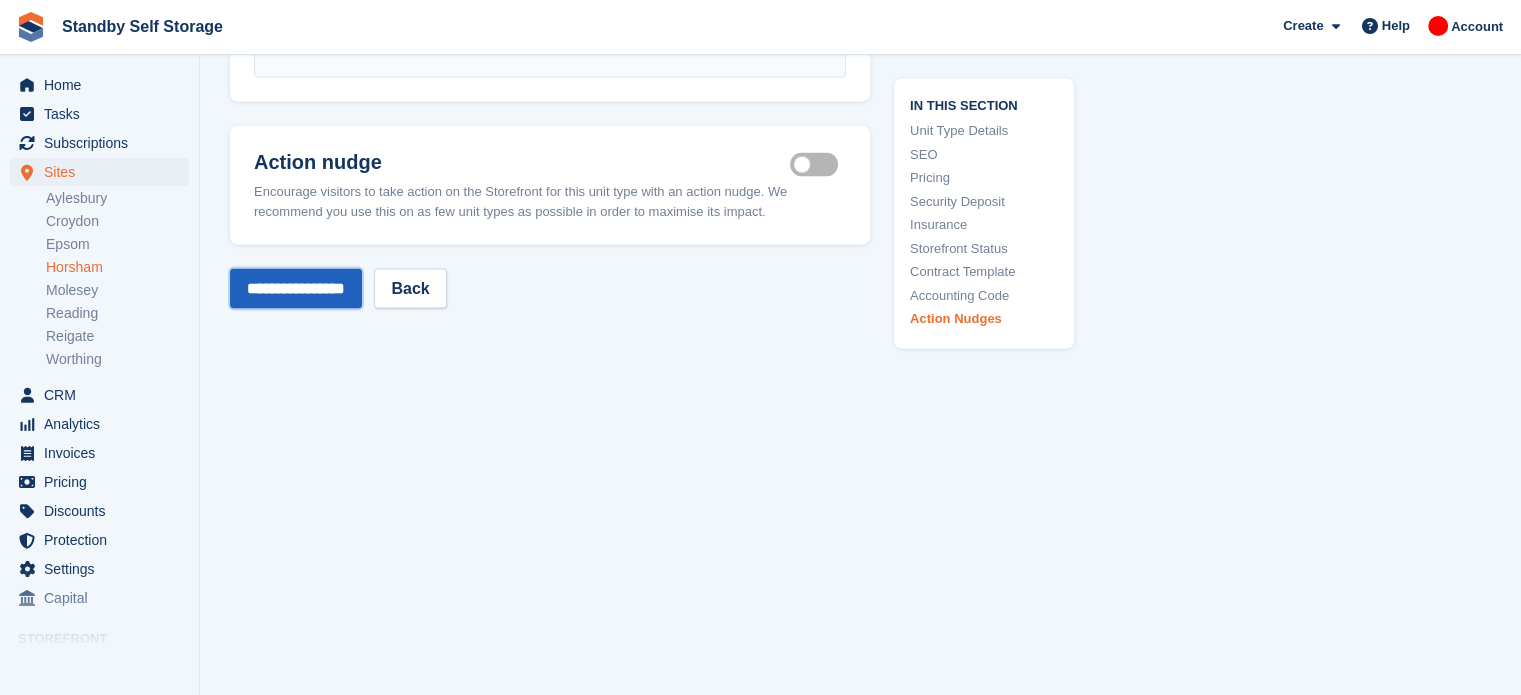 click on "**********" at bounding box center (296, 289) 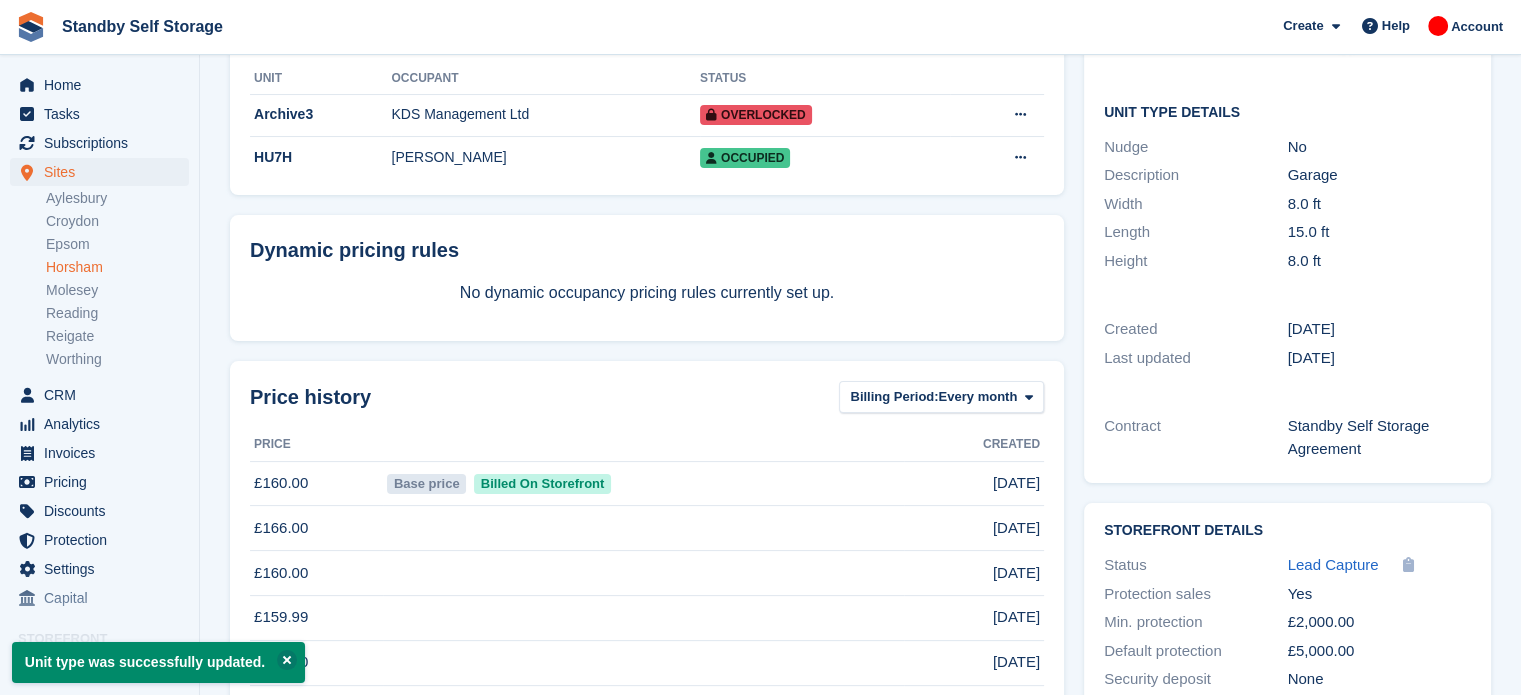 scroll, scrollTop: 0, scrollLeft: 0, axis: both 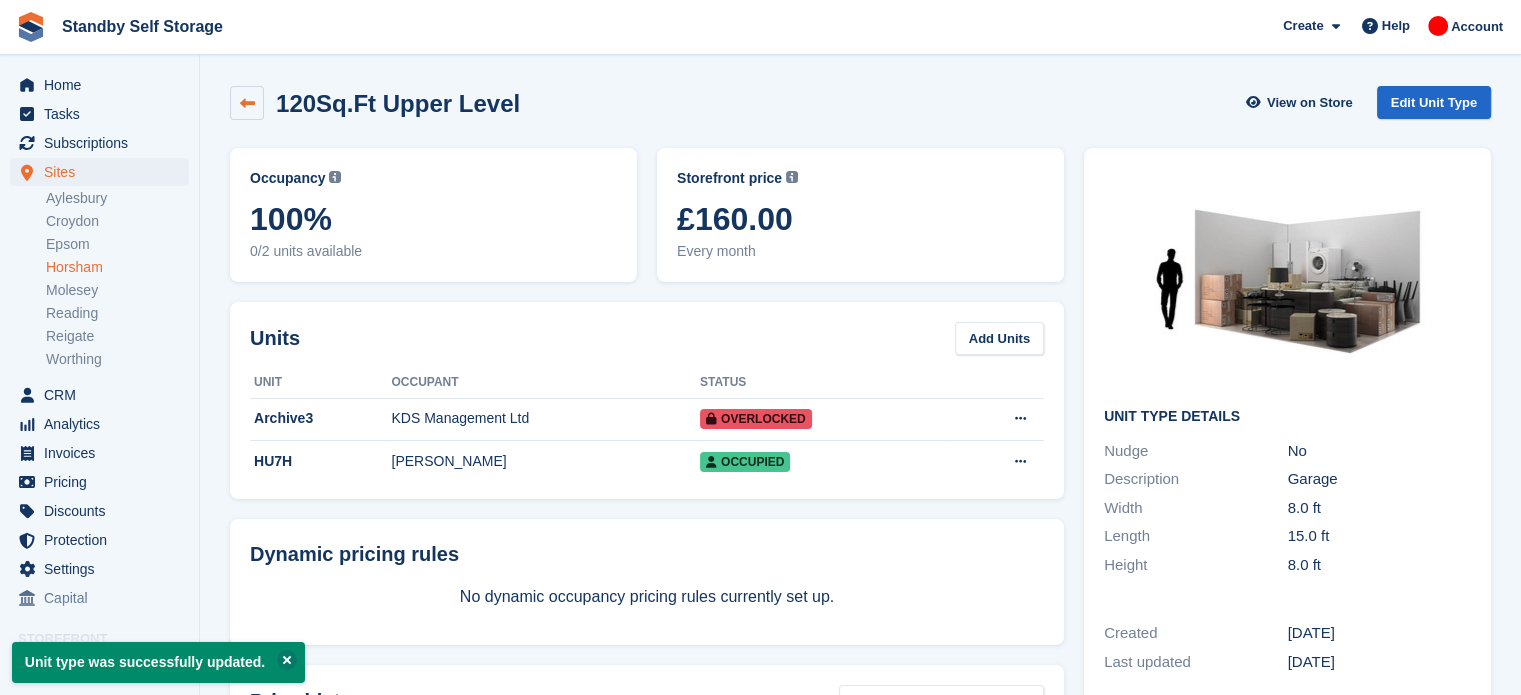 click at bounding box center [247, 103] 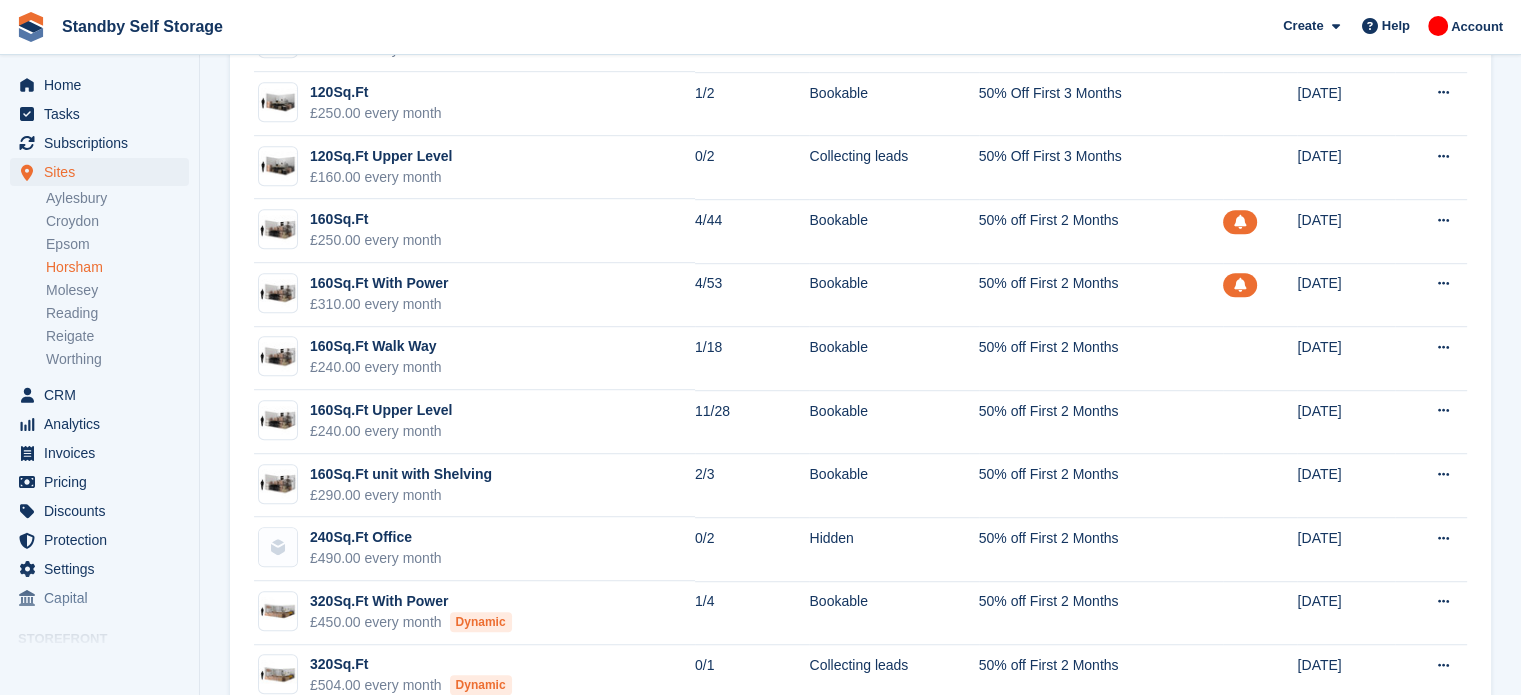 scroll, scrollTop: 1211, scrollLeft: 0, axis: vertical 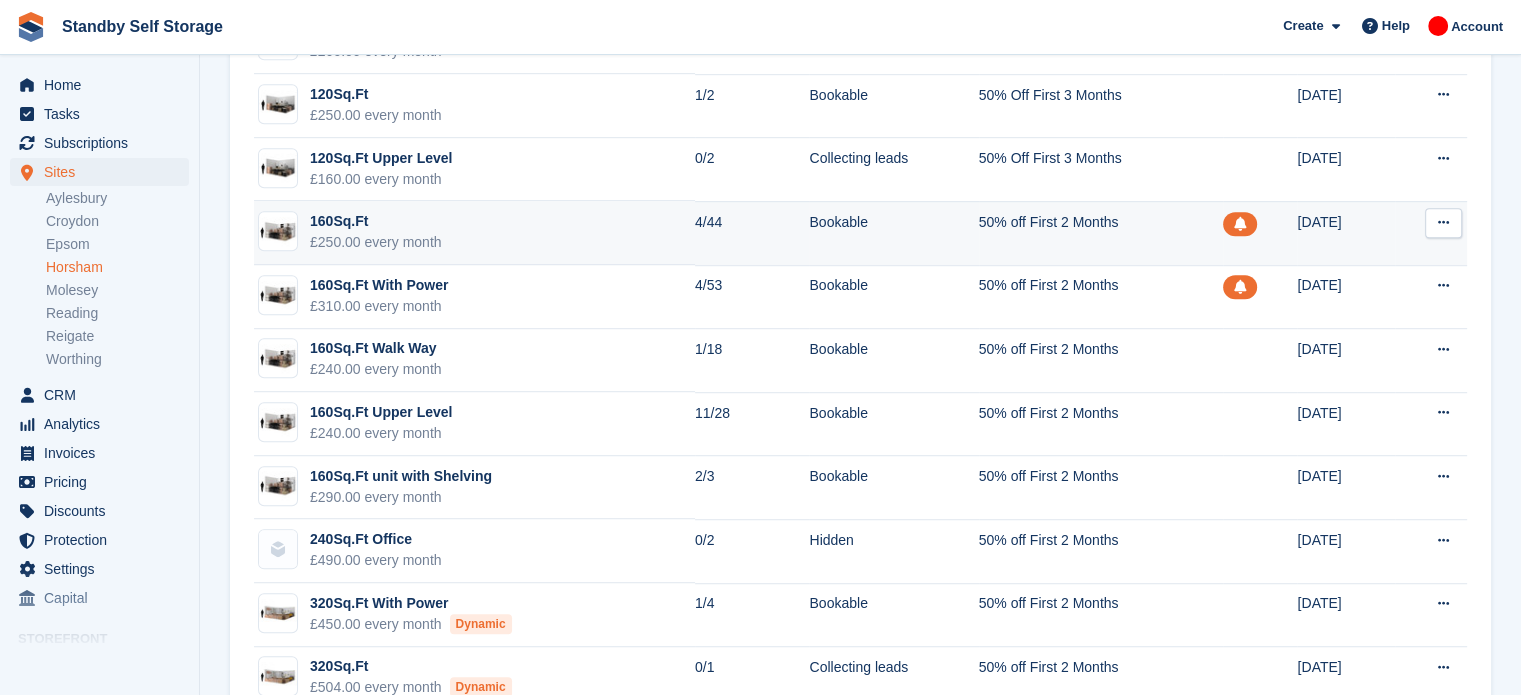 click on "50% off First 2 Months" at bounding box center (1101, 233) 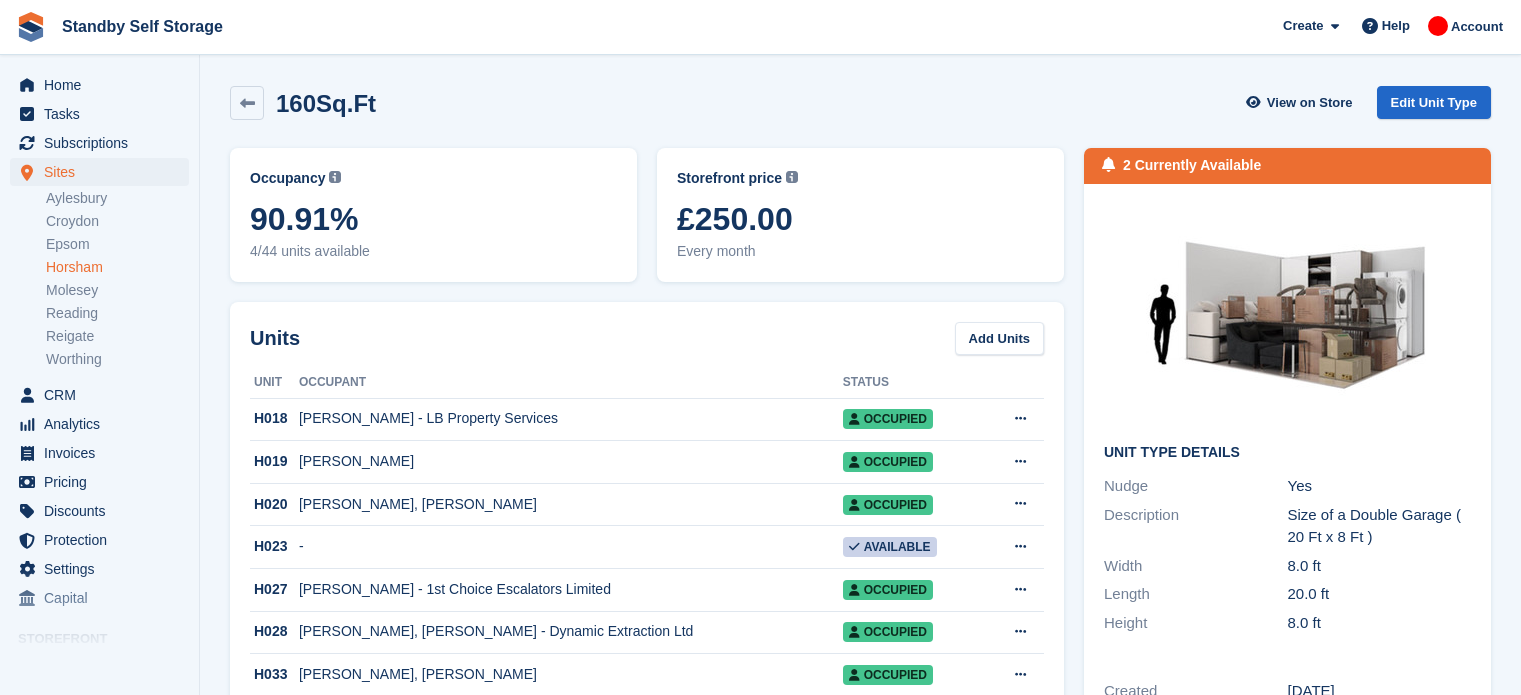 scroll, scrollTop: 0, scrollLeft: 0, axis: both 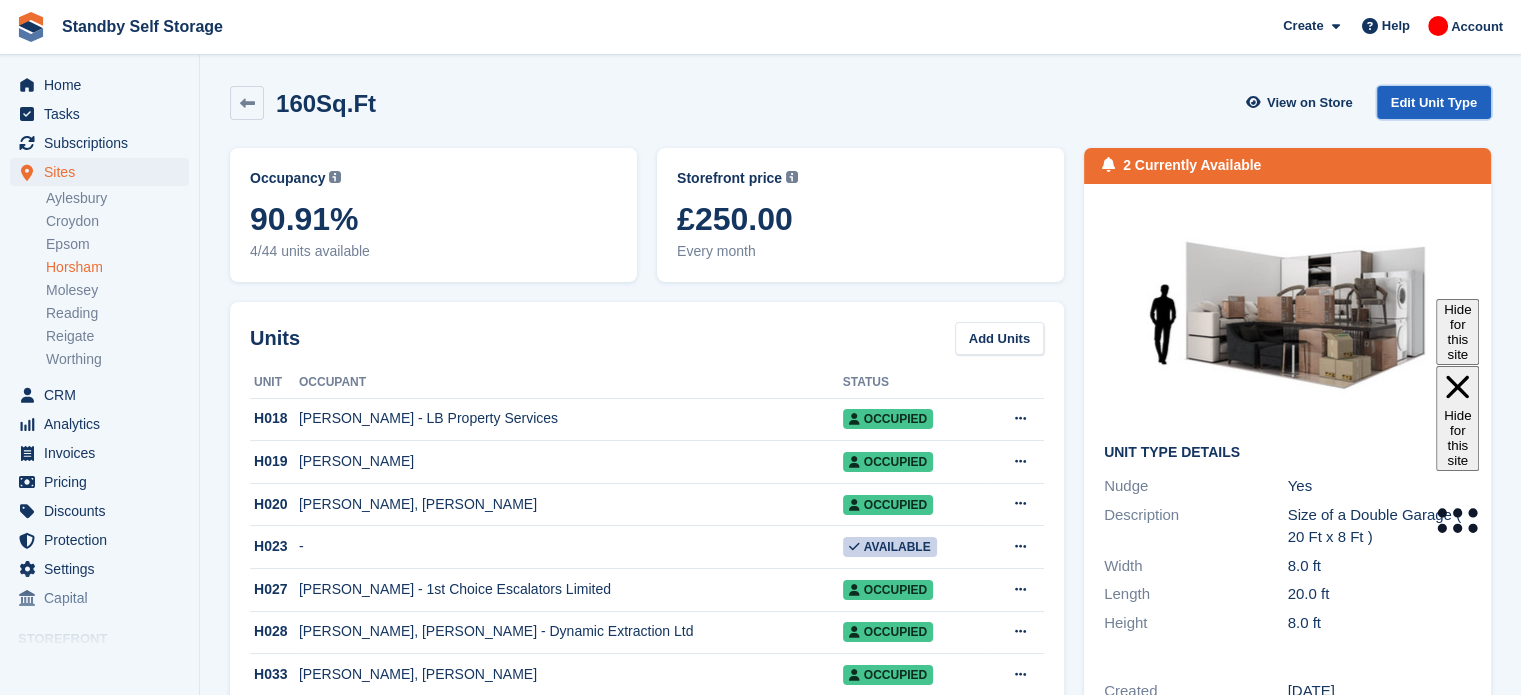 click on "Edit Unit Type" at bounding box center [1434, 102] 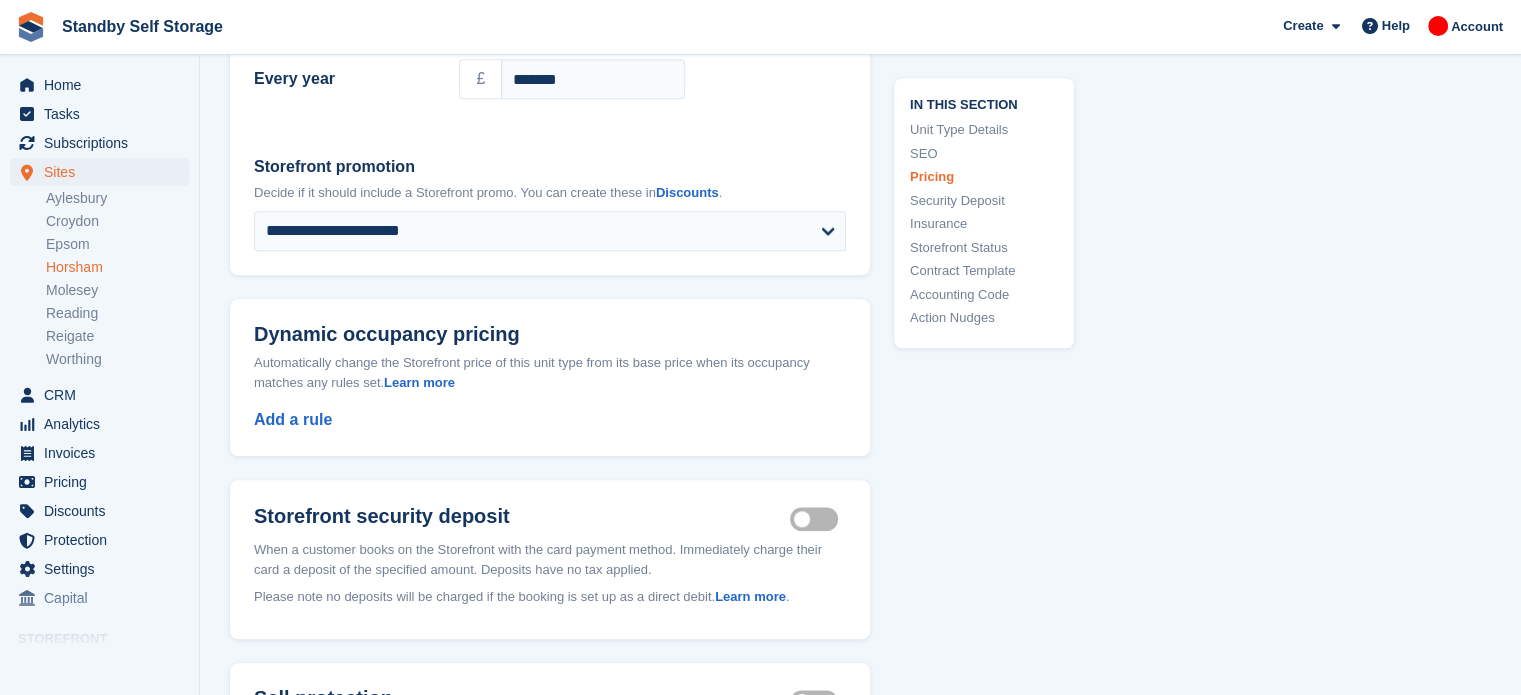scroll, scrollTop: 1906, scrollLeft: 0, axis: vertical 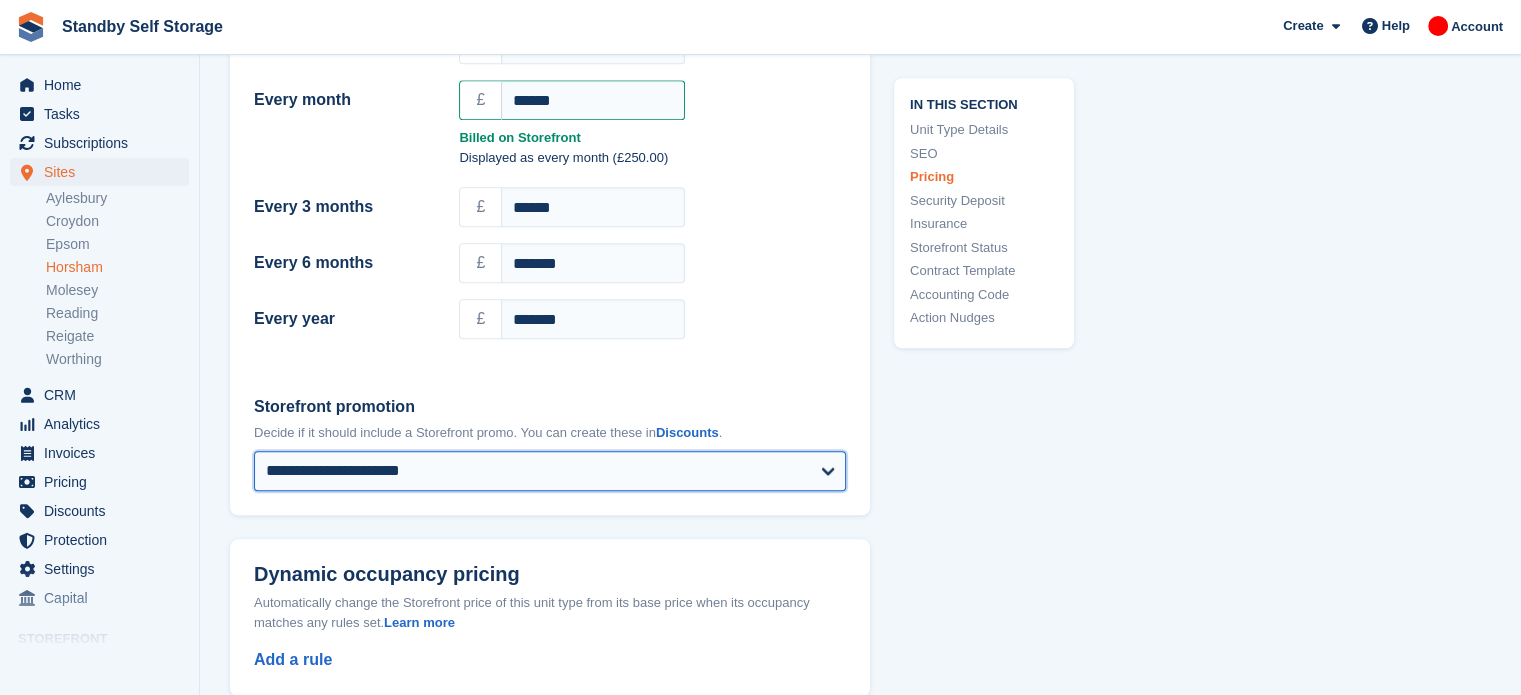 click on "**********" at bounding box center (550, 471) 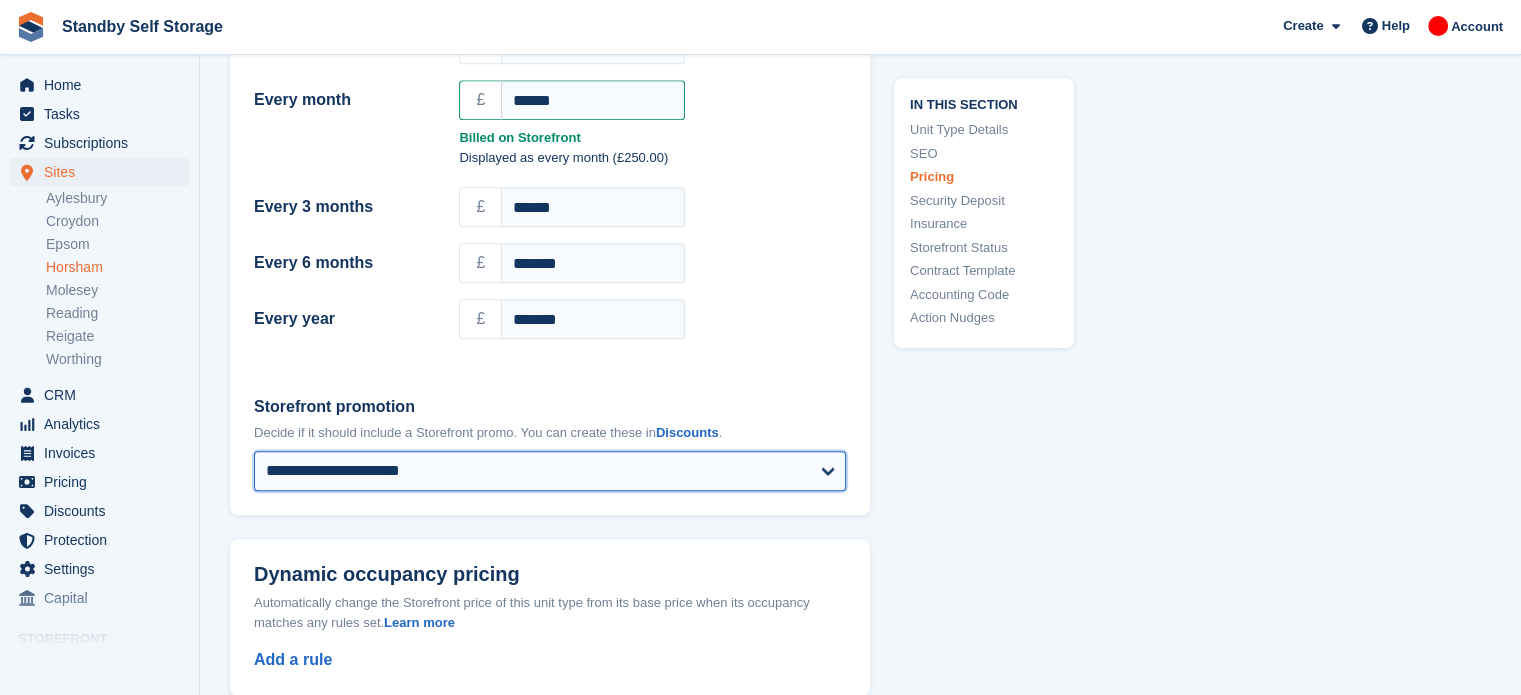 select on "****" 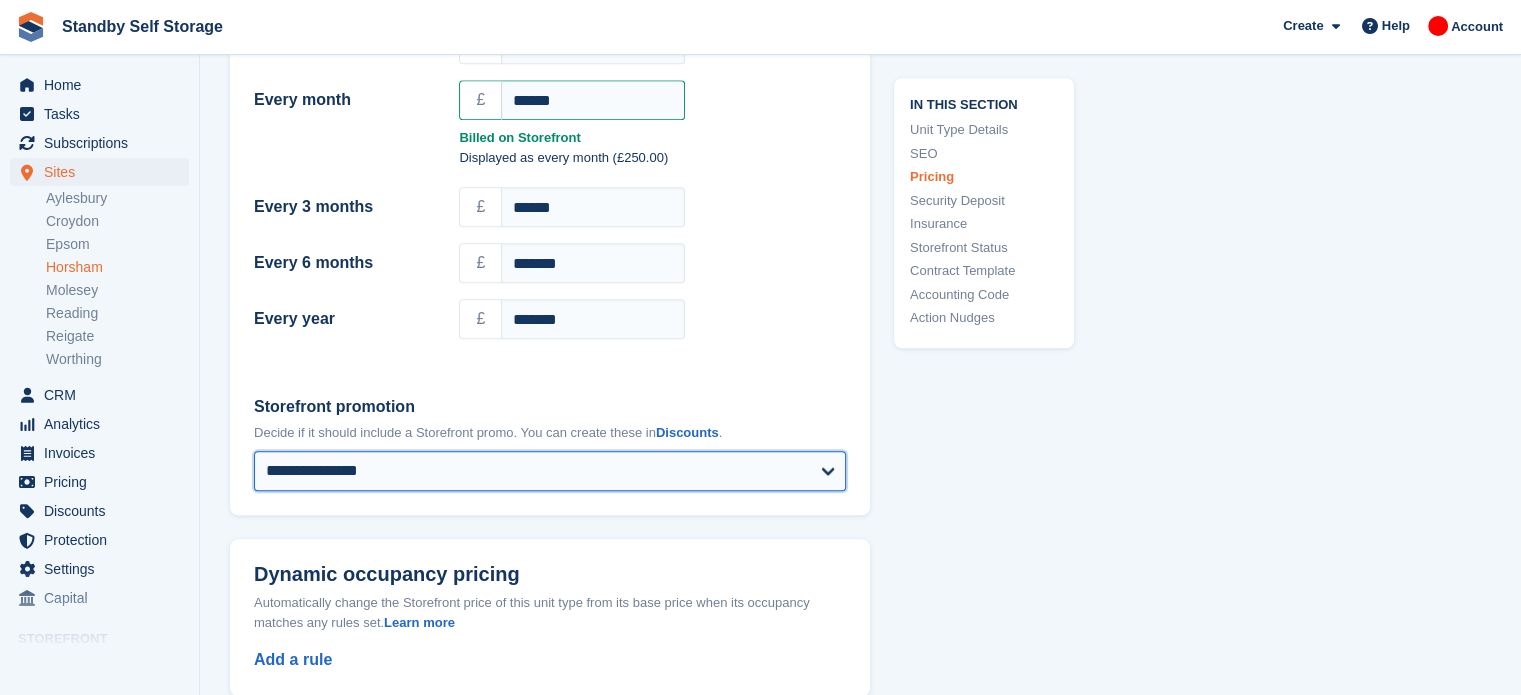 click on "**********" at bounding box center (550, 471) 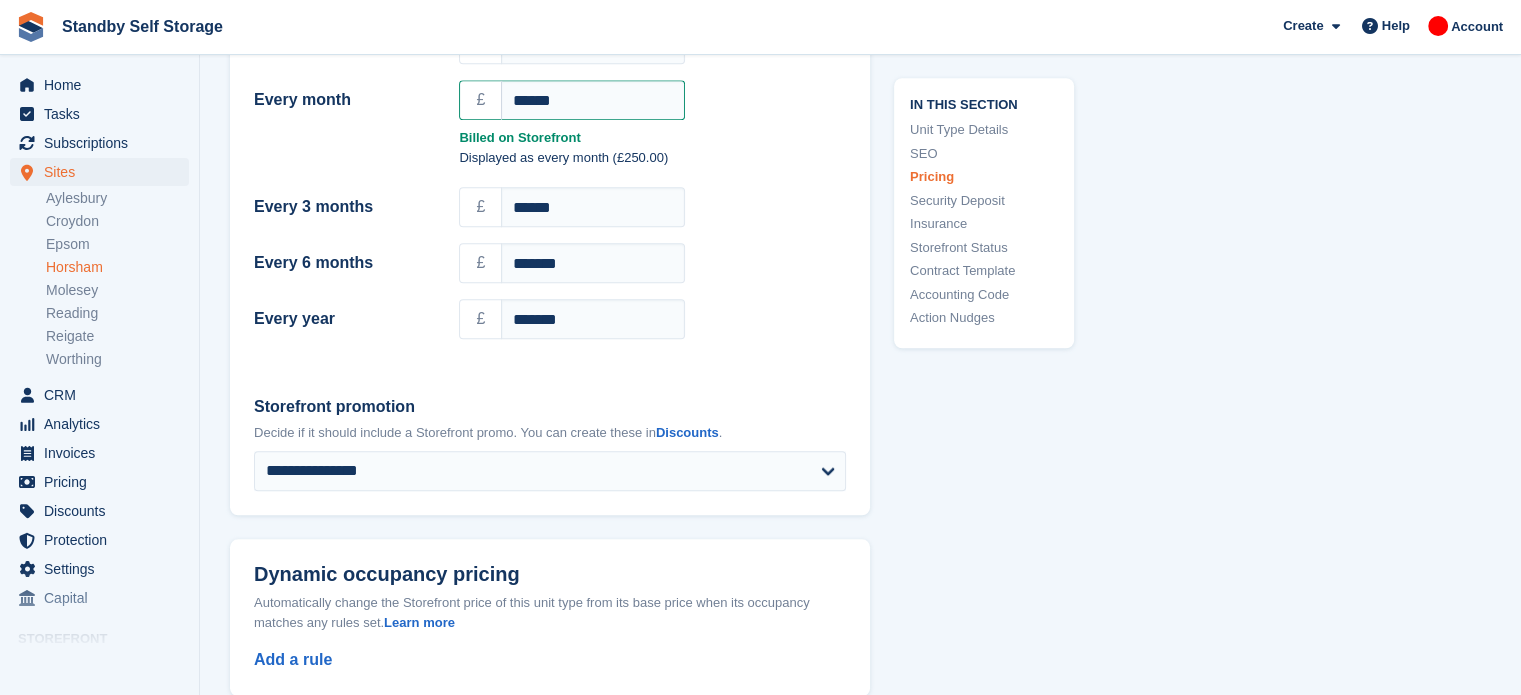click on "**********" at bounding box center [860, 700] 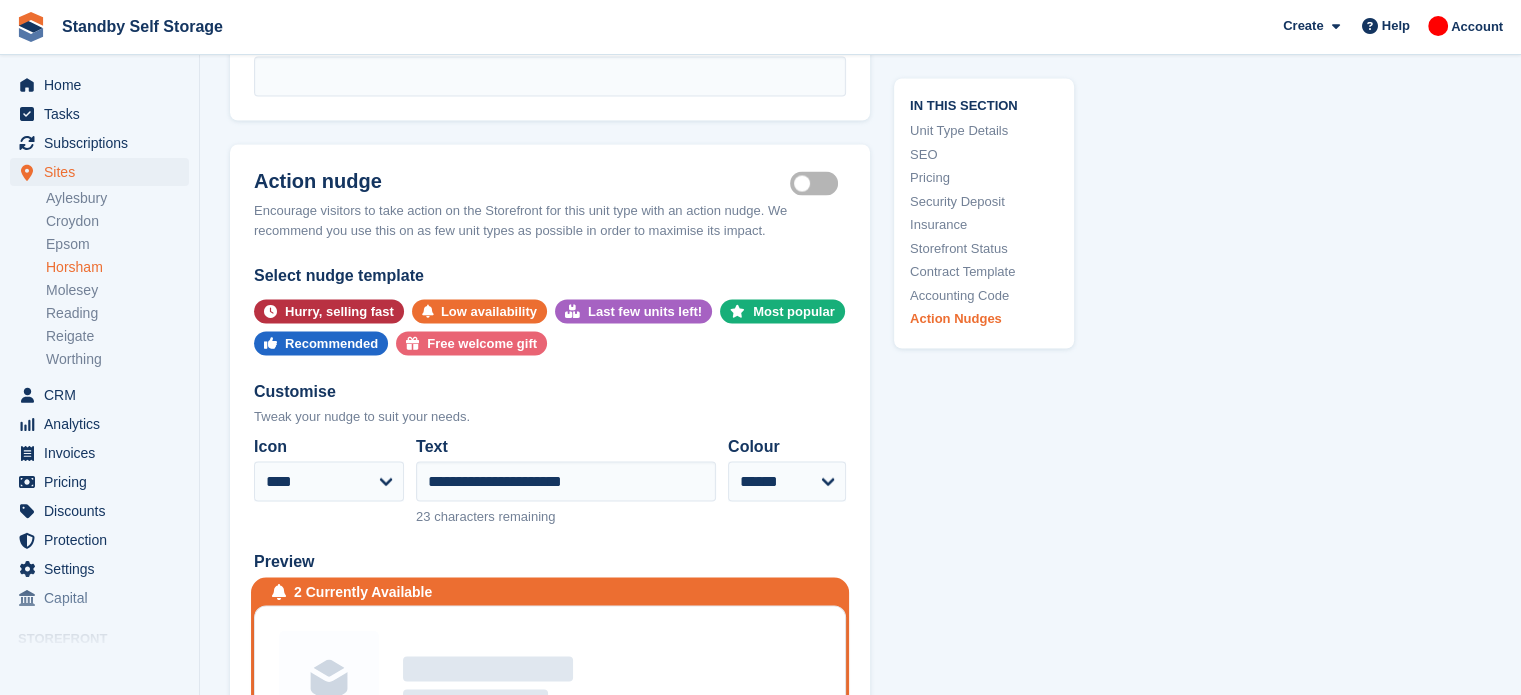 scroll, scrollTop: 3849, scrollLeft: 0, axis: vertical 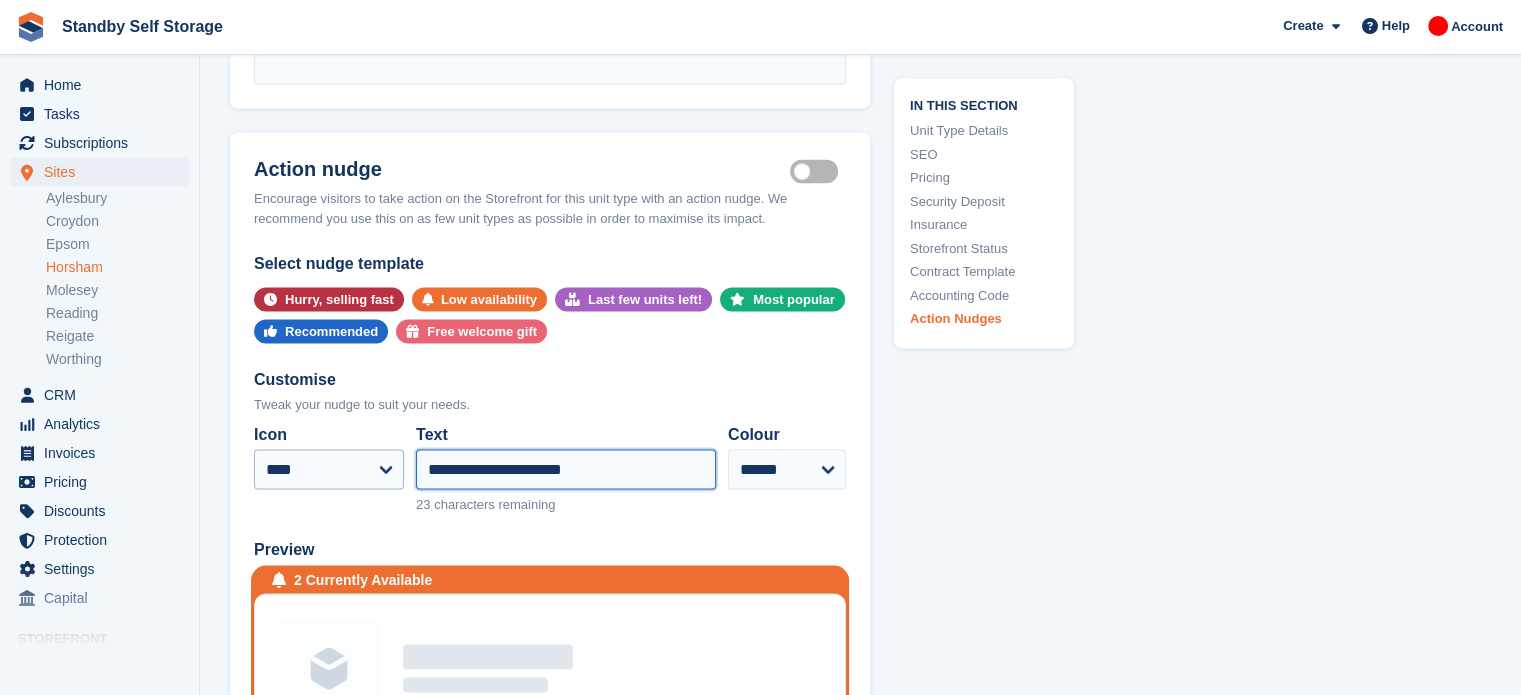 drag, startPoint x: 616, startPoint y: 472, endPoint x: 376, endPoint y: 467, distance: 240.05208 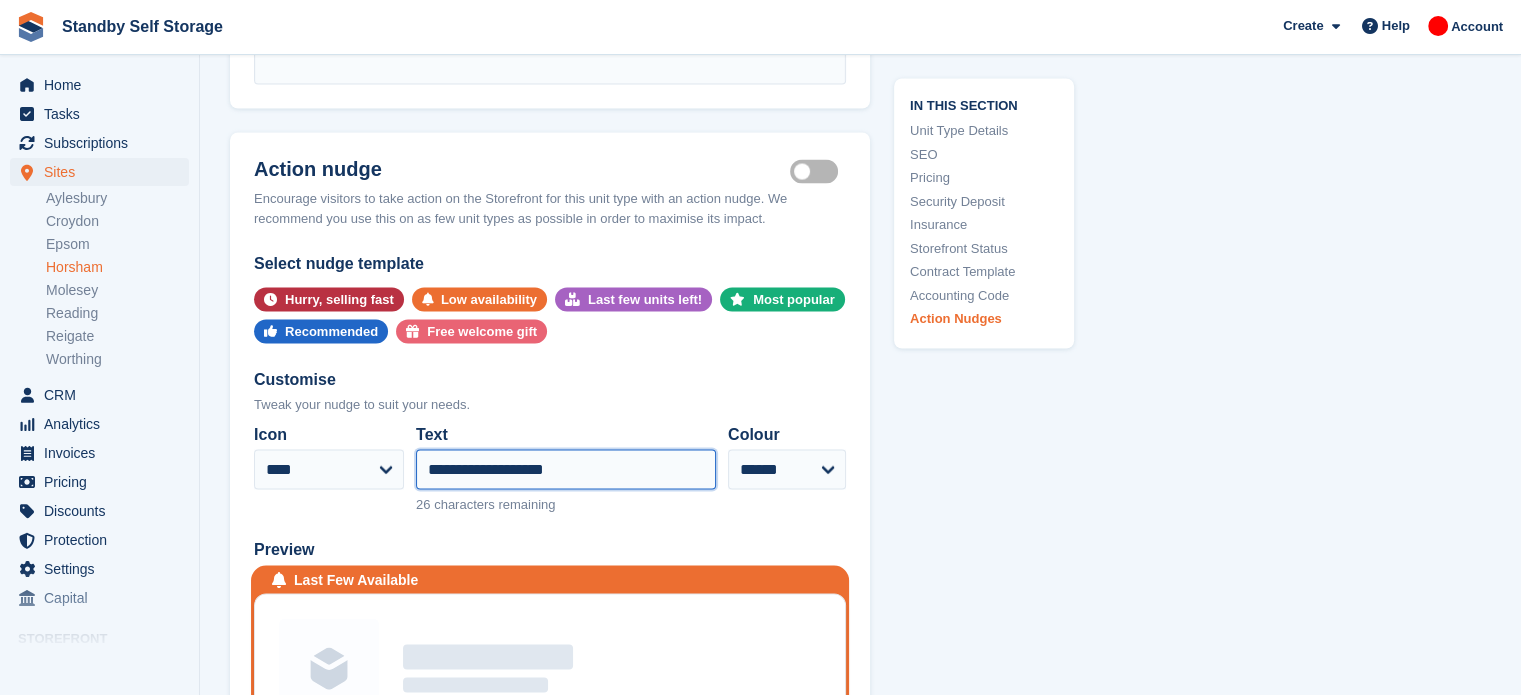drag, startPoint x: 562, startPoint y: 467, endPoint x: 416, endPoint y: 459, distance: 146.21901 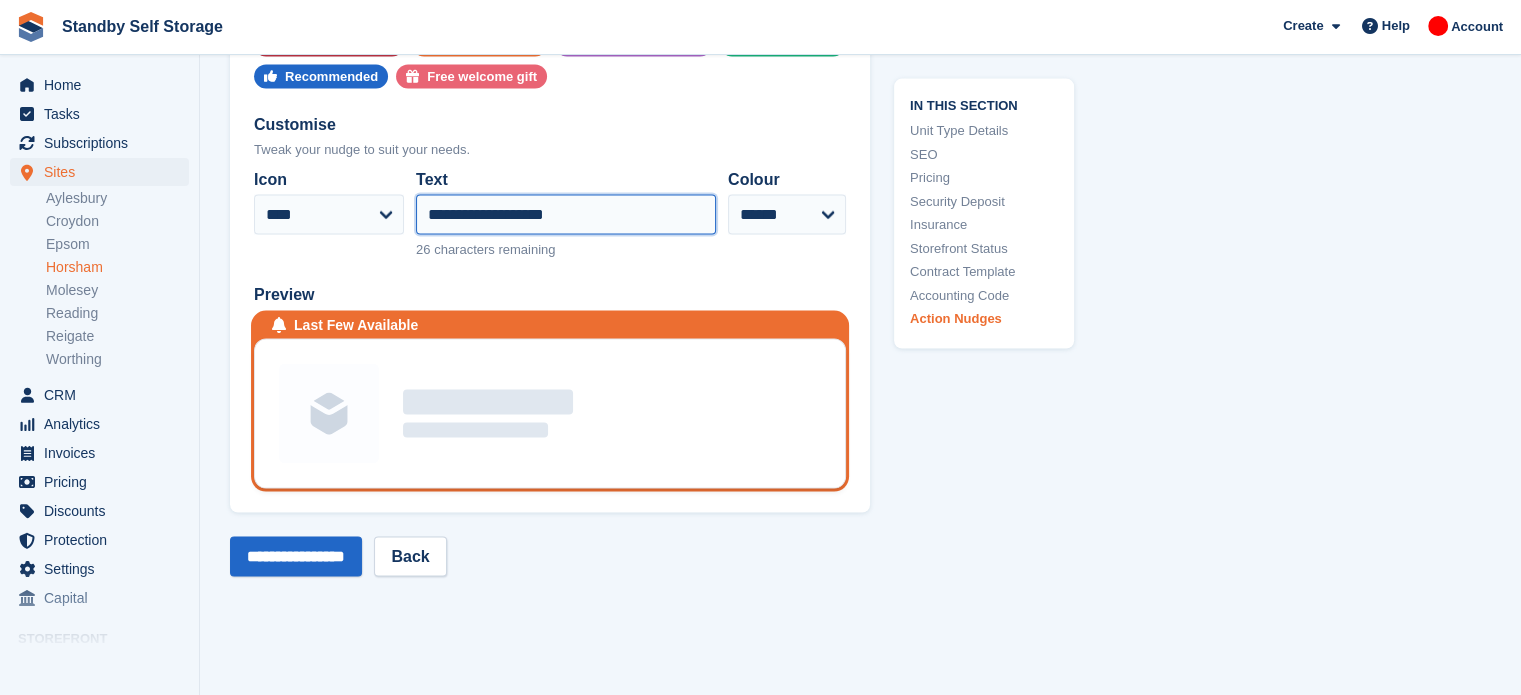 scroll, scrollTop: 4307, scrollLeft: 0, axis: vertical 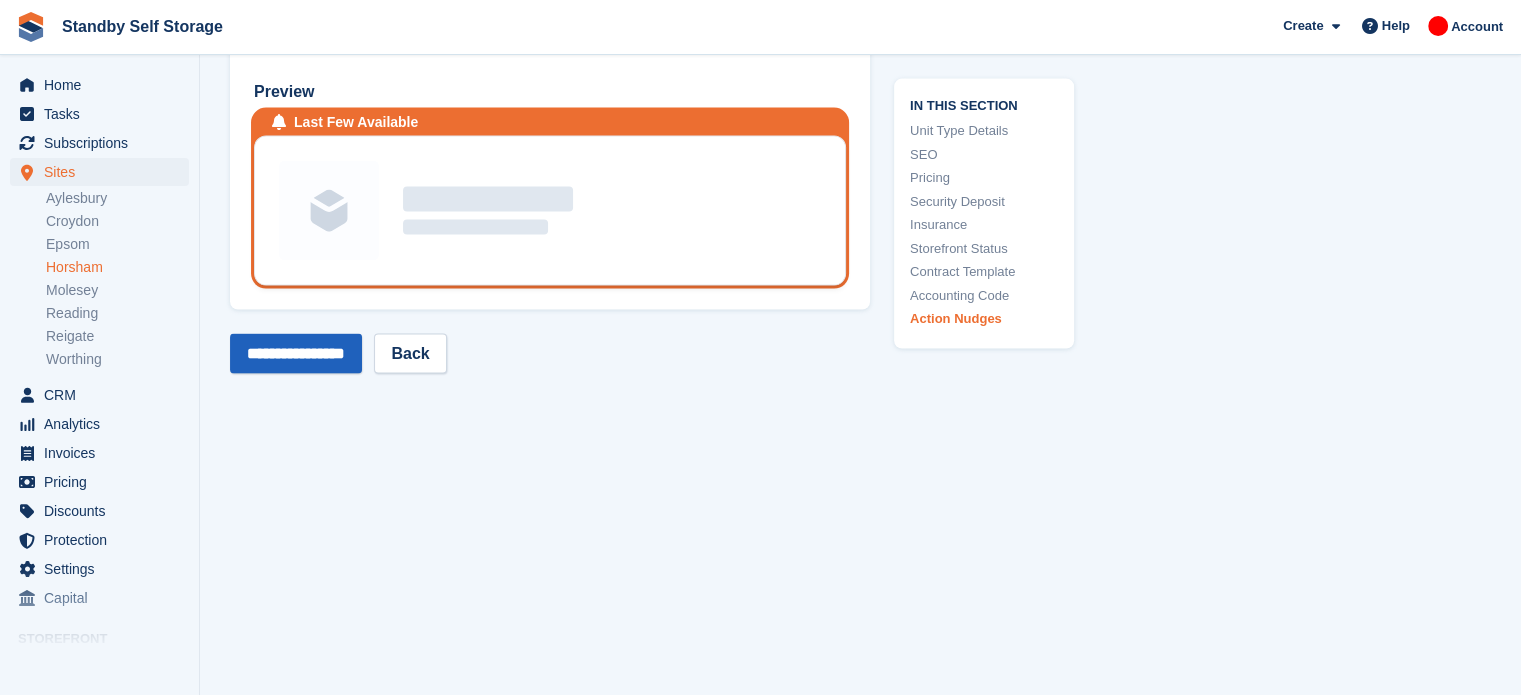 type on "**********" 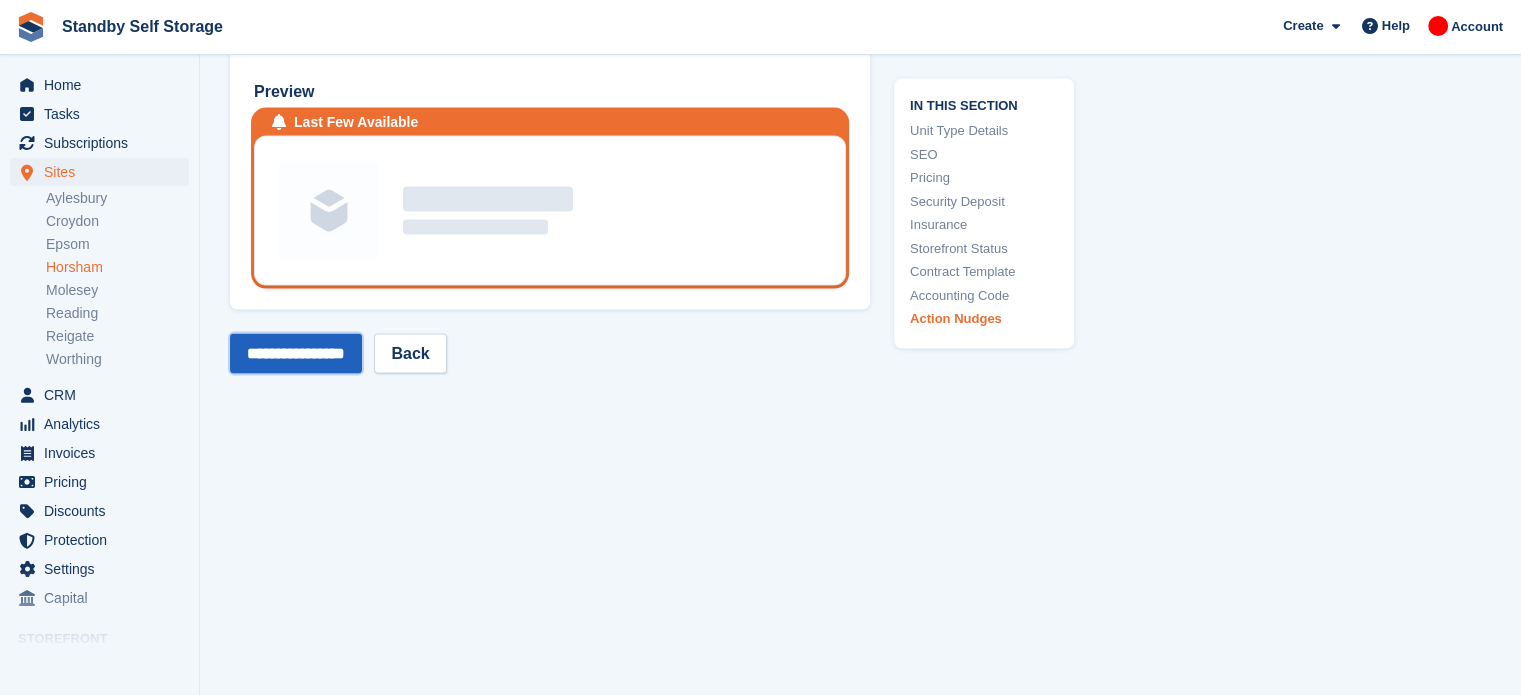 click on "**********" at bounding box center [296, 354] 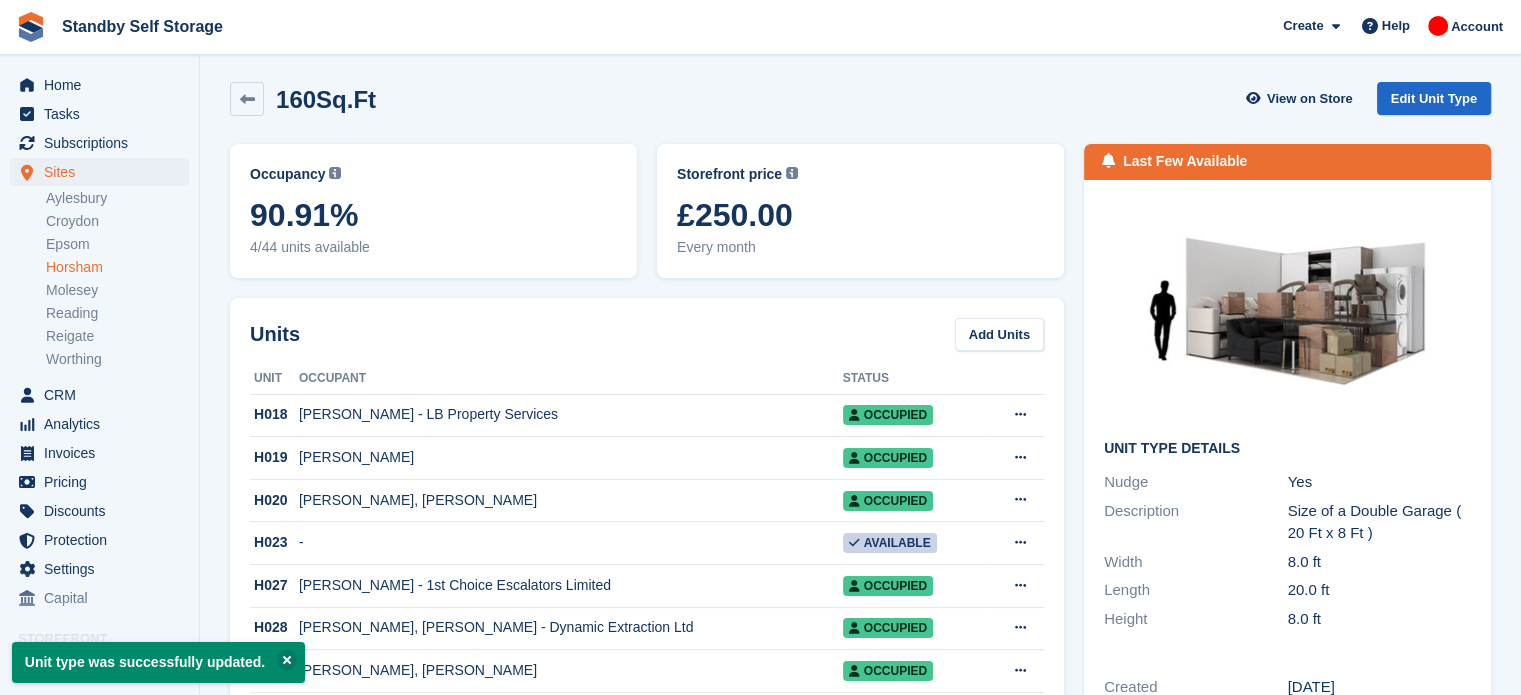 scroll, scrollTop: 0, scrollLeft: 0, axis: both 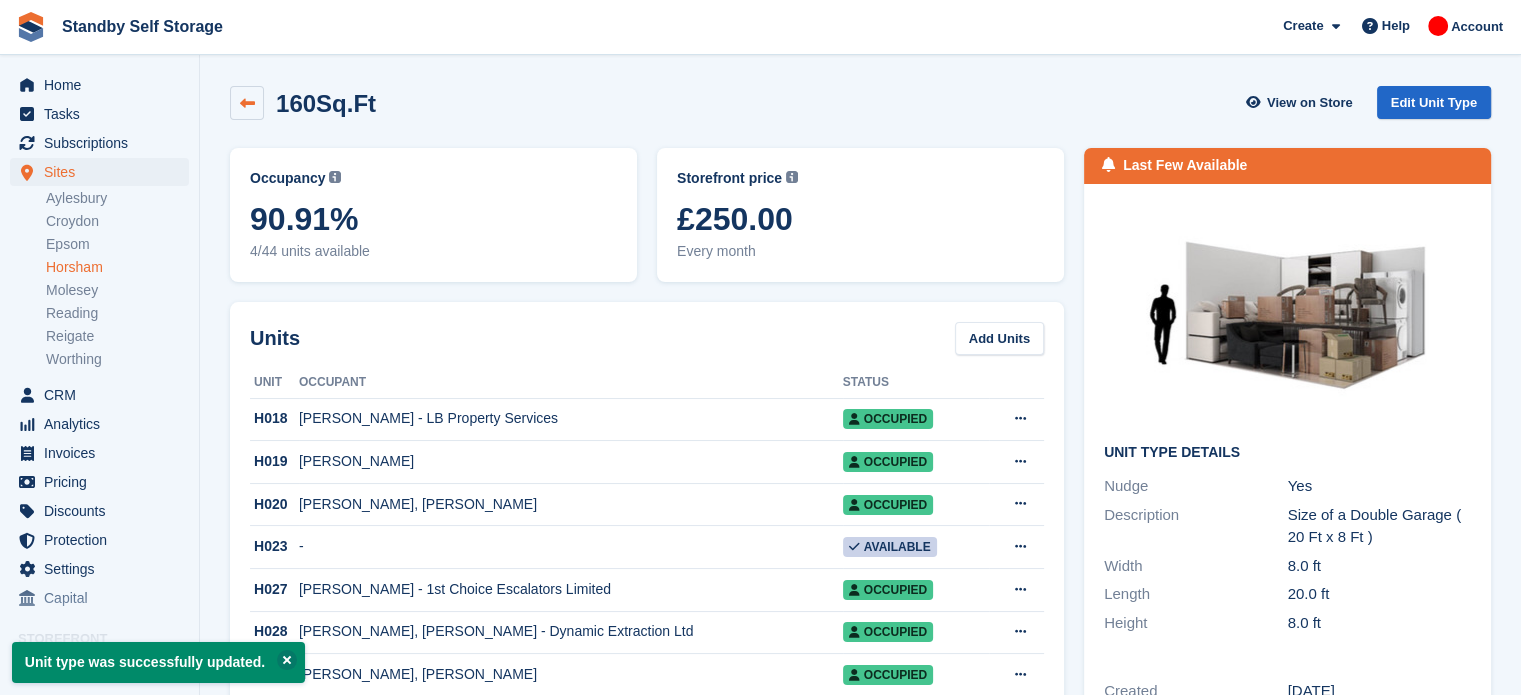 click at bounding box center [247, 103] 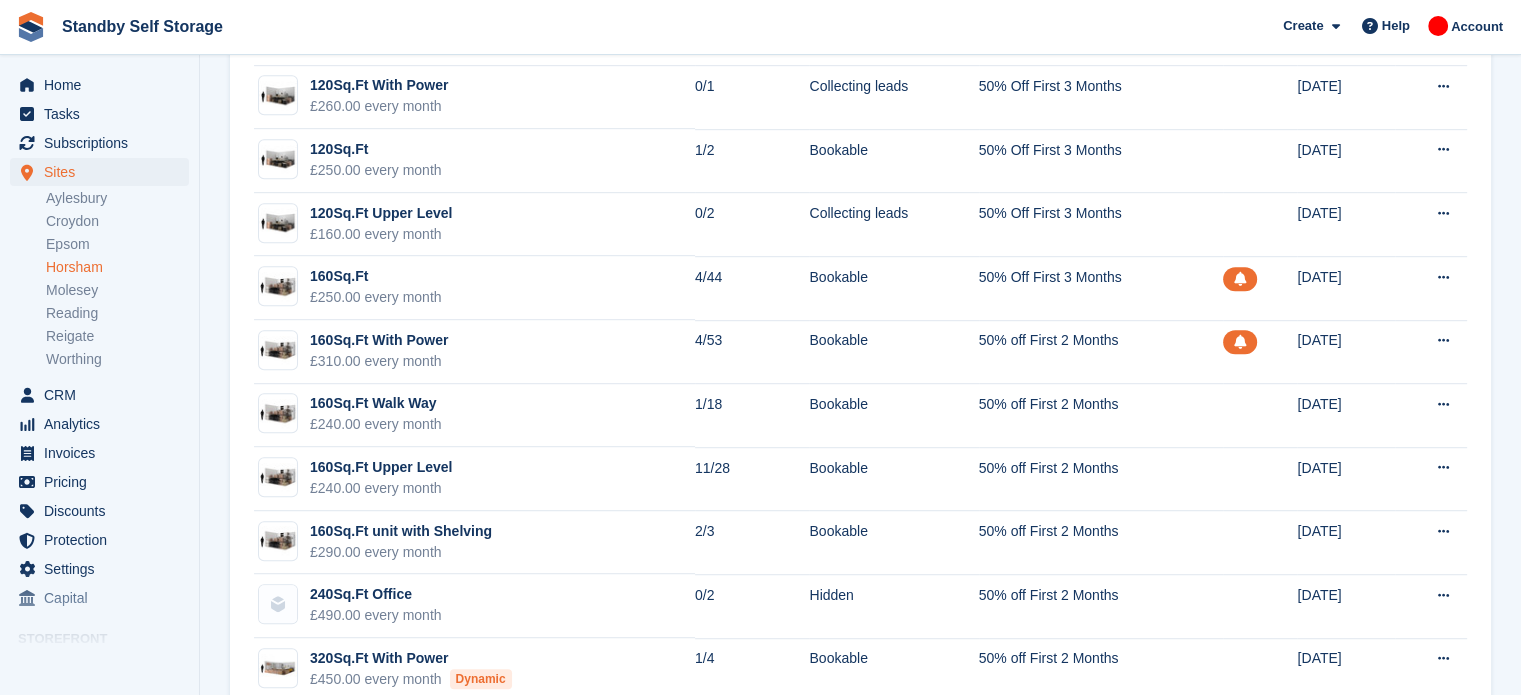 scroll, scrollTop: 1166, scrollLeft: 0, axis: vertical 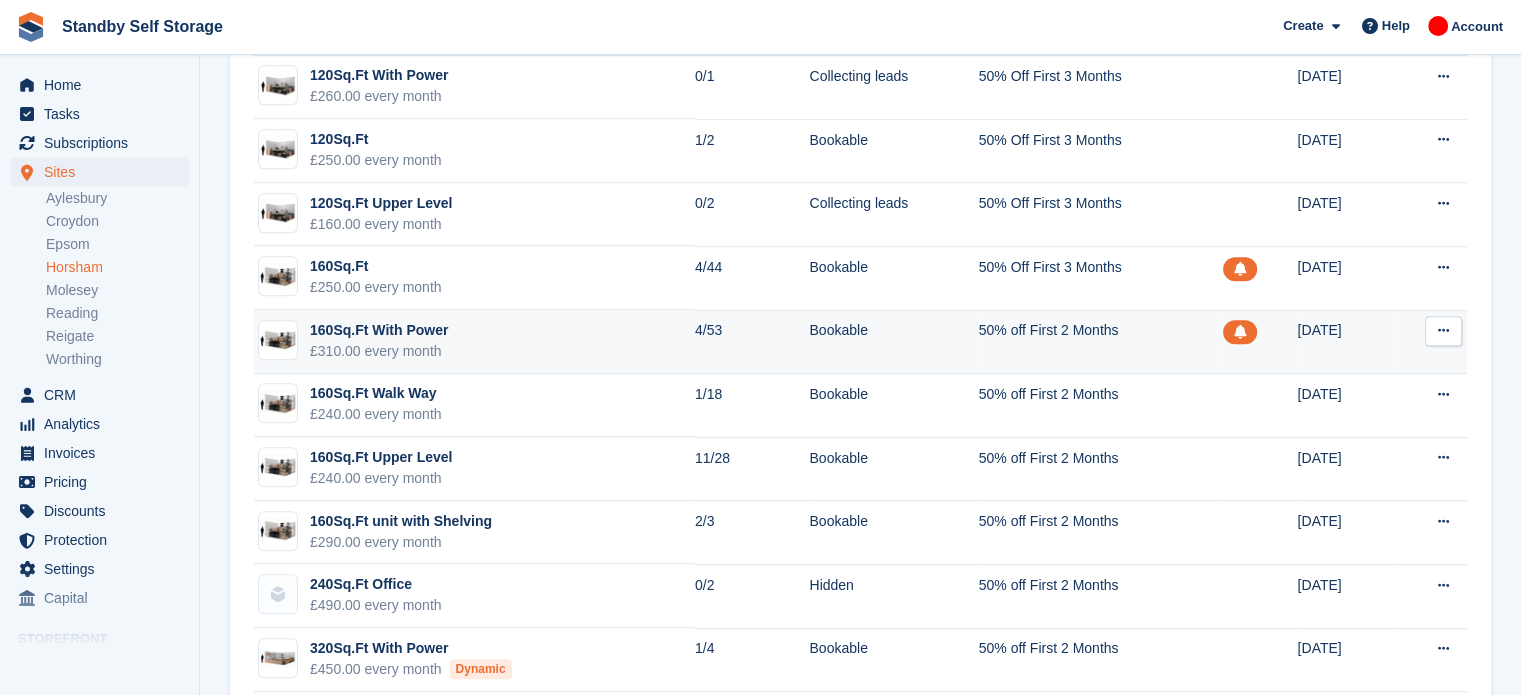click on "50% off First 2 Months" at bounding box center [1101, 342] 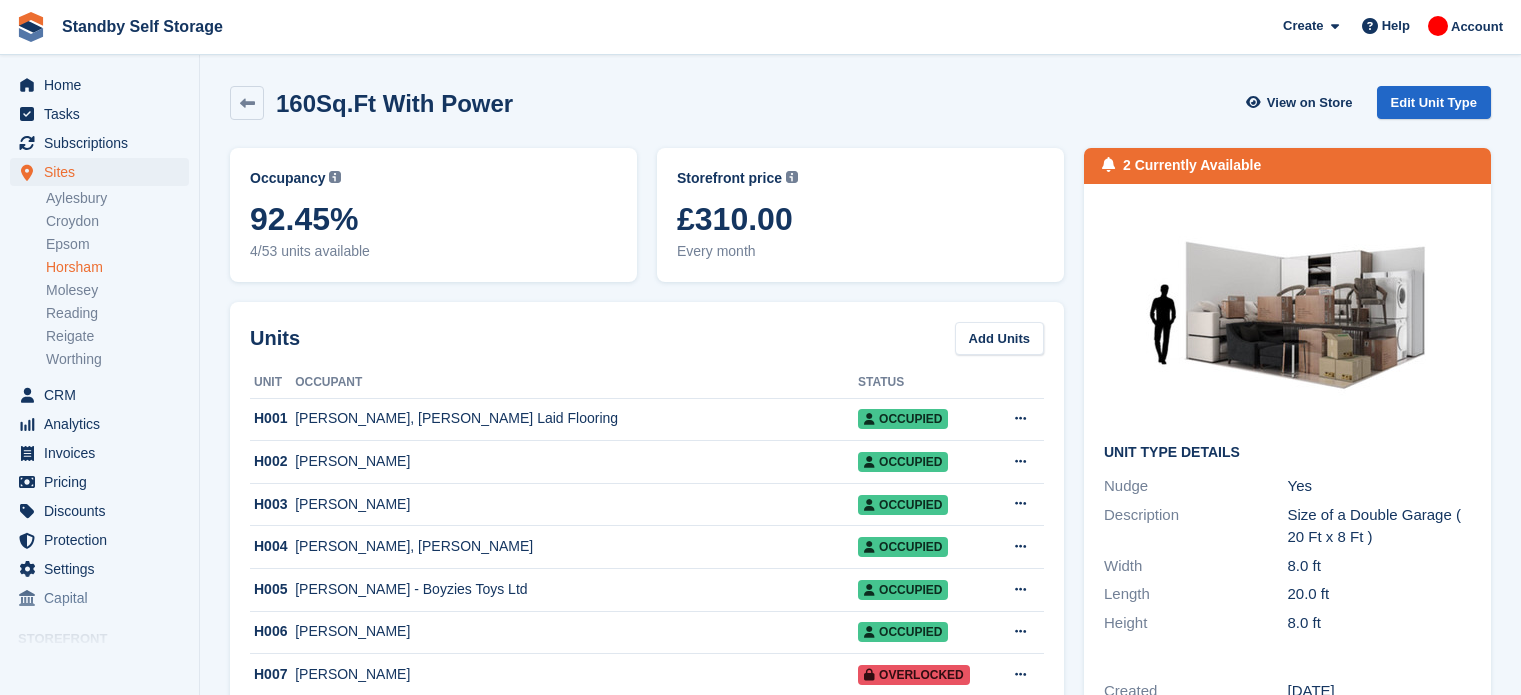 scroll, scrollTop: 0, scrollLeft: 0, axis: both 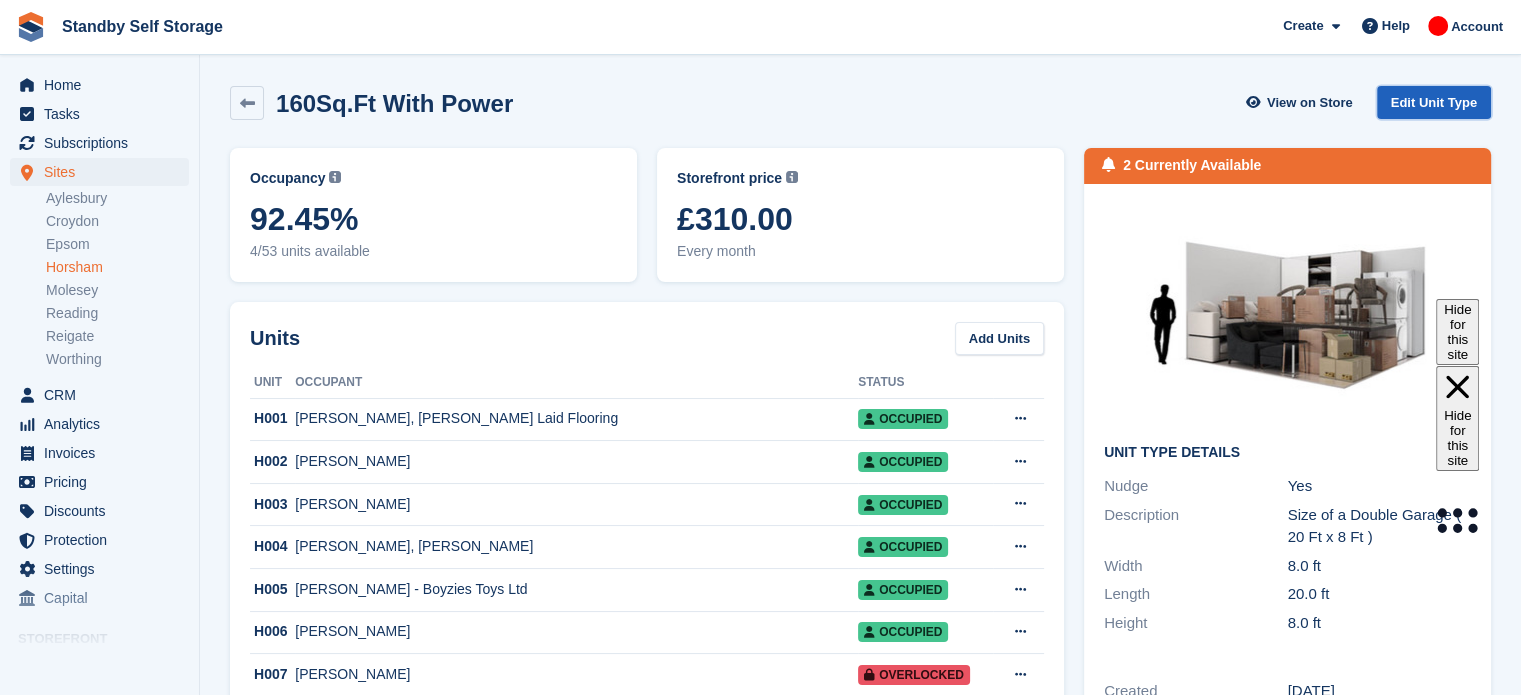 click on "Edit Unit Type" at bounding box center (1434, 102) 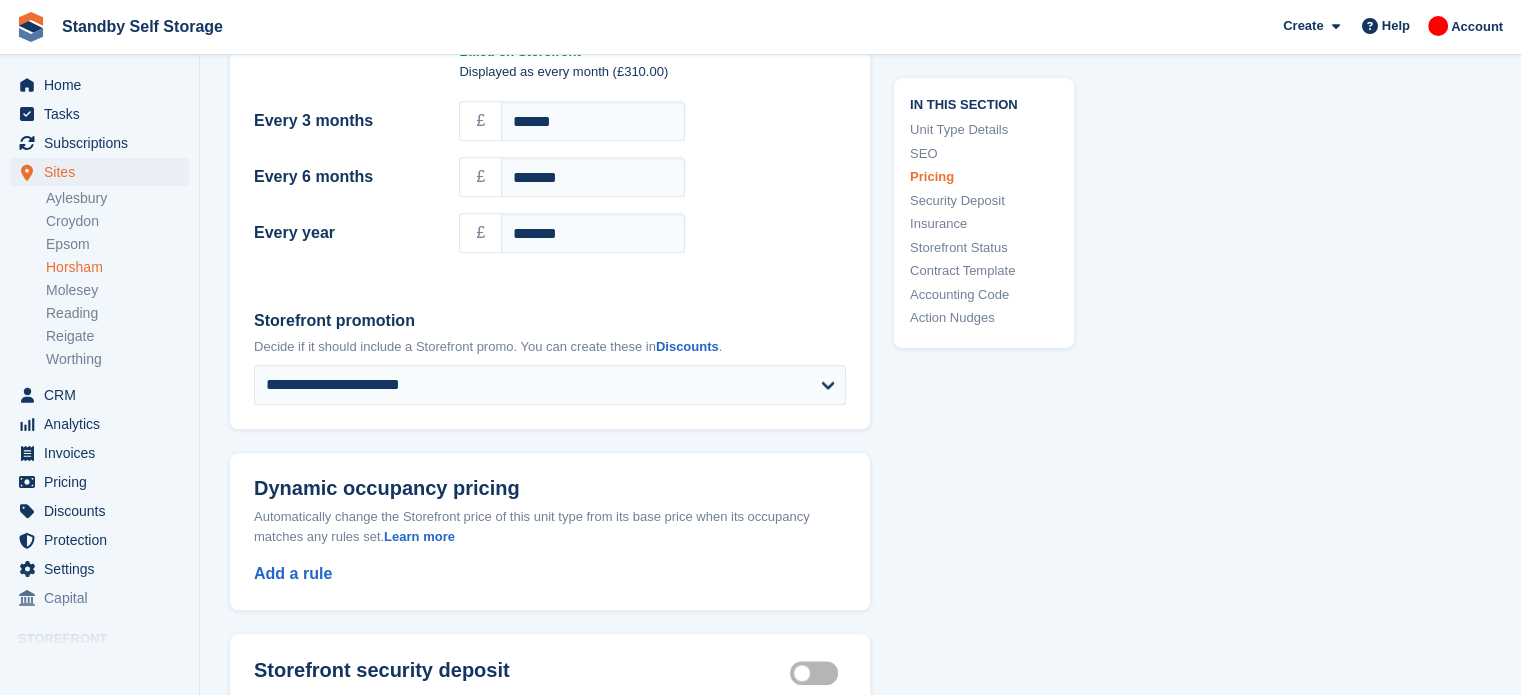 scroll, scrollTop: 2028, scrollLeft: 0, axis: vertical 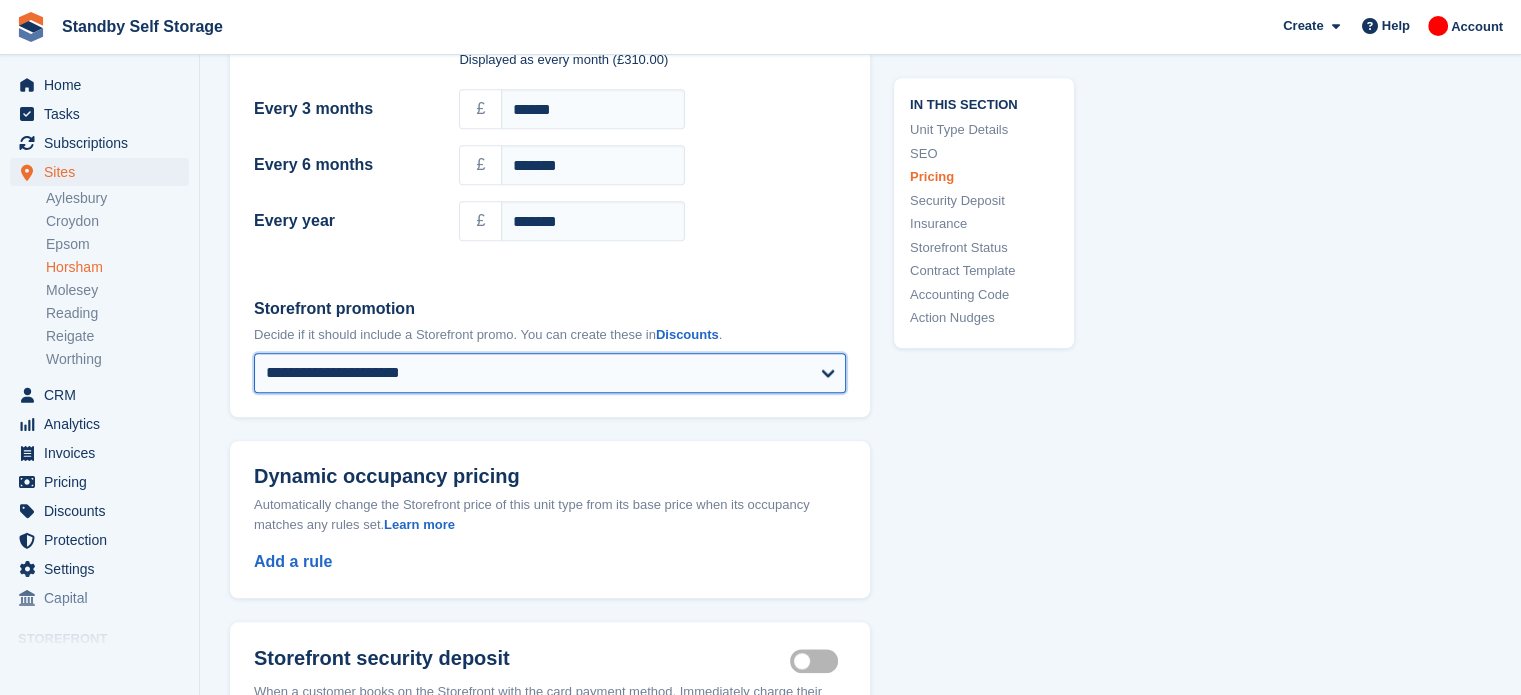click on "**********" at bounding box center (550, 373) 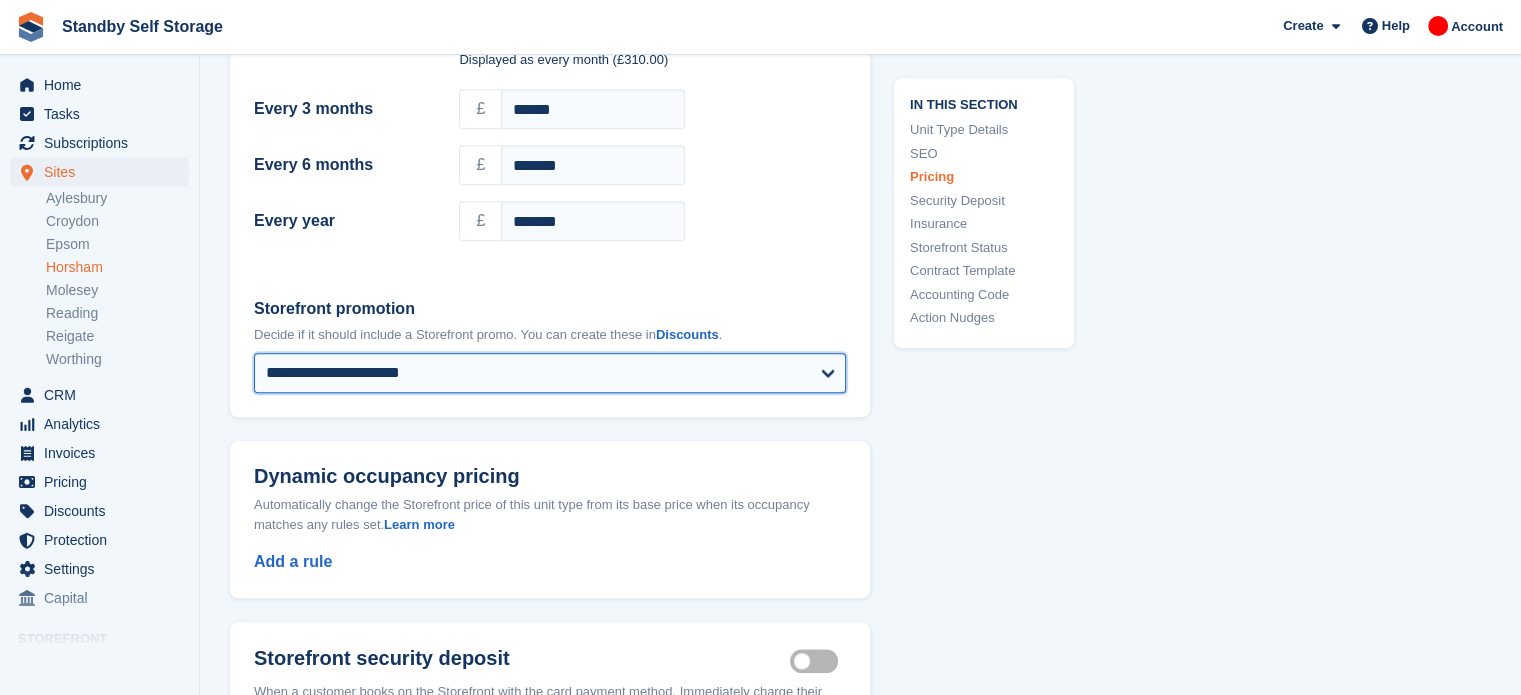 select on "****" 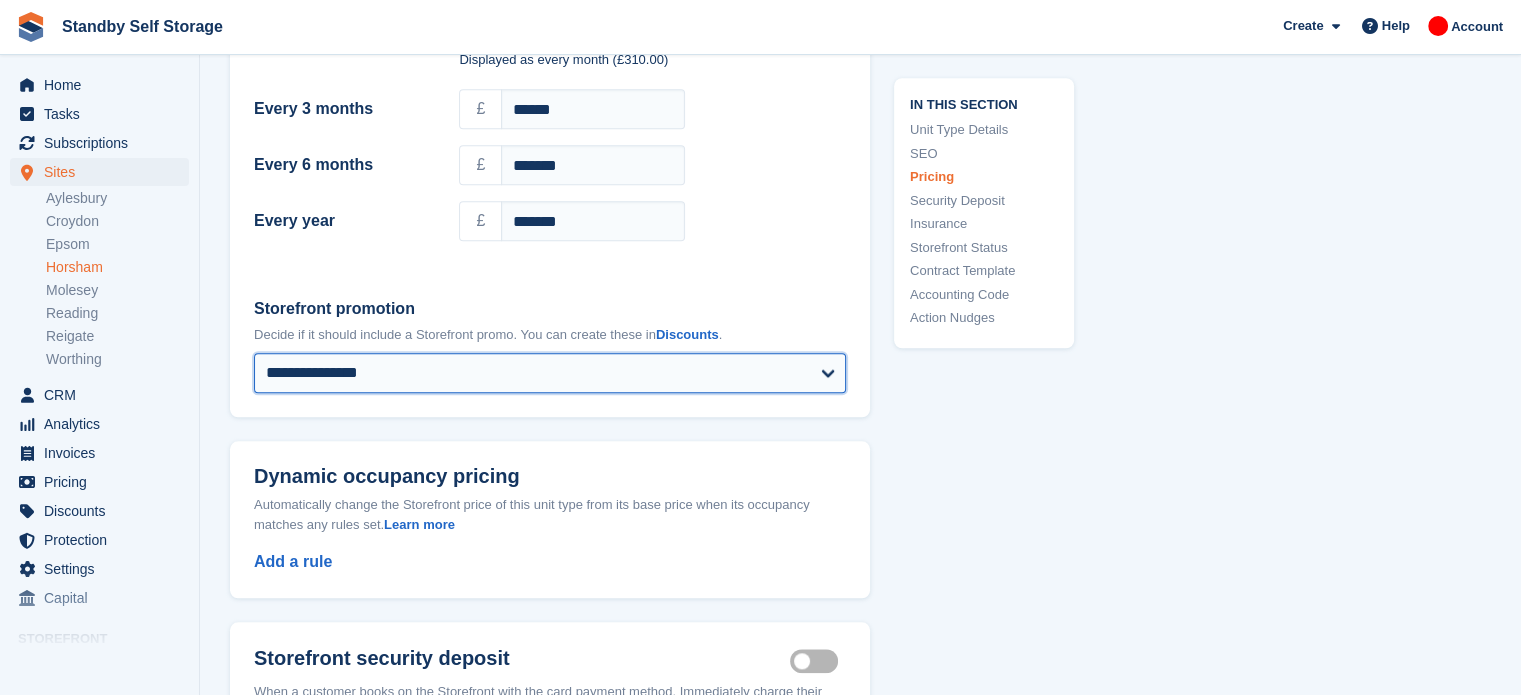 click on "**********" at bounding box center (550, 373) 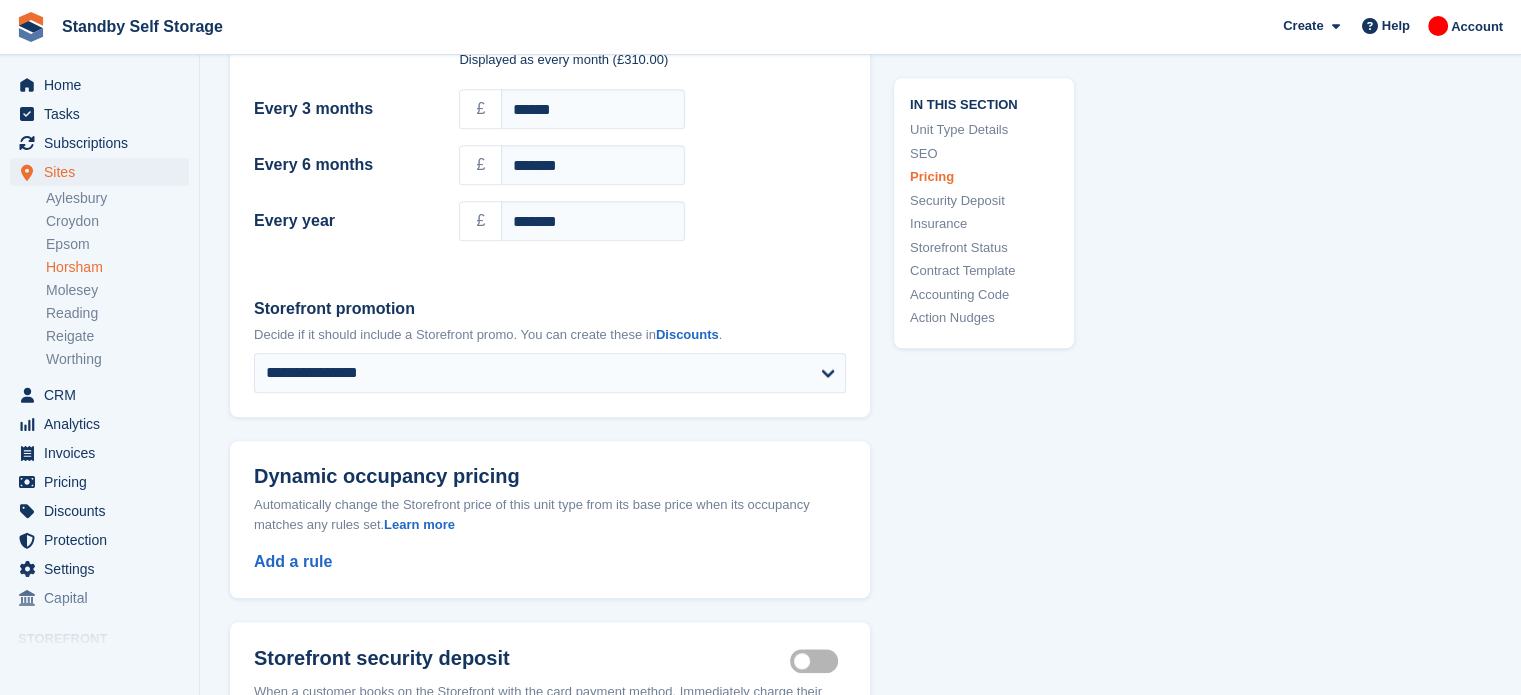 click on "**********" at bounding box center [860, 590] 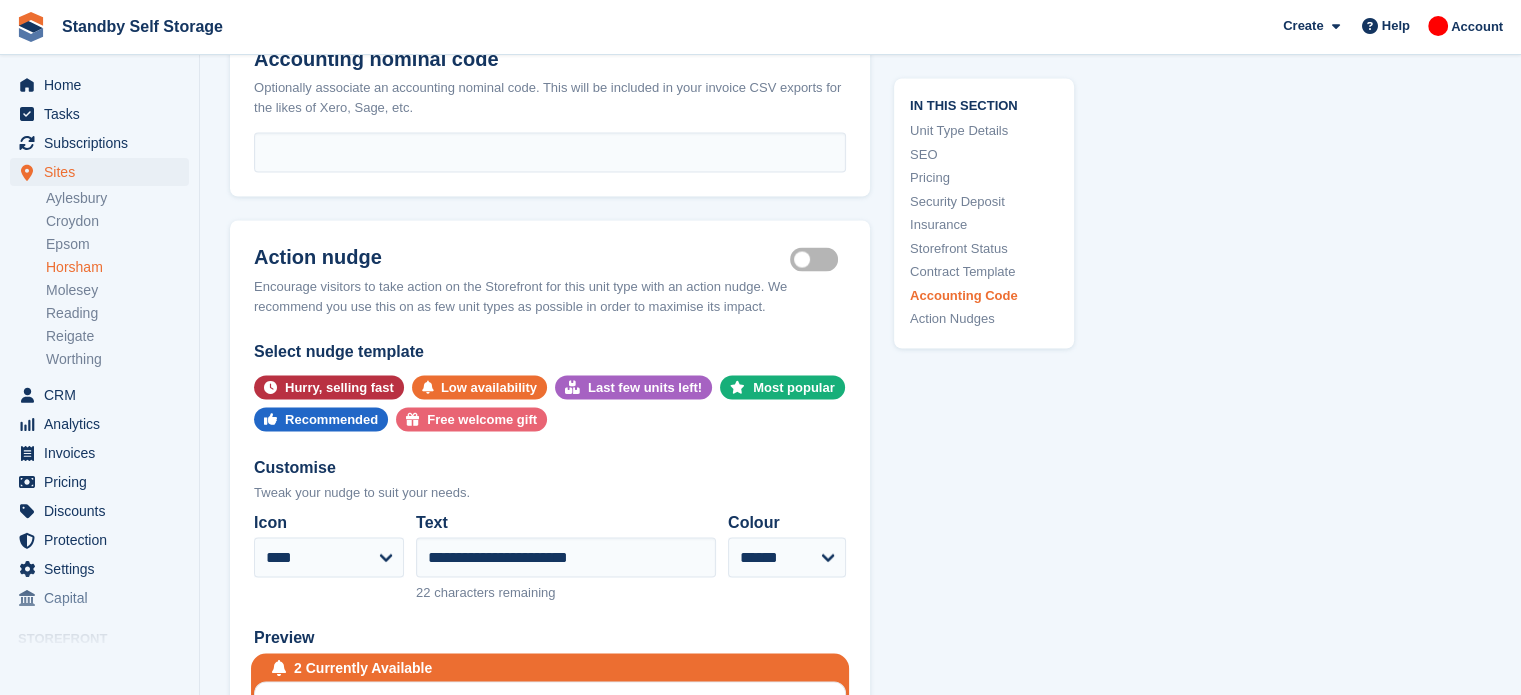 scroll, scrollTop: 3798, scrollLeft: 0, axis: vertical 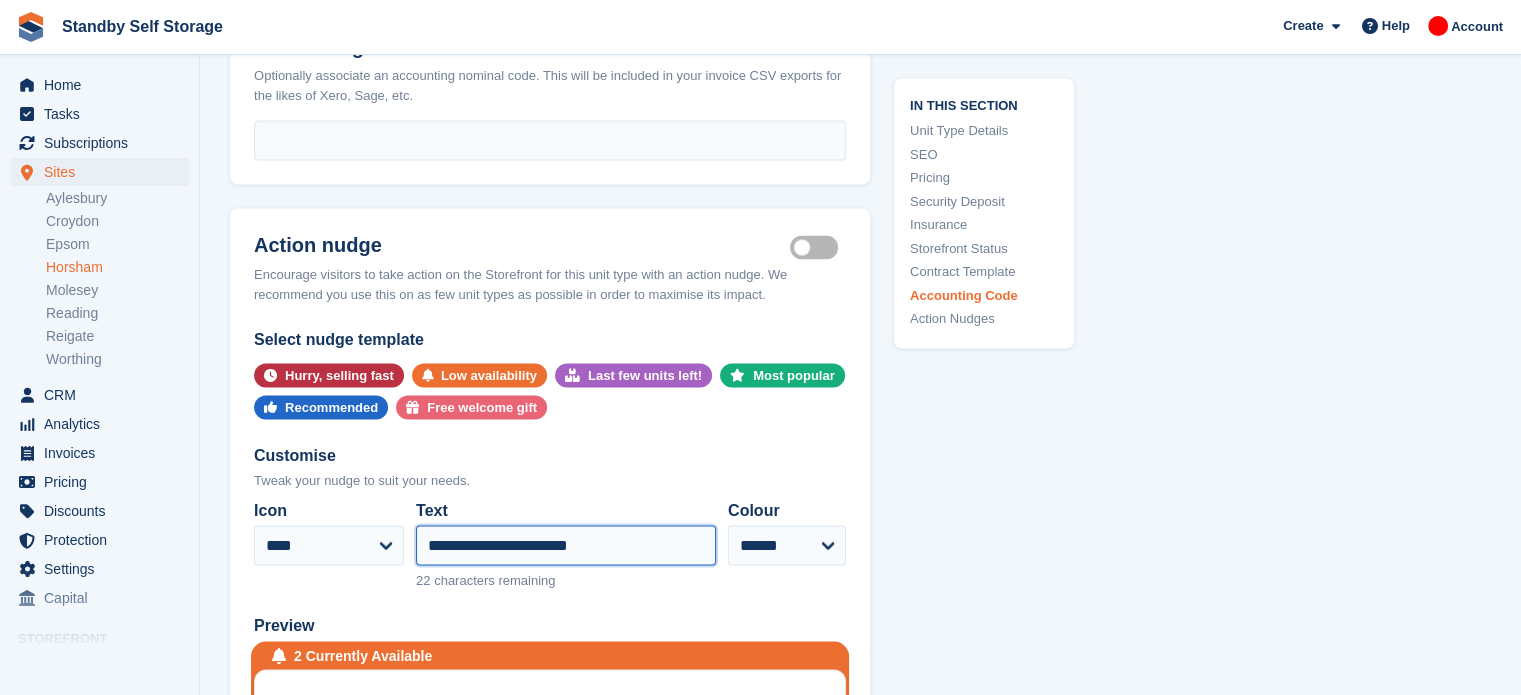 drag, startPoint x: 620, startPoint y: 523, endPoint x: 323, endPoint y: 488, distance: 299.05518 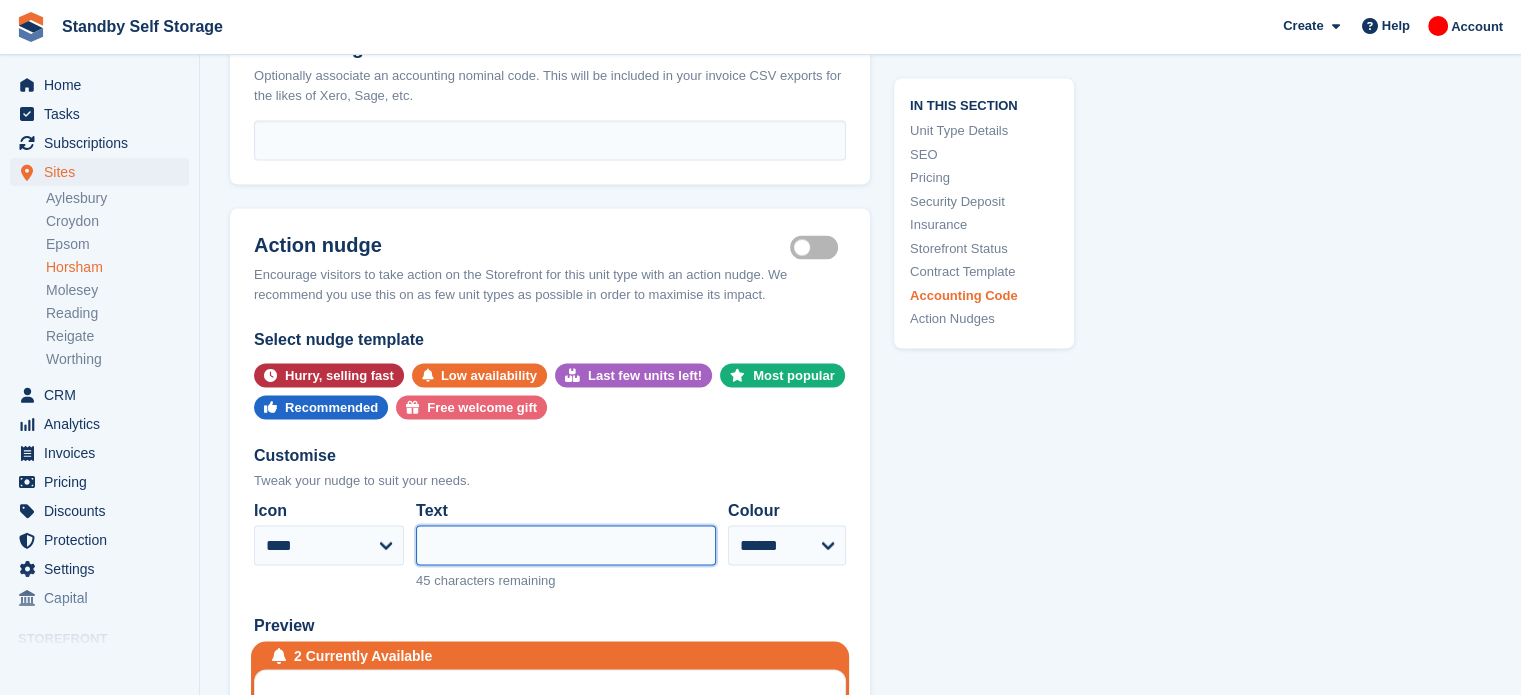 paste on "**********" 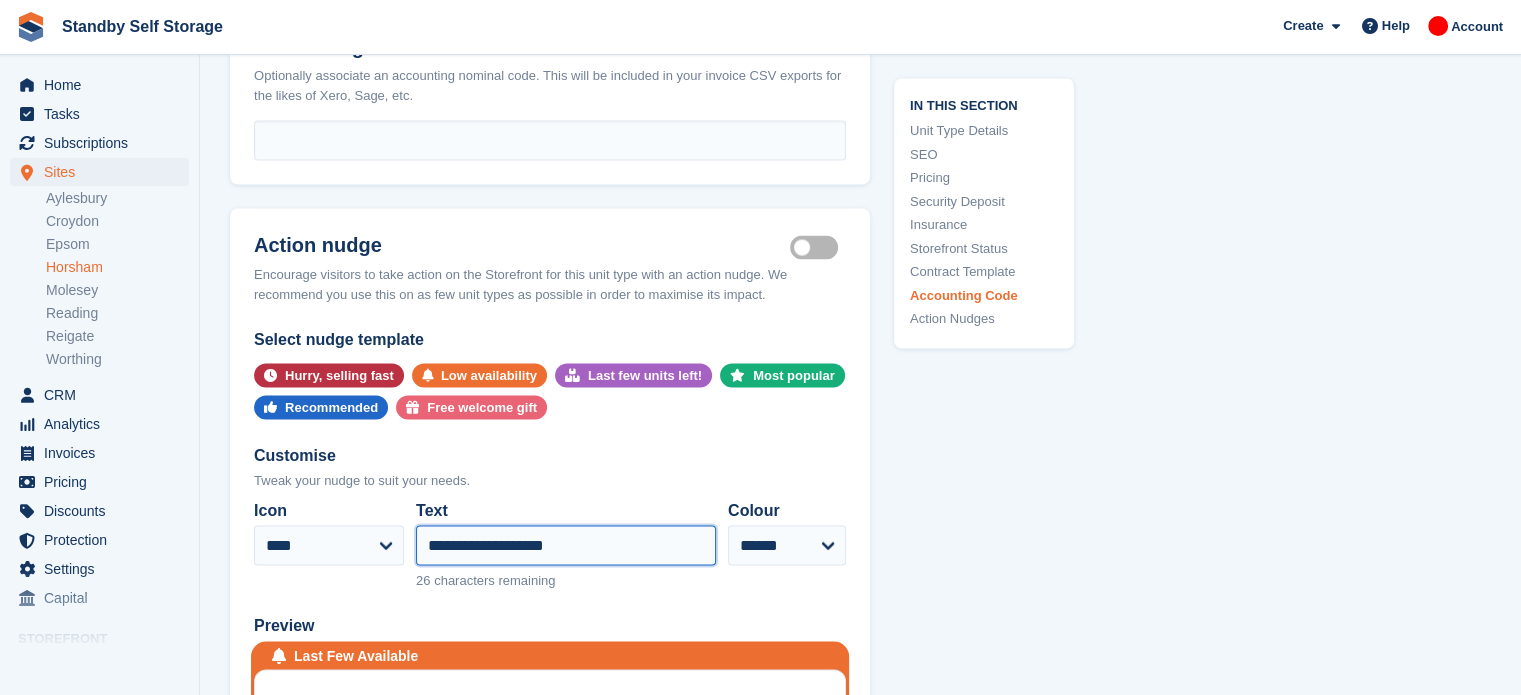 type on "**********" 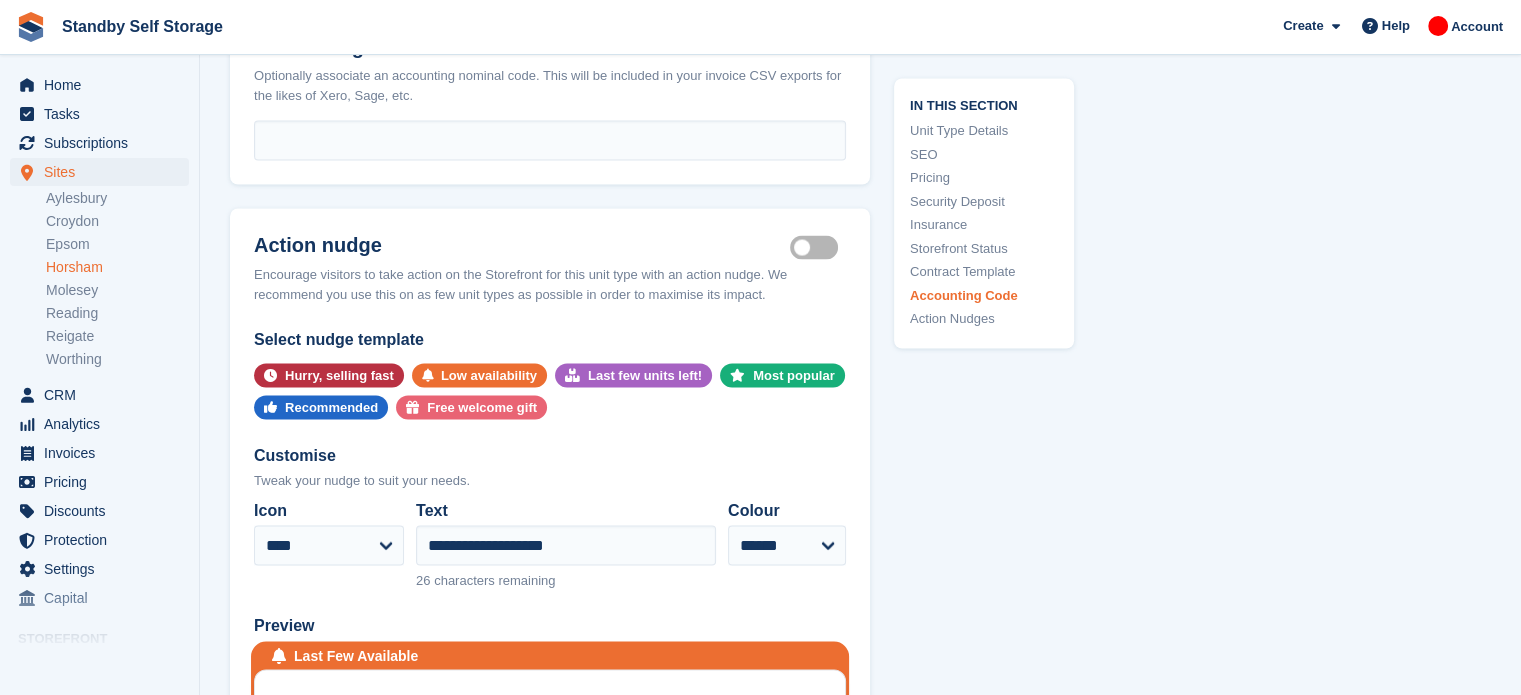 click on "**********" at bounding box center (860, -1180) 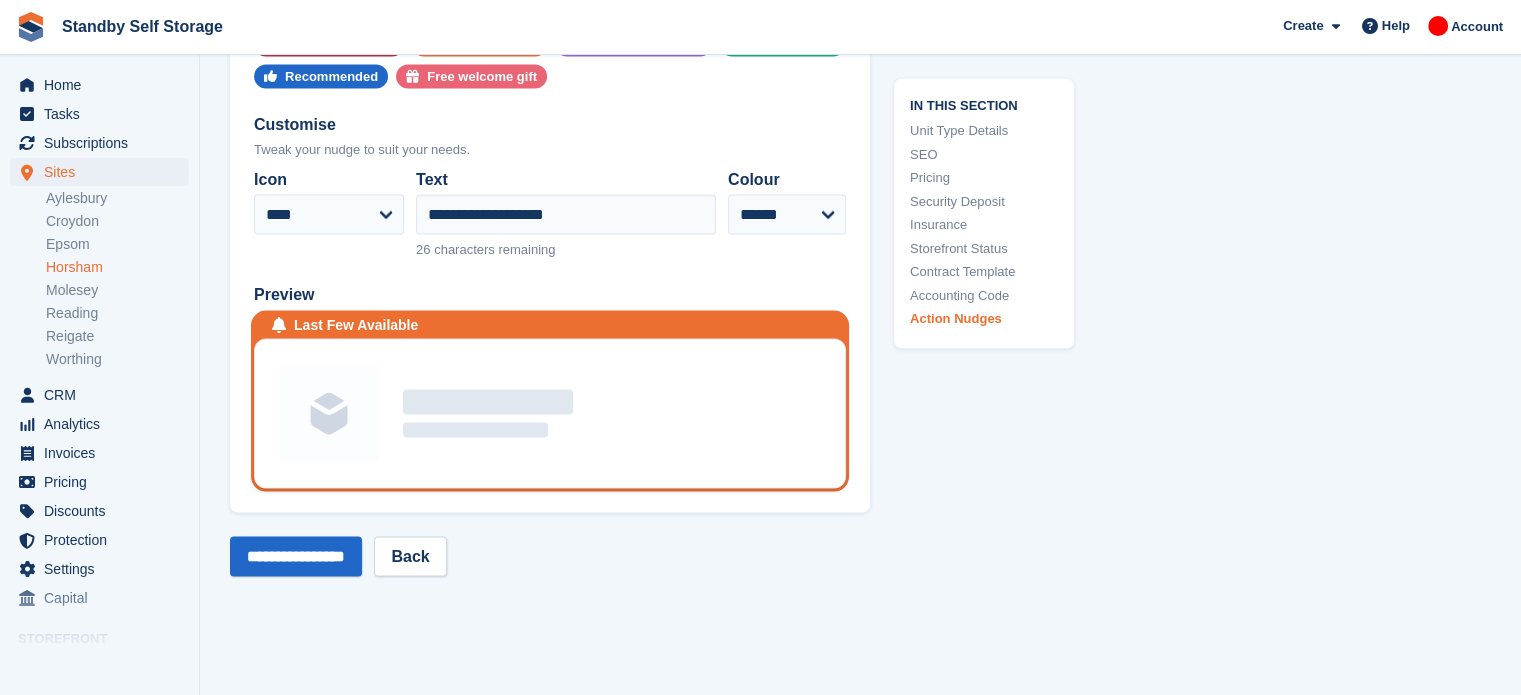 scroll, scrollTop: 4214, scrollLeft: 0, axis: vertical 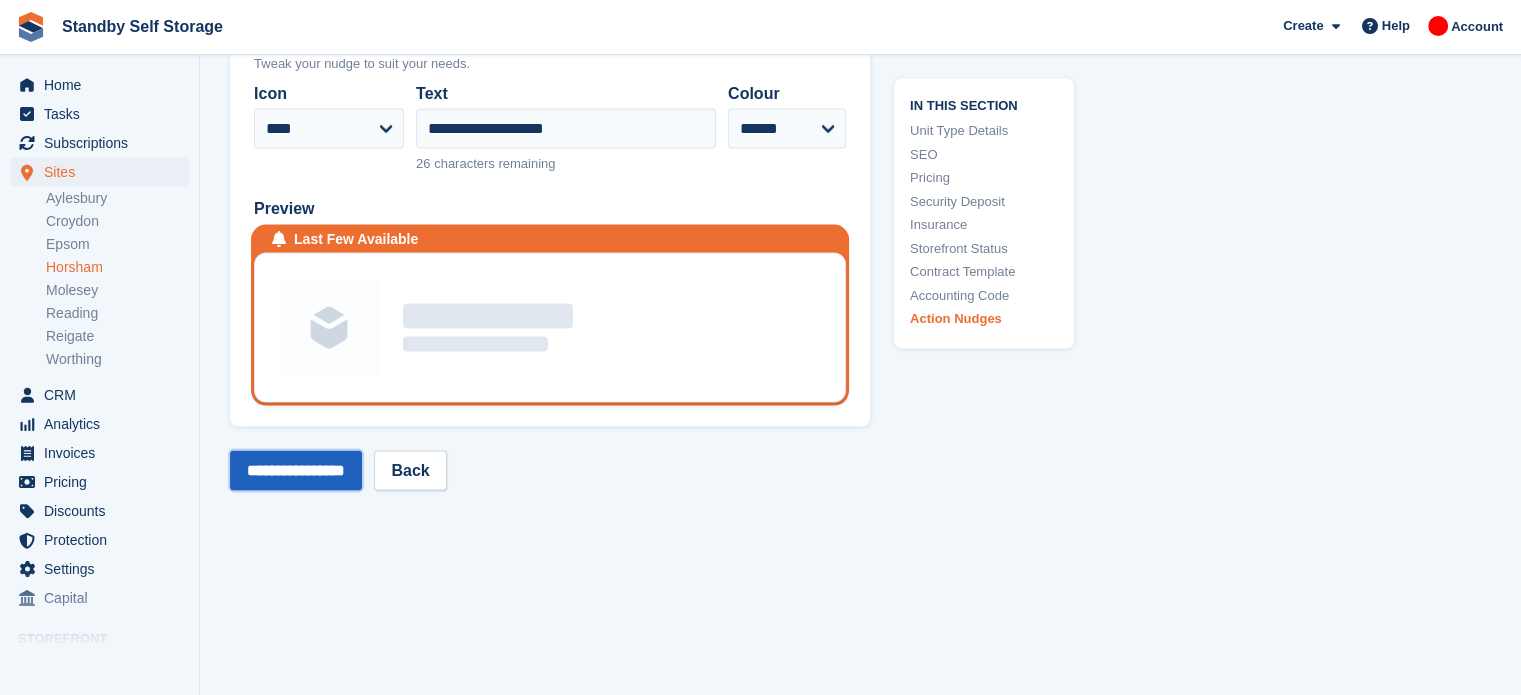 click on "**********" at bounding box center [296, 471] 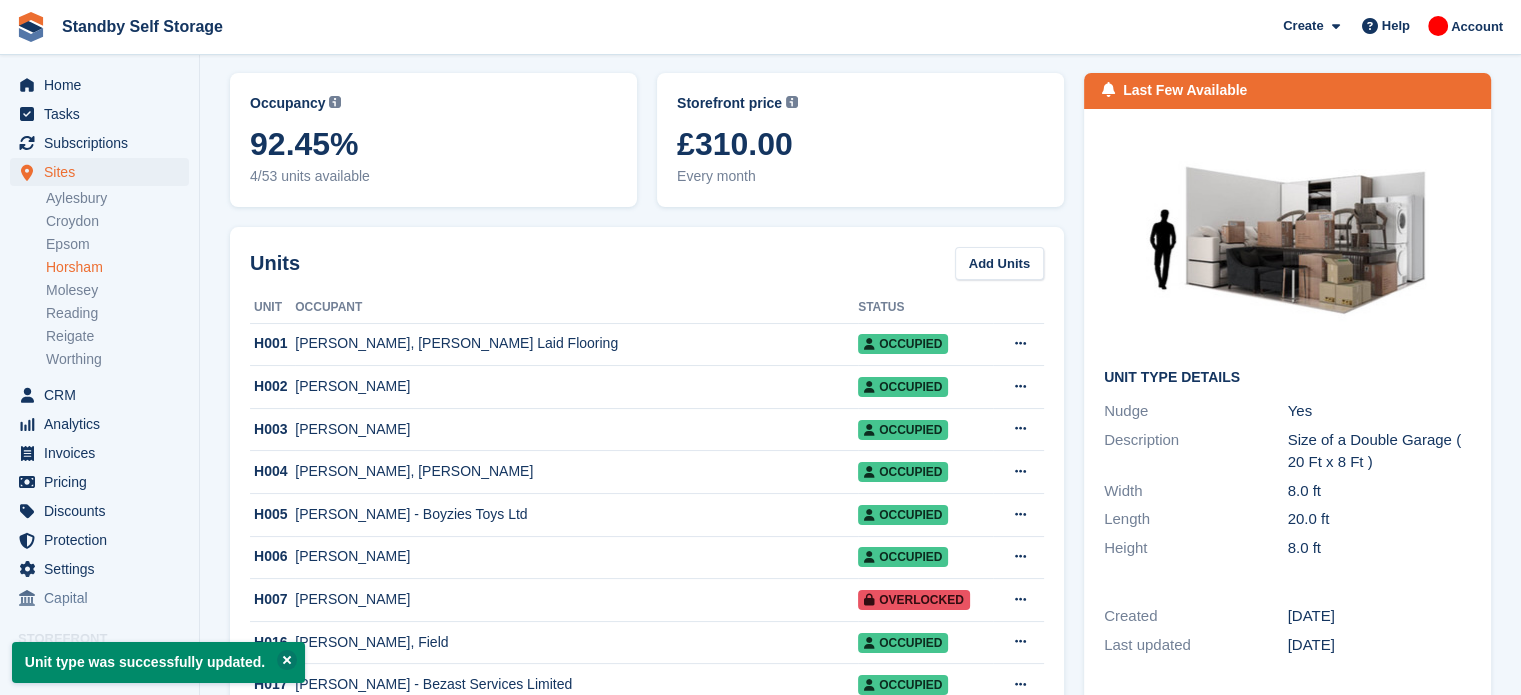 scroll, scrollTop: 0, scrollLeft: 0, axis: both 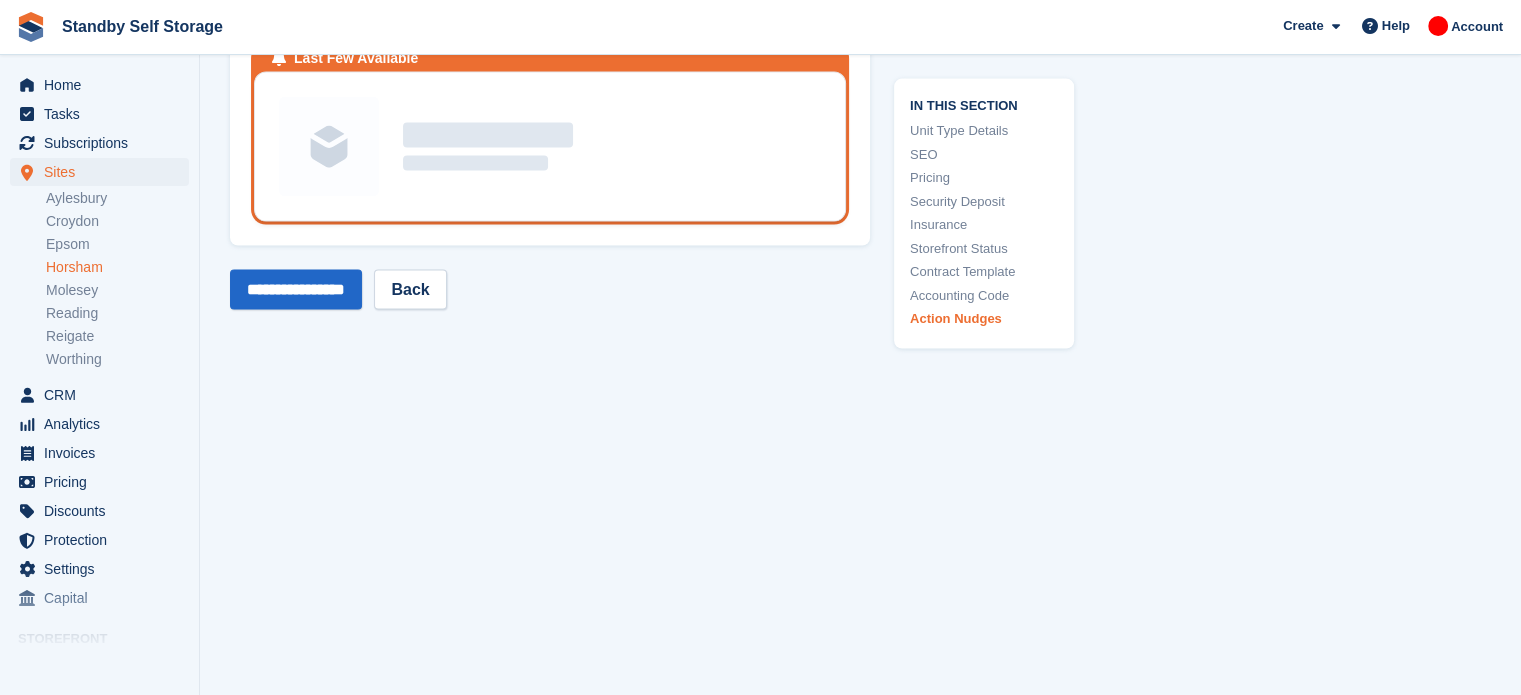 click on "**********" at bounding box center (550, -1777) 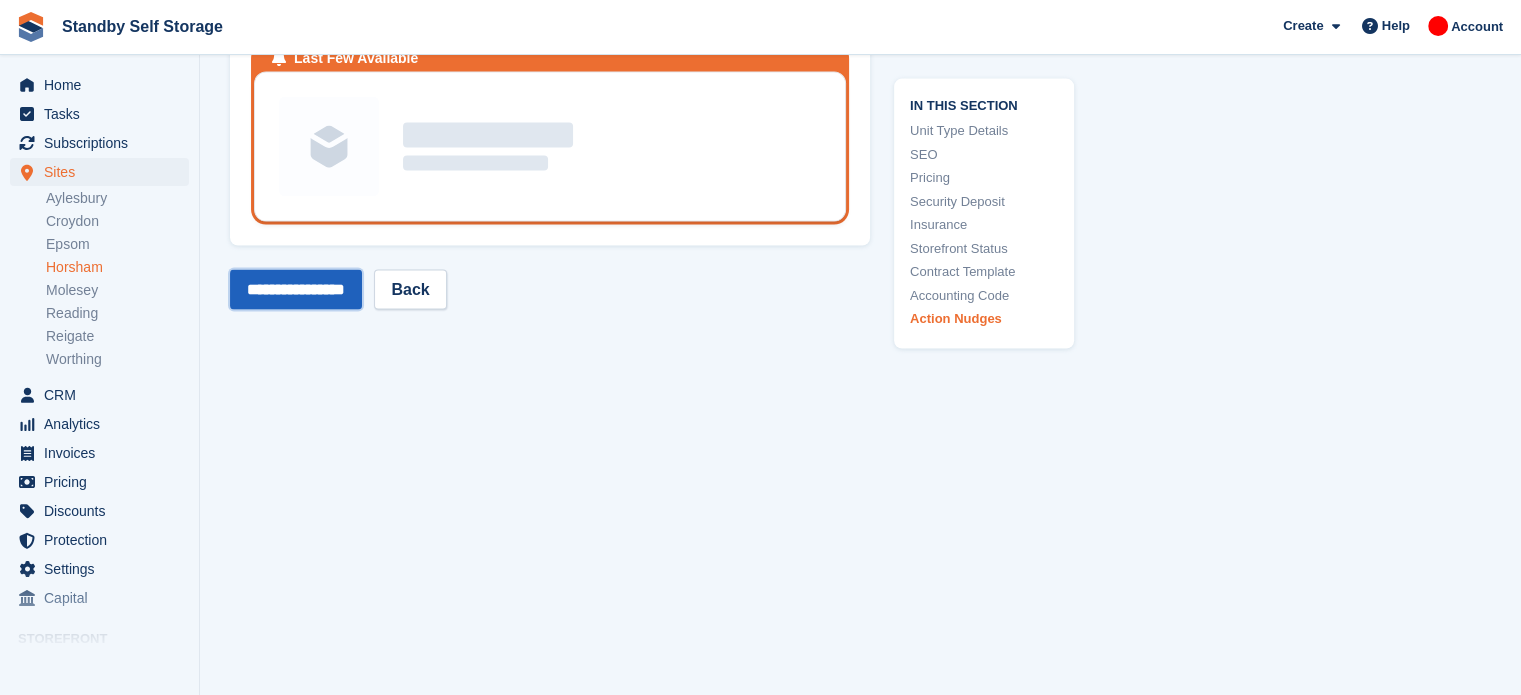 click on "**********" at bounding box center (296, 290) 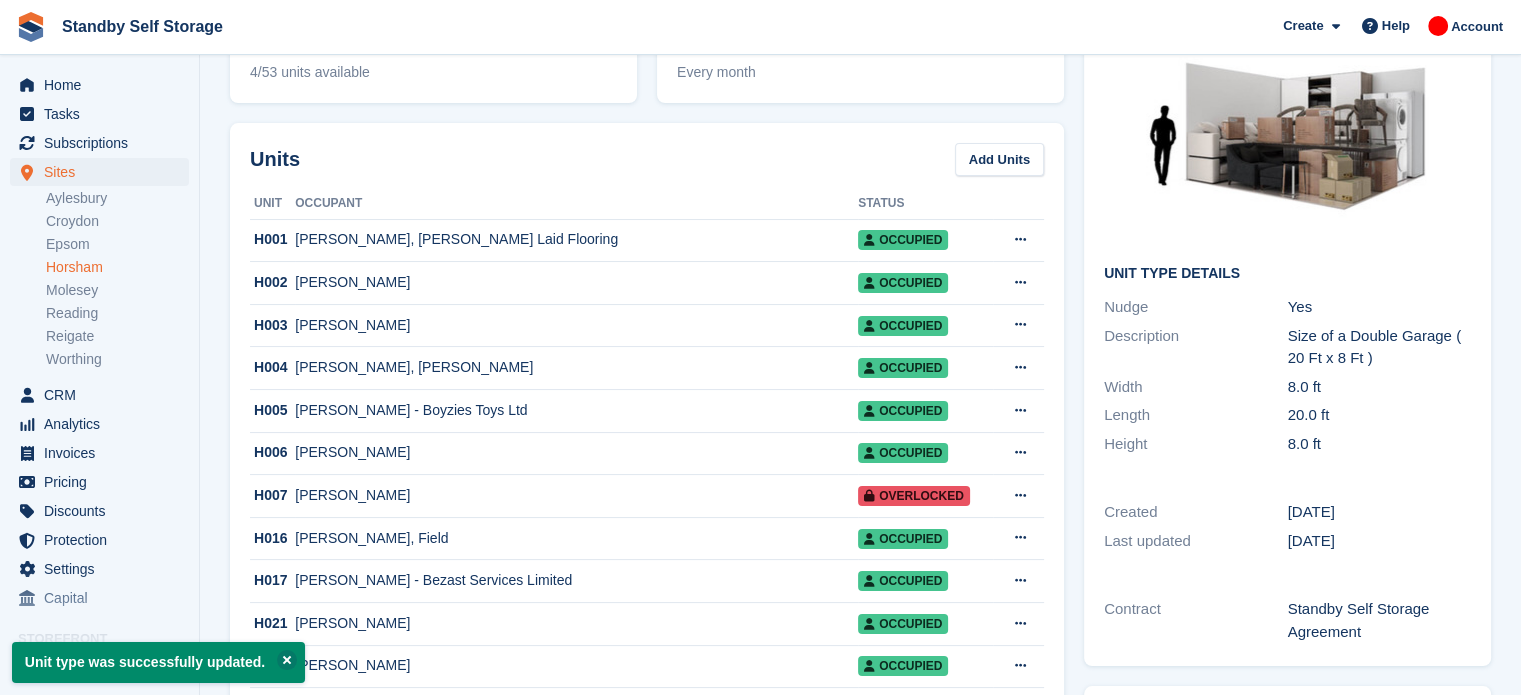 scroll, scrollTop: 0, scrollLeft: 0, axis: both 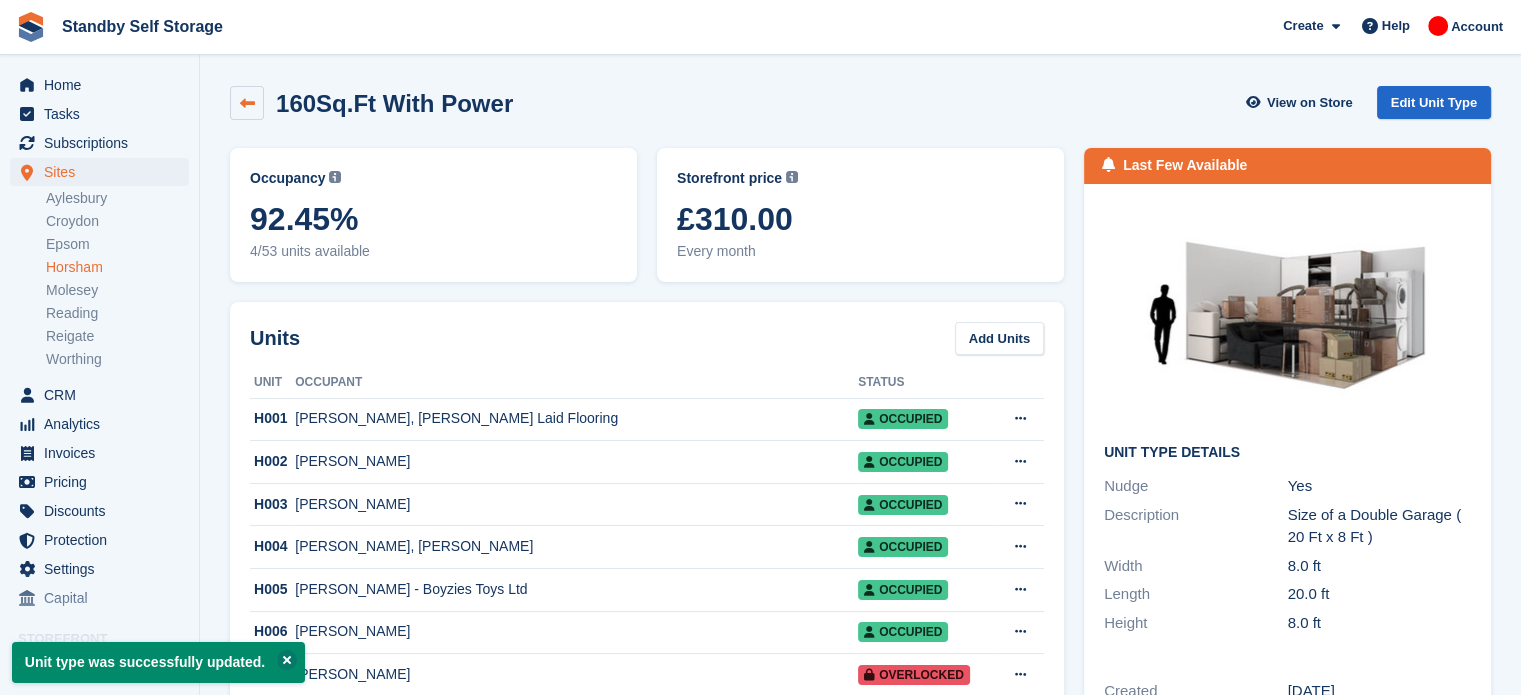 click at bounding box center (247, 103) 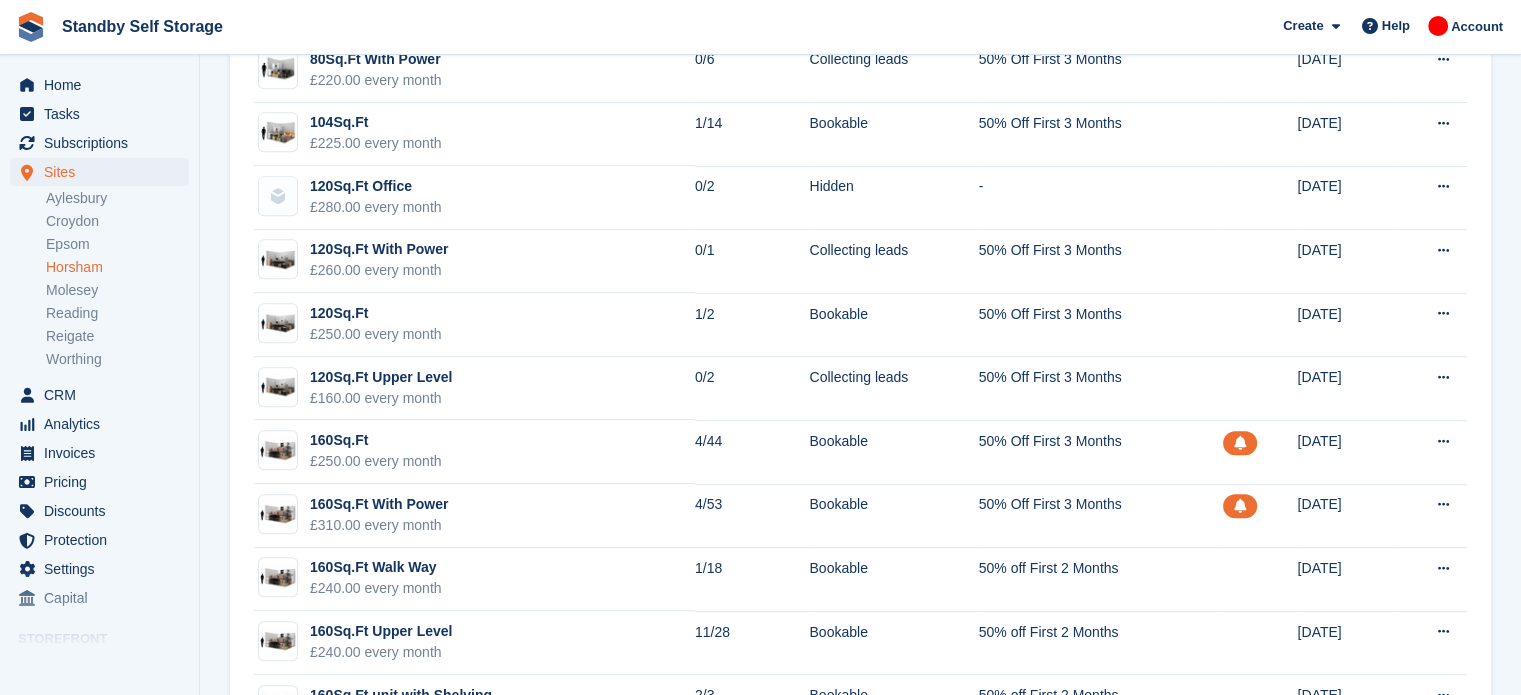 scroll, scrollTop: 994, scrollLeft: 0, axis: vertical 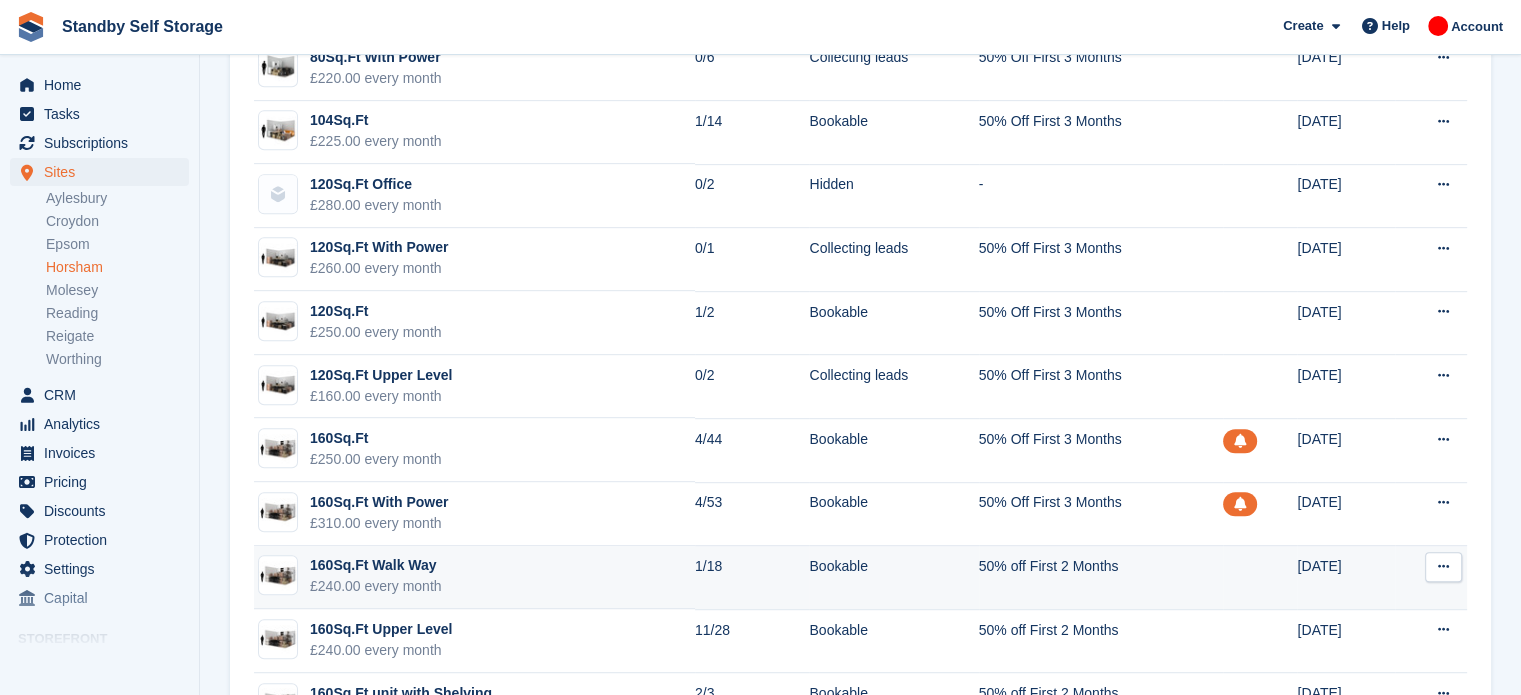 click on "18 Oct 2023" at bounding box center [1346, 578] 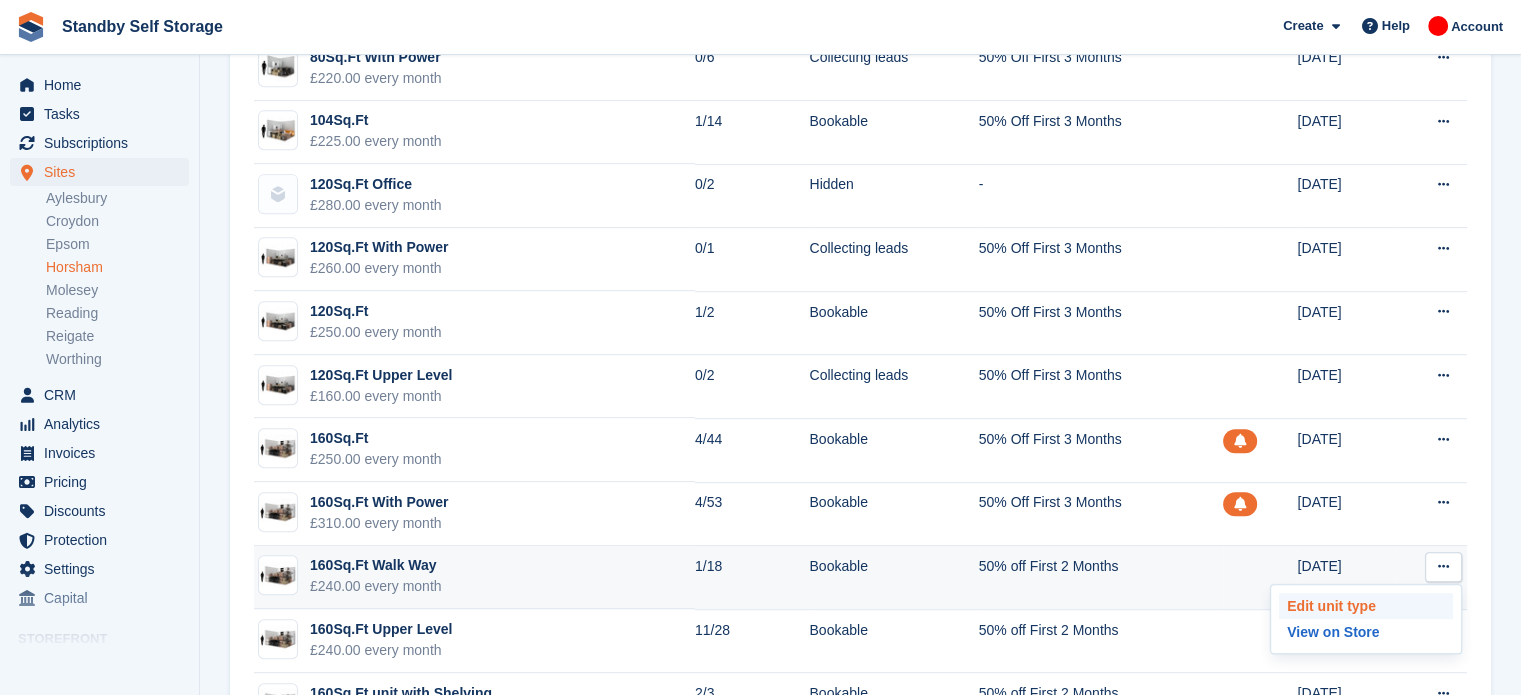 click on "Edit unit type" at bounding box center (1366, 606) 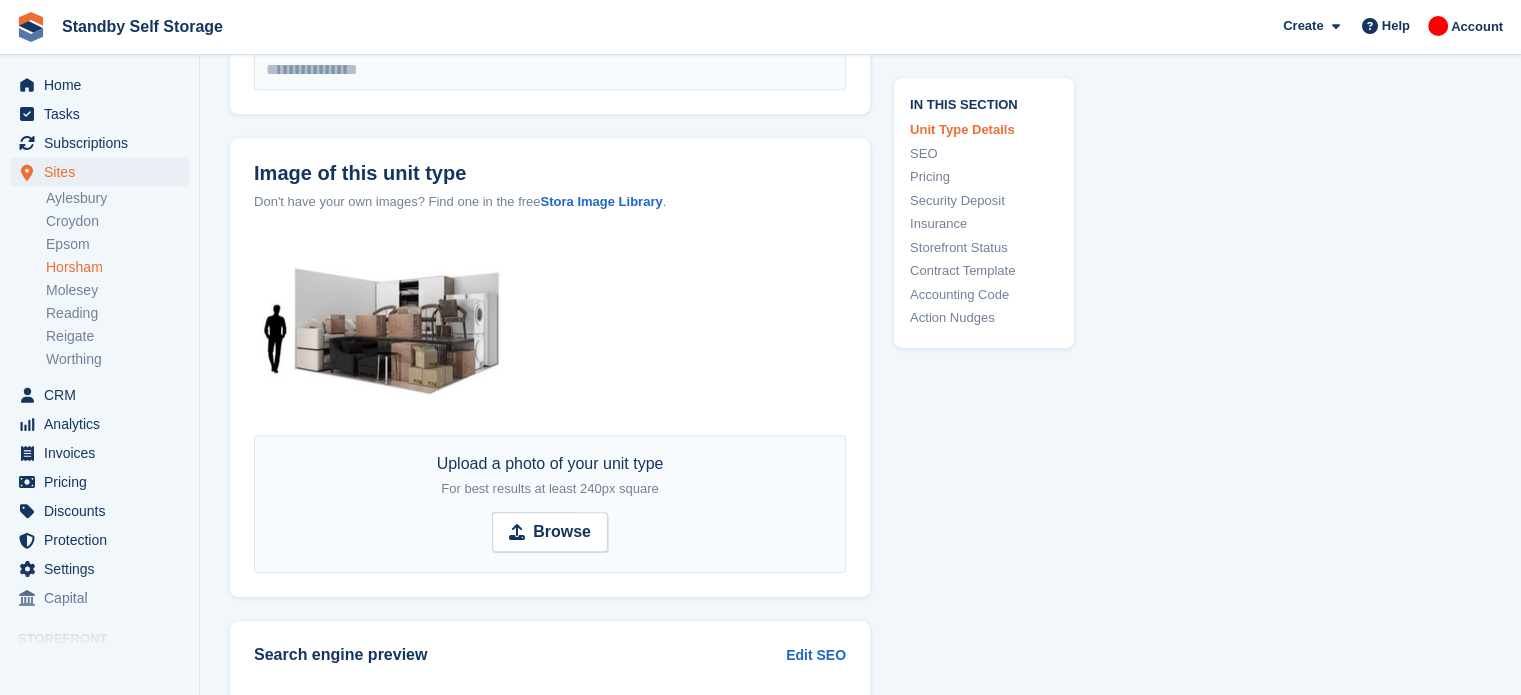scroll, scrollTop: 0, scrollLeft: 0, axis: both 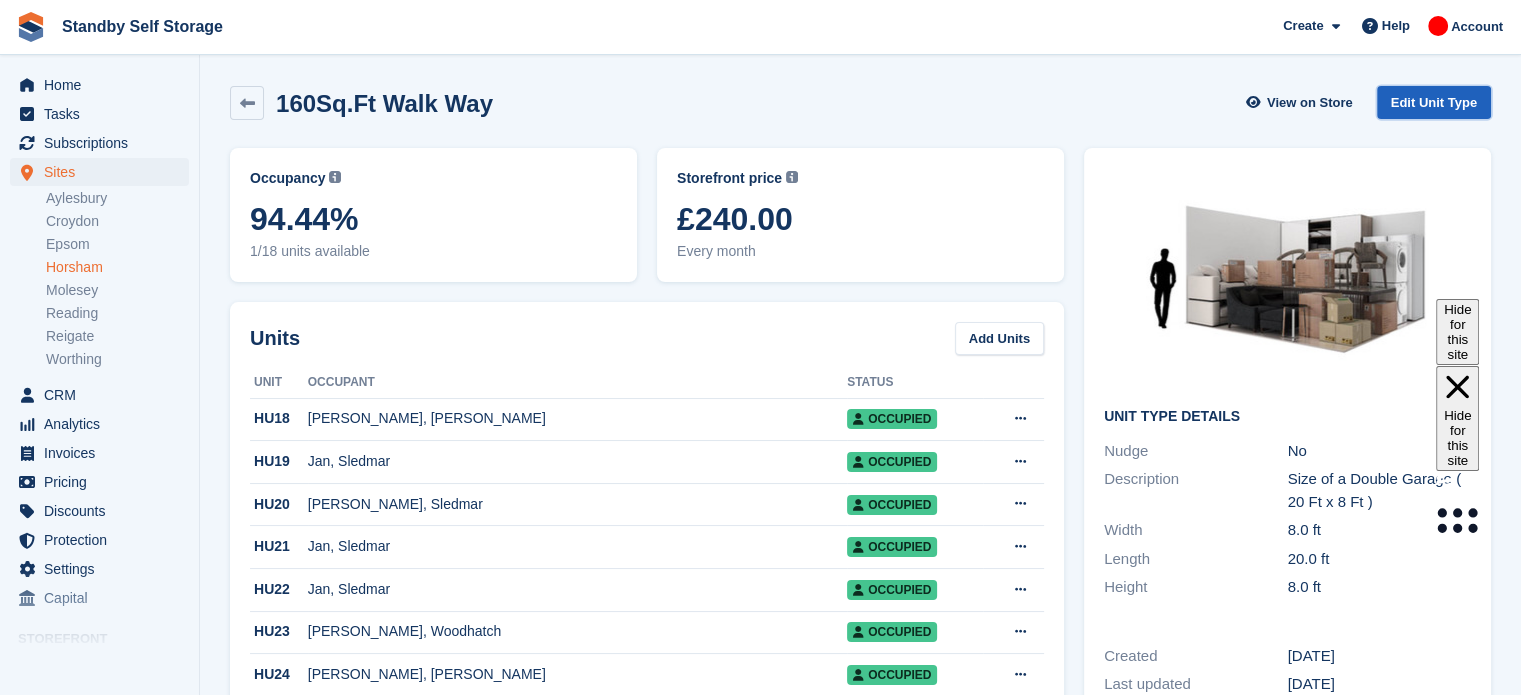 click on "Edit Unit Type" at bounding box center (1434, 102) 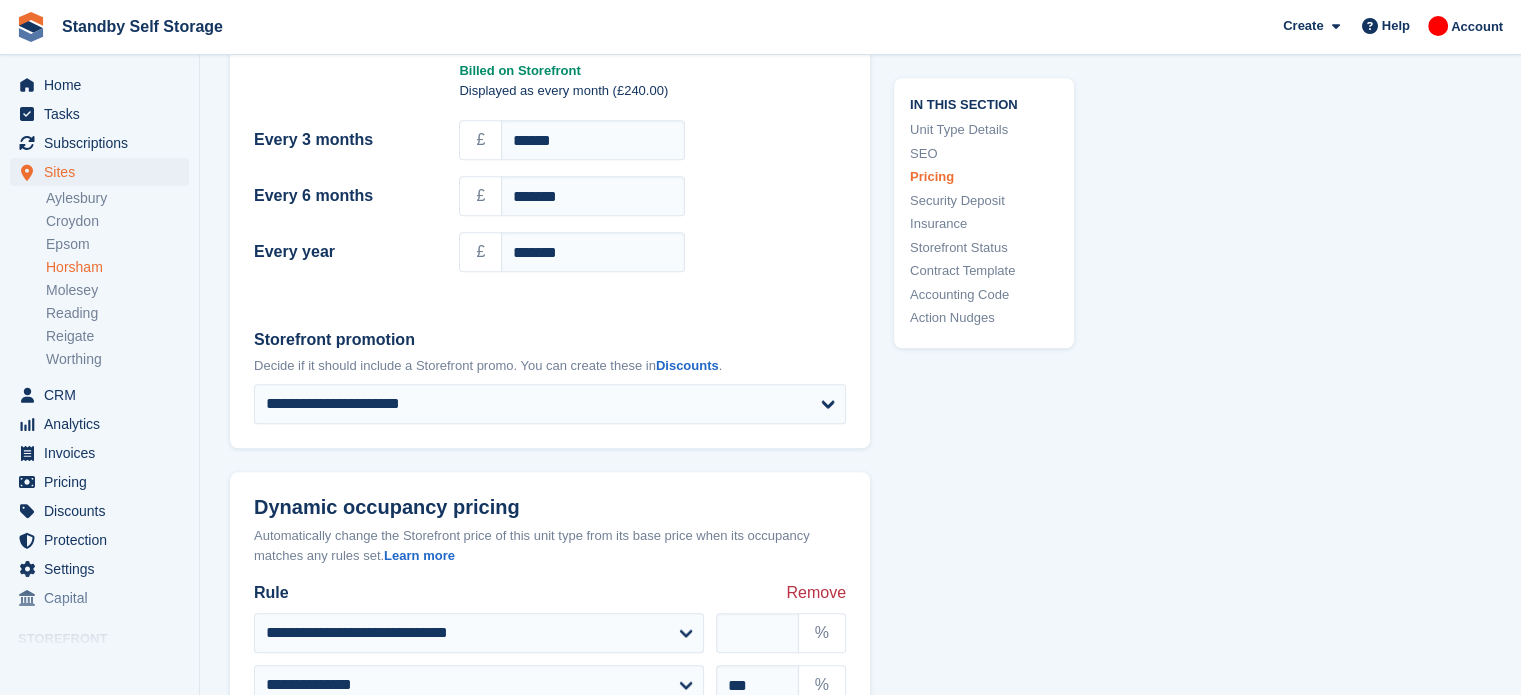 scroll, scrollTop: 2026, scrollLeft: 0, axis: vertical 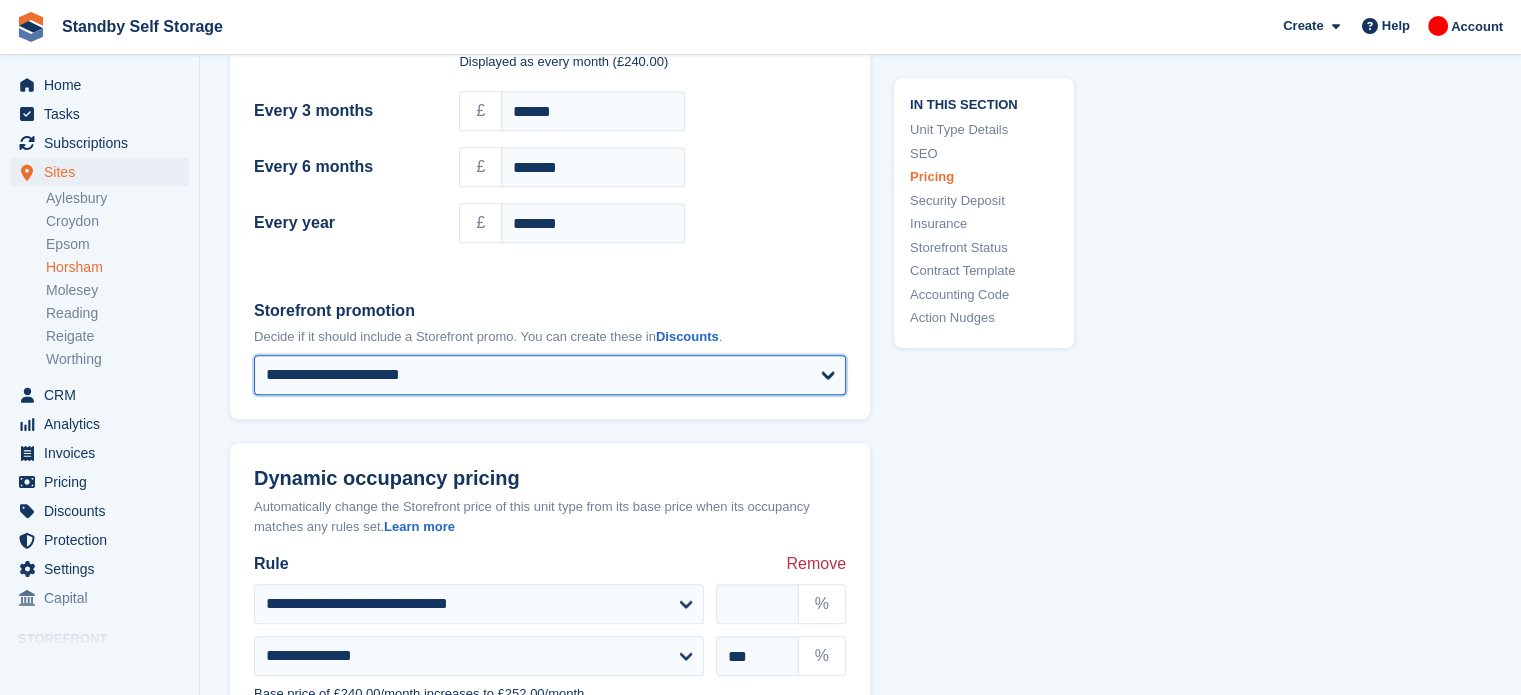 click on "**********" at bounding box center (550, 375) 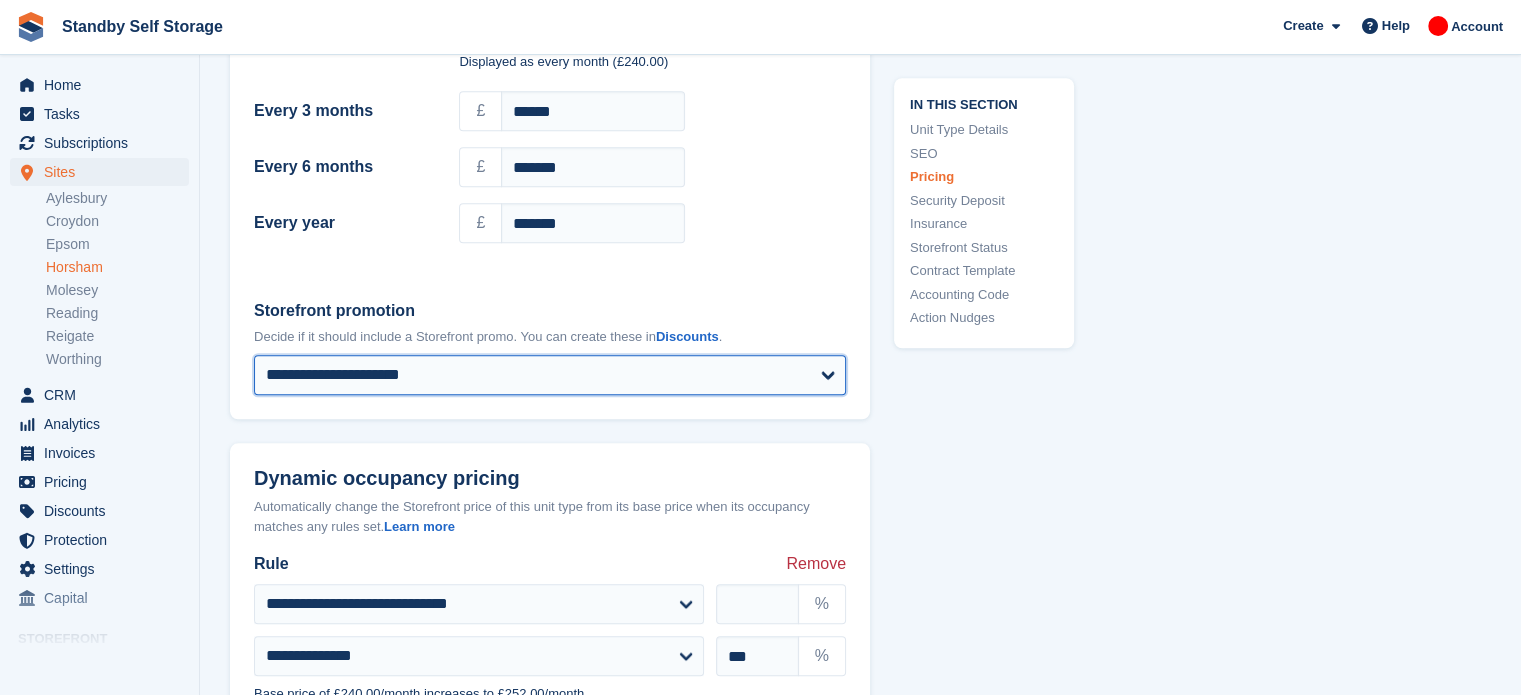 select on "****" 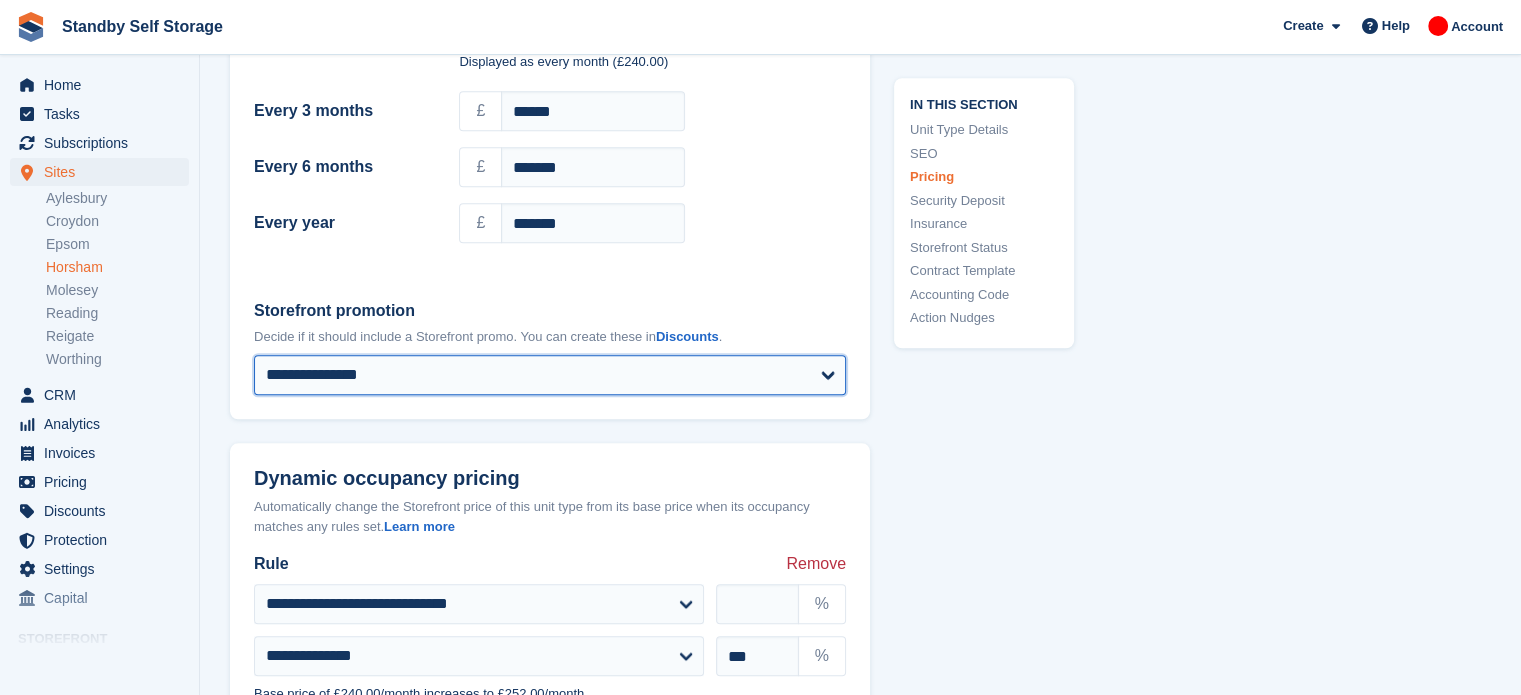 click on "**********" at bounding box center (550, 375) 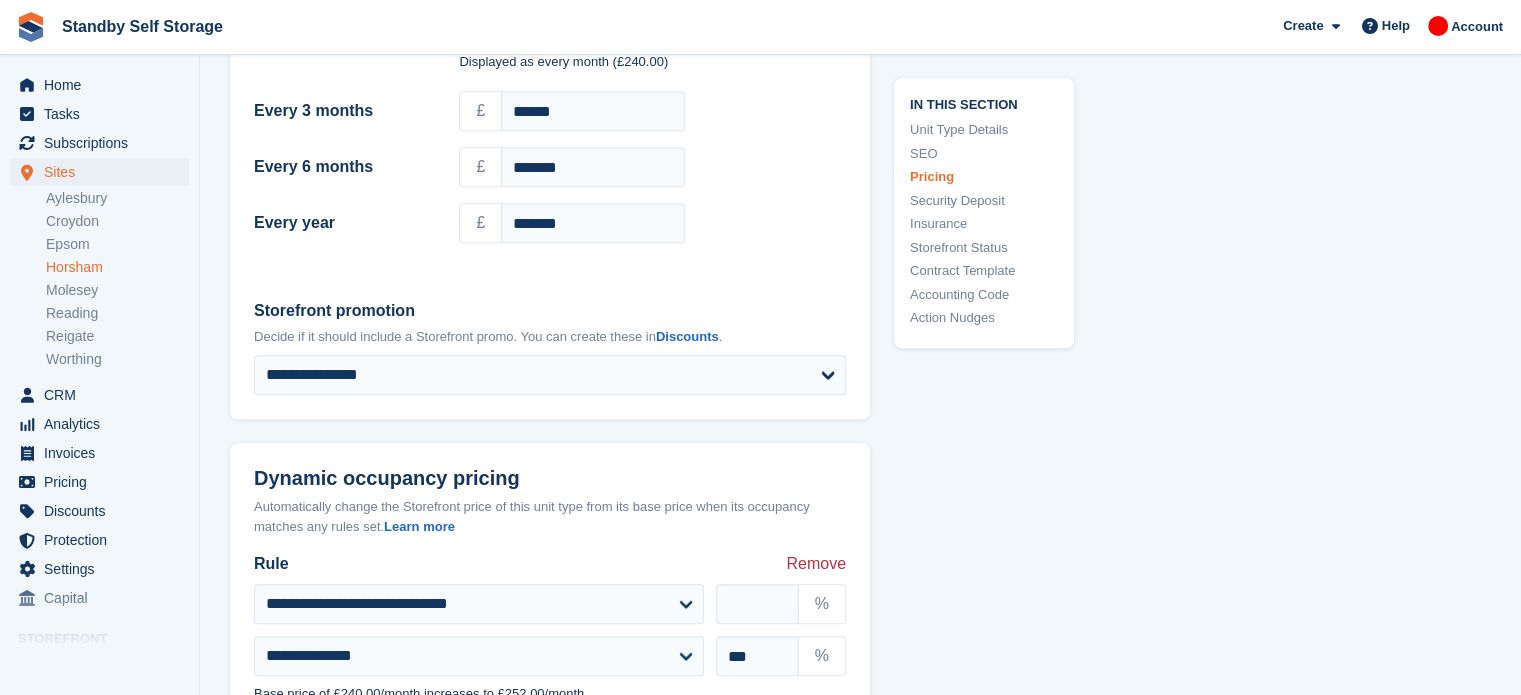 click on "**********" at bounding box center (860, 428) 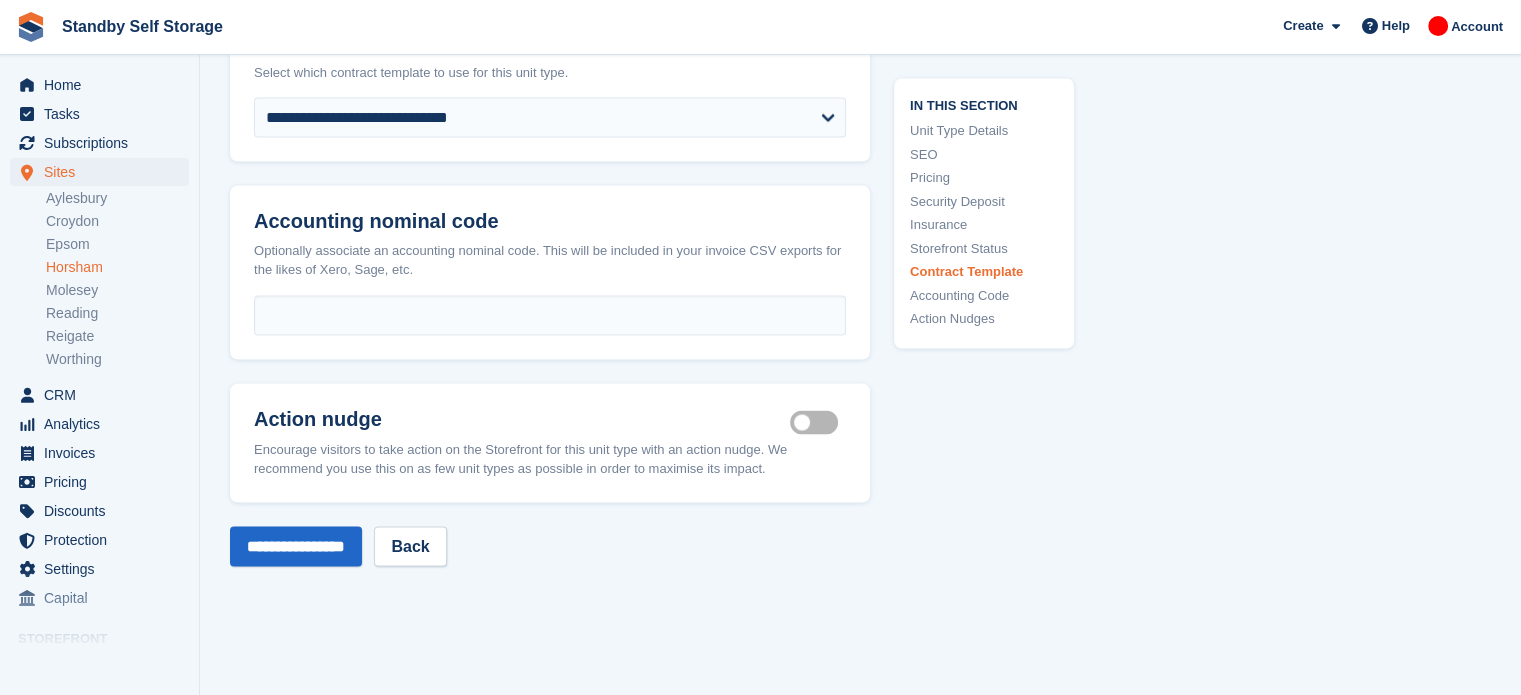 scroll, scrollTop: 3822, scrollLeft: 0, axis: vertical 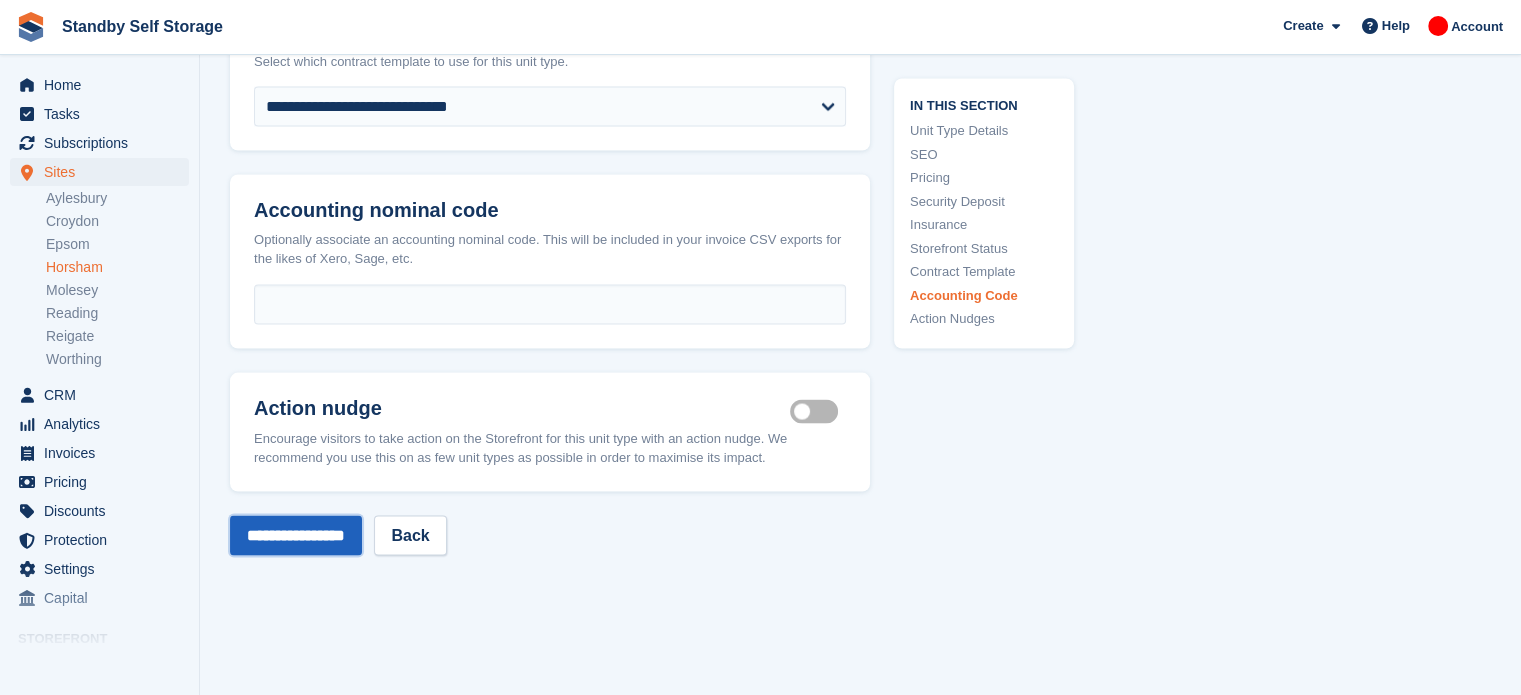 click on "**********" at bounding box center [296, 536] 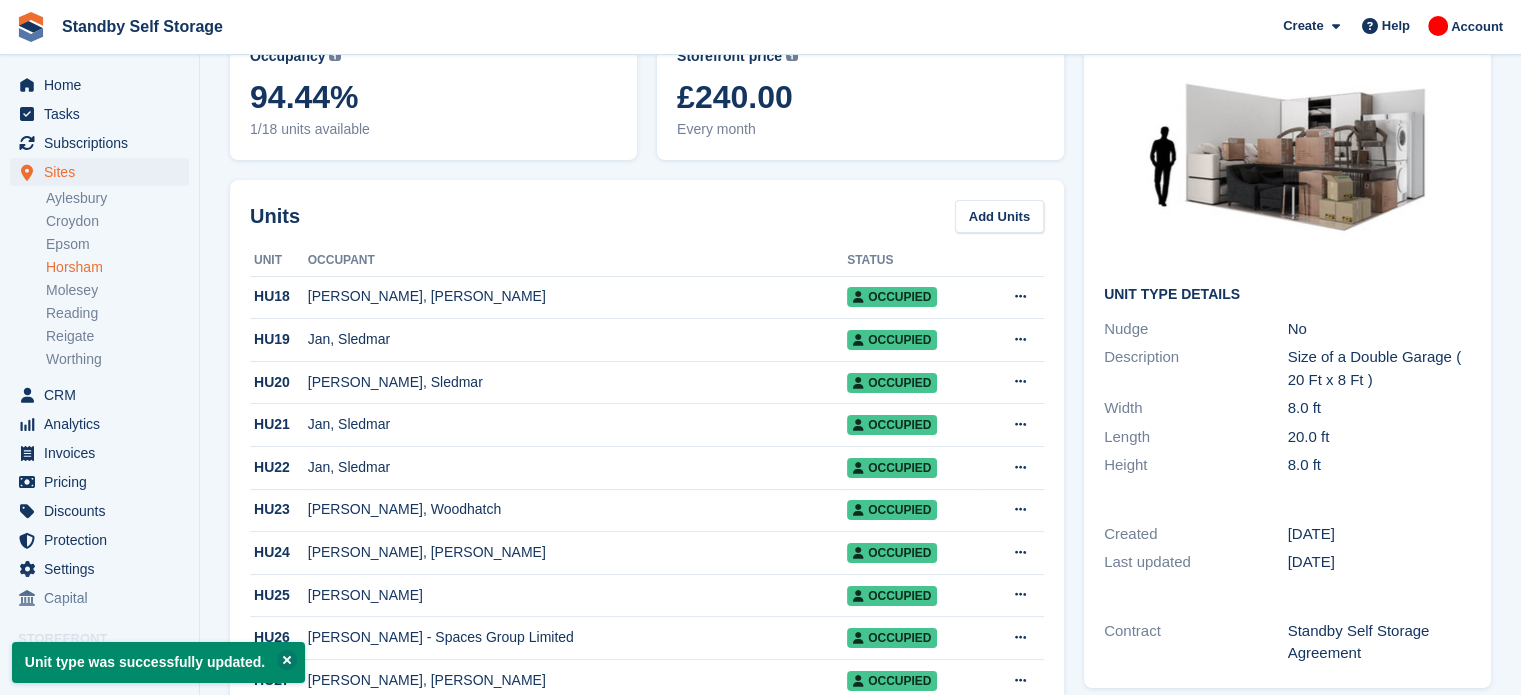 scroll, scrollTop: 0, scrollLeft: 0, axis: both 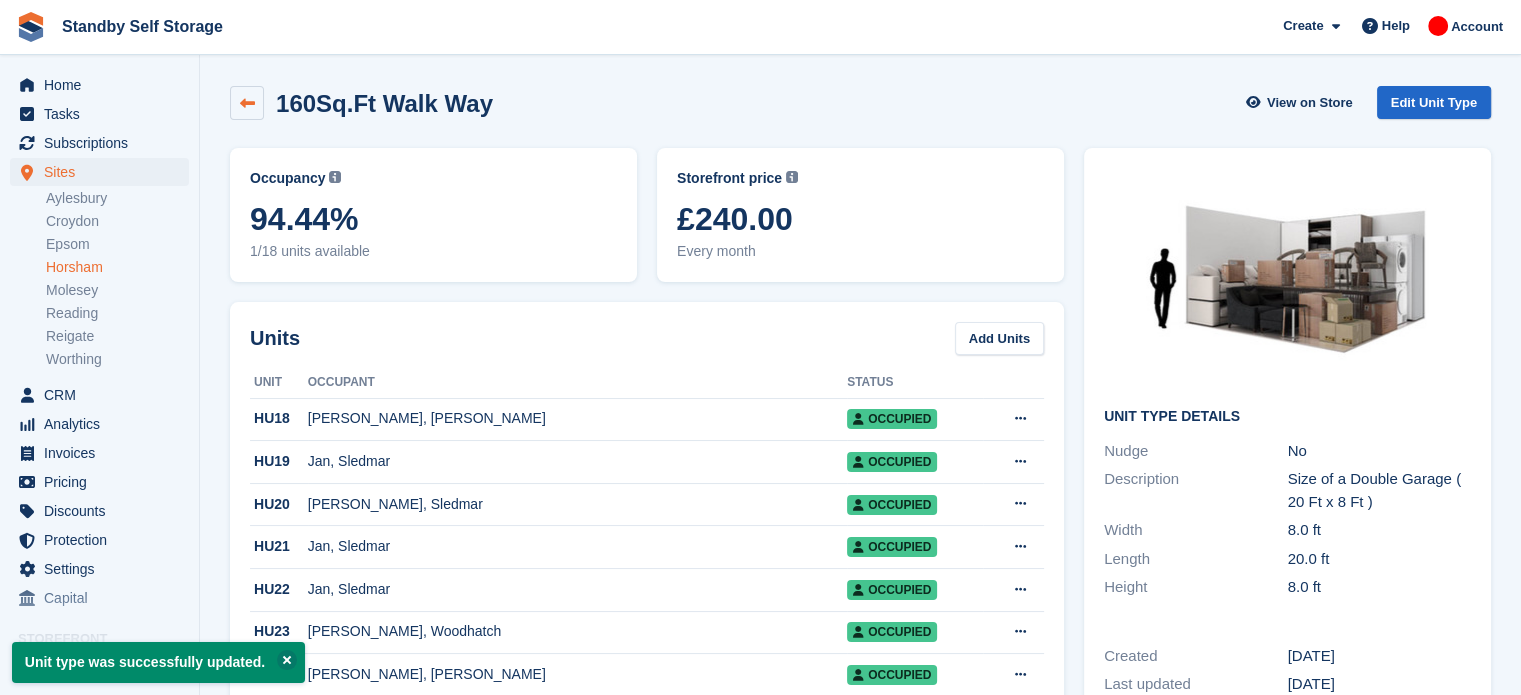 click at bounding box center (247, 103) 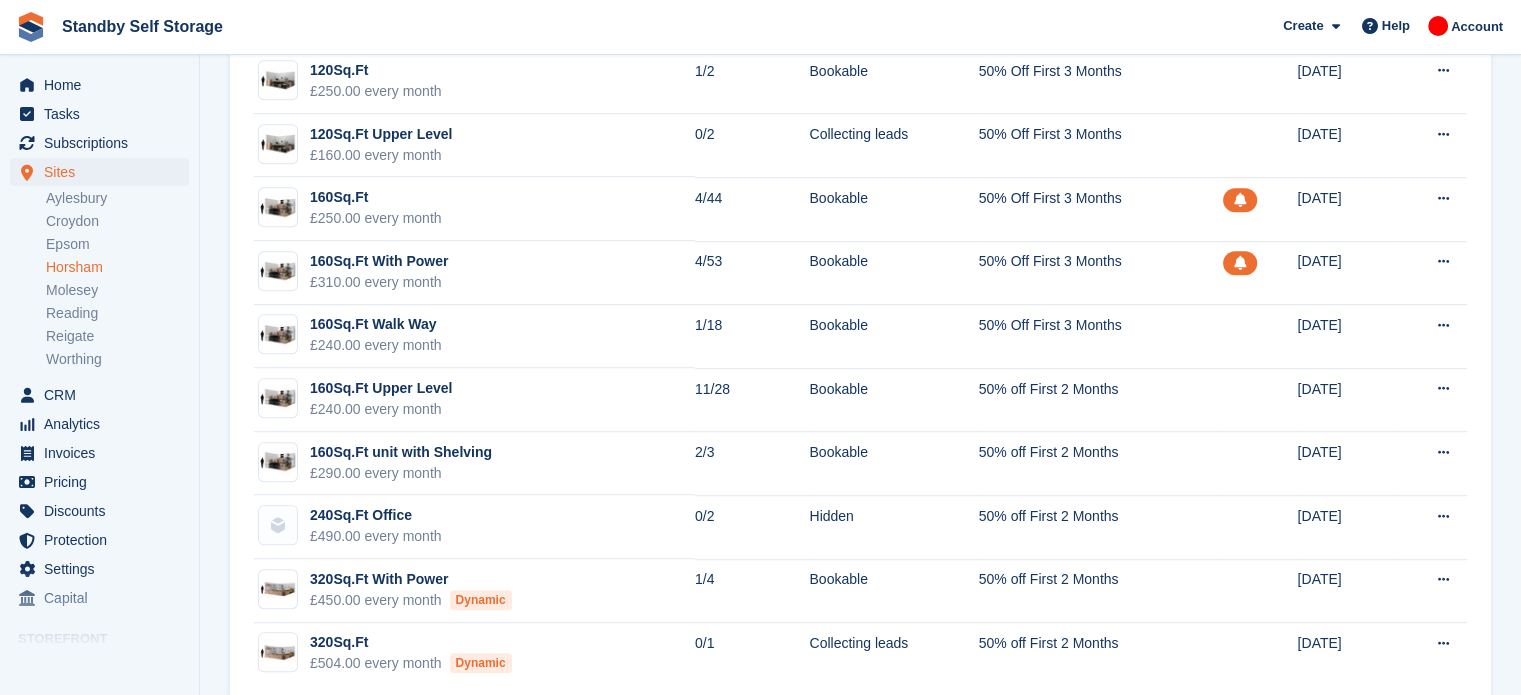 scroll, scrollTop: 1265, scrollLeft: 0, axis: vertical 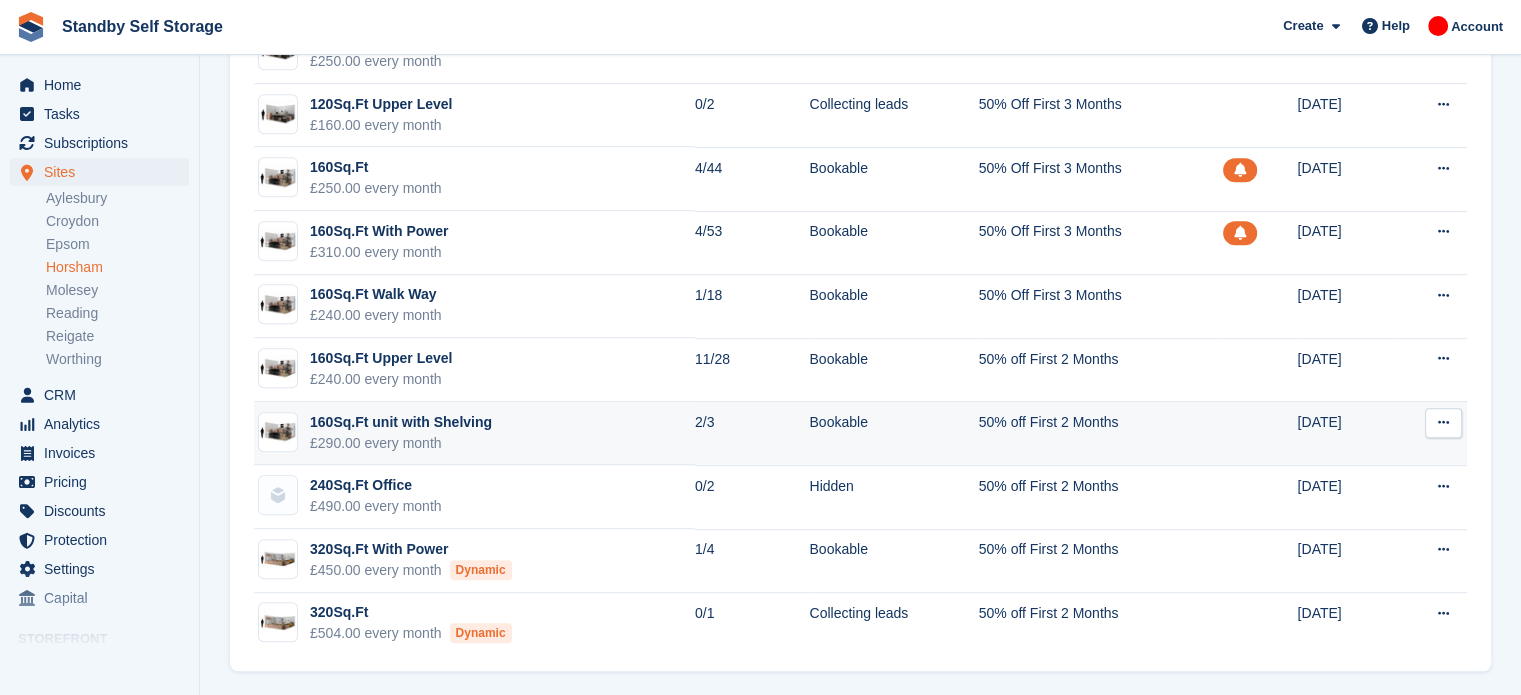 click at bounding box center [1443, 422] 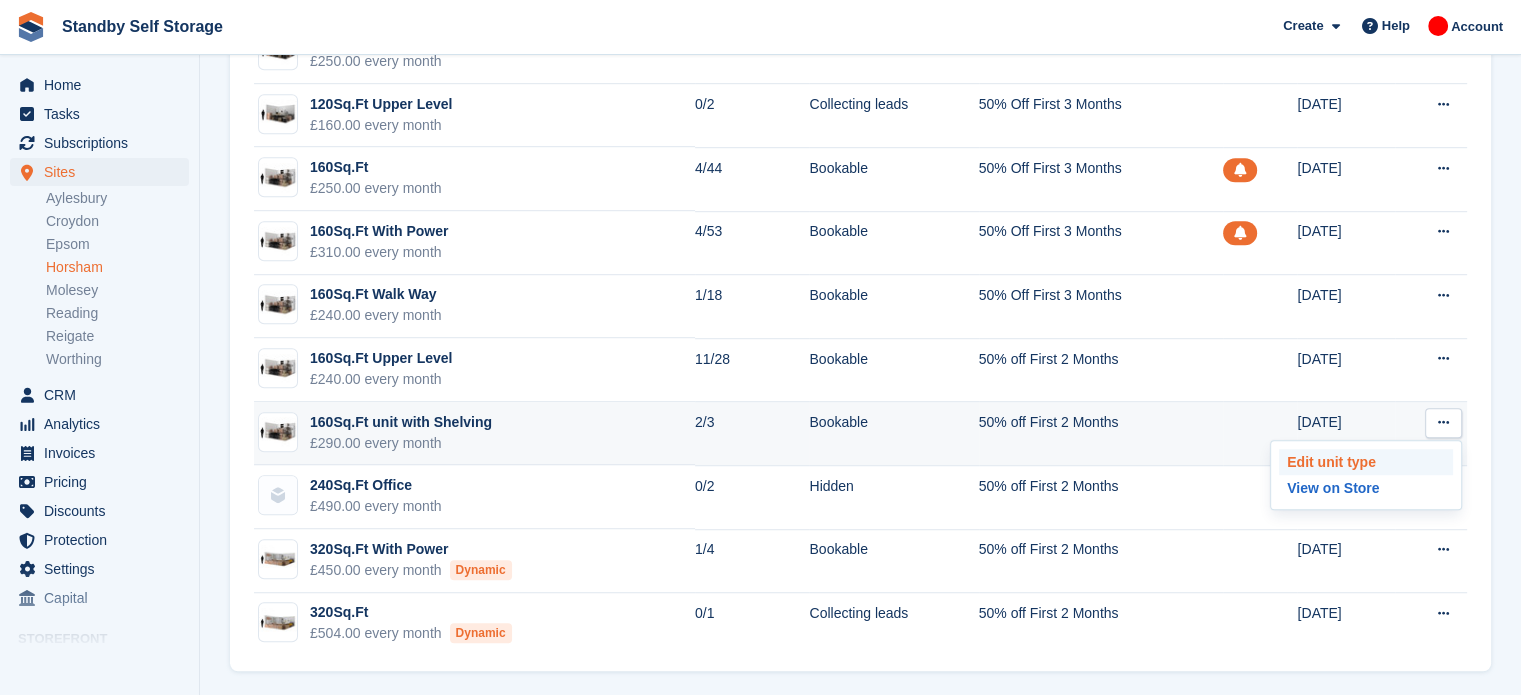click on "Edit unit type" at bounding box center (1366, 462) 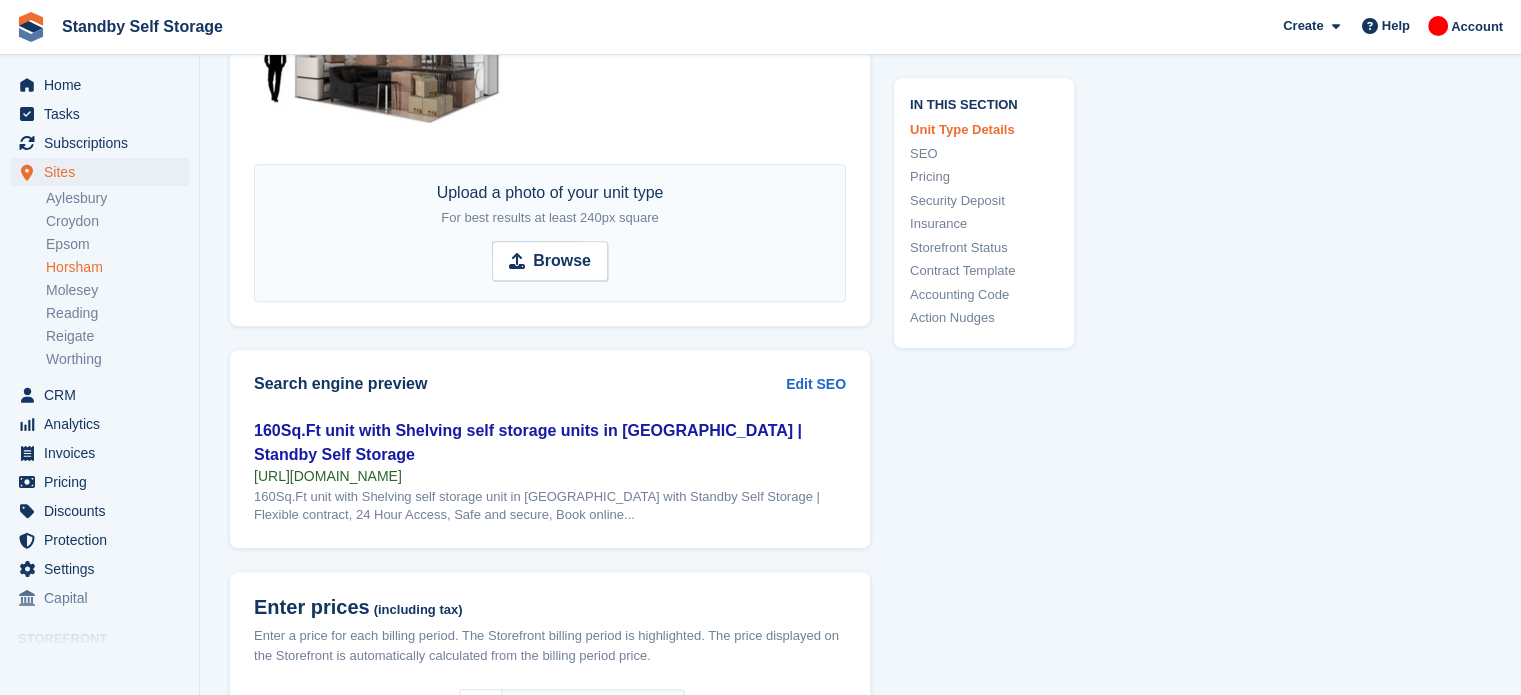 scroll, scrollTop: 0, scrollLeft: 0, axis: both 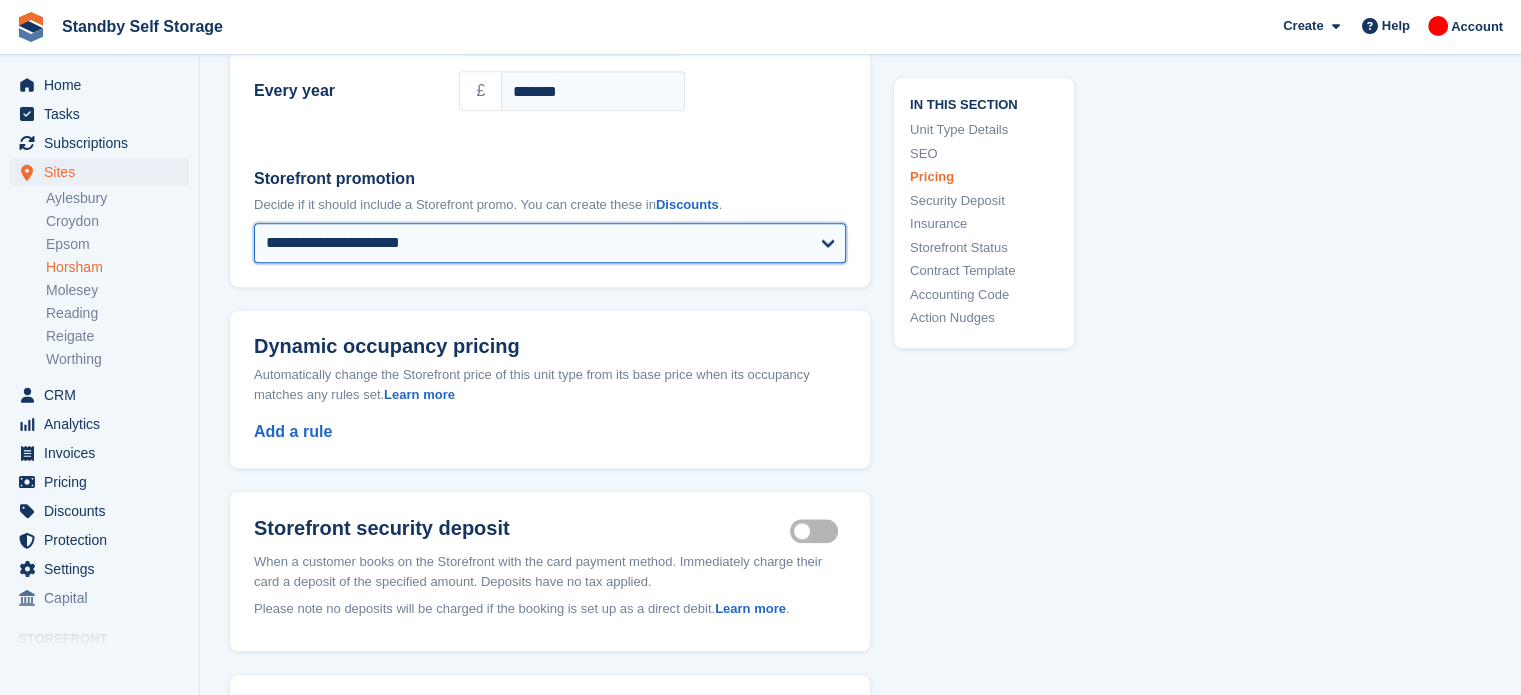 click on "**********" at bounding box center [550, 243] 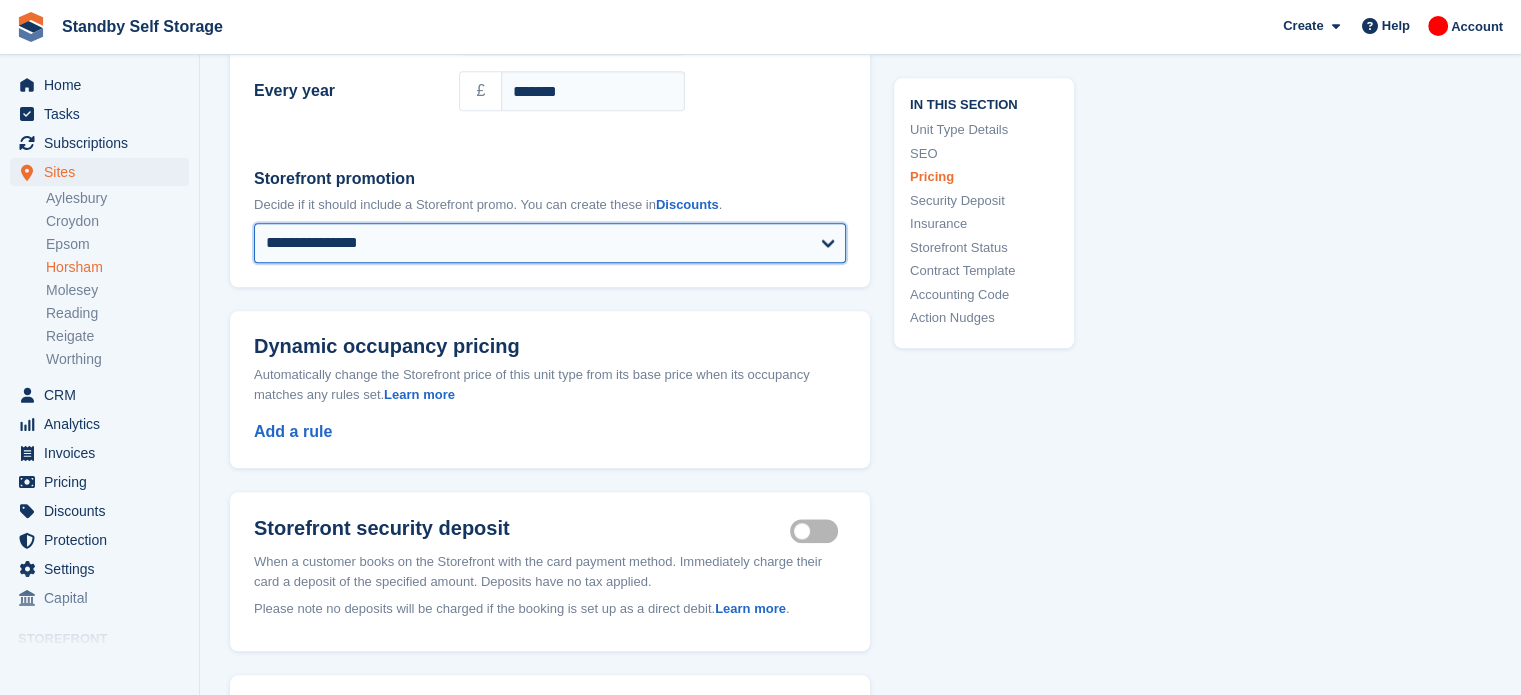 click on "**********" at bounding box center (550, 243) 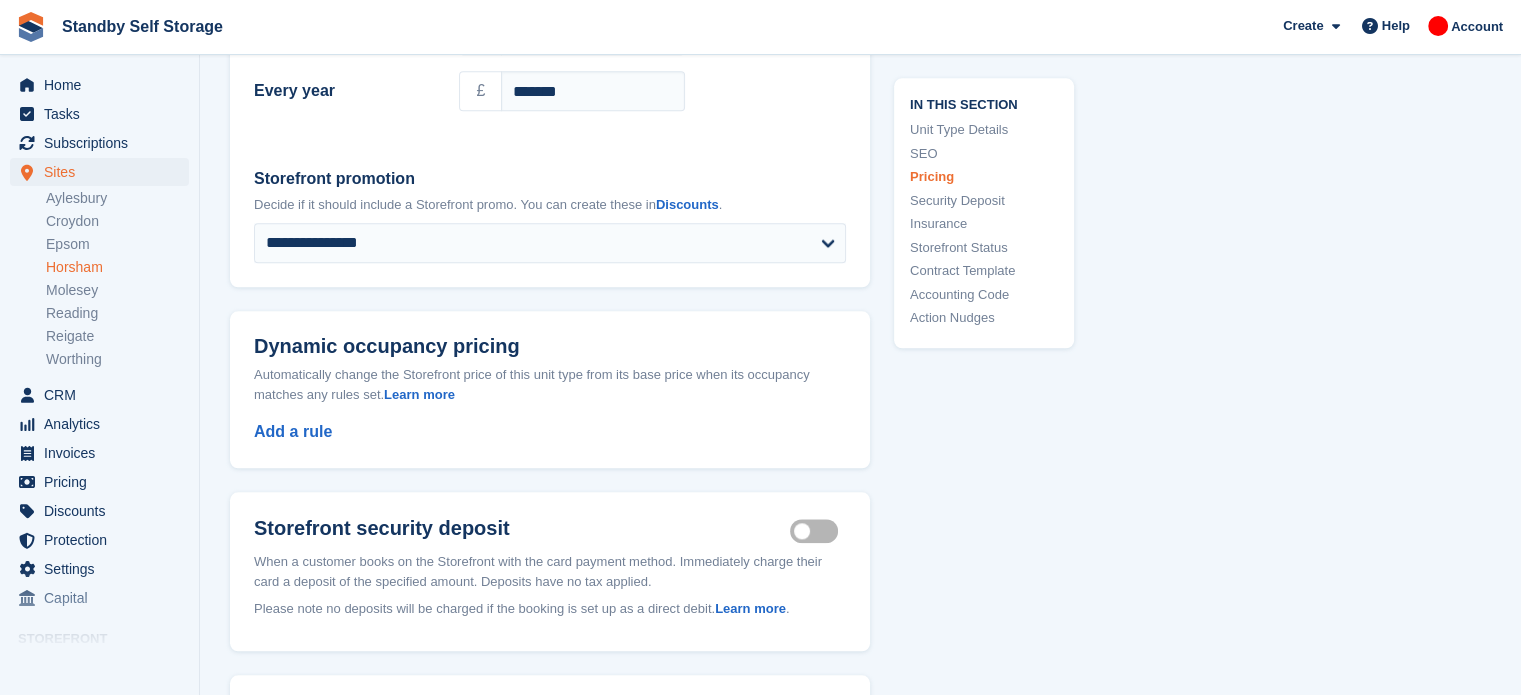 click on "**********" at bounding box center [860, 202] 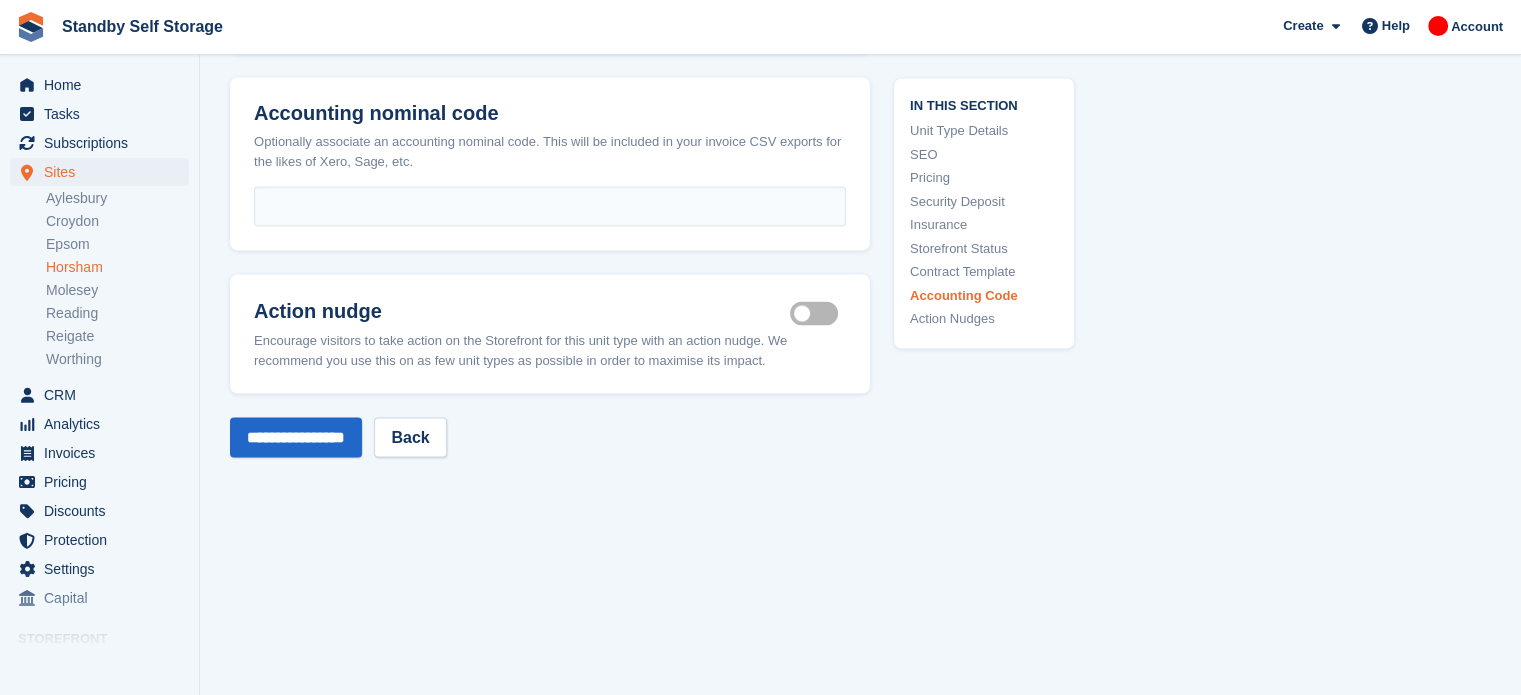 scroll, scrollTop: 3880, scrollLeft: 0, axis: vertical 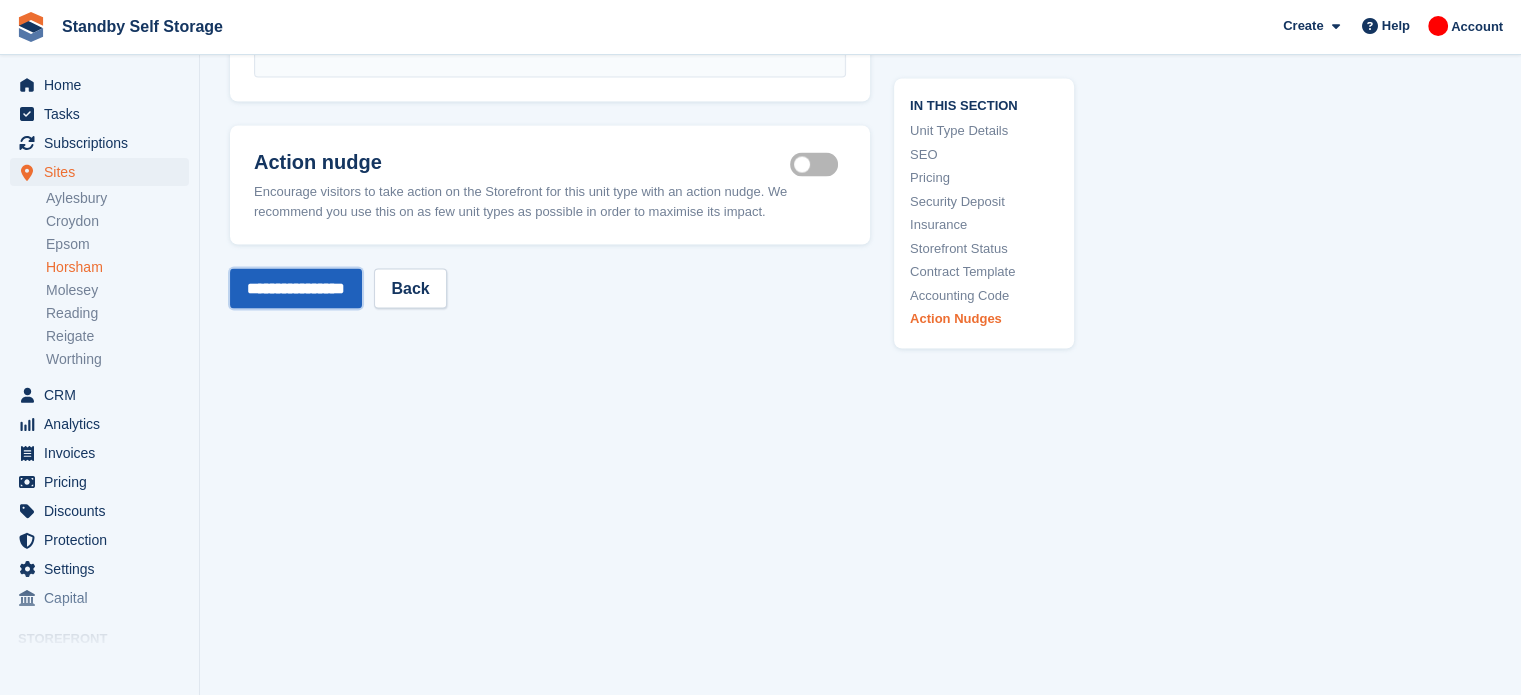click on "**********" at bounding box center [296, 289] 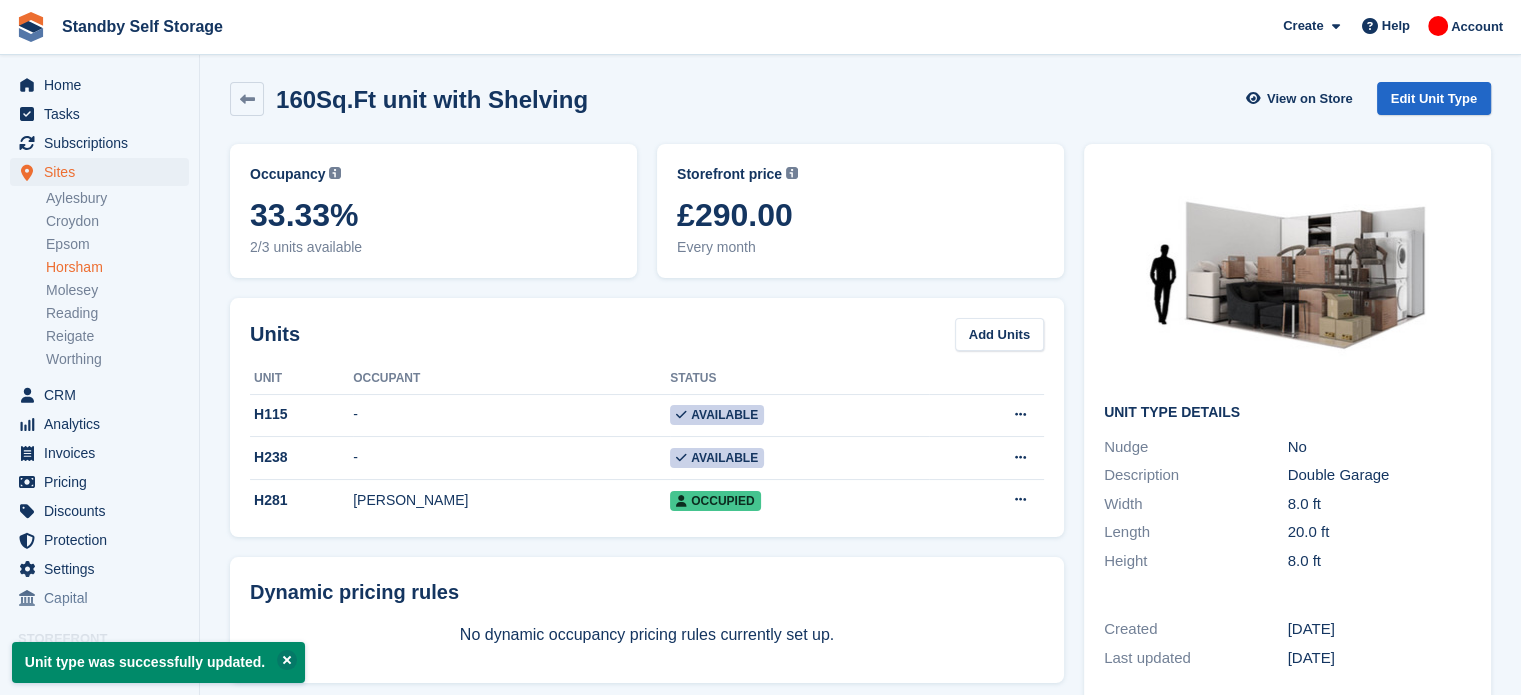 scroll, scrollTop: 0, scrollLeft: 0, axis: both 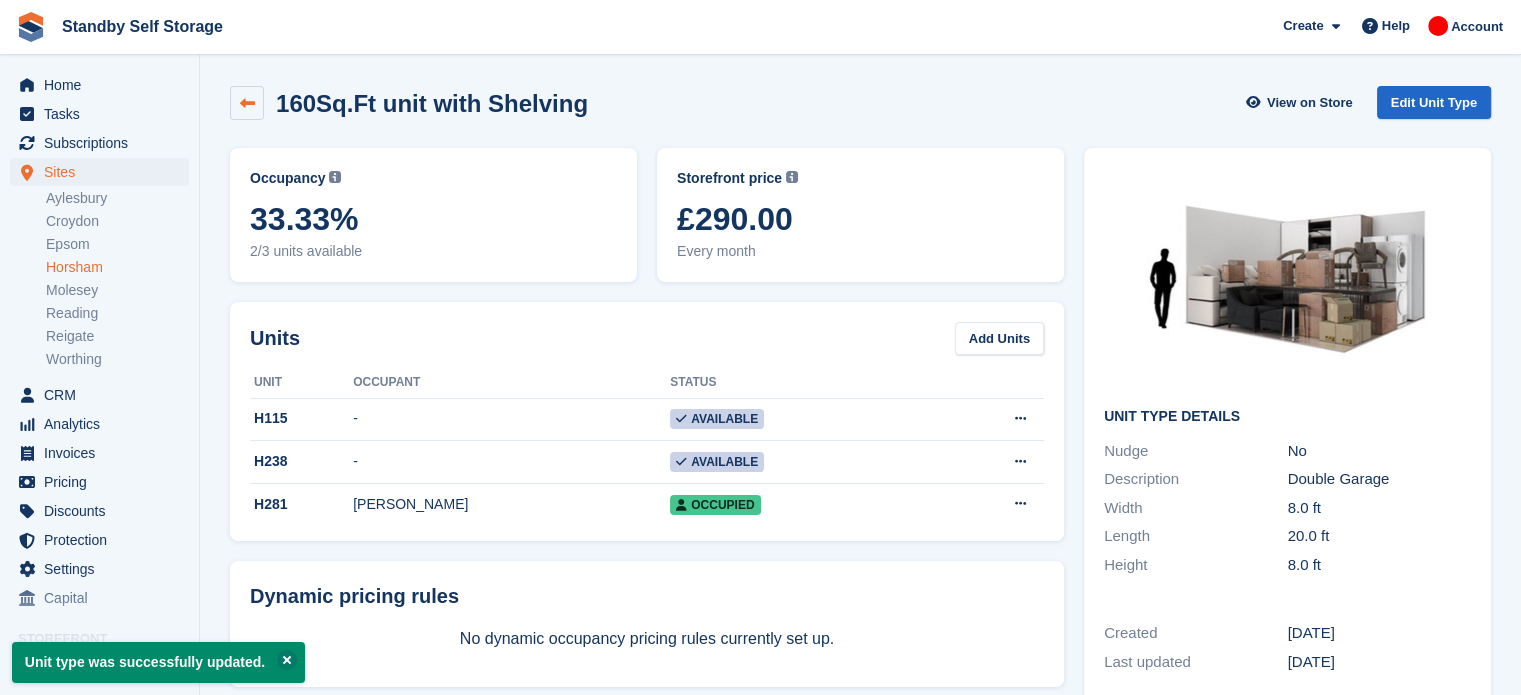 click at bounding box center [247, 103] 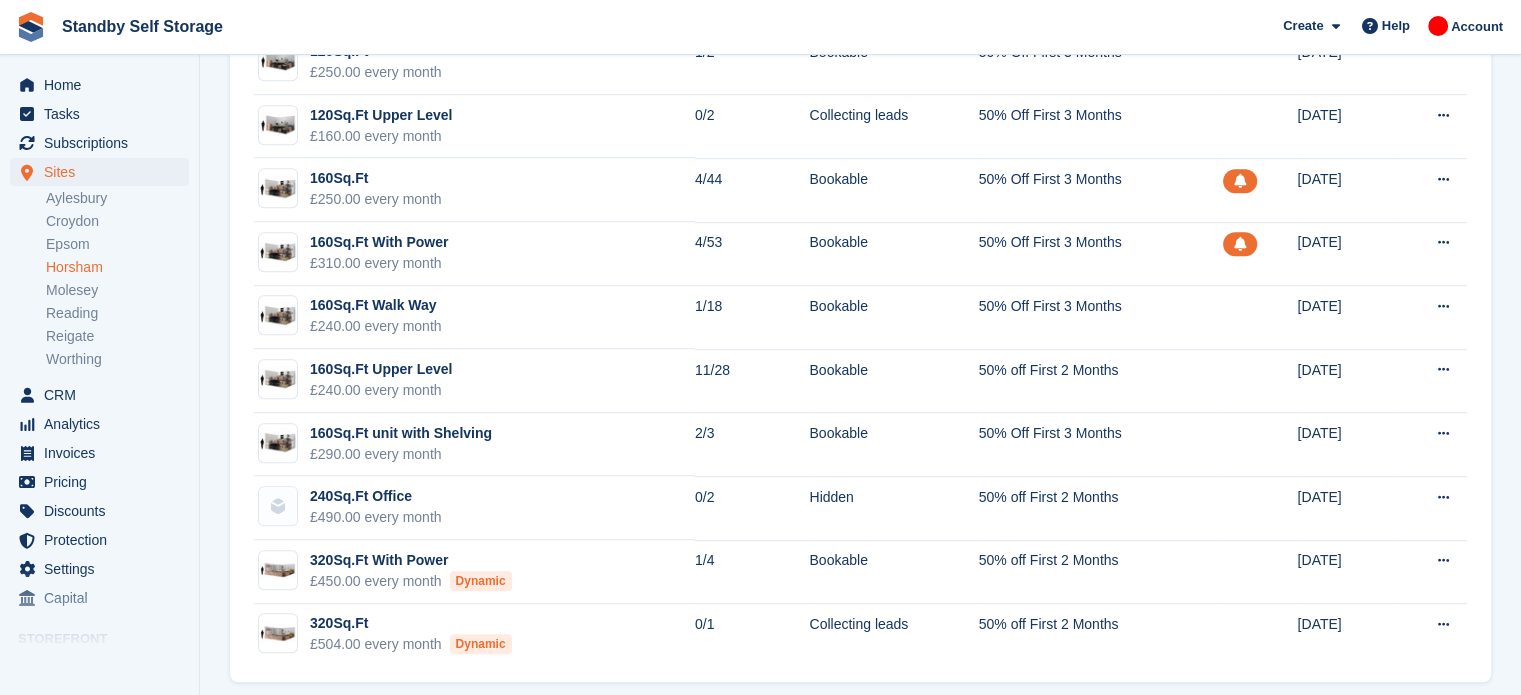 scroll, scrollTop: 1265, scrollLeft: 0, axis: vertical 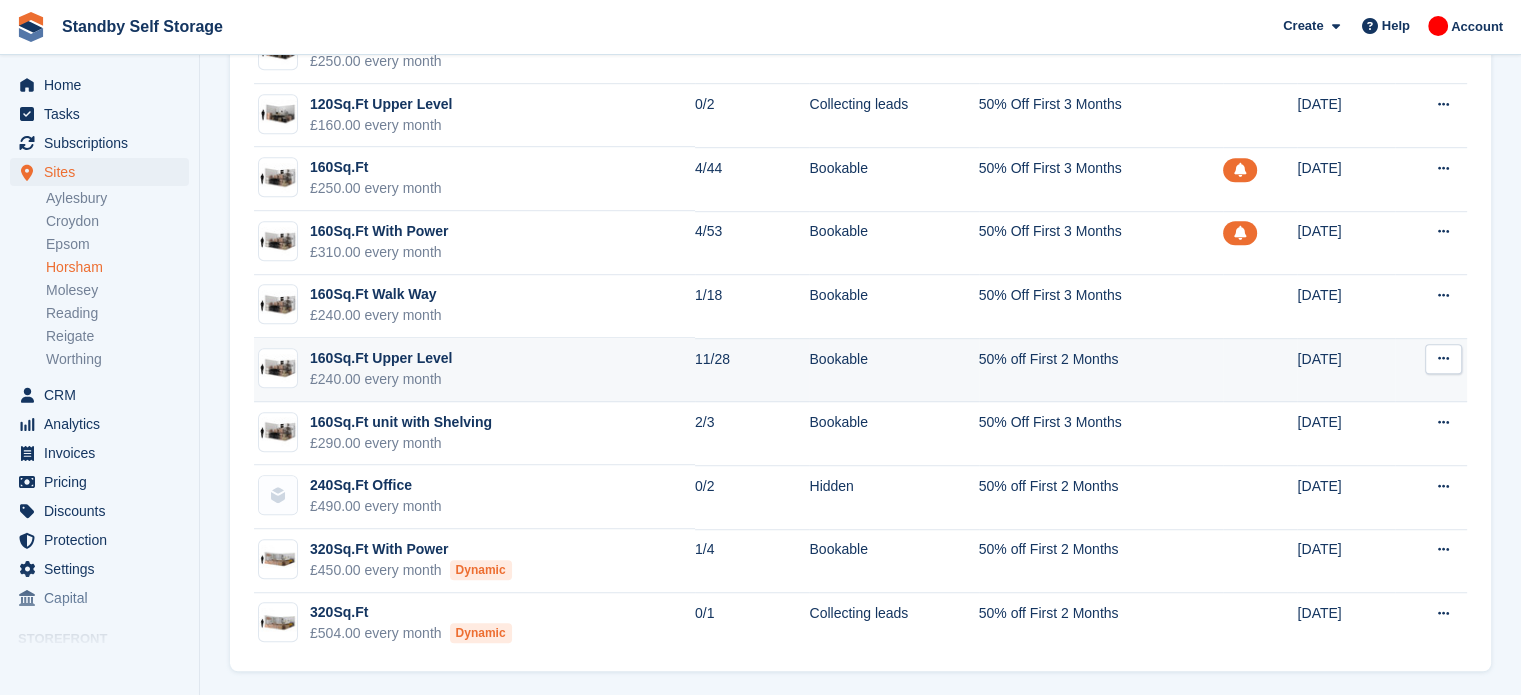 click at bounding box center (1443, 358) 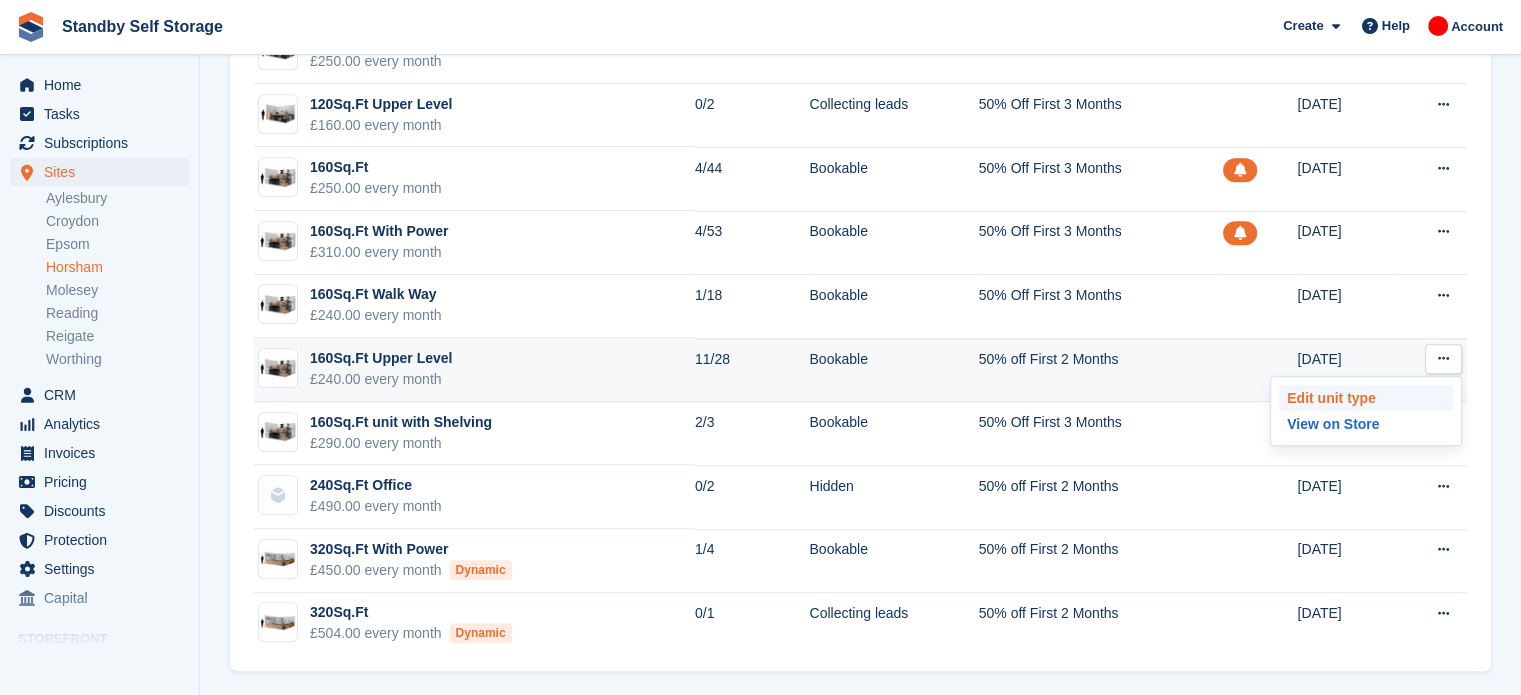 click on "Edit unit type" at bounding box center (1366, 398) 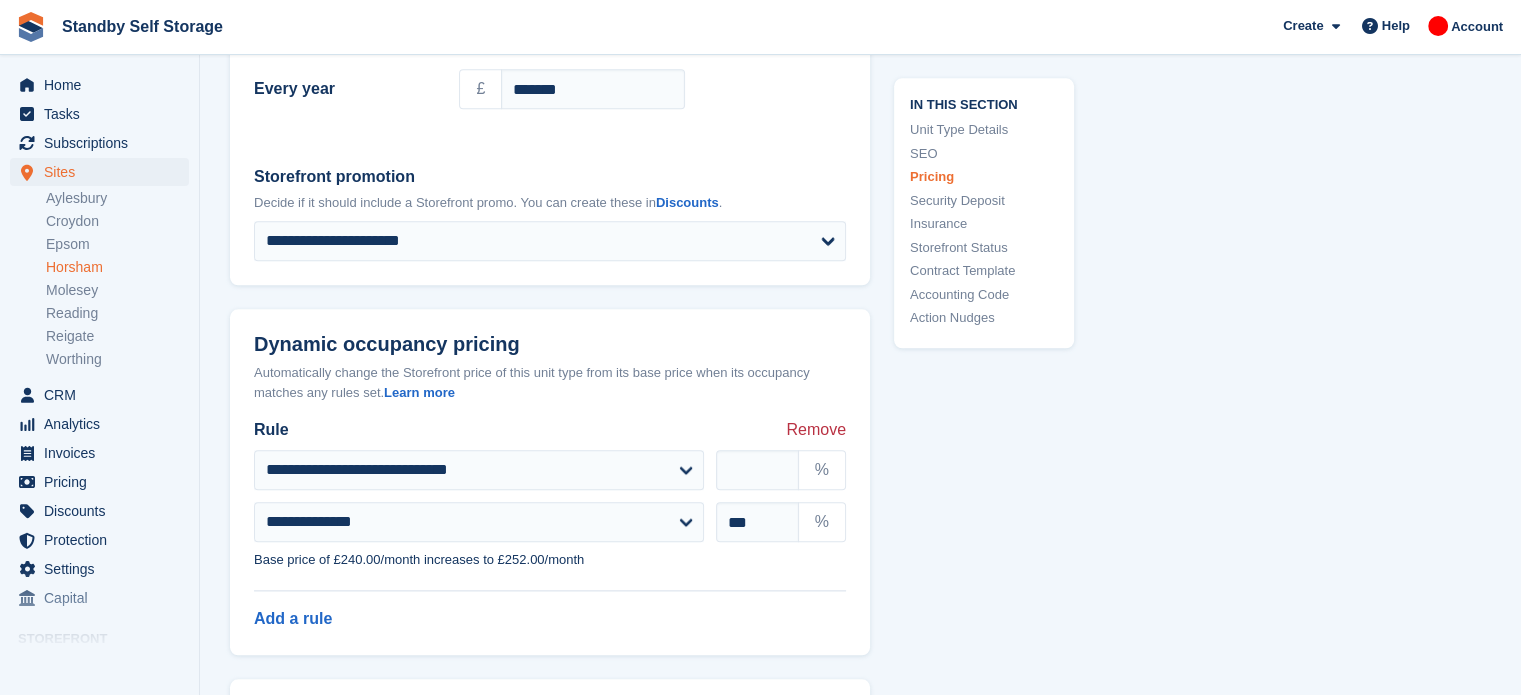 scroll, scrollTop: 2154, scrollLeft: 0, axis: vertical 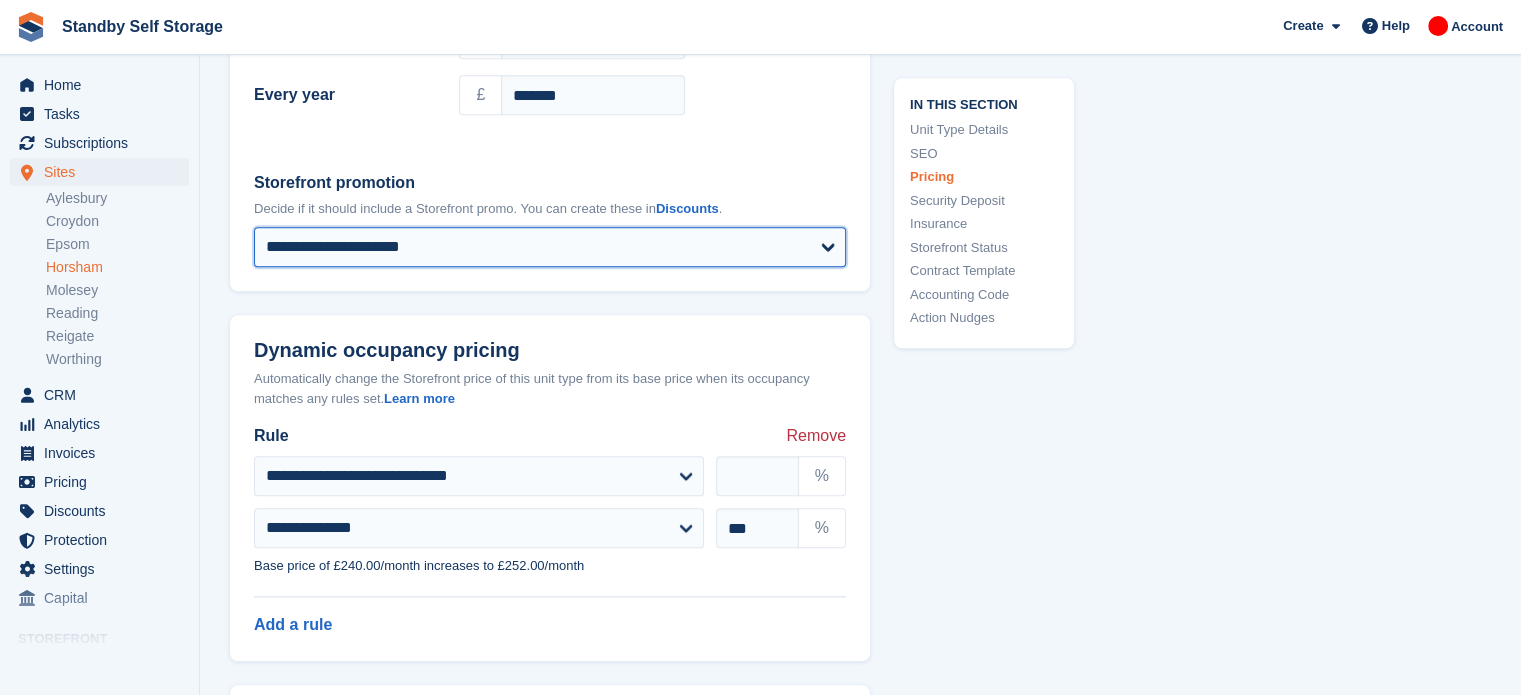 click on "**********" at bounding box center (550, 247) 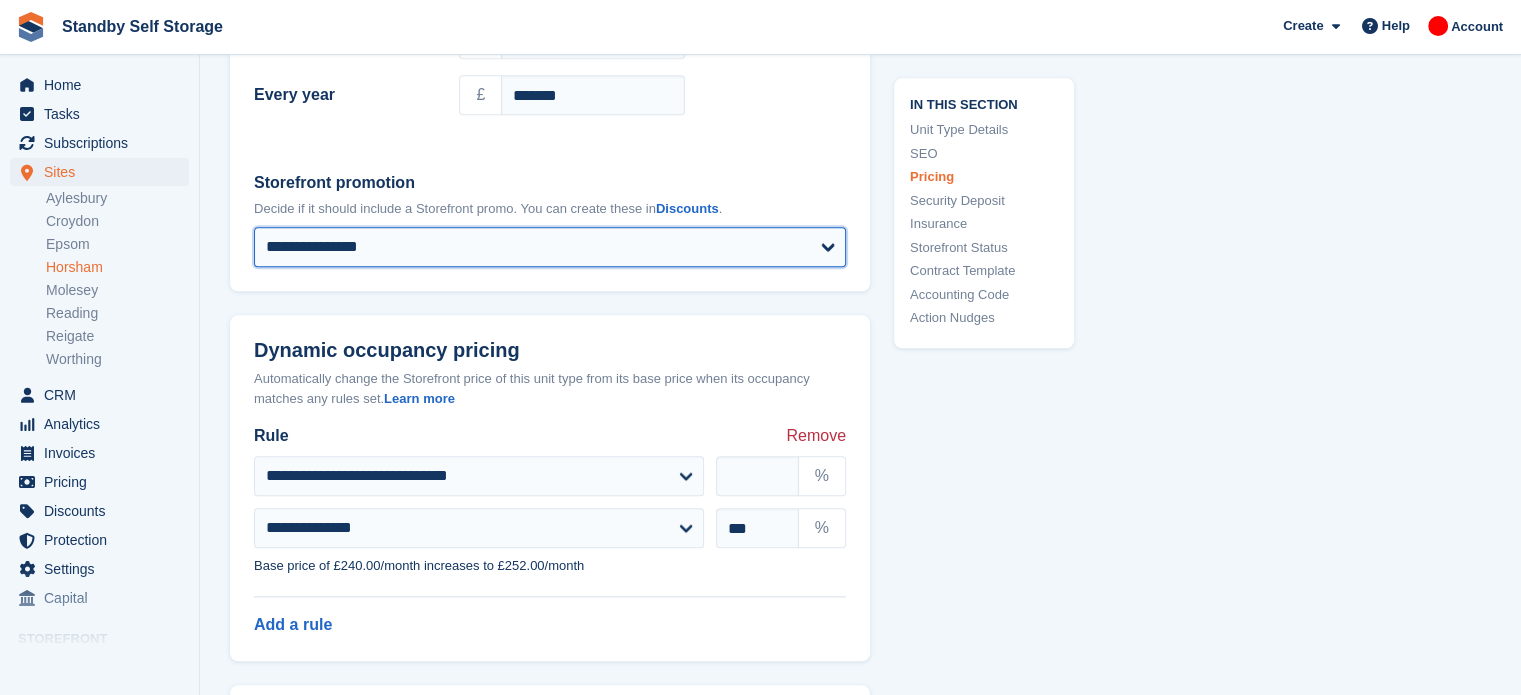 click on "**********" at bounding box center [550, 247] 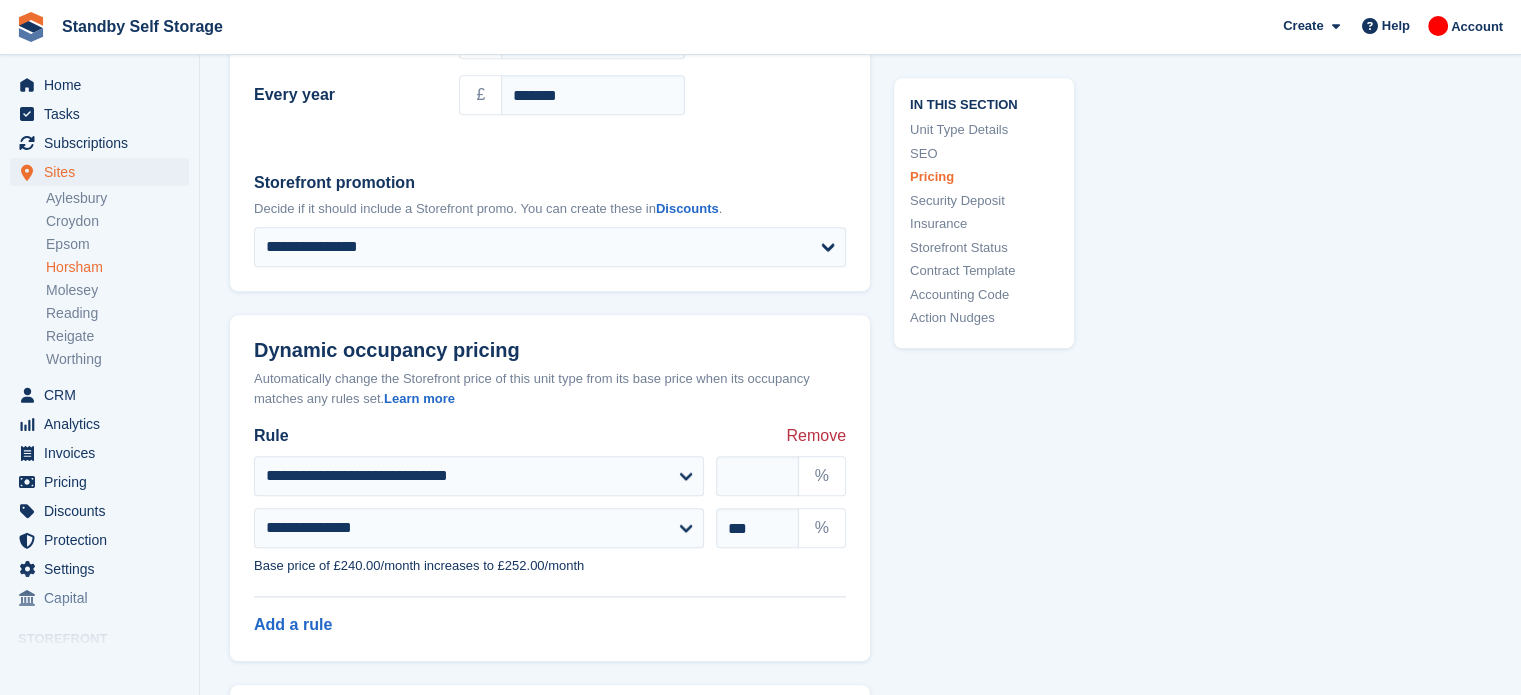 click on "**********" at bounding box center (860, 300) 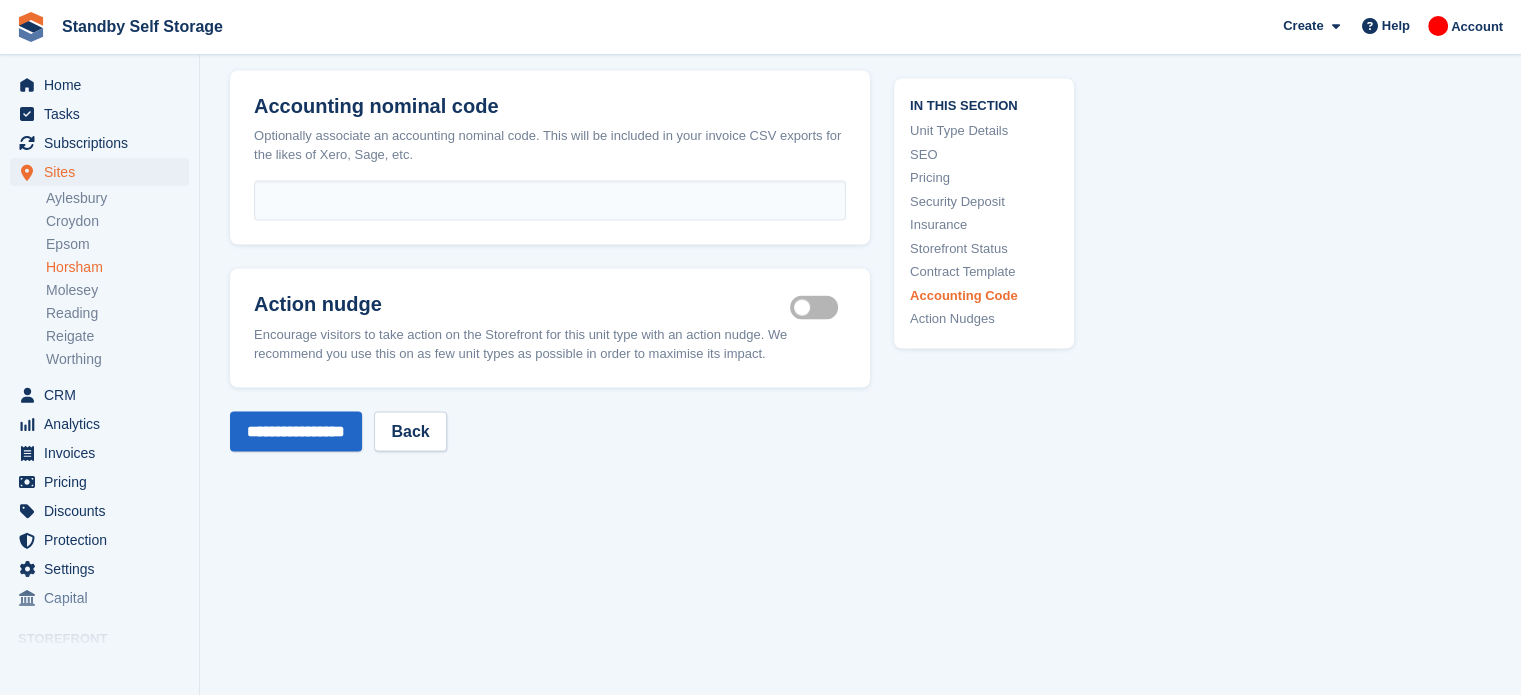 scroll, scrollTop: 3943, scrollLeft: 0, axis: vertical 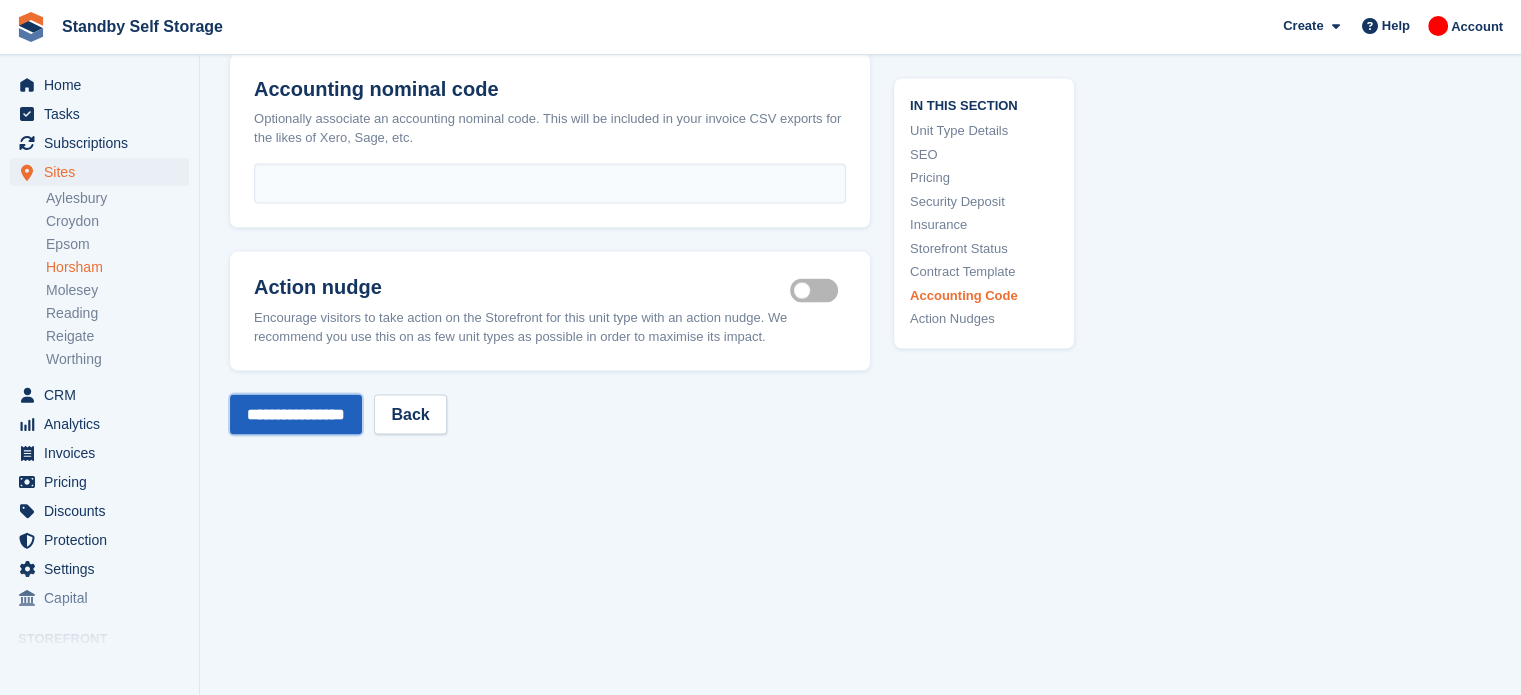 click on "**********" at bounding box center [296, 415] 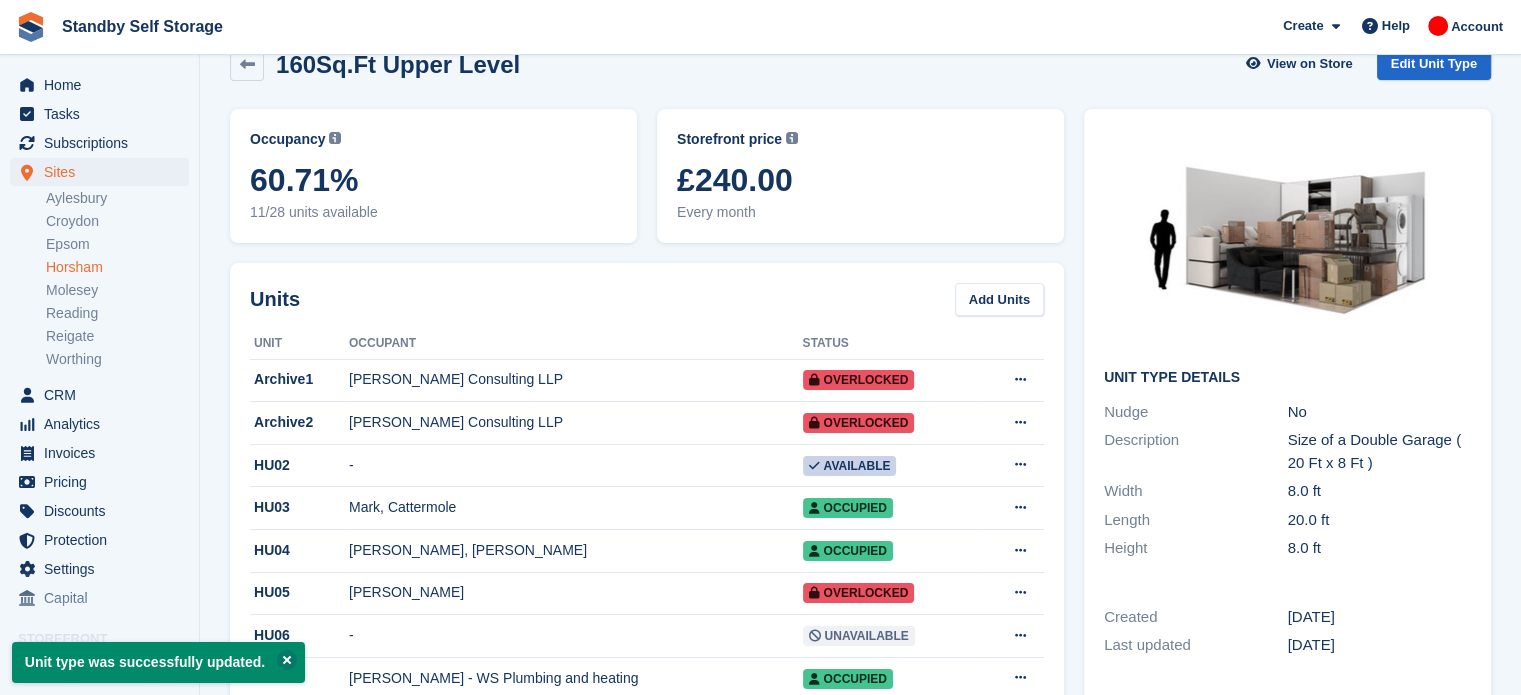 scroll, scrollTop: 0, scrollLeft: 0, axis: both 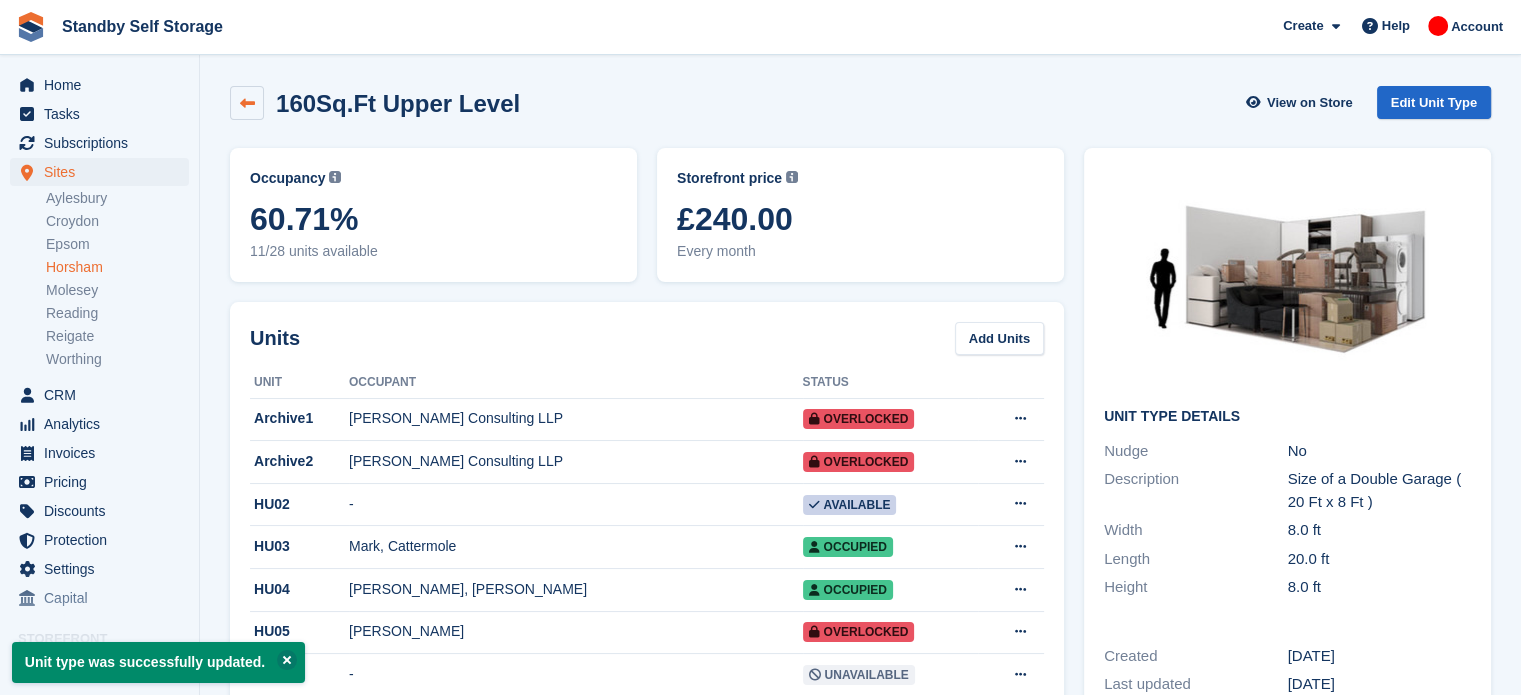 click at bounding box center (247, 103) 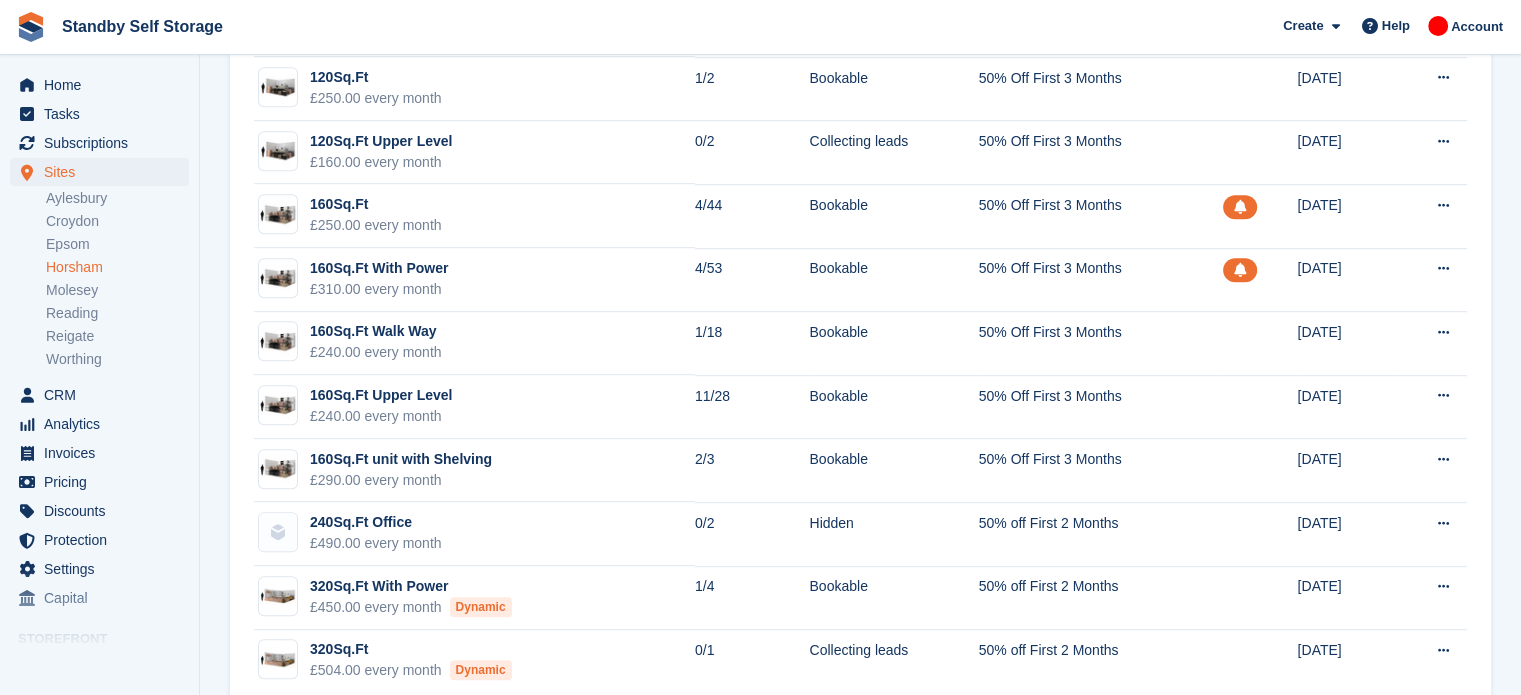 scroll, scrollTop: 1265, scrollLeft: 0, axis: vertical 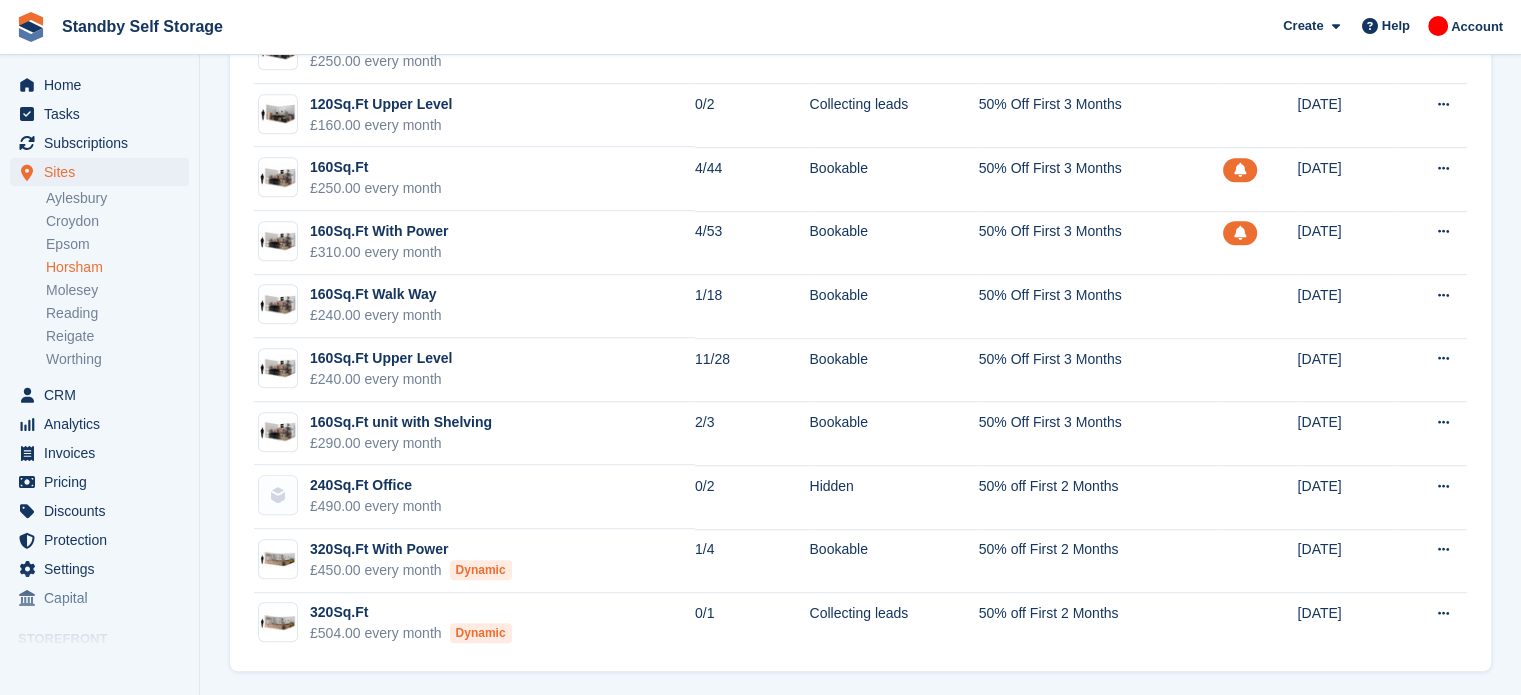 click on "Name
Available
Status
Promotion
Nudge
Created
Letter Box
£22.00 every month
7/49
Hidden
-
02 Feb 2023
Edit unit type
View on Store
32Sq.Ft
£115.00 every month
0/14
Collecting leads
50% Off First 3 Months
02 Feb 2023" at bounding box center [860, -223] 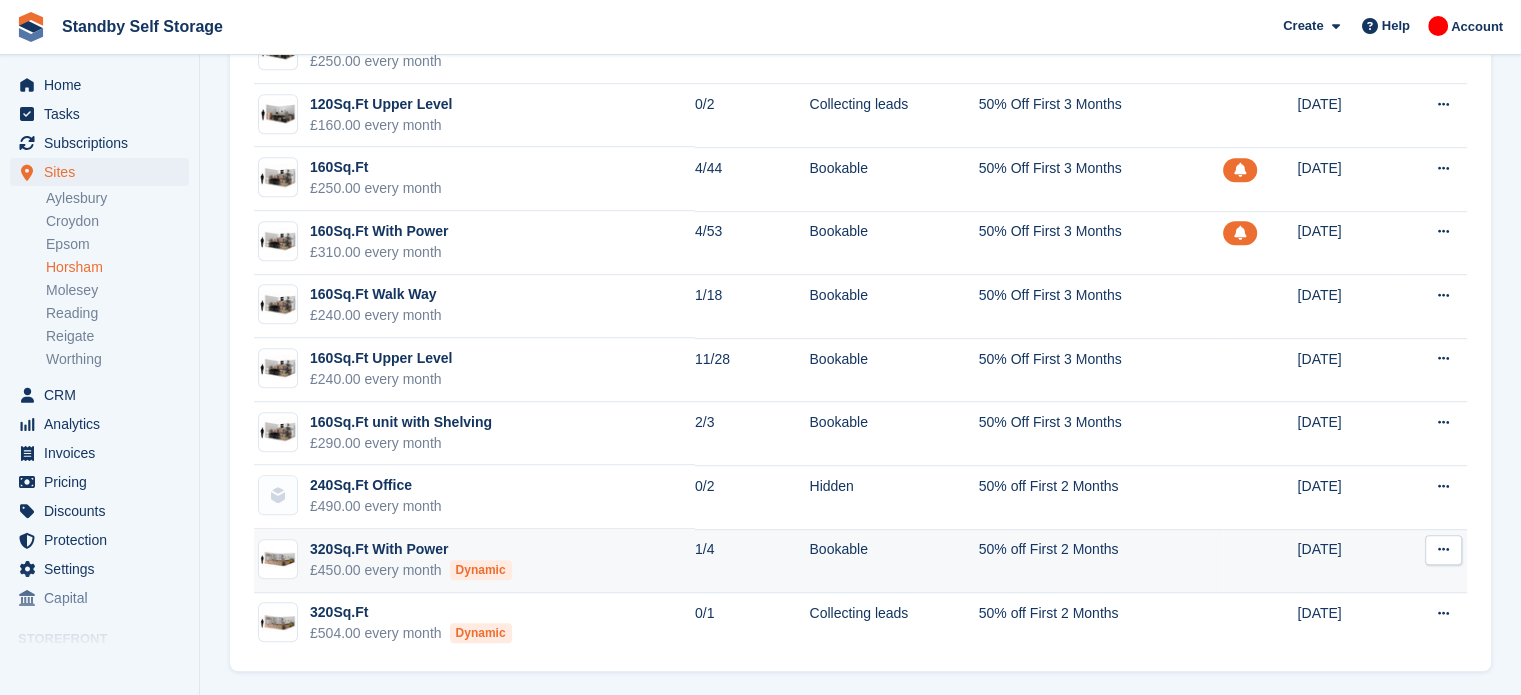 click at bounding box center [1443, 550] 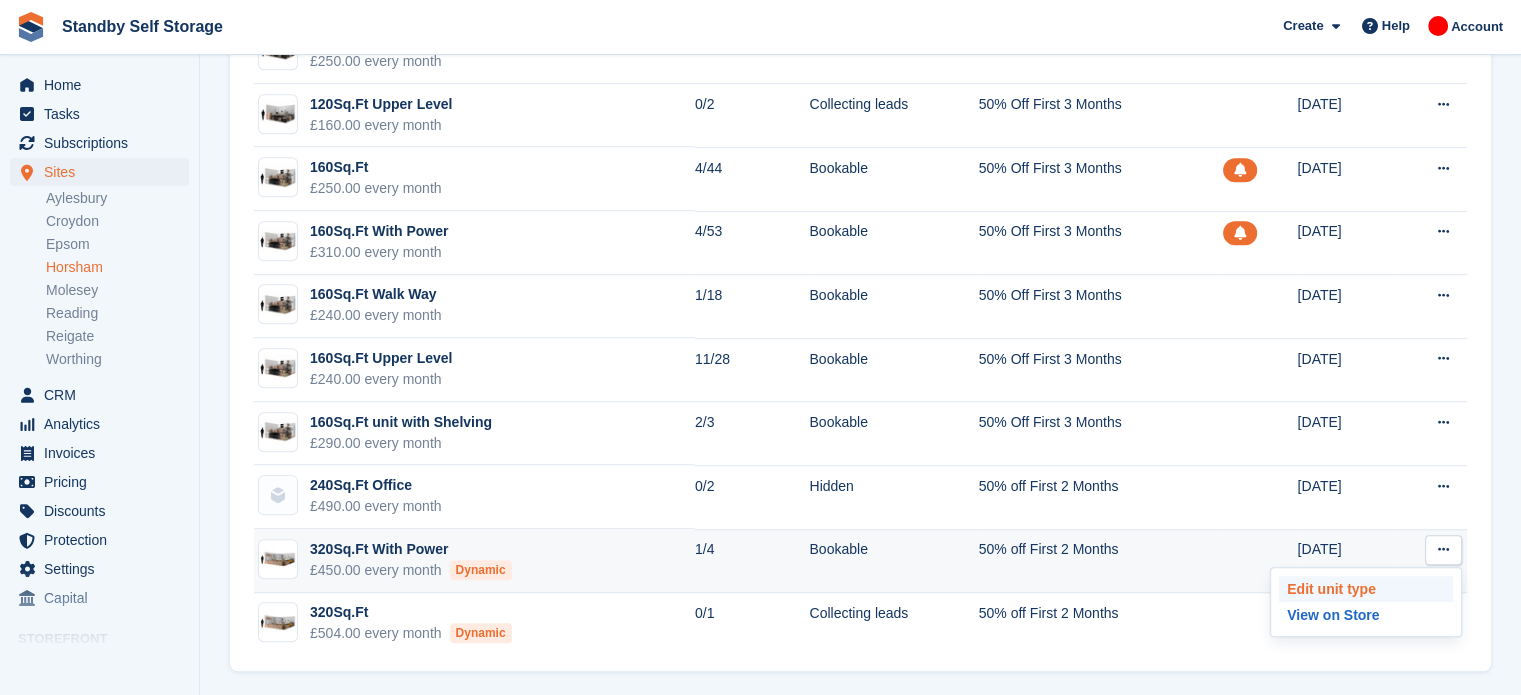 click on "Edit unit type" at bounding box center (1366, 589) 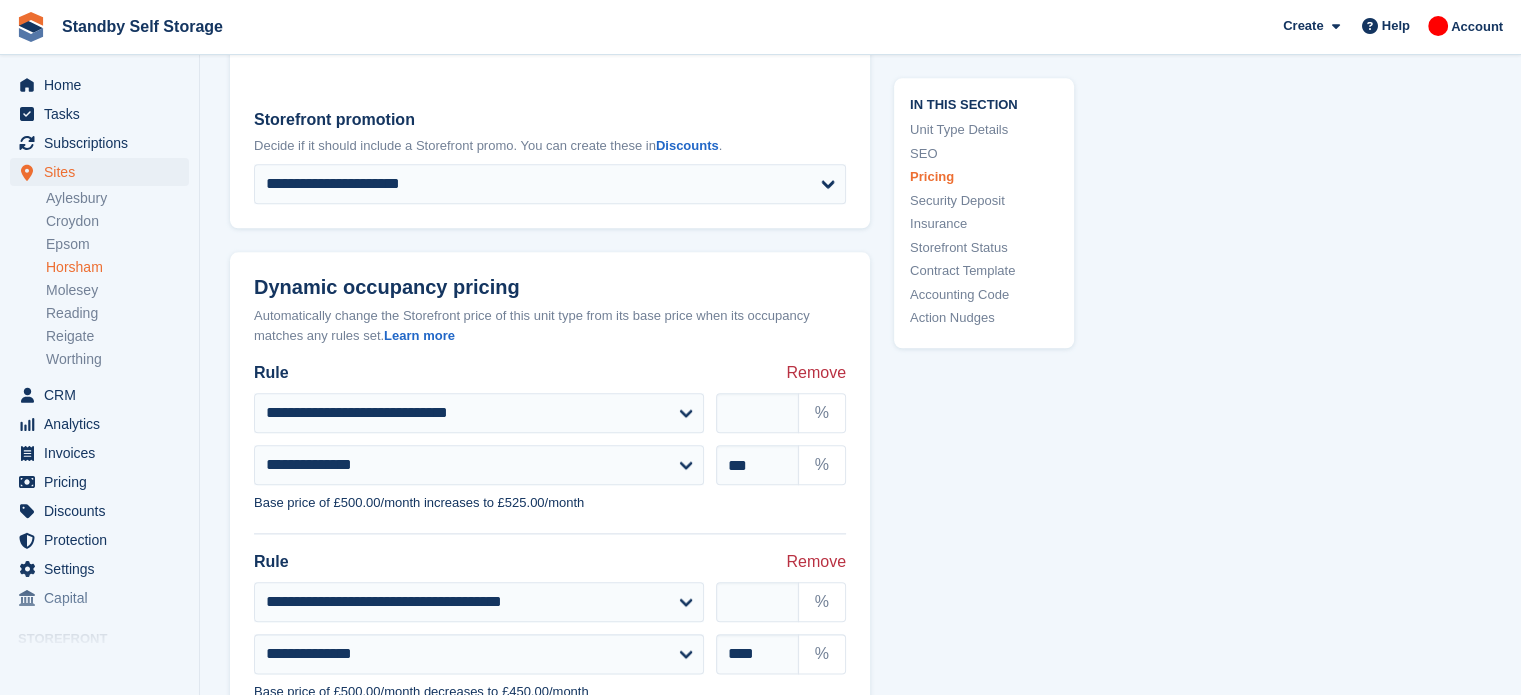 scroll, scrollTop: 2211, scrollLeft: 0, axis: vertical 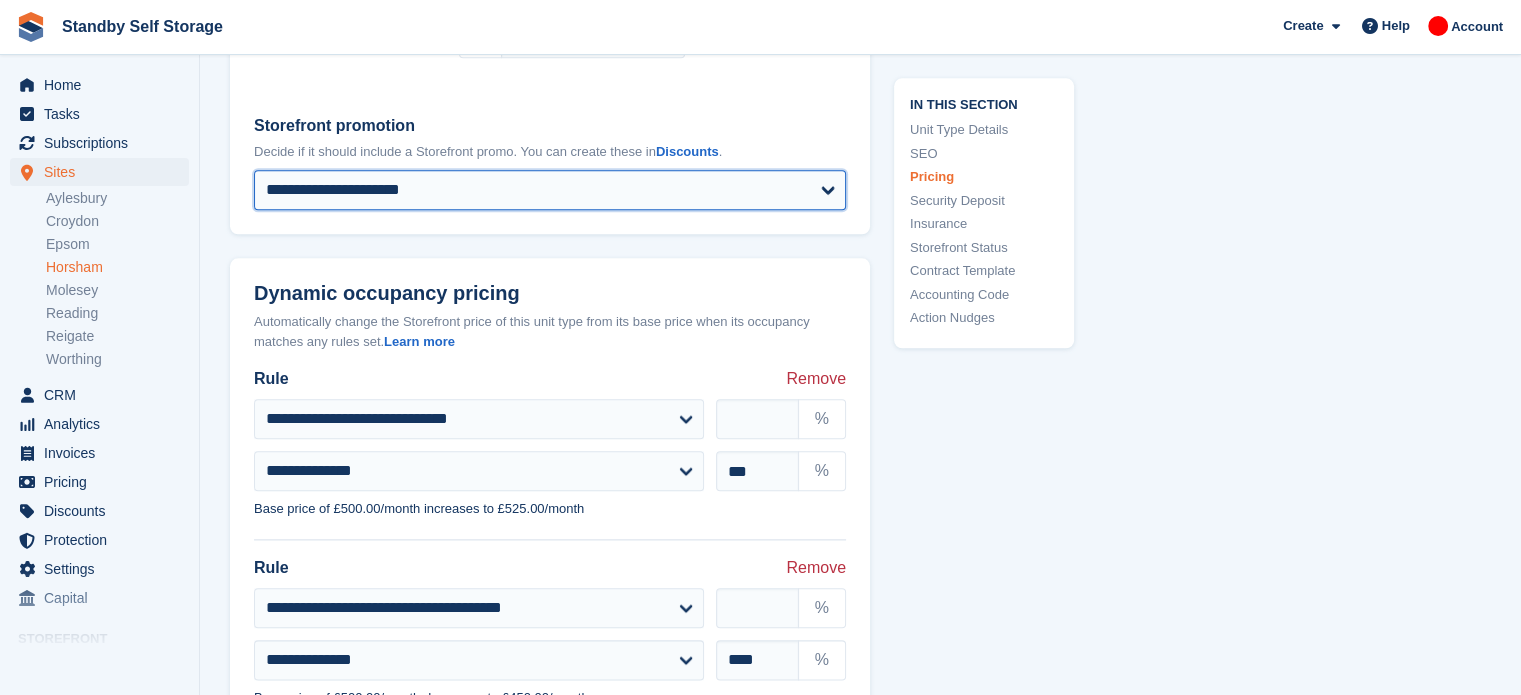 click on "**********" at bounding box center [550, 190] 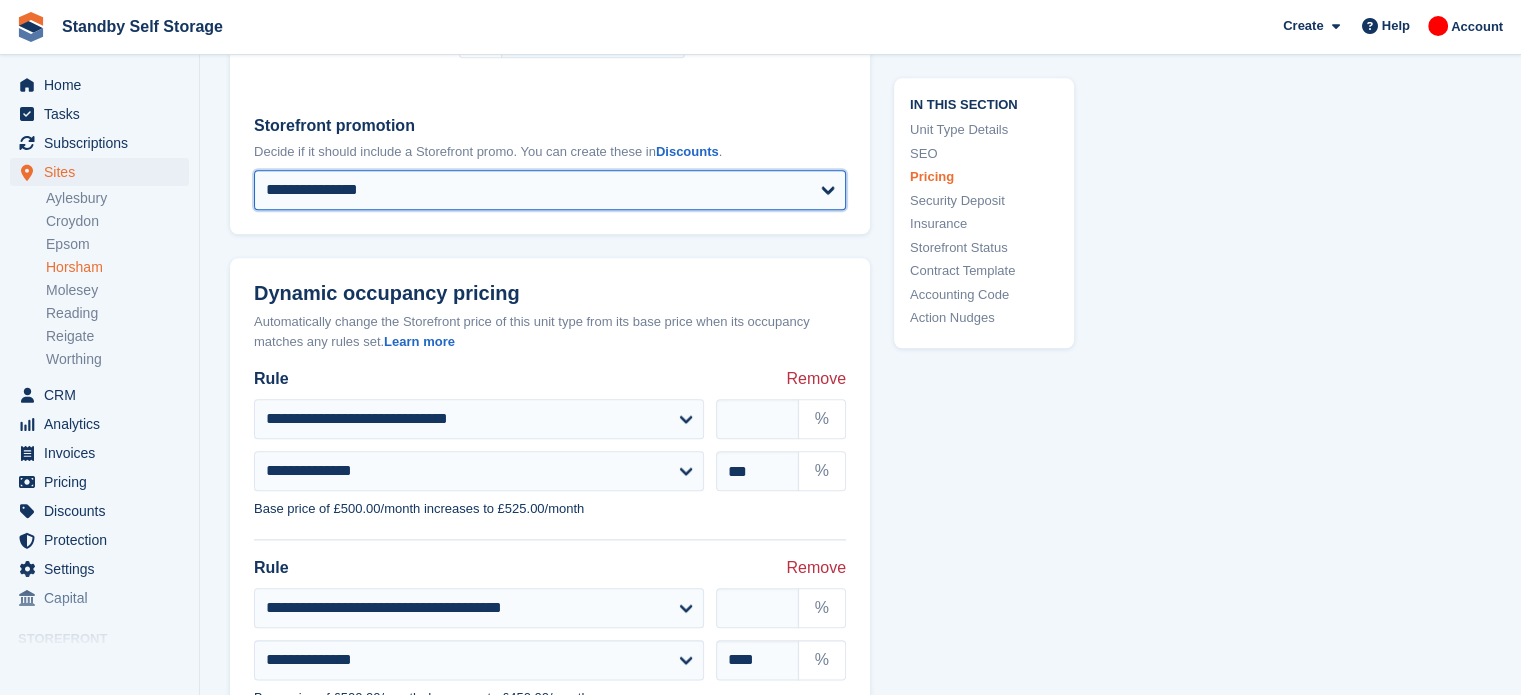 click on "**********" at bounding box center [550, 190] 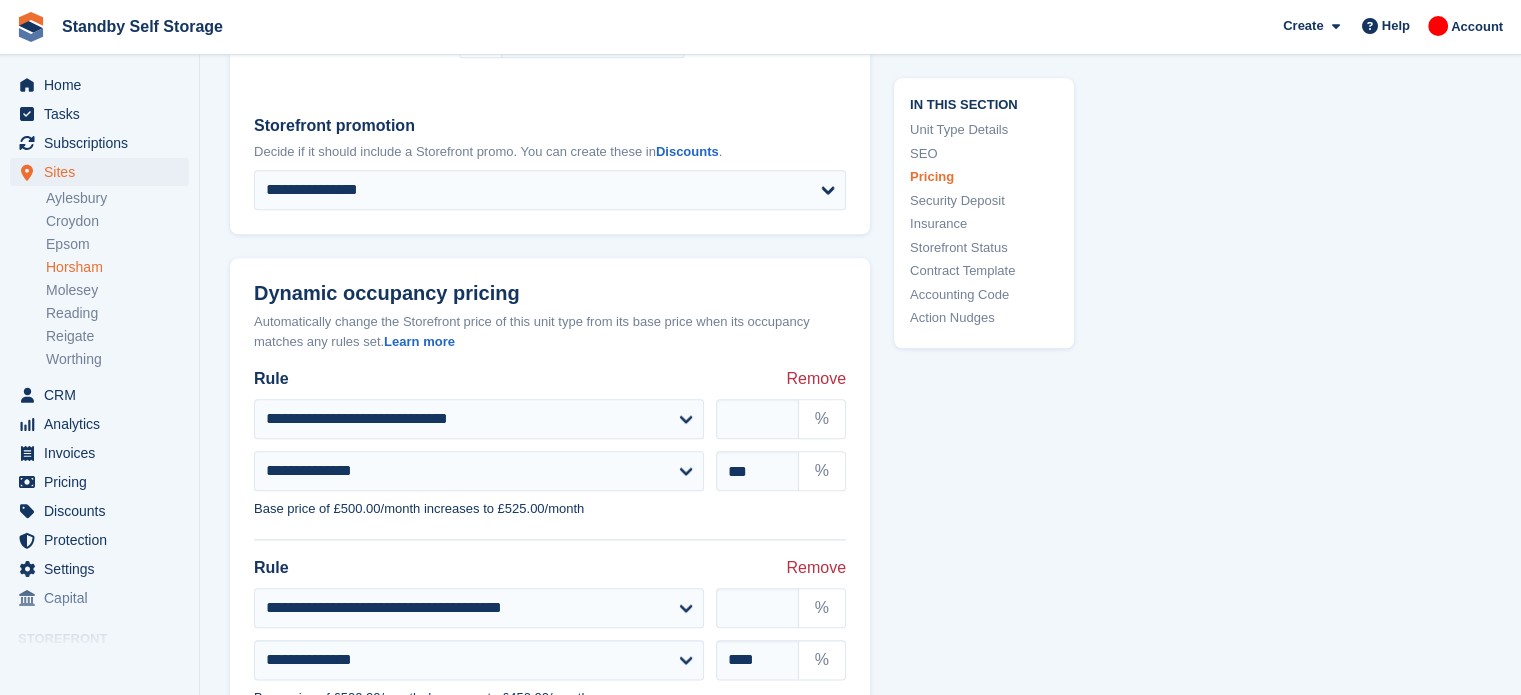 click on "**********" at bounding box center (860, 337) 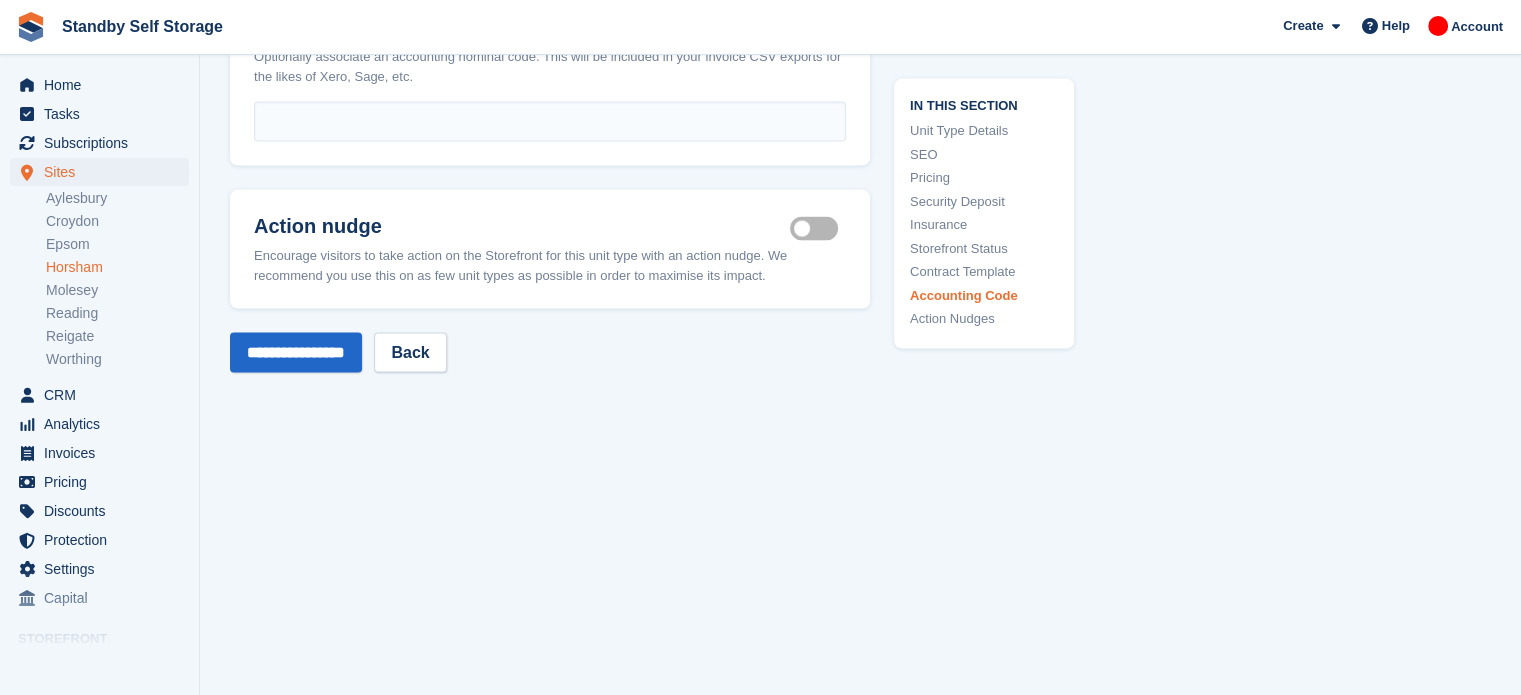 scroll, scrollTop: 4217, scrollLeft: 0, axis: vertical 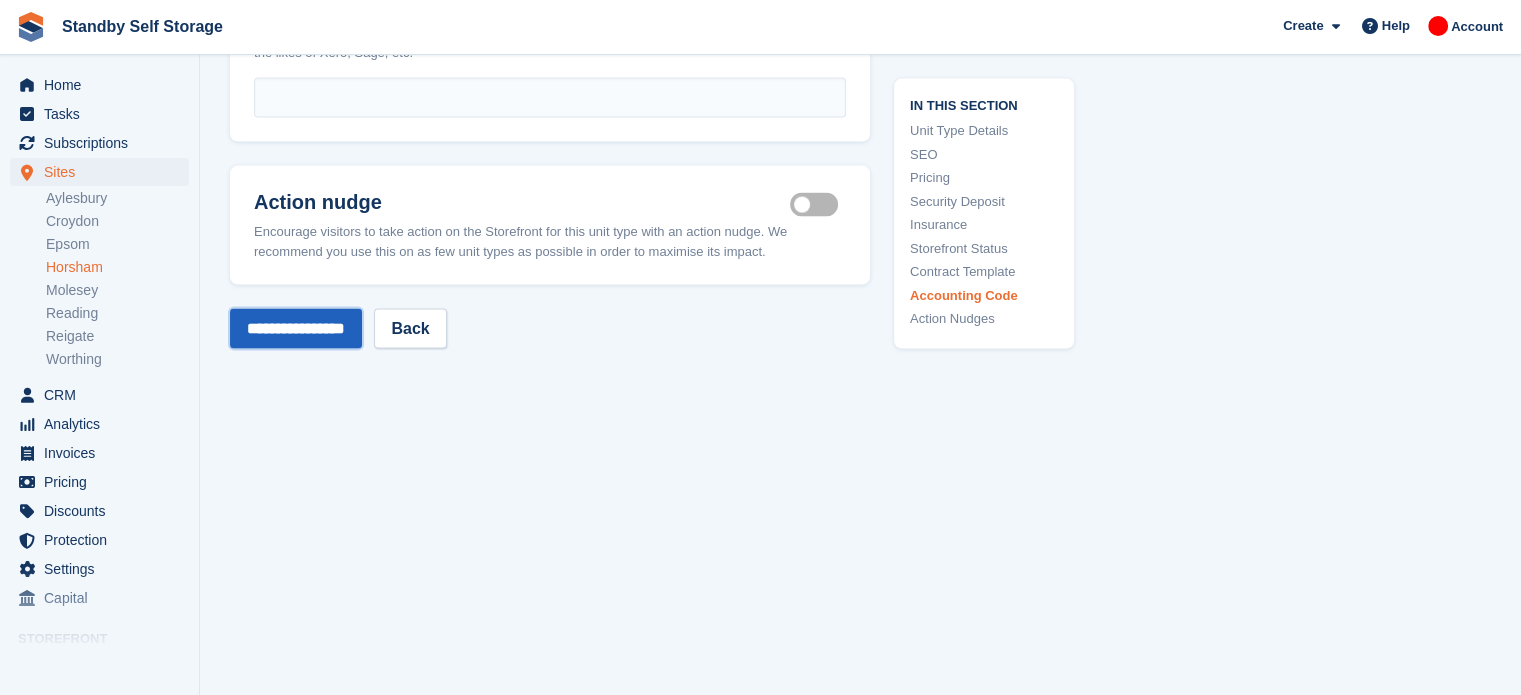 click on "**********" at bounding box center [296, 329] 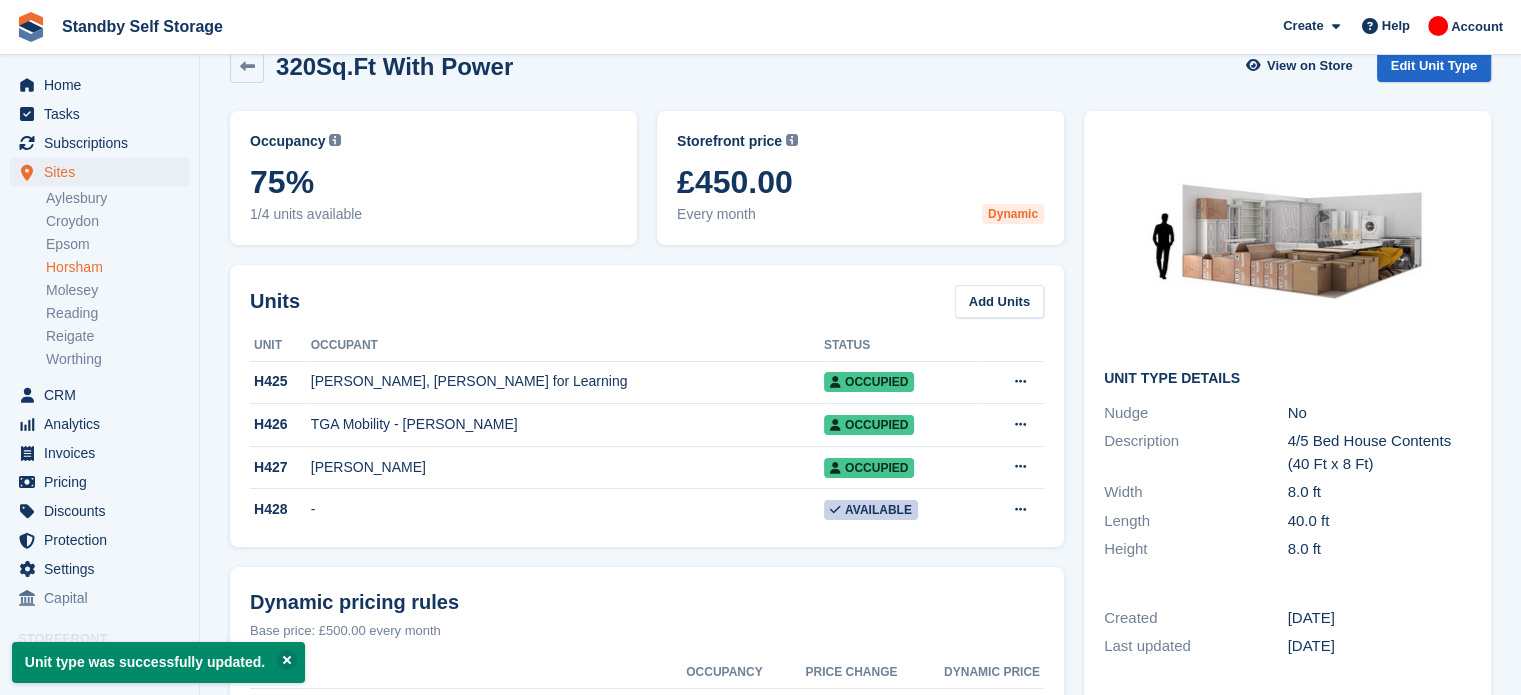 scroll, scrollTop: 0, scrollLeft: 0, axis: both 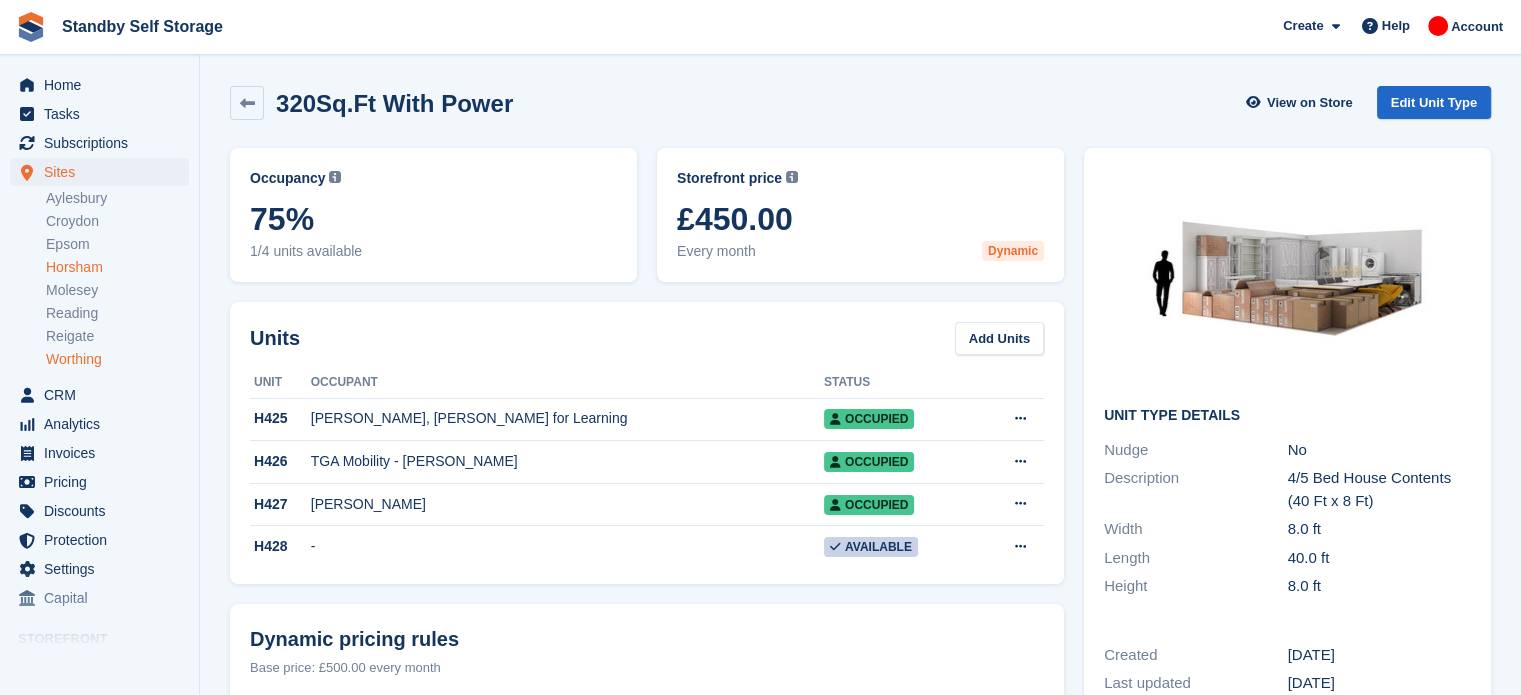 click on "Worthing" at bounding box center [117, 359] 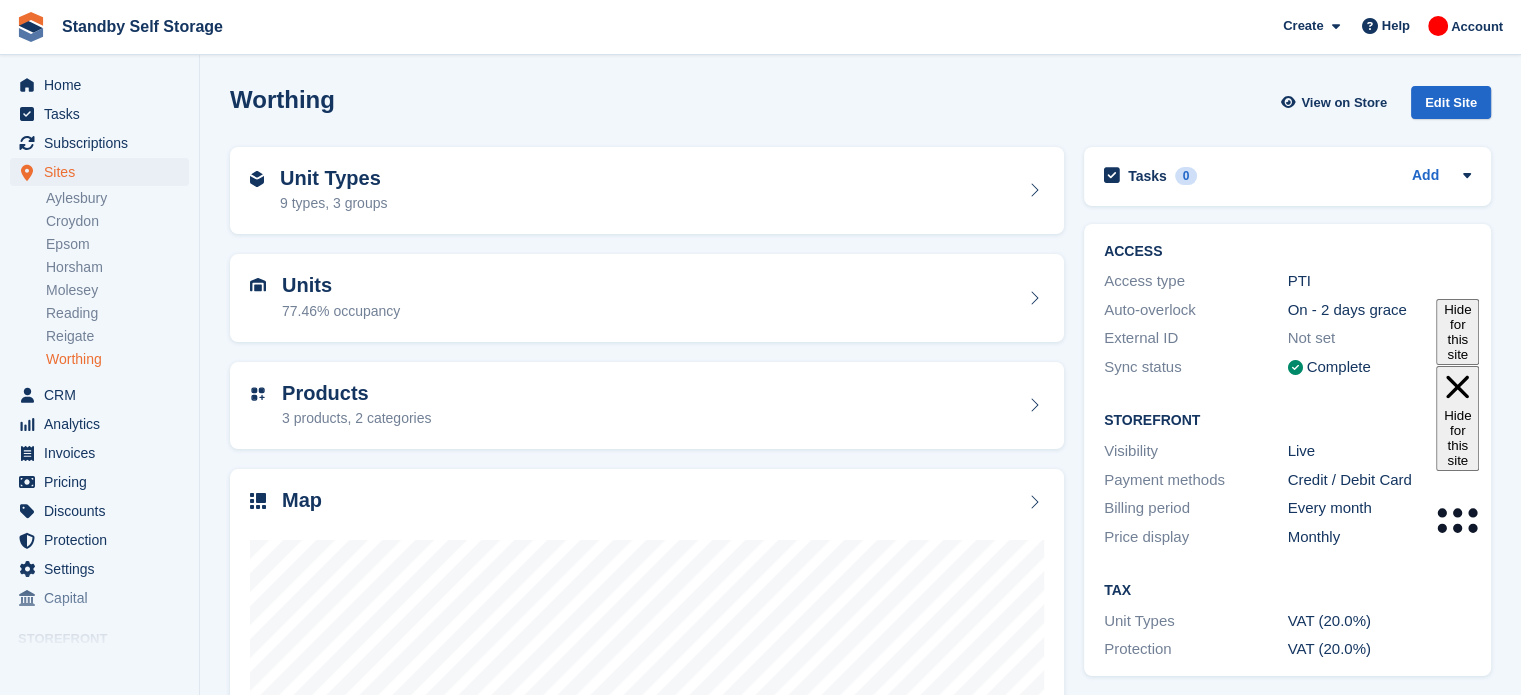scroll, scrollTop: 264, scrollLeft: 0, axis: vertical 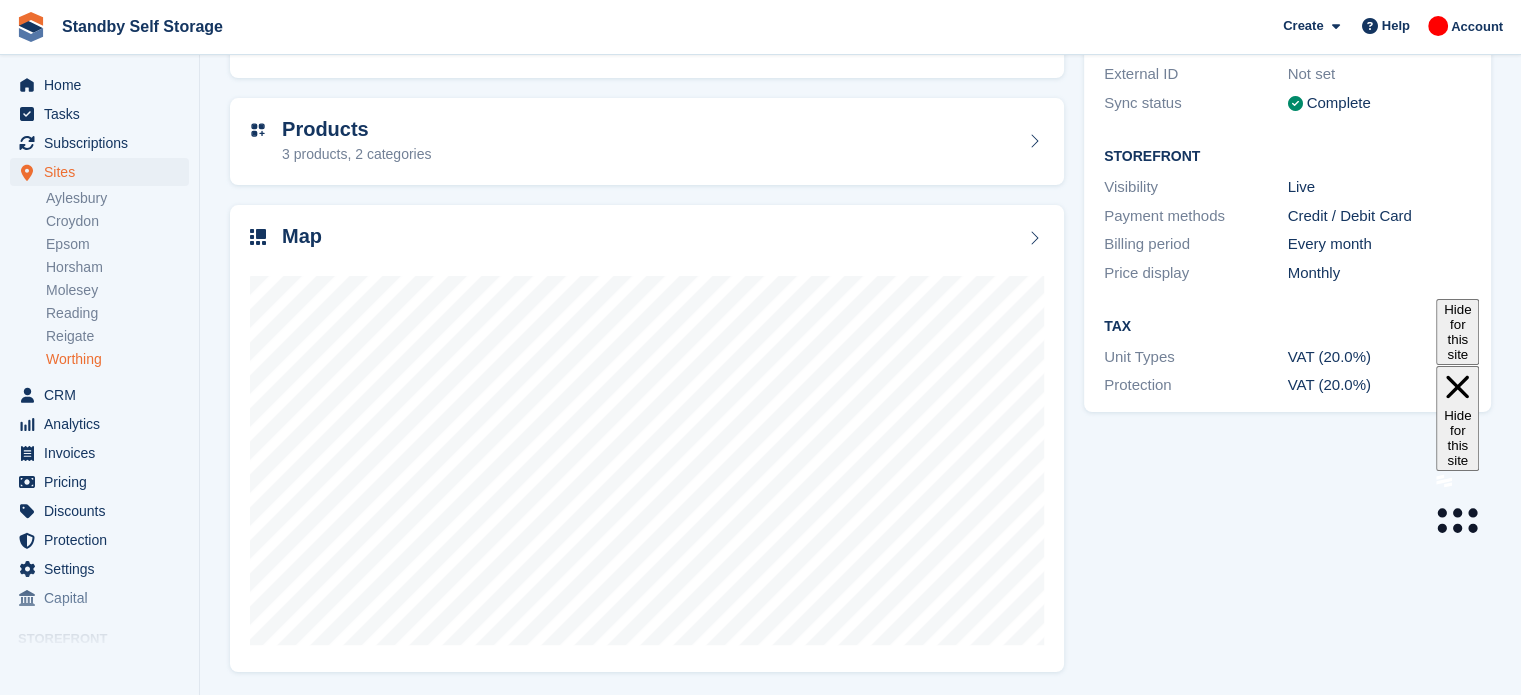 drag, startPoint x: 0, startPoint y: 0, endPoint x: 1535, endPoint y: 527, distance: 1622.946 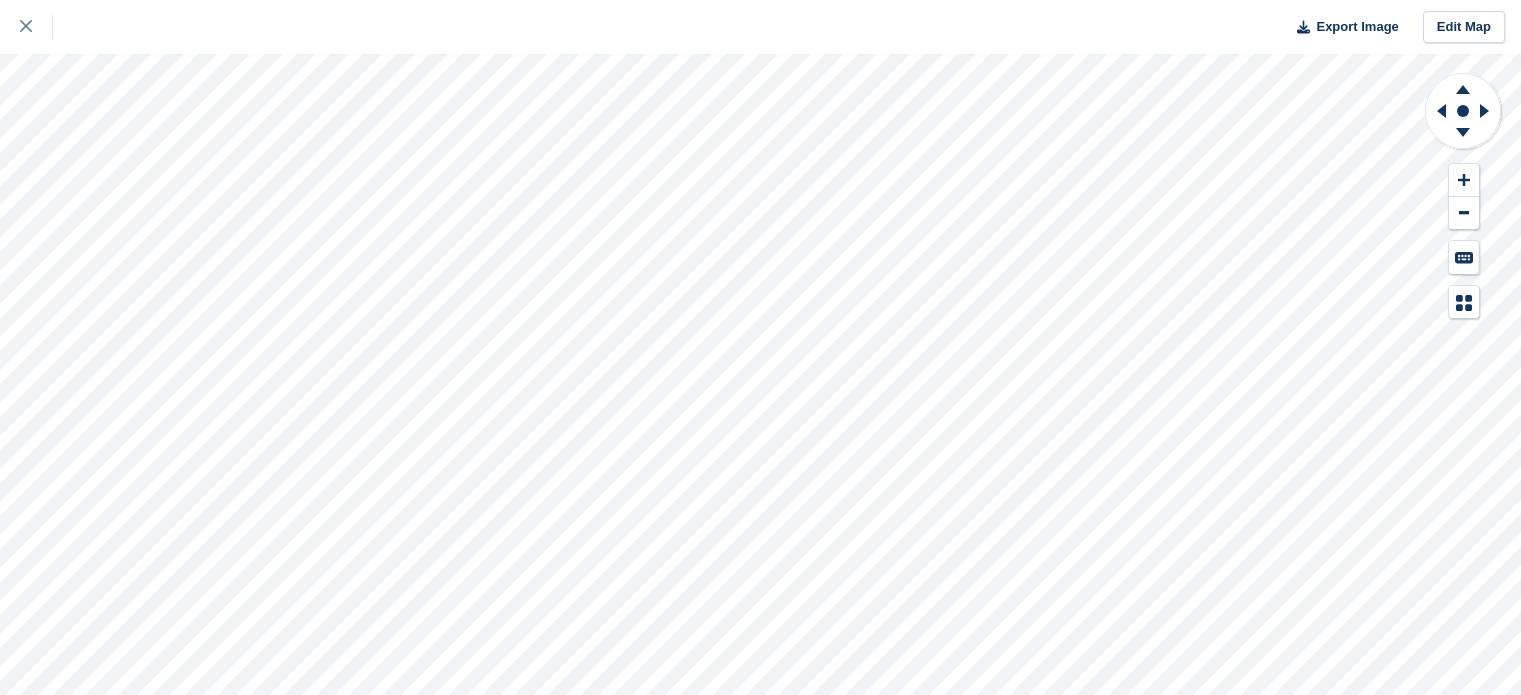 scroll, scrollTop: 0, scrollLeft: 0, axis: both 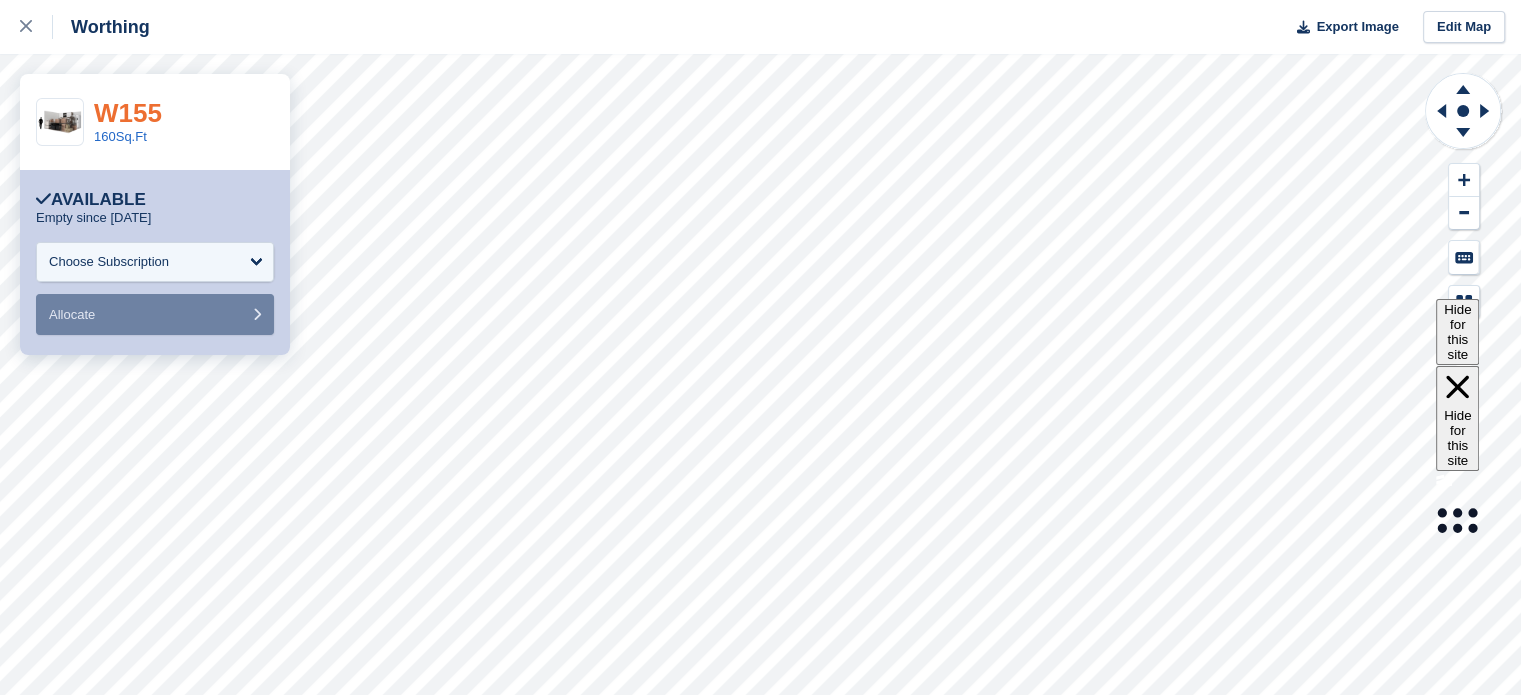 click on "W155" at bounding box center (128, 113) 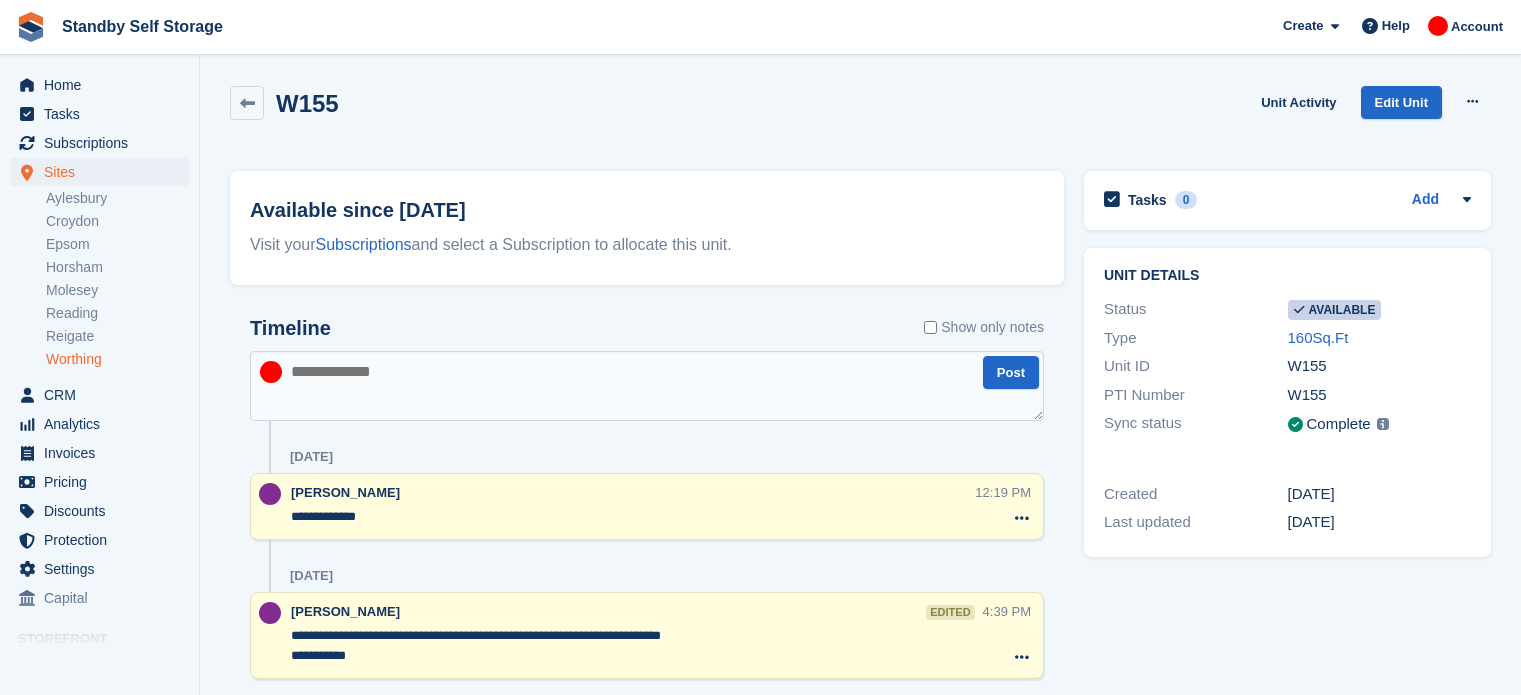 scroll, scrollTop: 0, scrollLeft: 0, axis: both 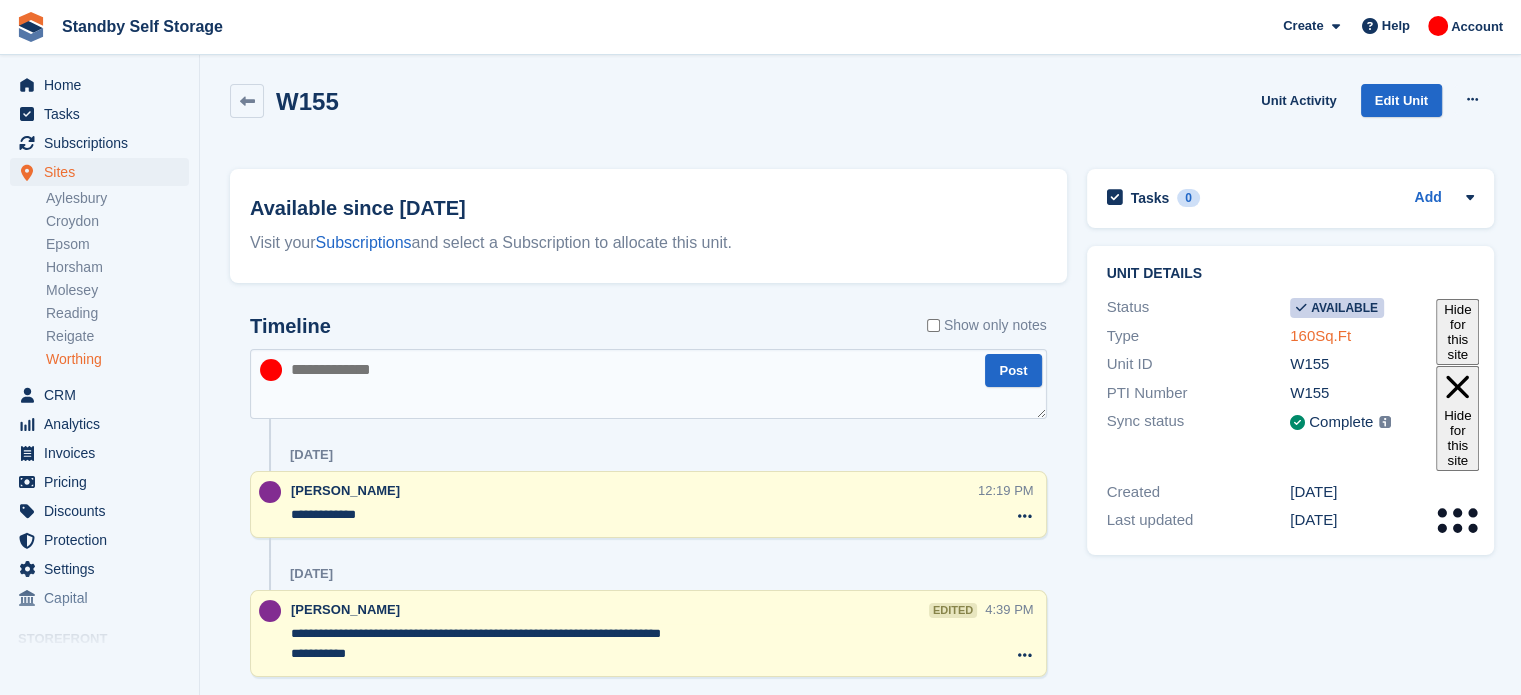 click on "160Sq.Ft" at bounding box center (1320, 335) 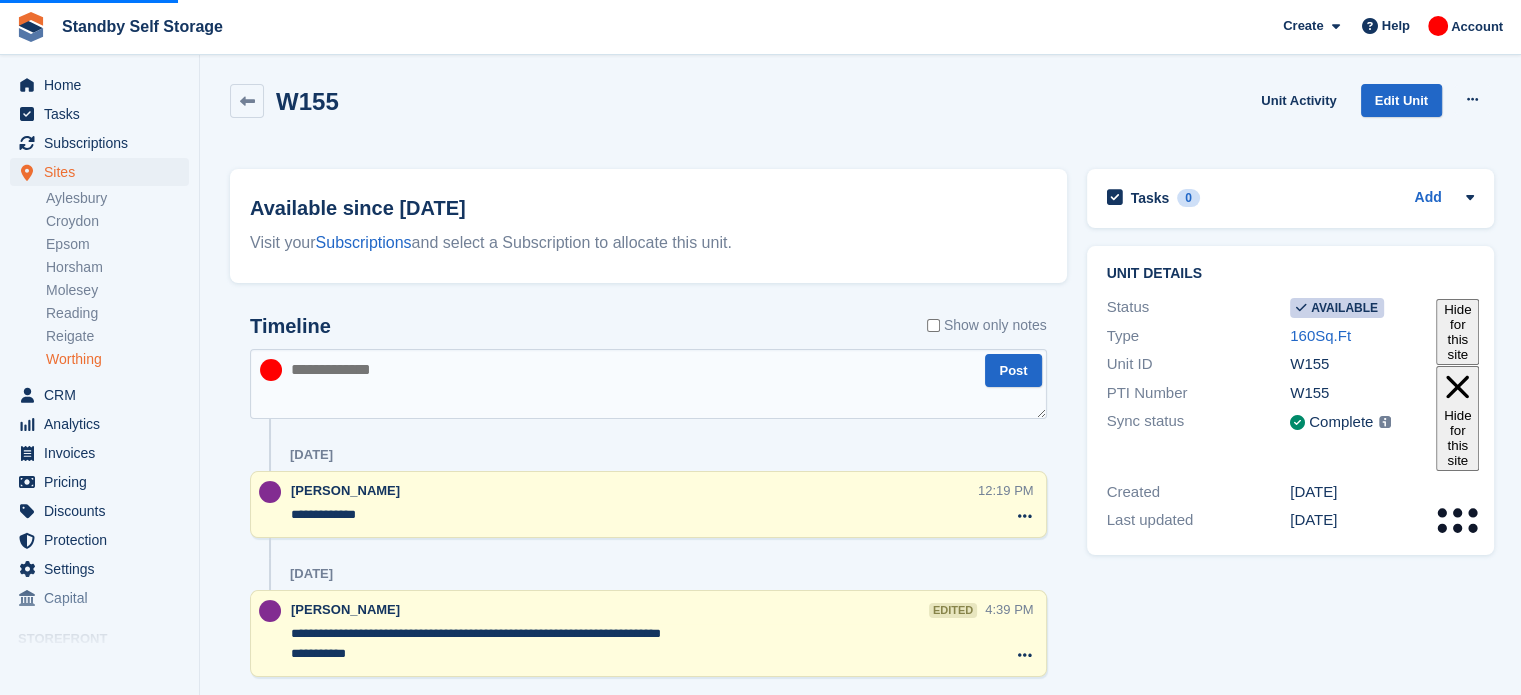 scroll, scrollTop: 0, scrollLeft: 0, axis: both 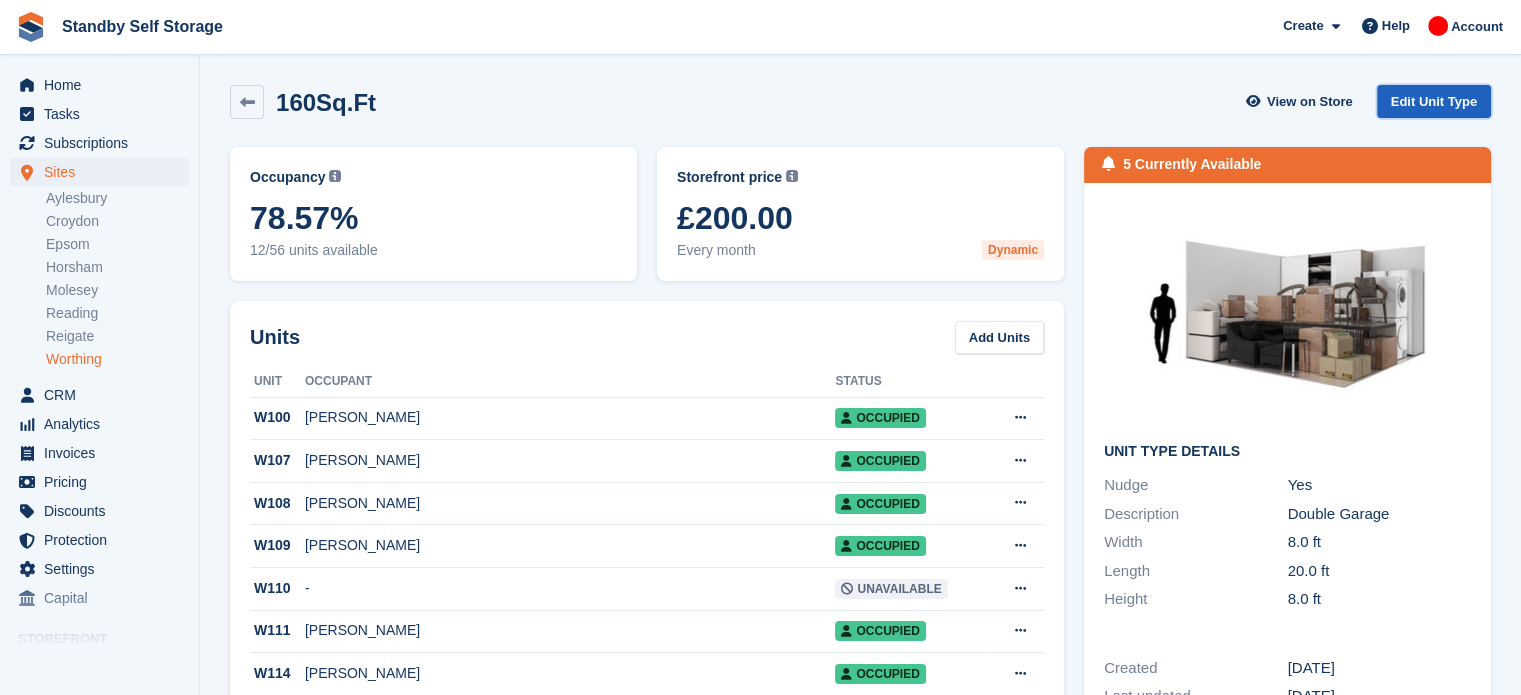 click on "Edit Unit Type" at bounding box center (1434, 101) 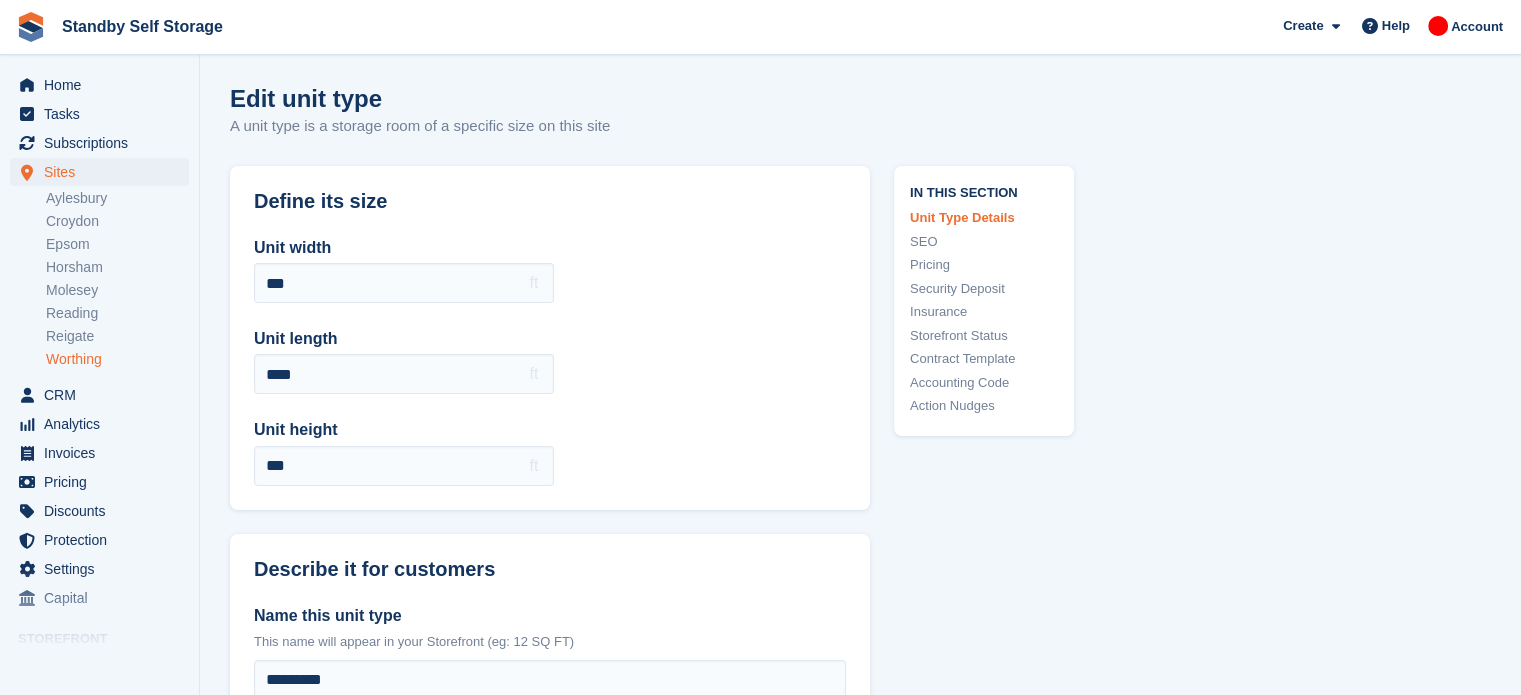 scroll, scrollTop: 0, scrollLeft: 0, axis: both 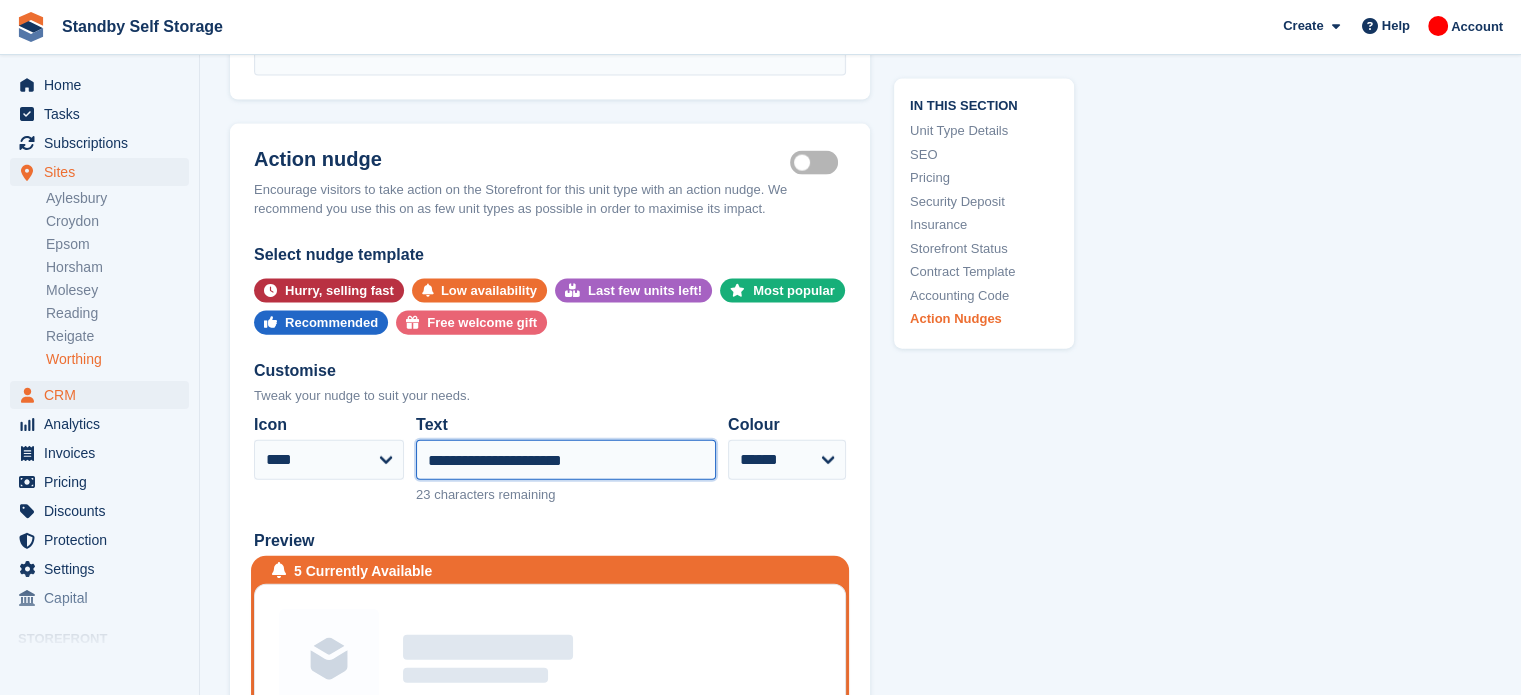 drag, startPoint x: 583, startPoint y: 458, endPoint x: 170, endPoint y: 404, distance: 416.51532 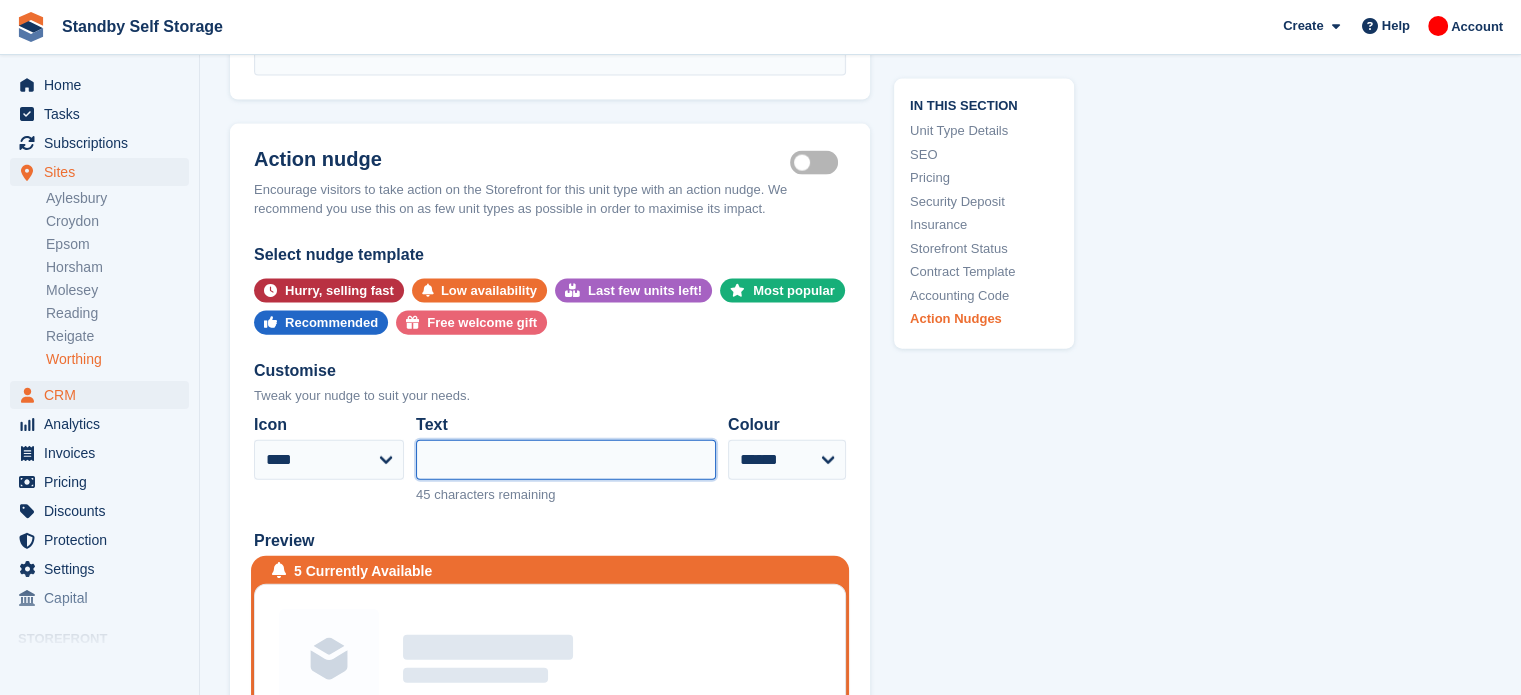 paste on "**********" 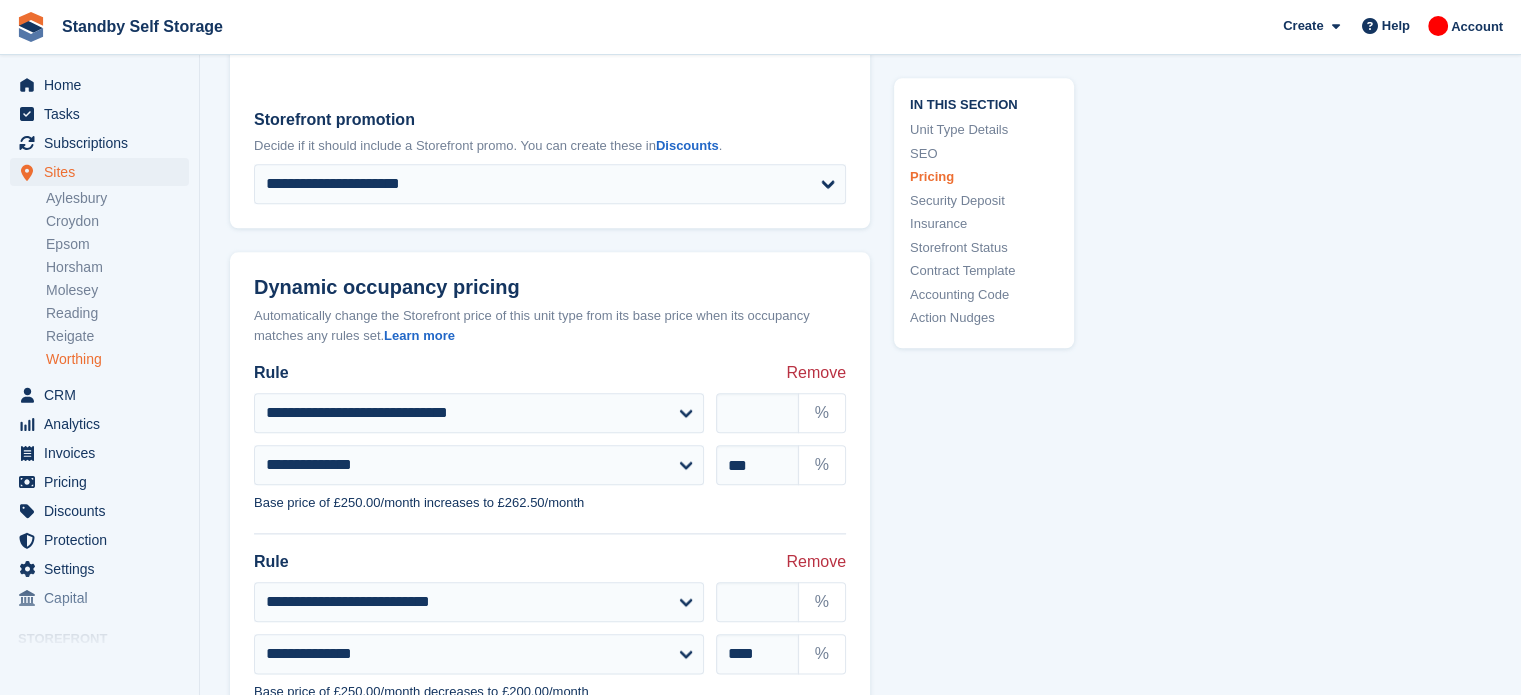 scroll, scrollTop: 2180, scrollLeft: 0, axis: vertical 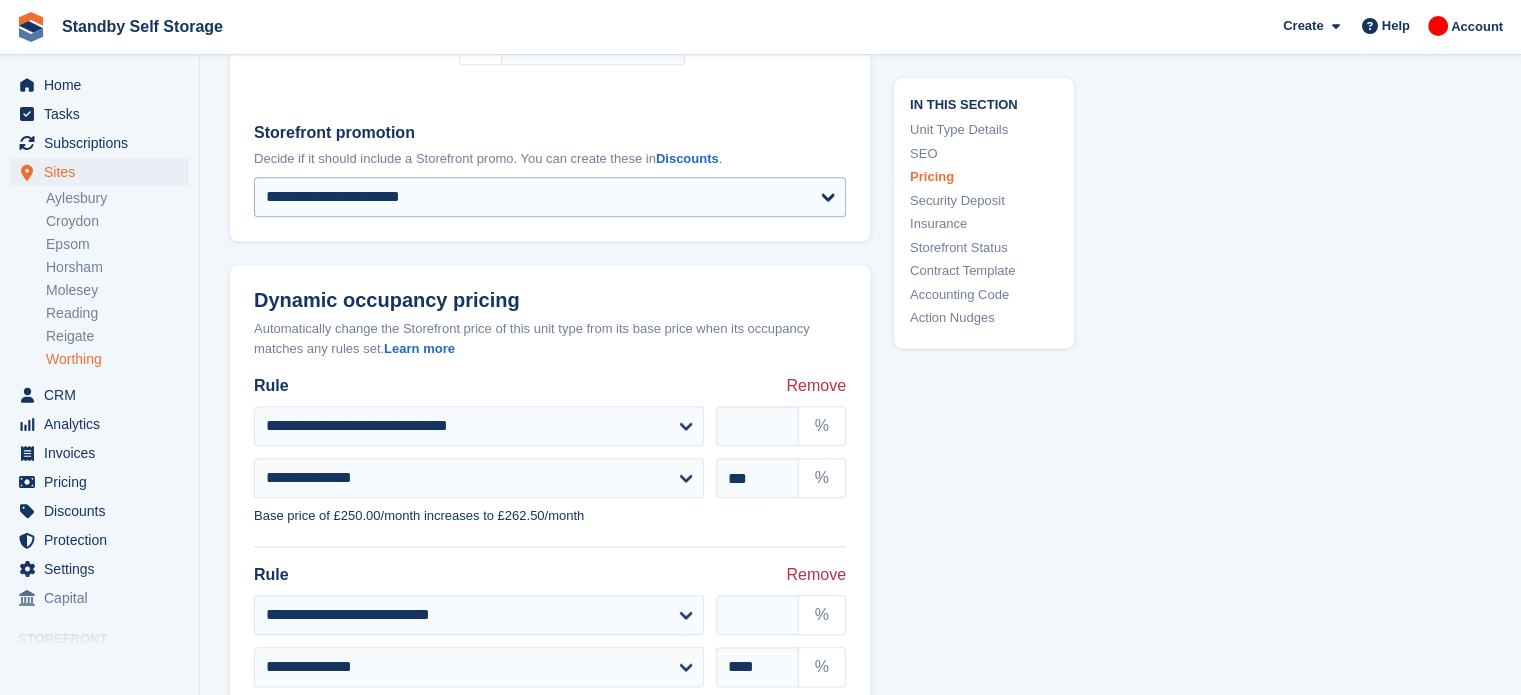 type on "**********" 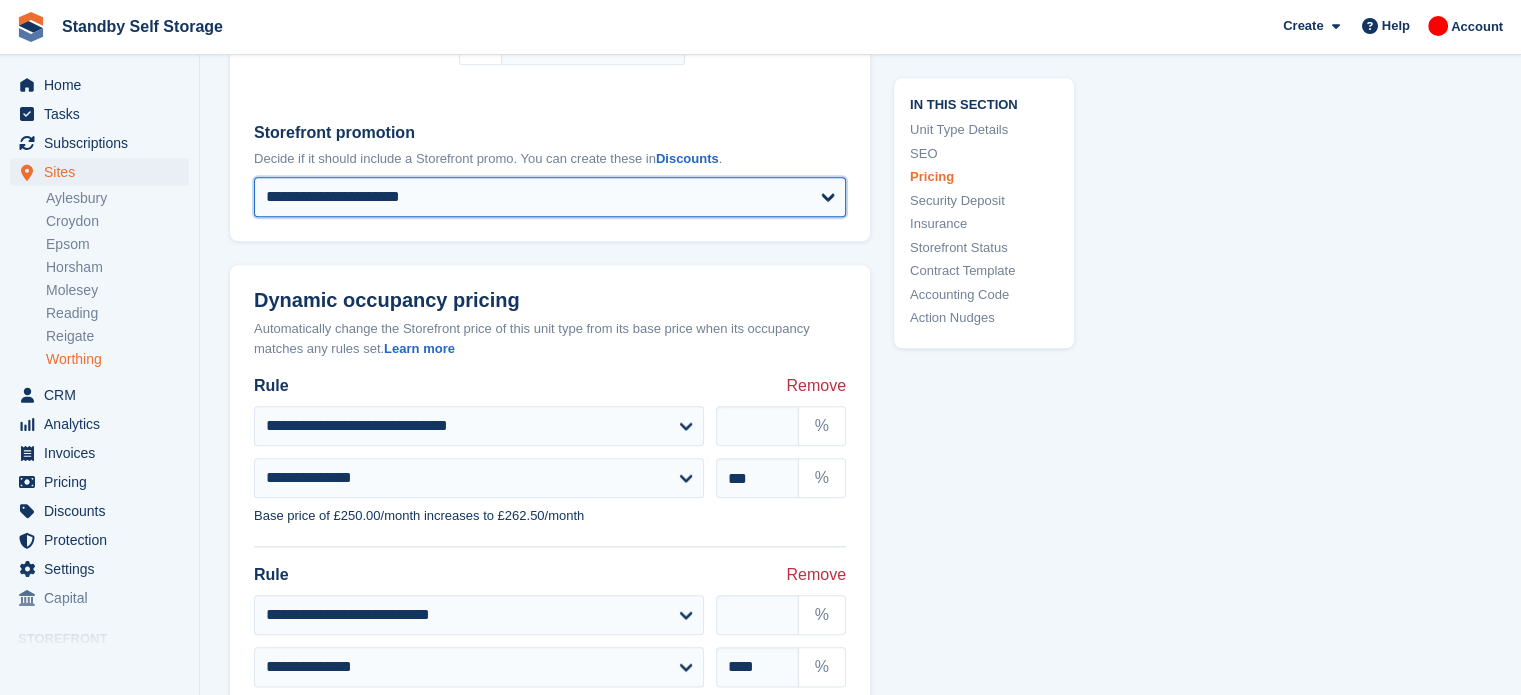 click on "**********" at bounding box center [550, 197] 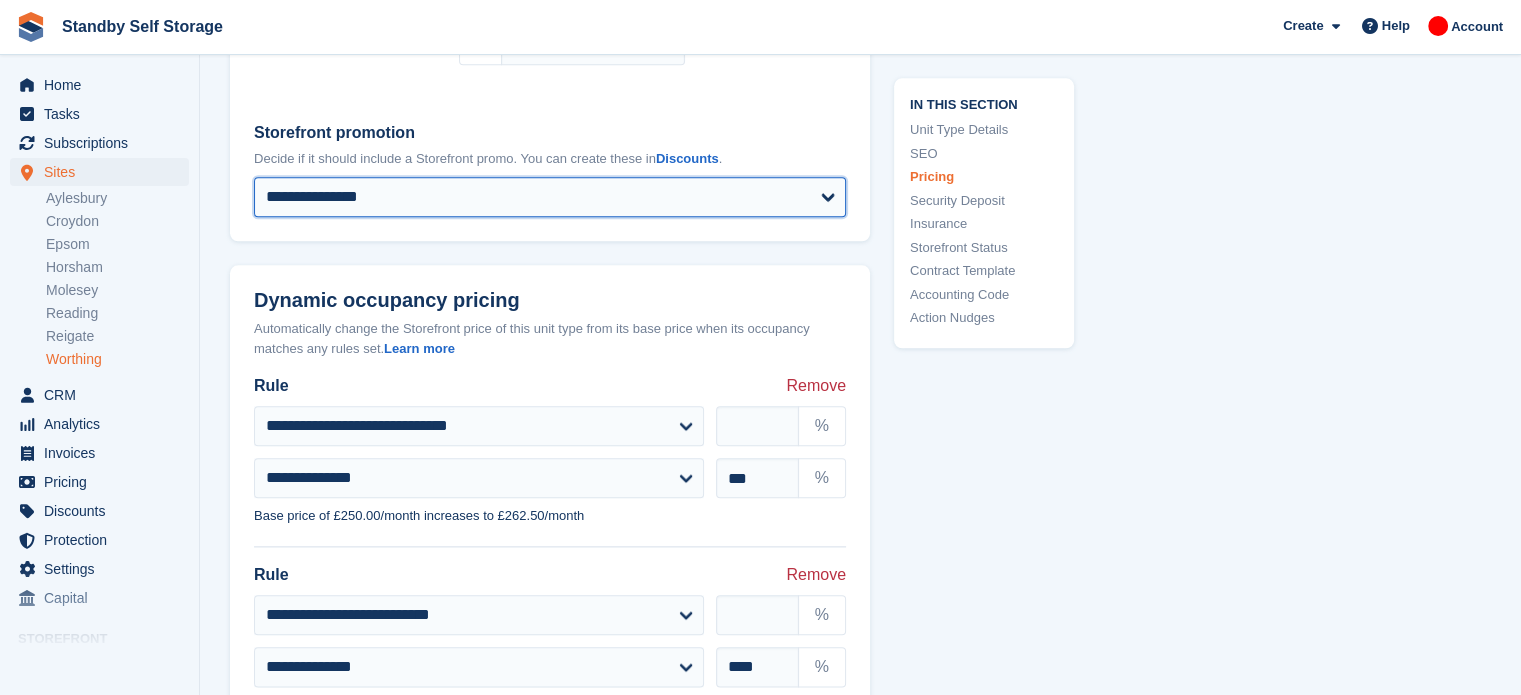 click on "**********" at bounding box center [550, 197] 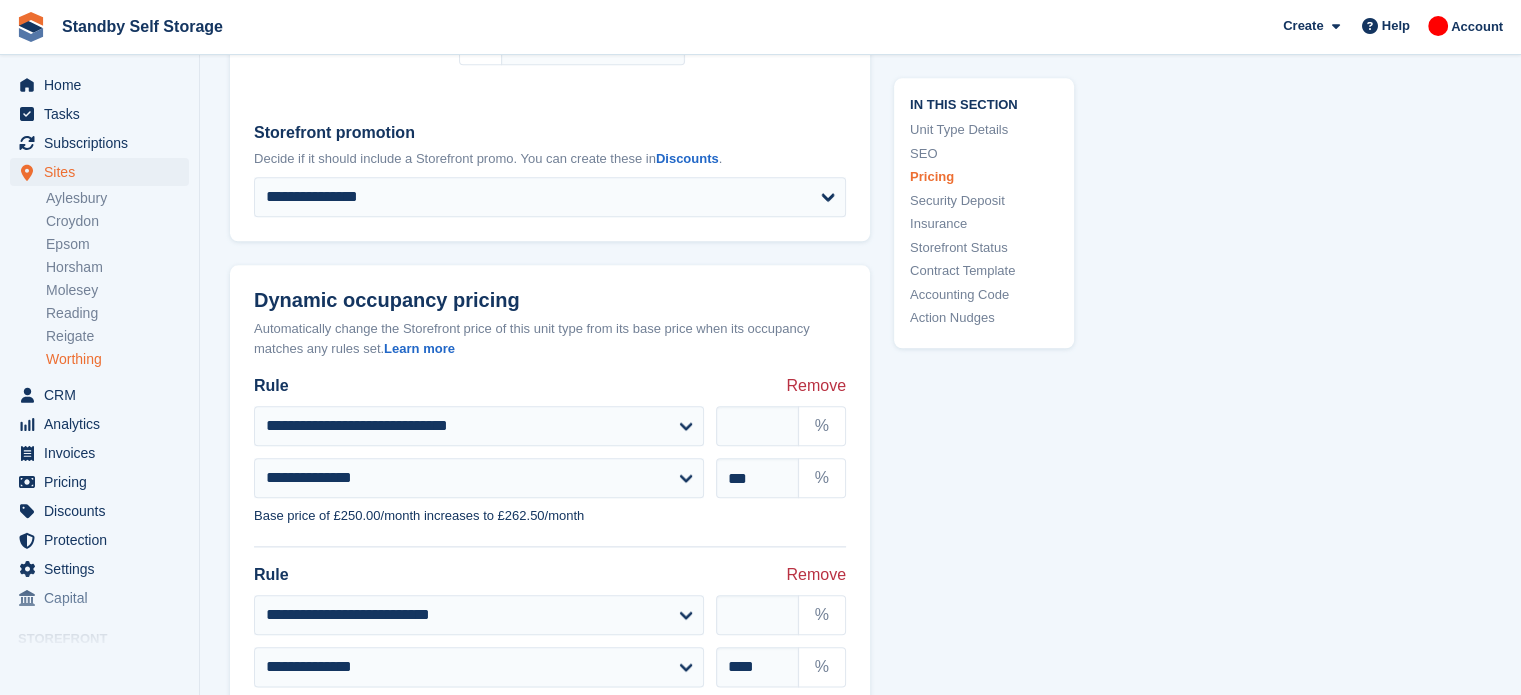click on "**********" at bounding box center [860, 708] 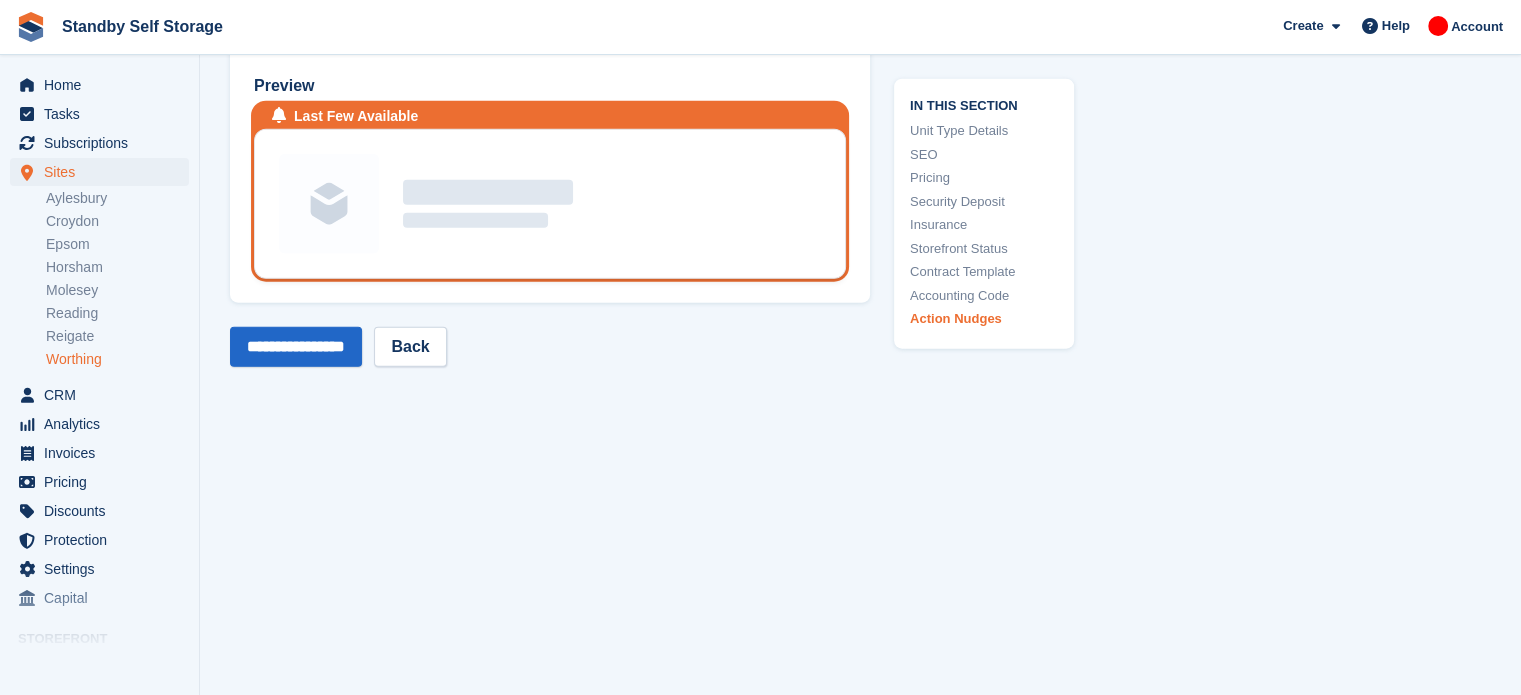 scroll, scrollTop: 4942, scrollLeft: 0, axis: vertical 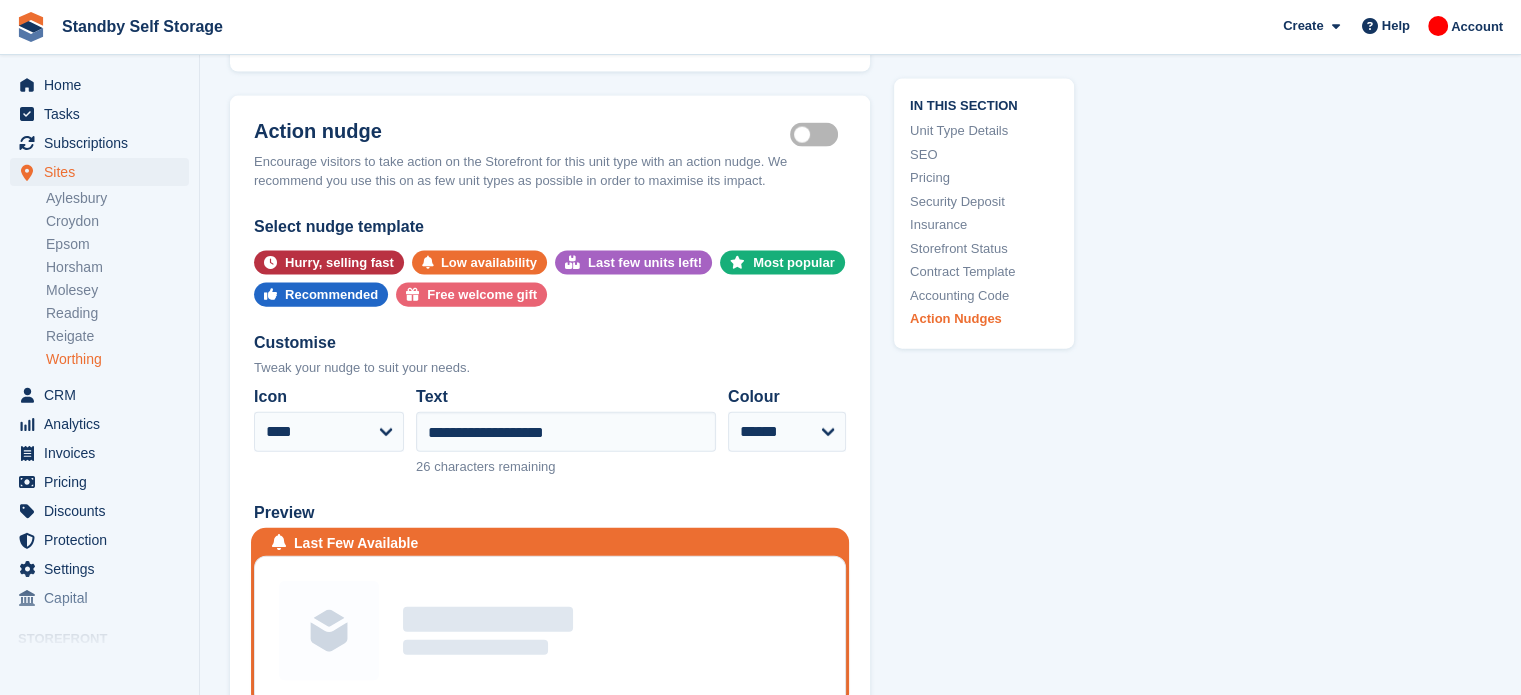 click on "Is active" at bounding box center (818, 134) 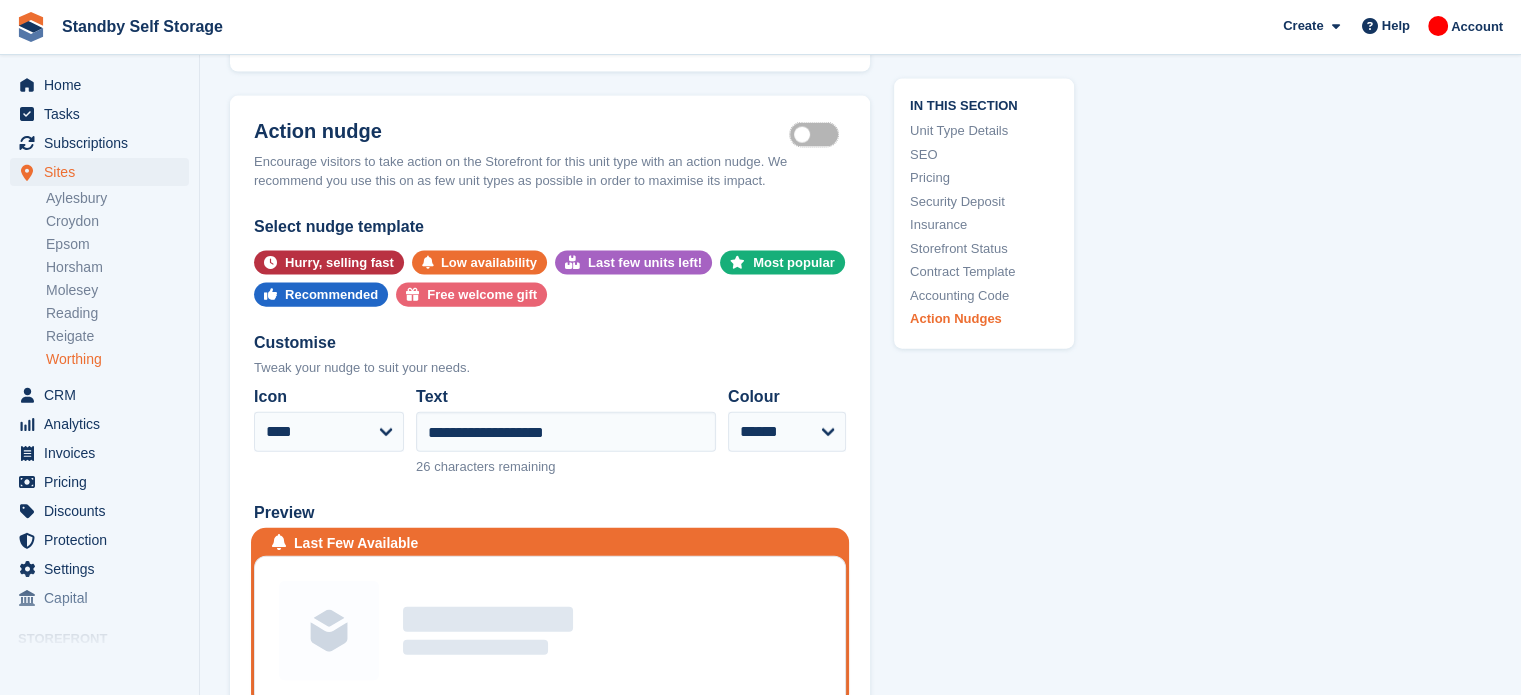 scroll, scrollTop: 4427, scrollLeft: 0, axis: vertical 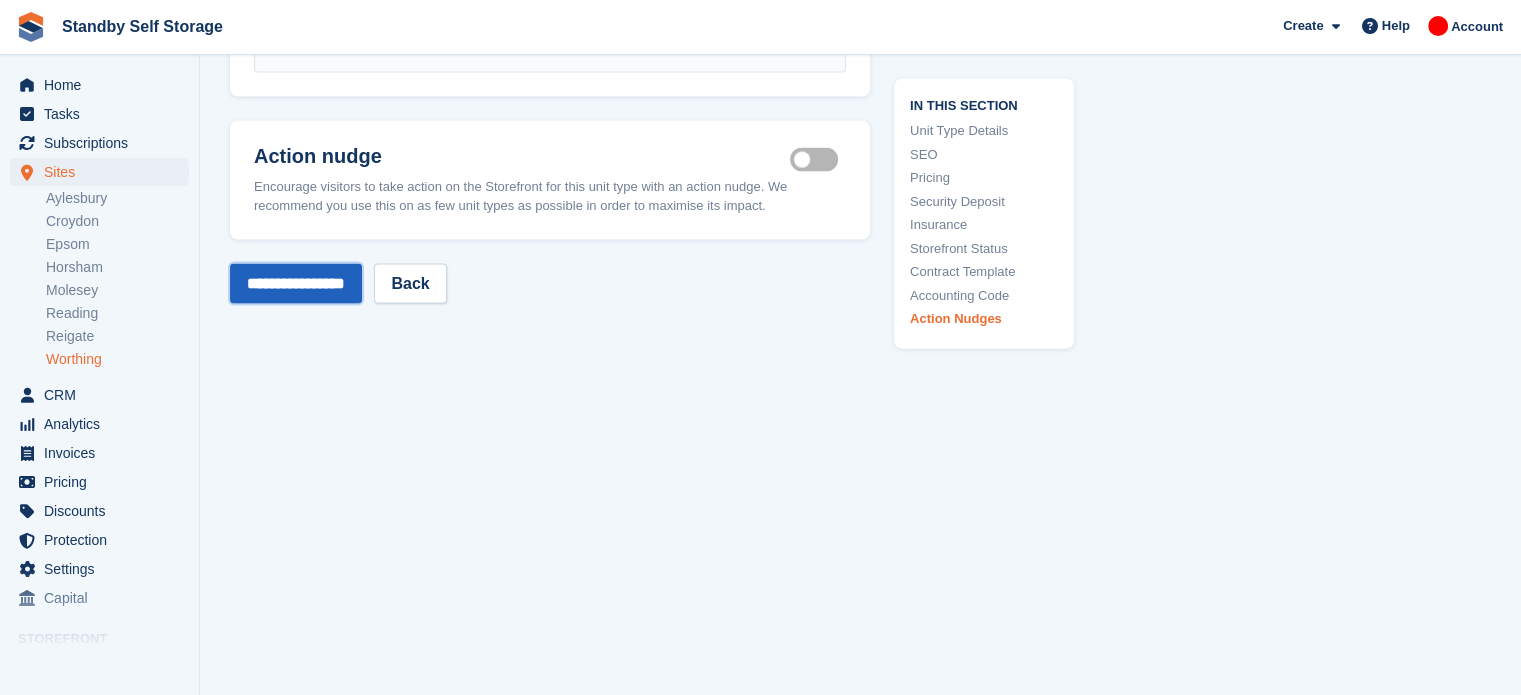 click on "**********" at bounding box center (296, 284) 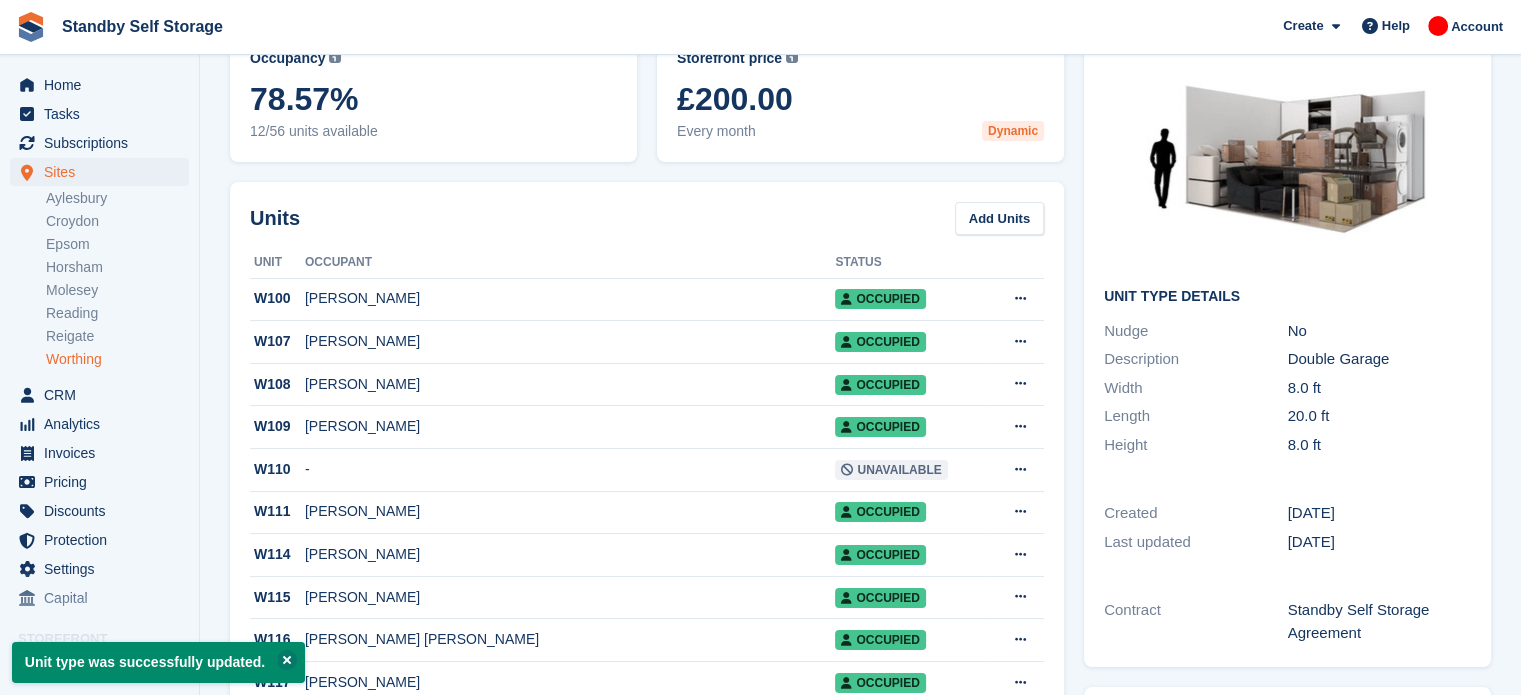scroll, scrollTop: 0, scrollLeft: 0, axis: both 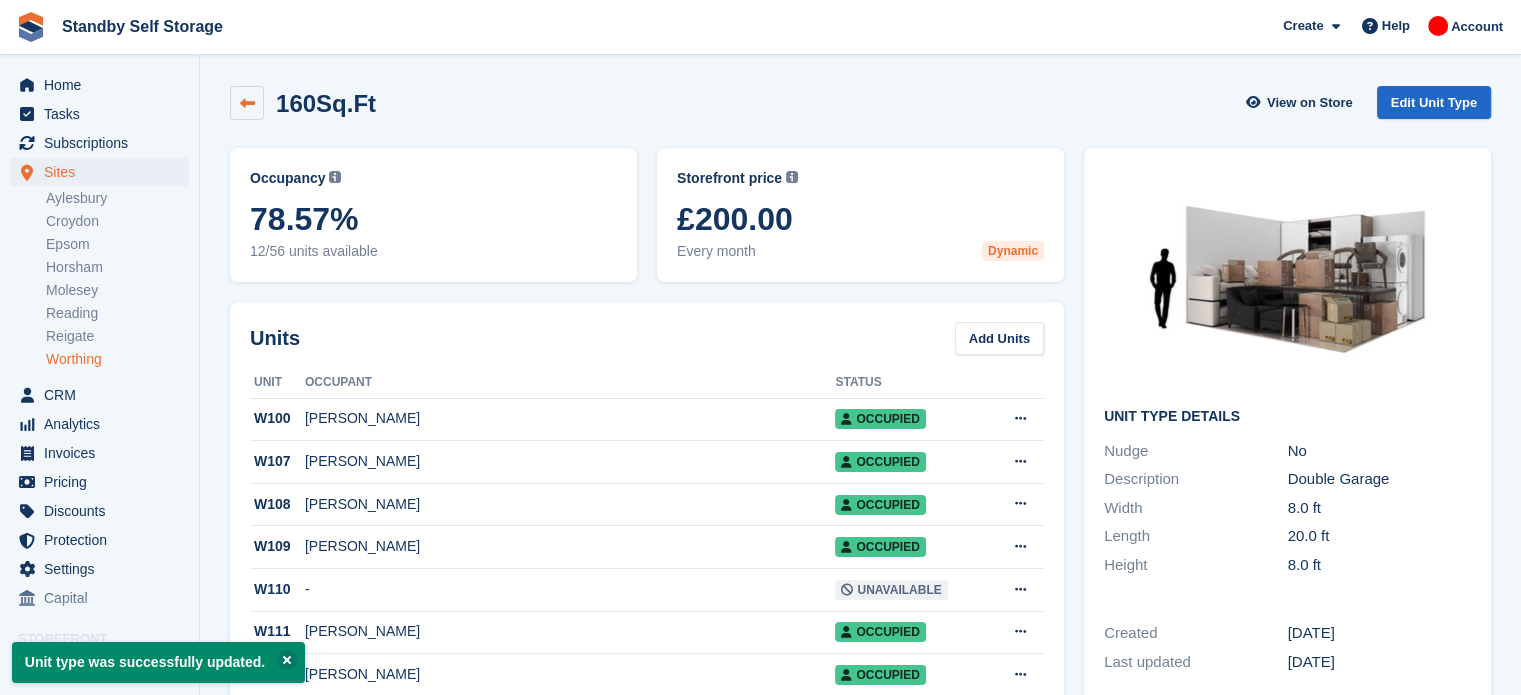 click at bounding box center (247, 103) 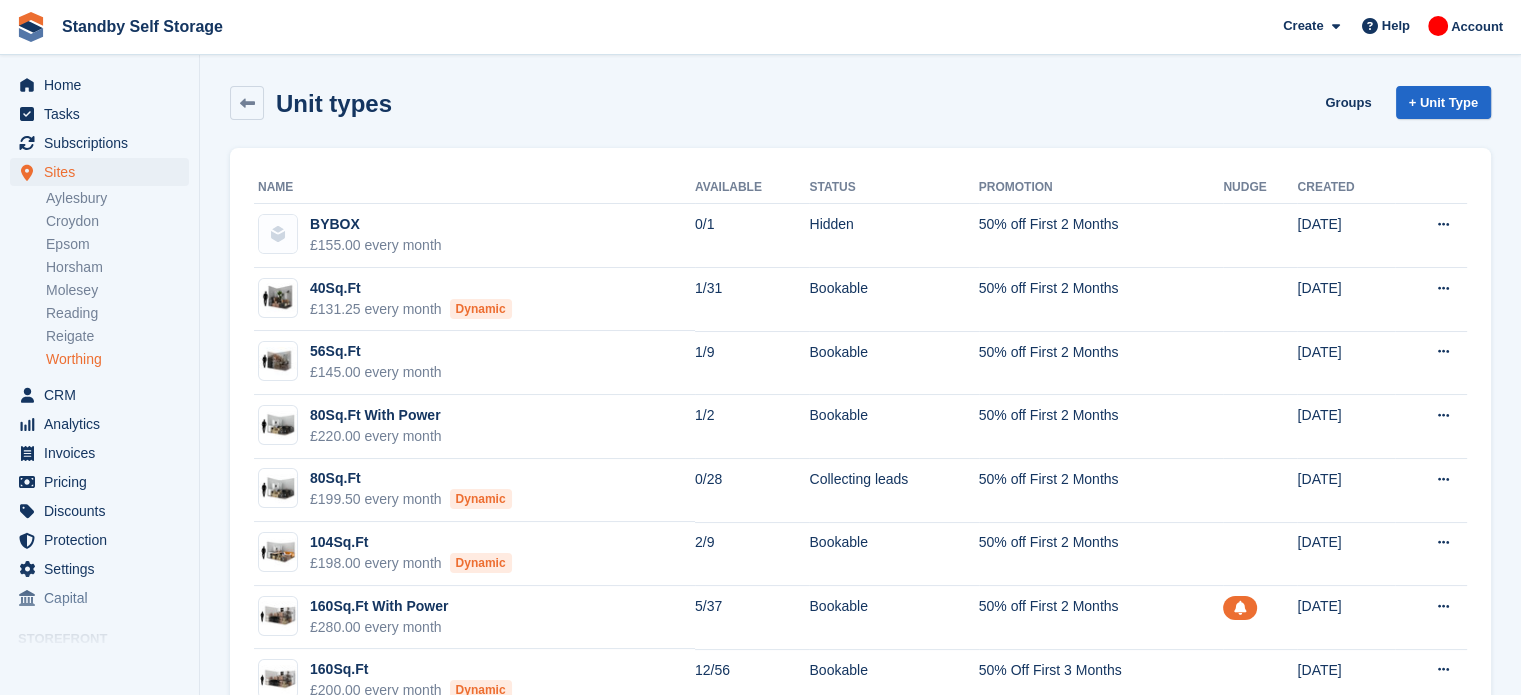 scroll, scrollTop: 124, scrollLeft: 0, axis: vertical 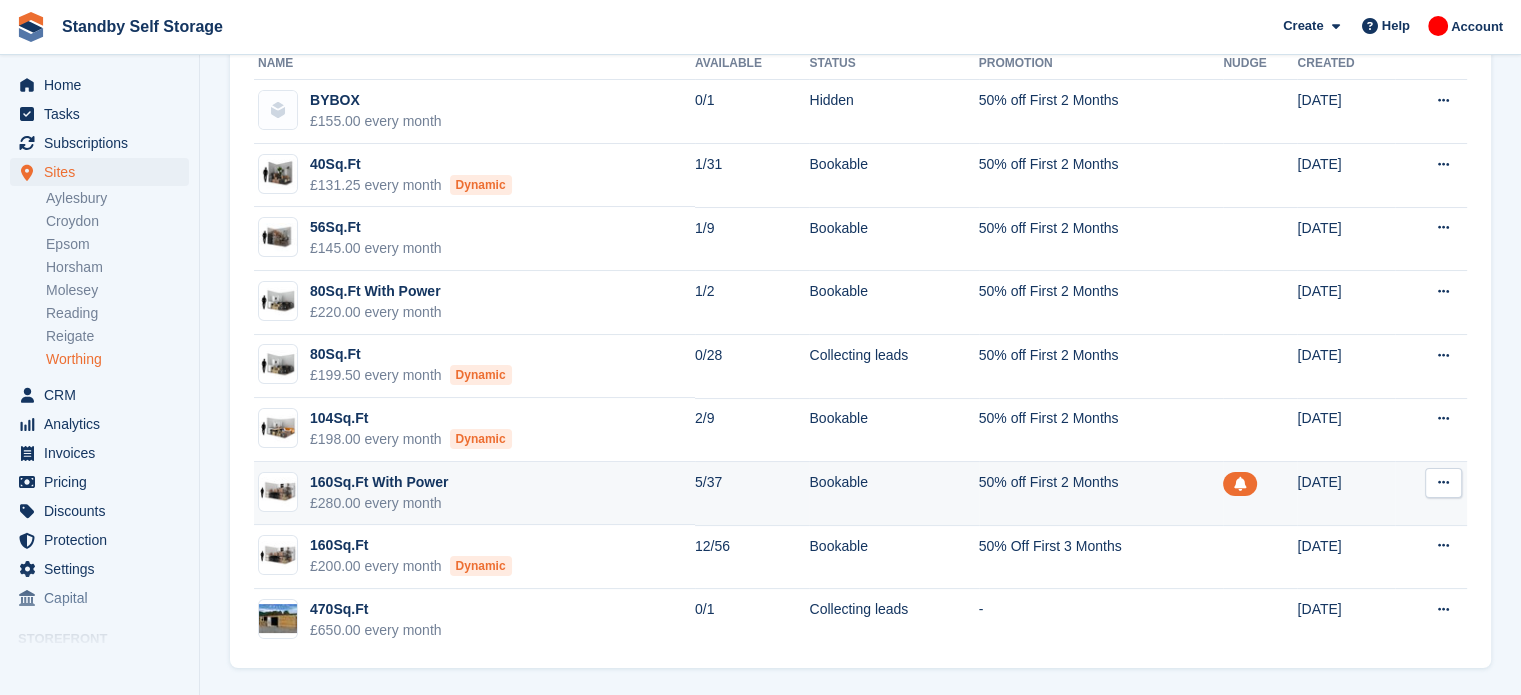 click on "50% off First 2 Months" at bounding box center (1101, 494) 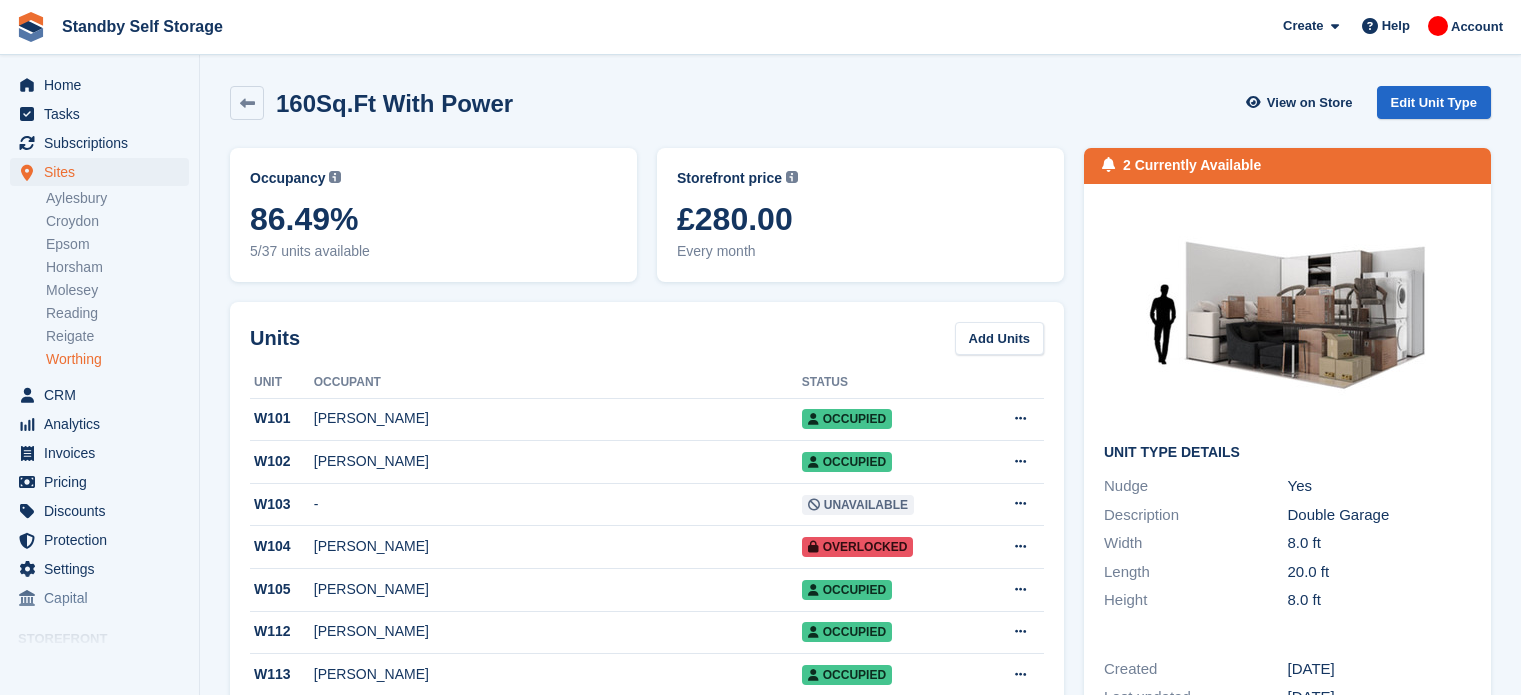 scroll, scrollTop: 0, scrollLeft: 0, axis: both 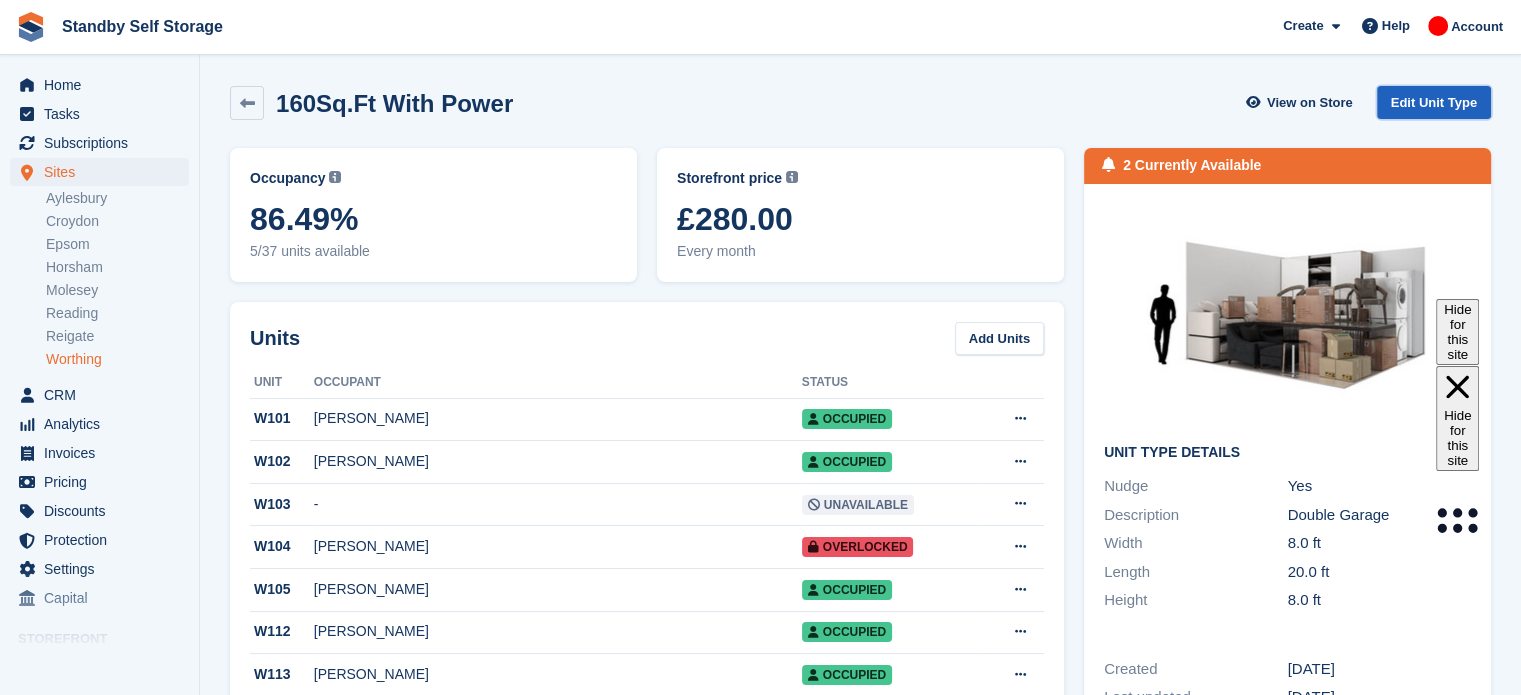 click on "Edit Unit Type" at bounding box center [1434, 102] 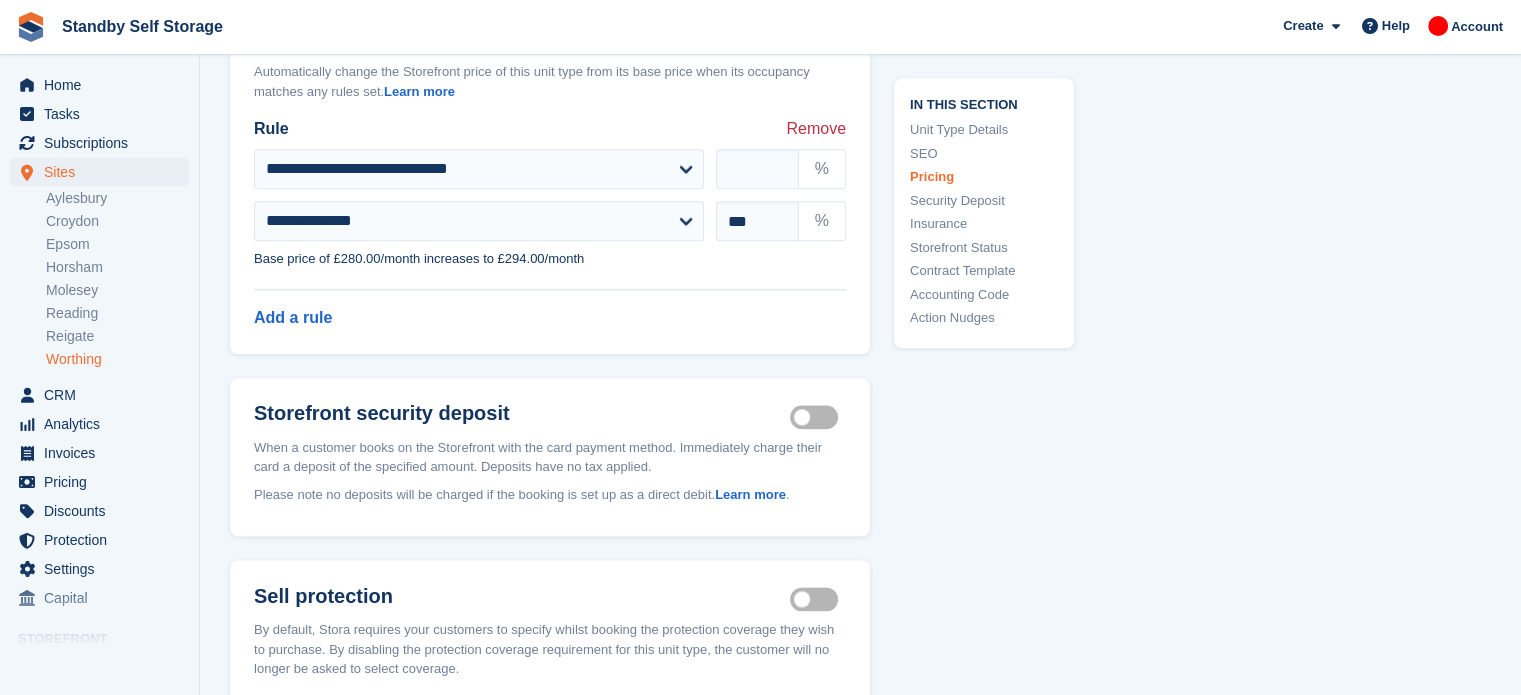 scroll, scrollTop: 2257, scrollLeft: 0, axis: vertical 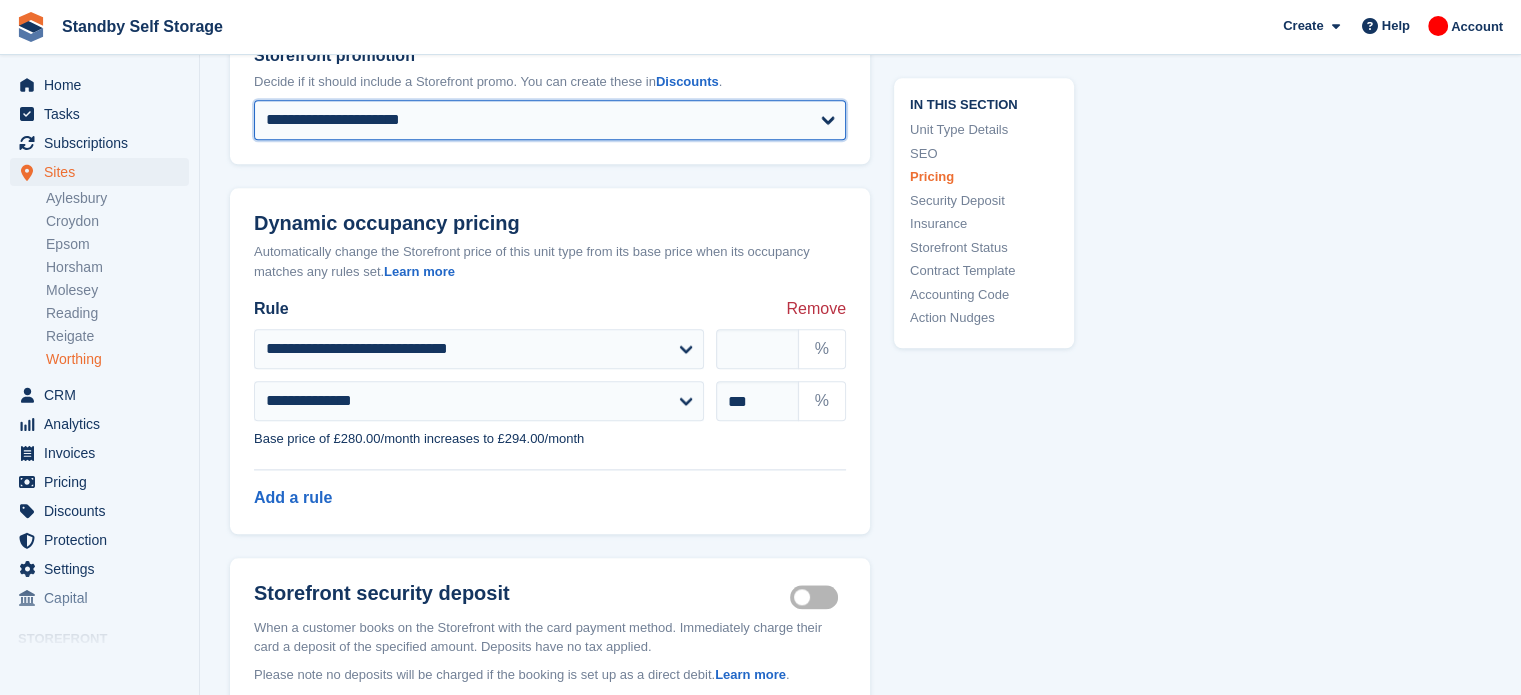 click on "**********" at bounding box center [550, 120] 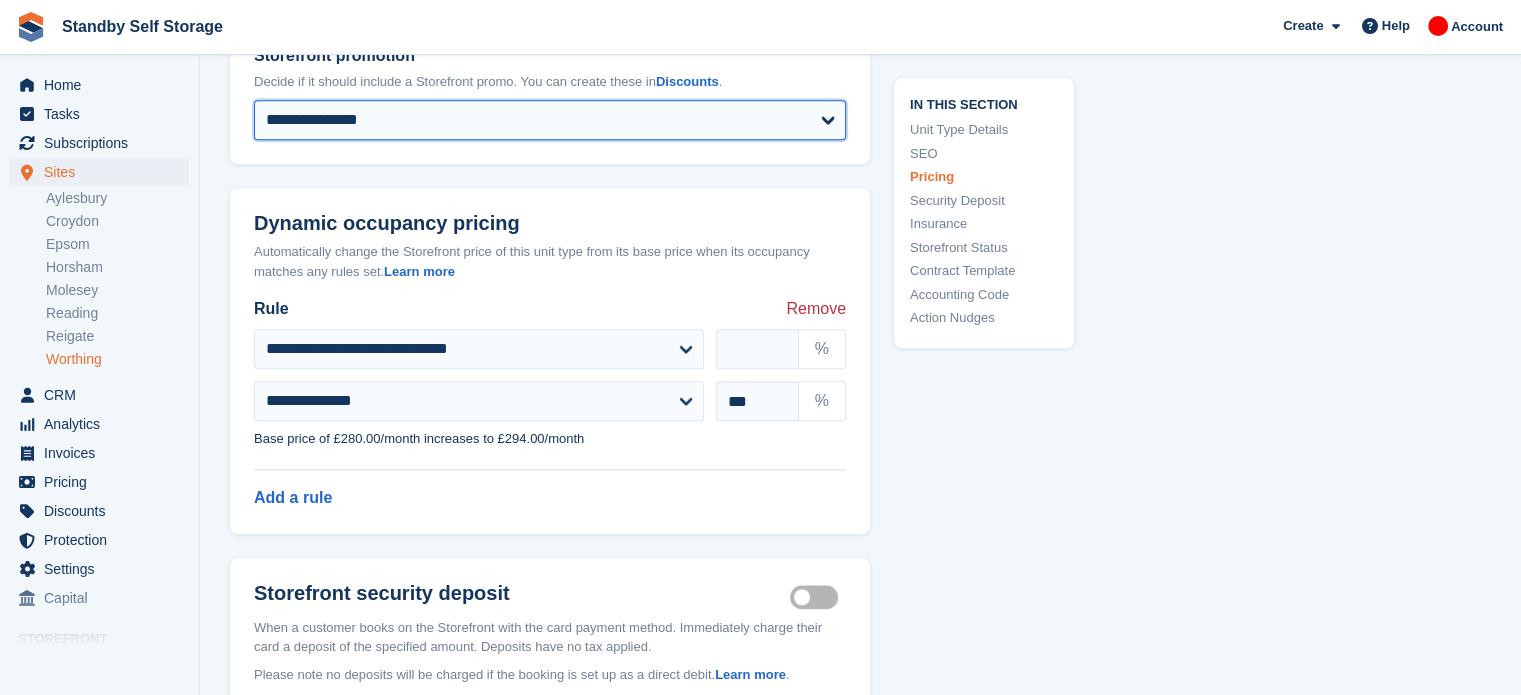 click on "**********" at bounding box center (550, 120) 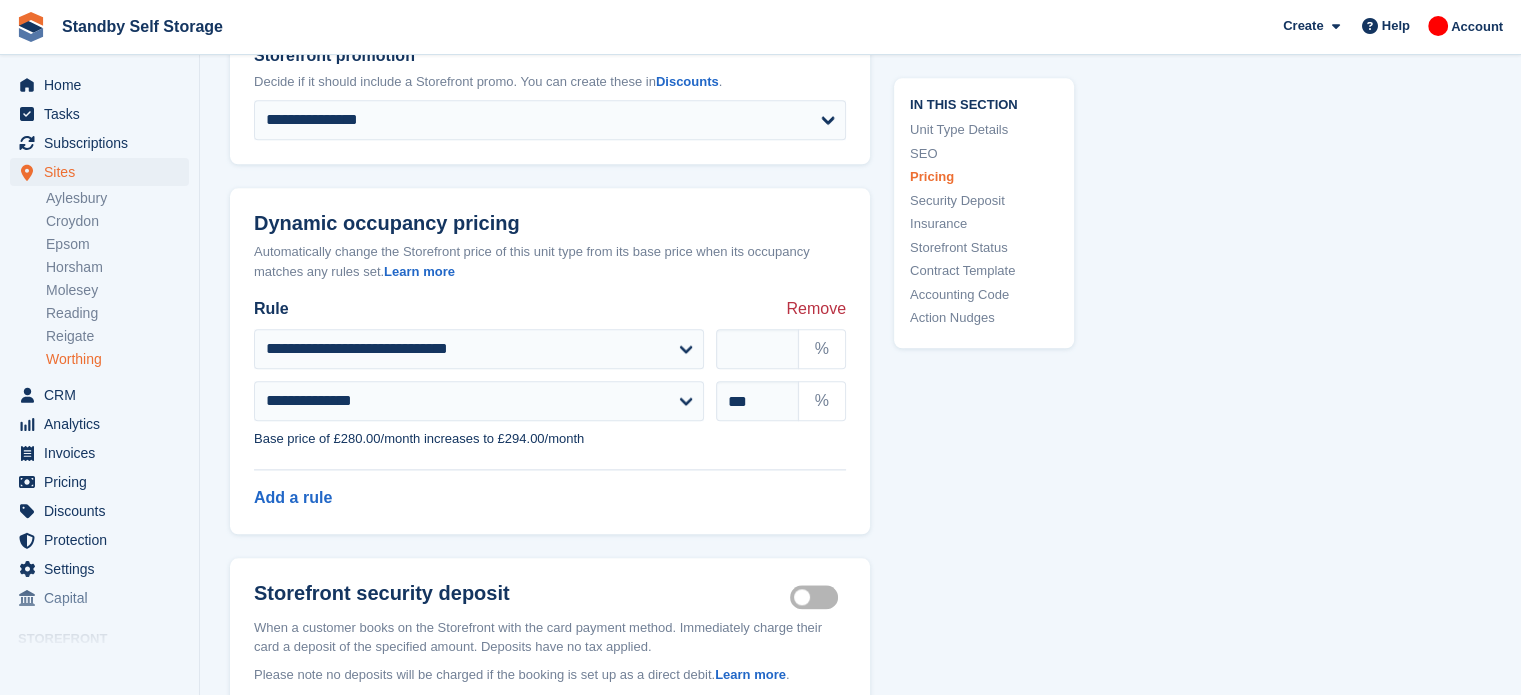 click on "**********" at bounding box center (860, 443) 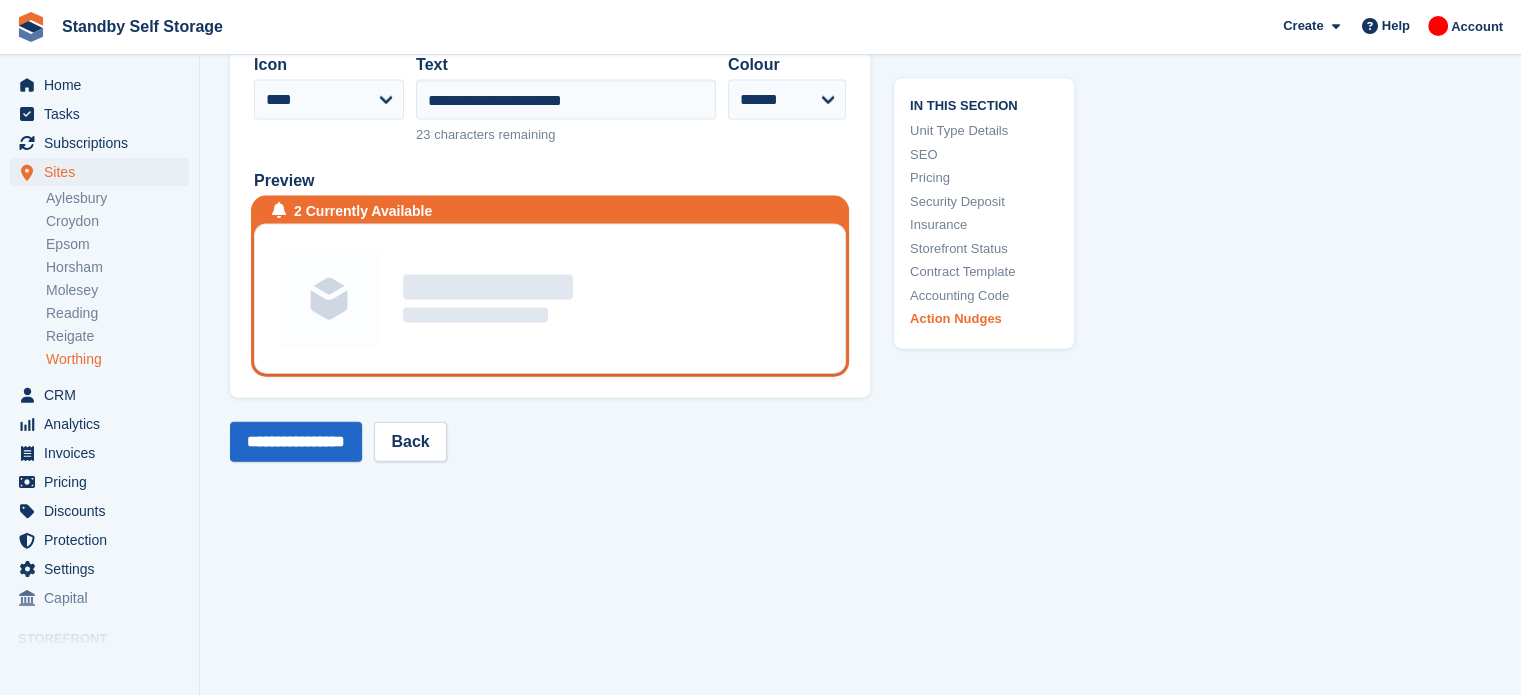 scroll, scrollTop: 4458, scrollLeft: 0, axis: vertical 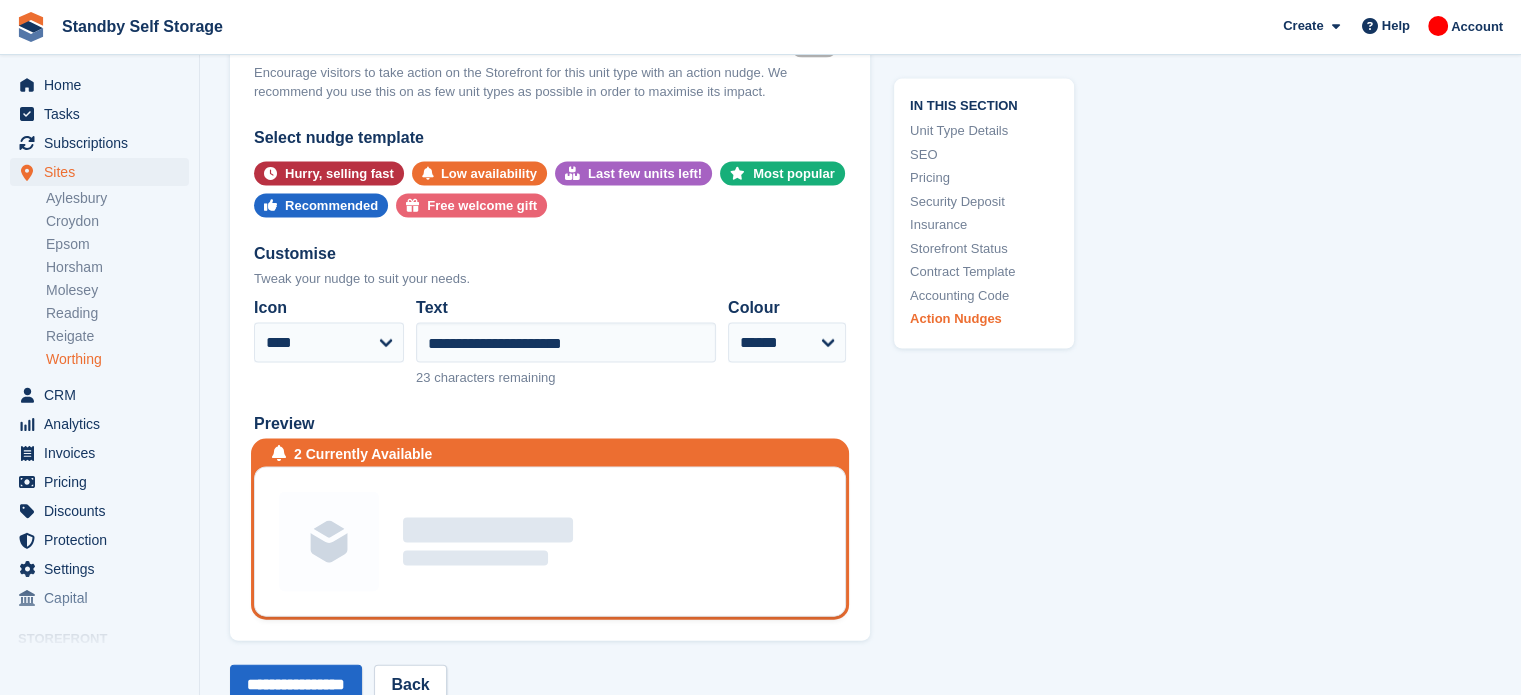 click on "Is active" at bounding box center [818, 45] 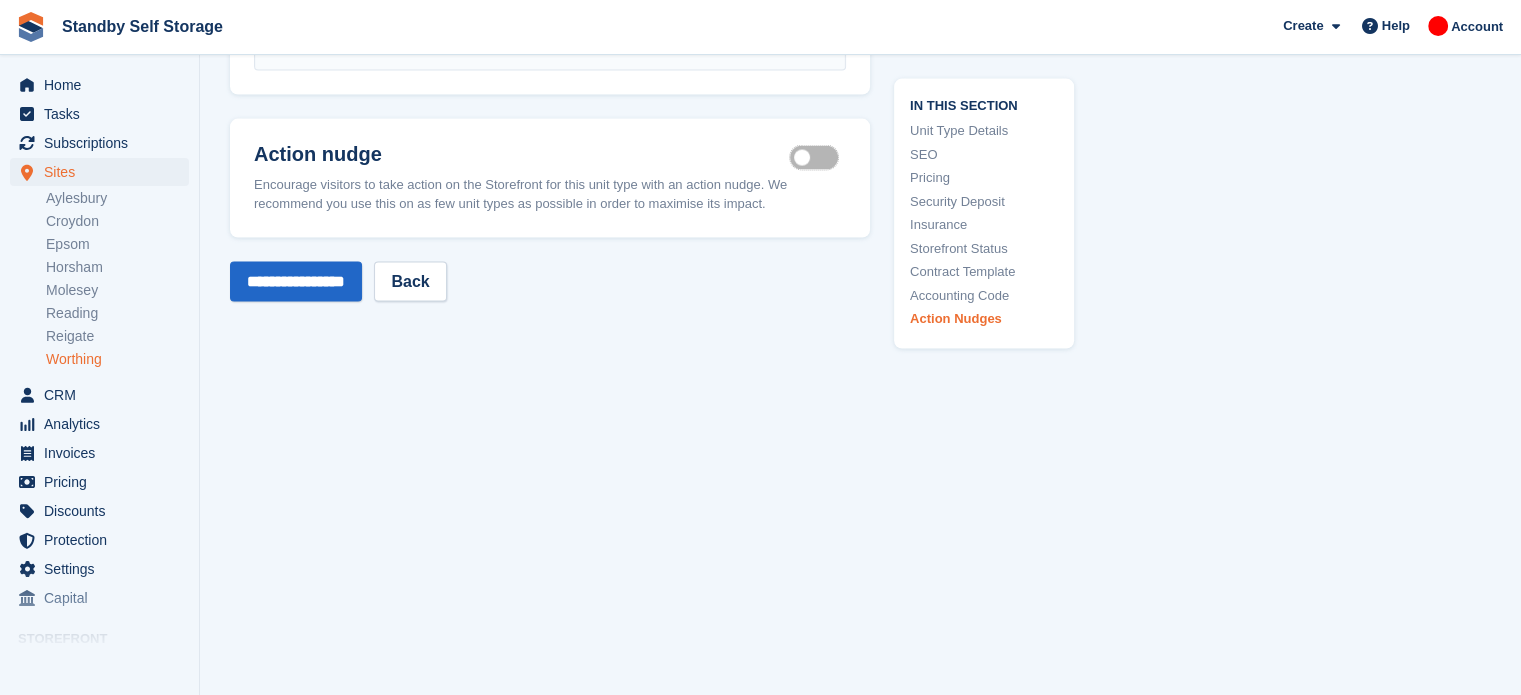 scroll, scrollTop: 4068, scrollLeft: 0, axis: vertical 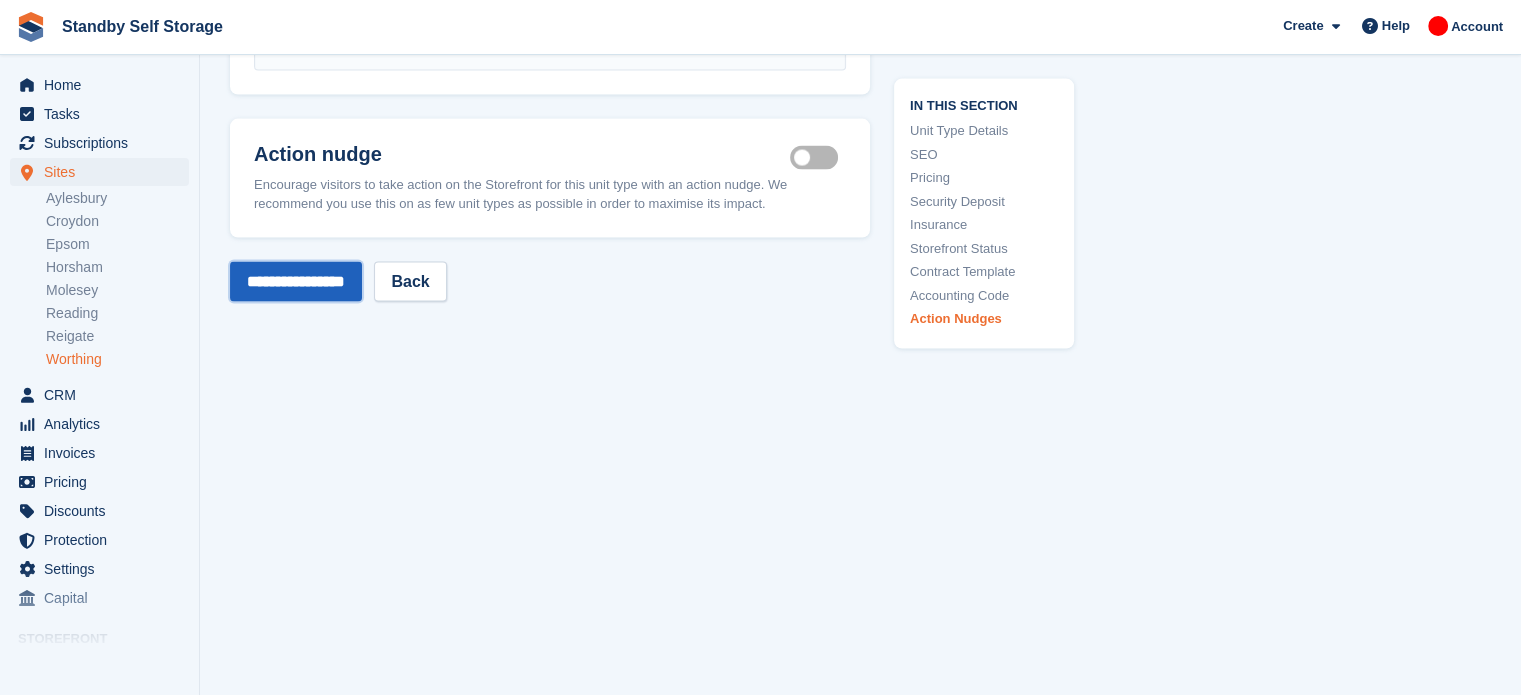 click on "**********" at bounding box center (296, 282) 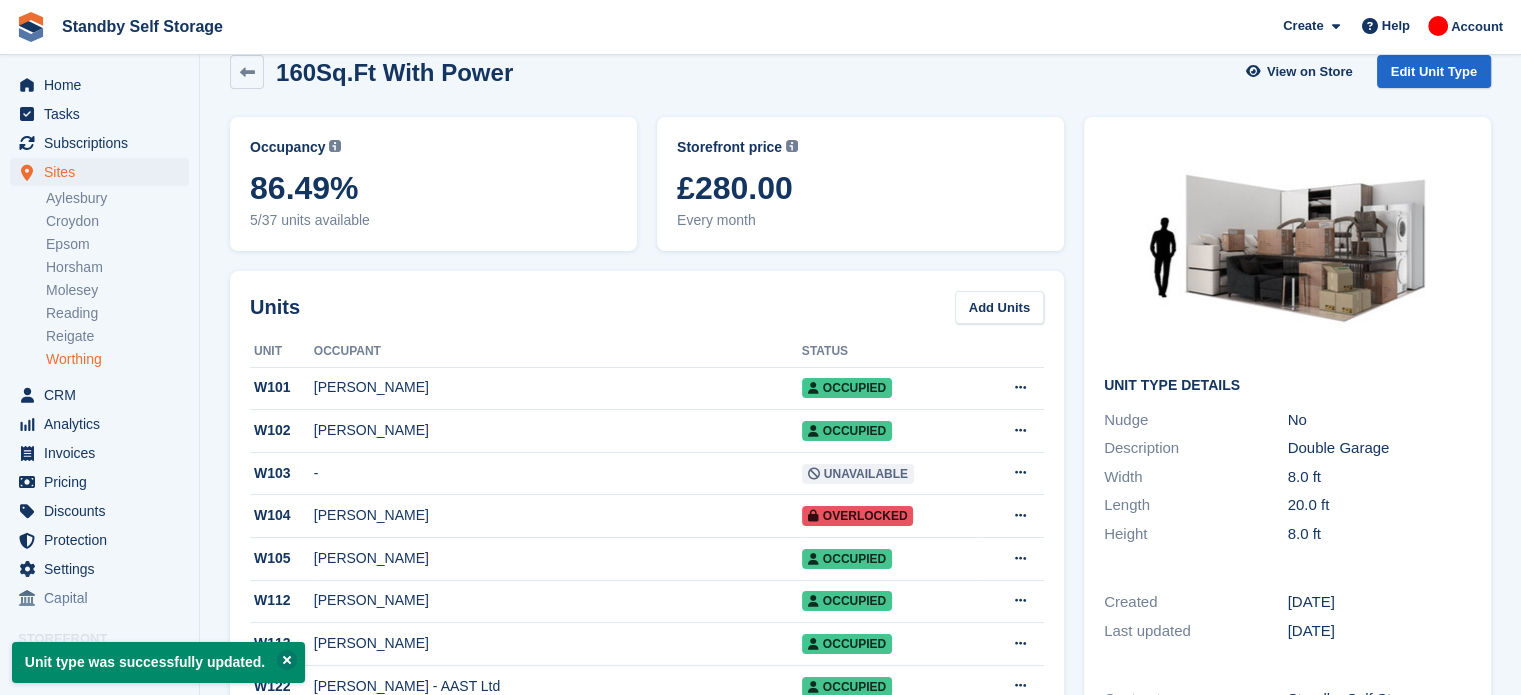 scroll, scrollTop: 0, scrollLeft: 0, axis: both 